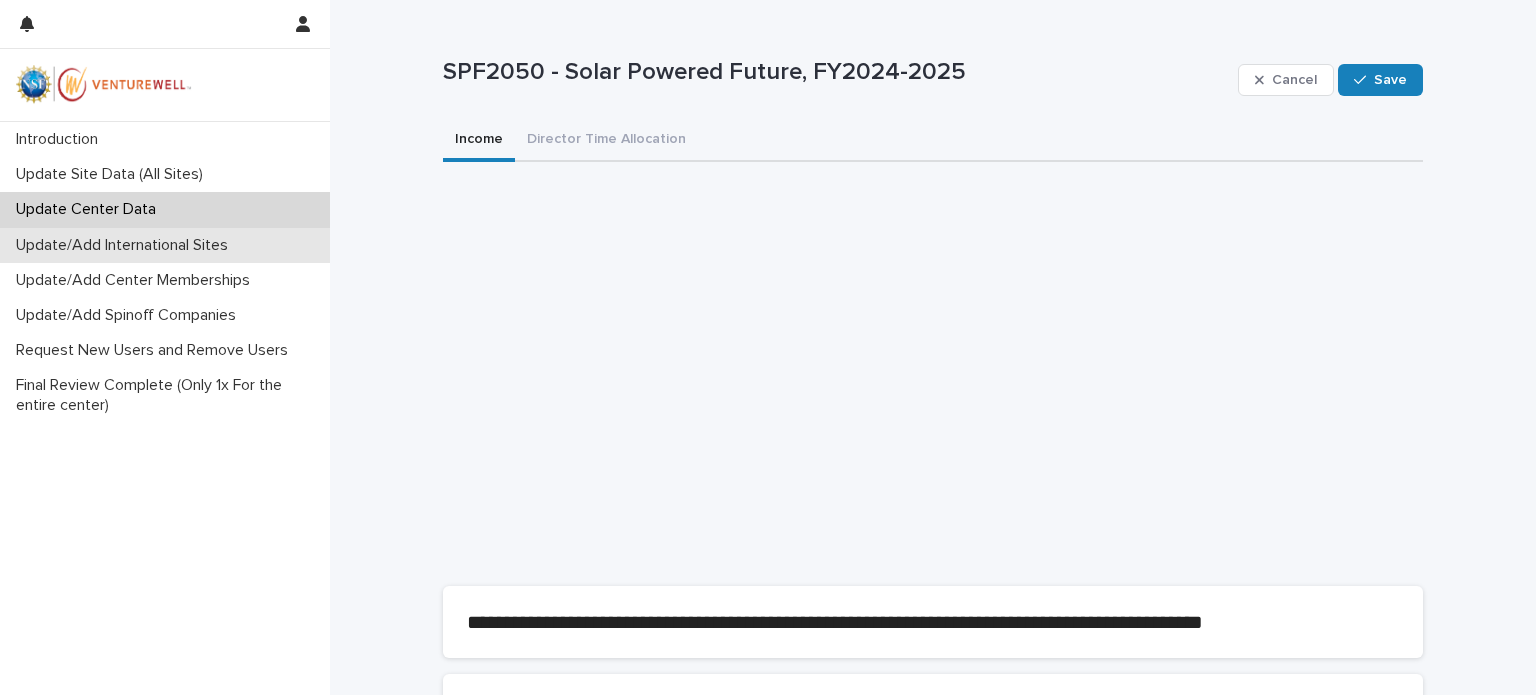 scroll, scrollTop: 0, scrollLeft: 0, axis: both 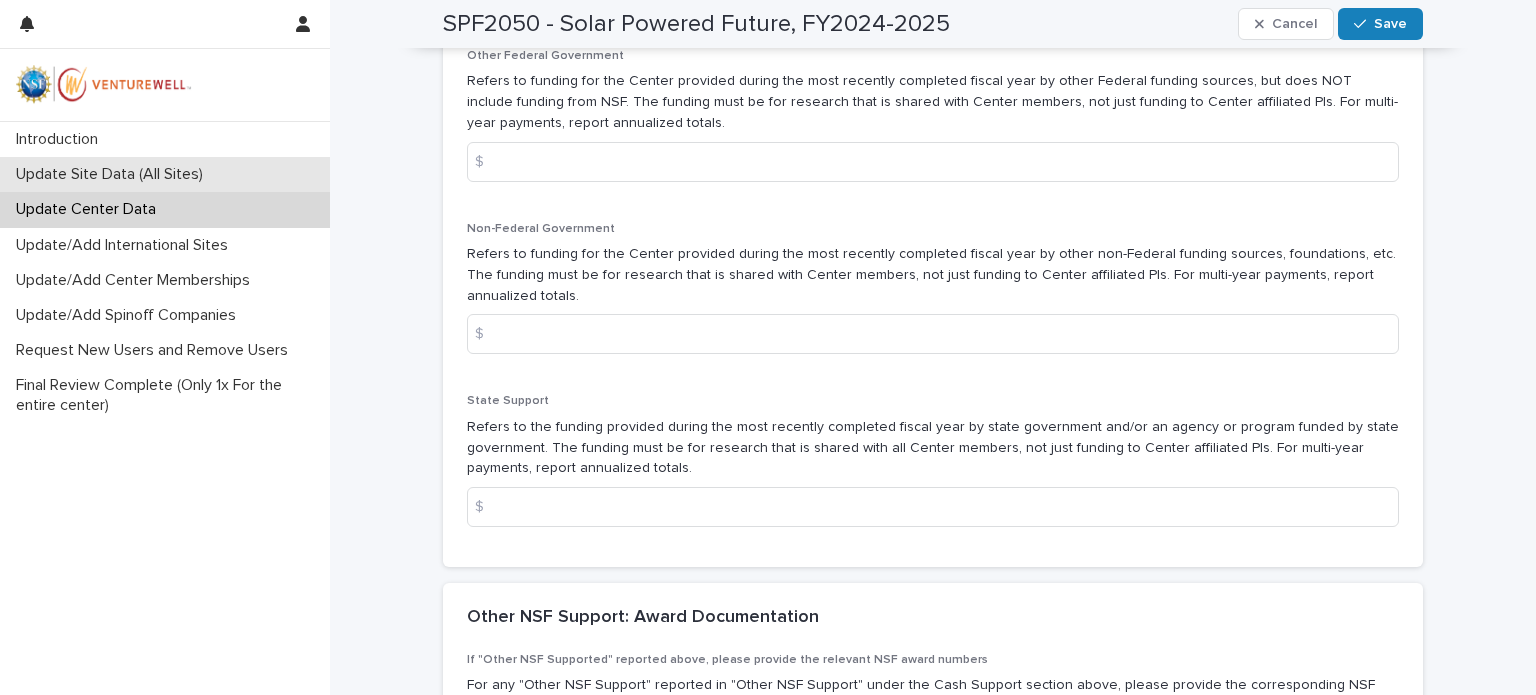 click on "Update Site Data (All Sites)" at bounding box center [113, 174] 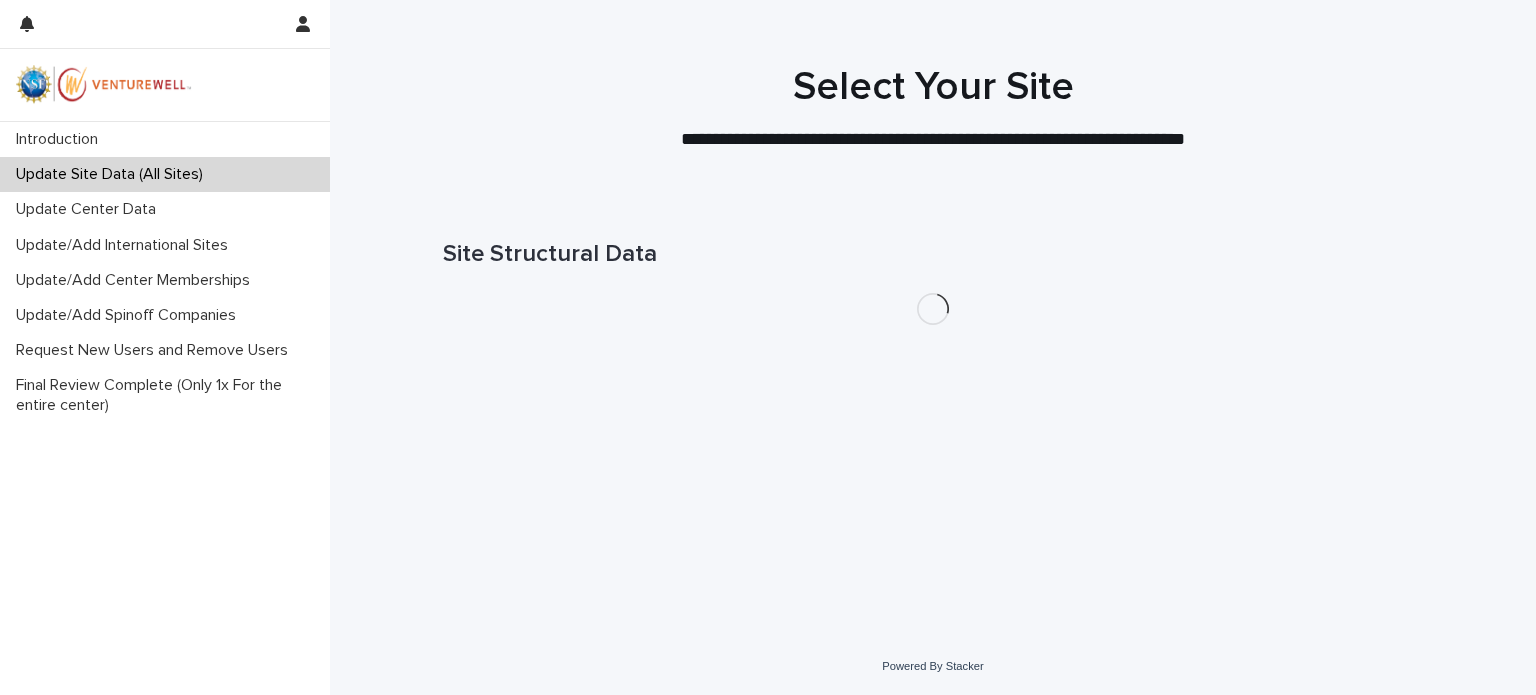 scroll, scrollTop: 0, scrollLeft: 0, axis: both 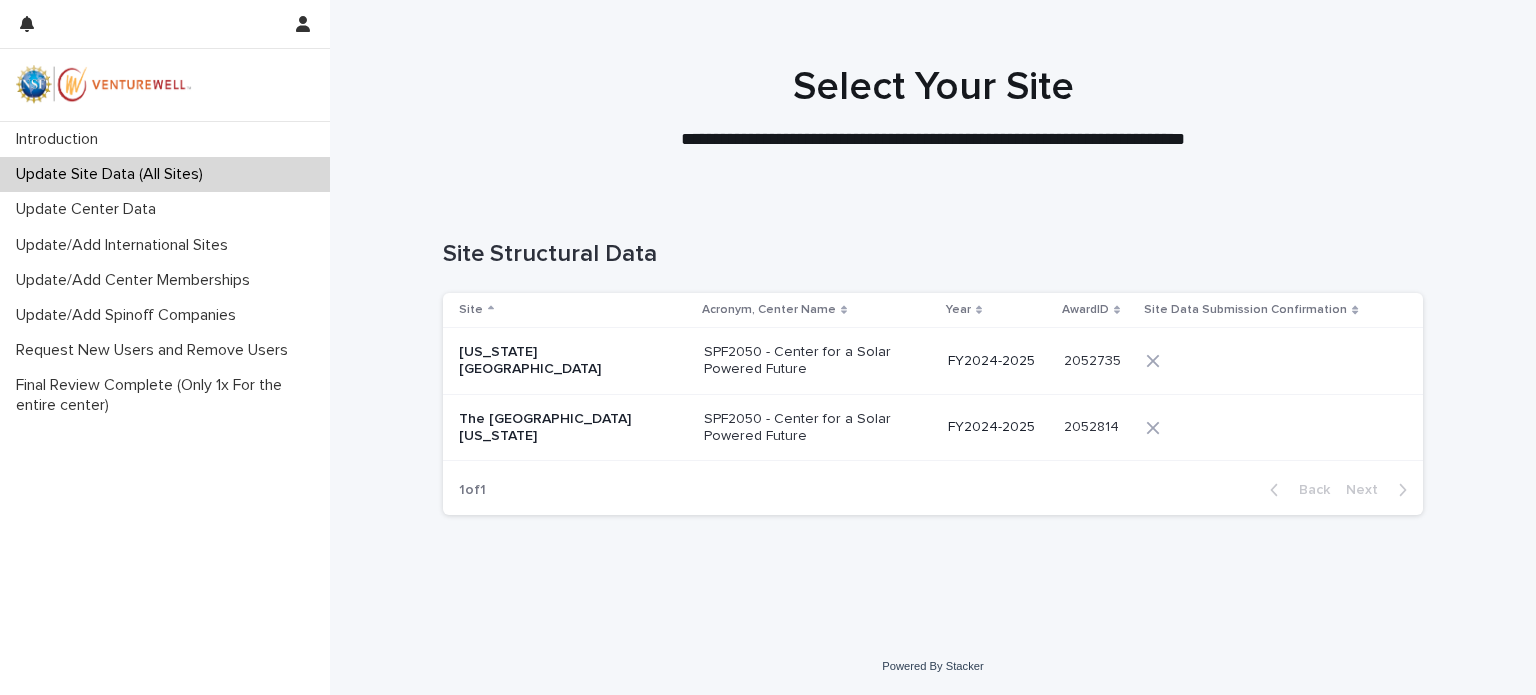 click on "[US_STATE][GEOGRAPHIC_DATA]" at bounding box center (573, 361) 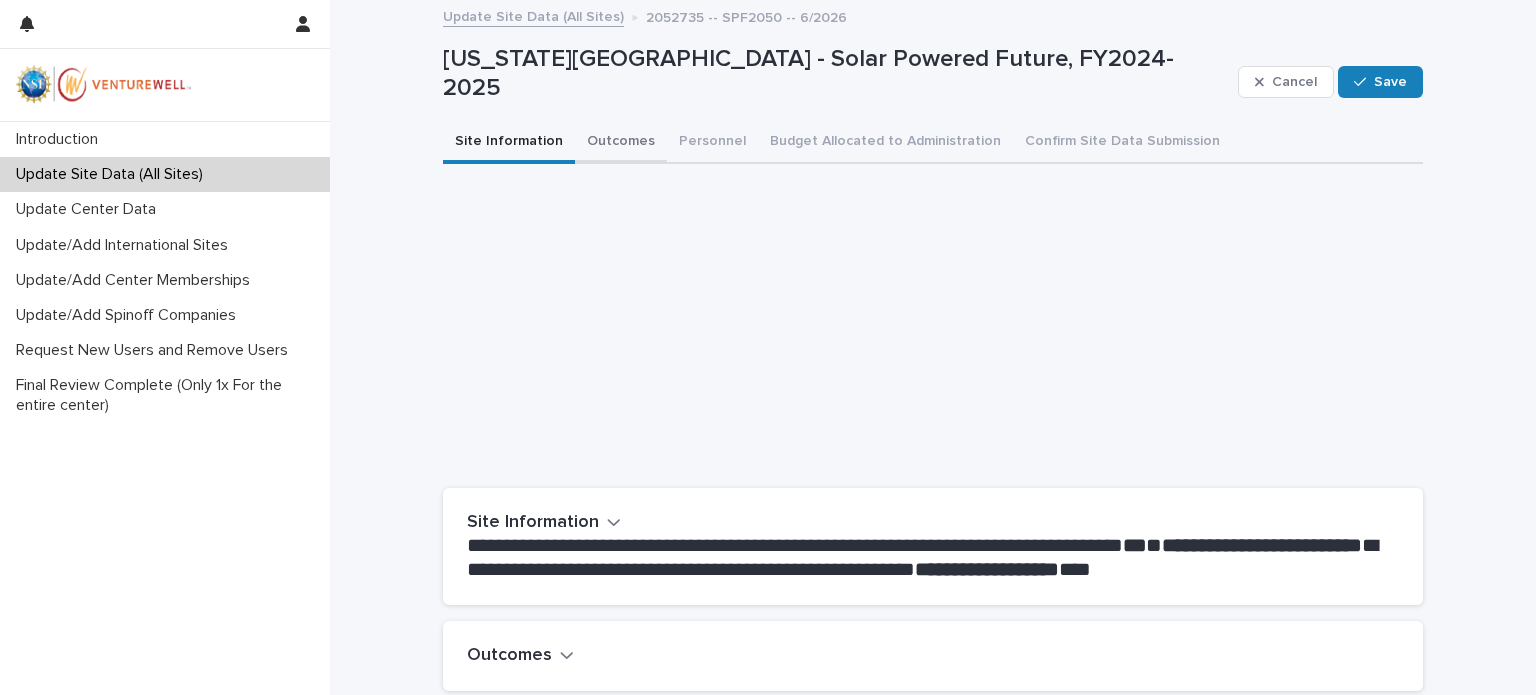click on "Outcomes" at bounding box center (621, 143) 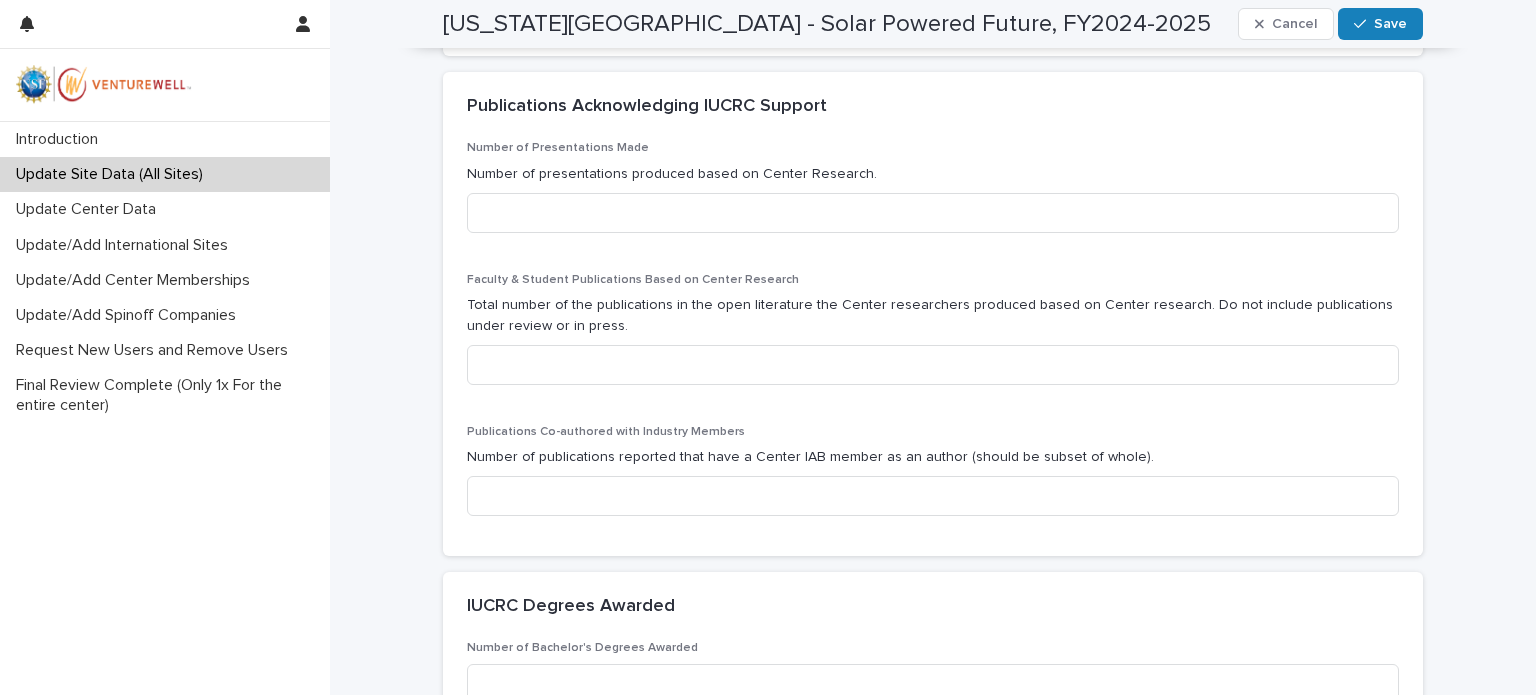 scroll, scrollTop: 1100, scrollLeft: 0, axis: vertical 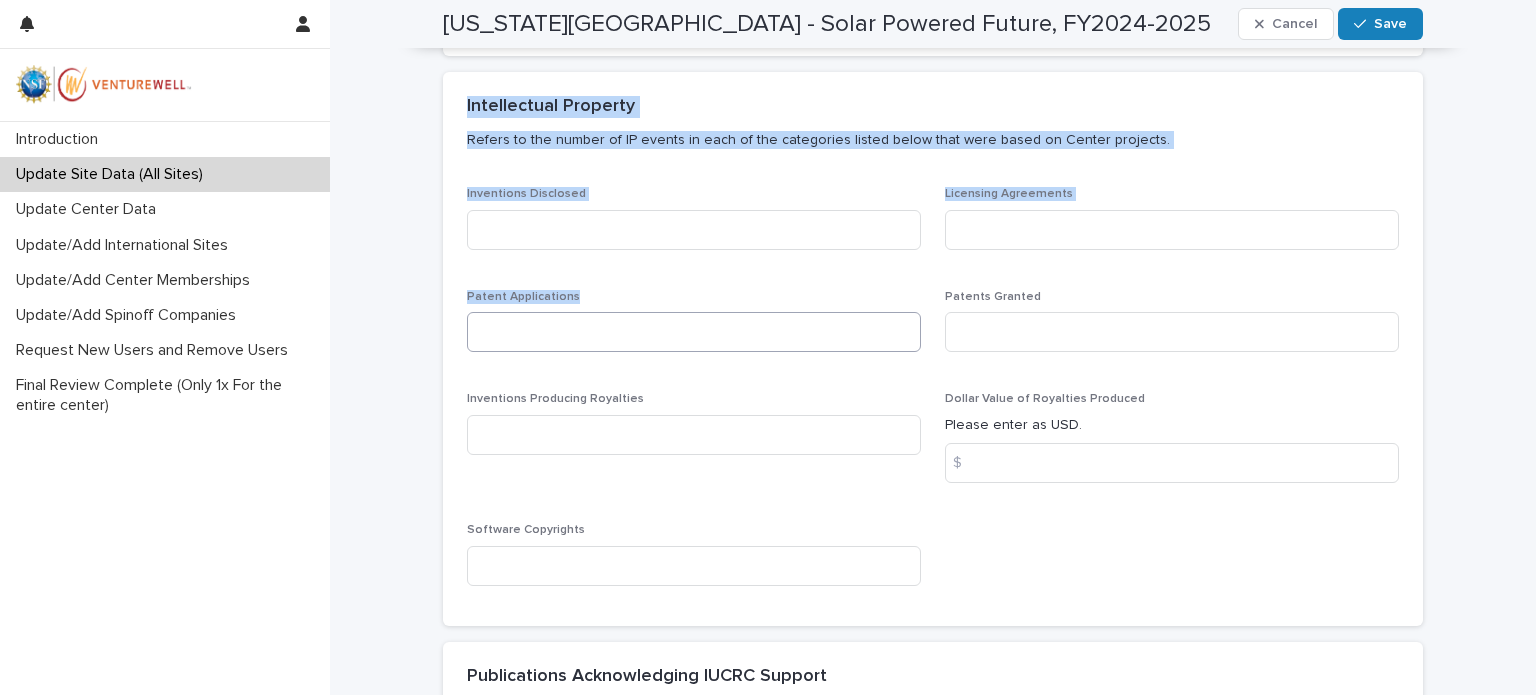 drag, startPoint x: 460, startPoint y: 101, endPoint x: 740, endPoint y: 317, distance: 353.63257 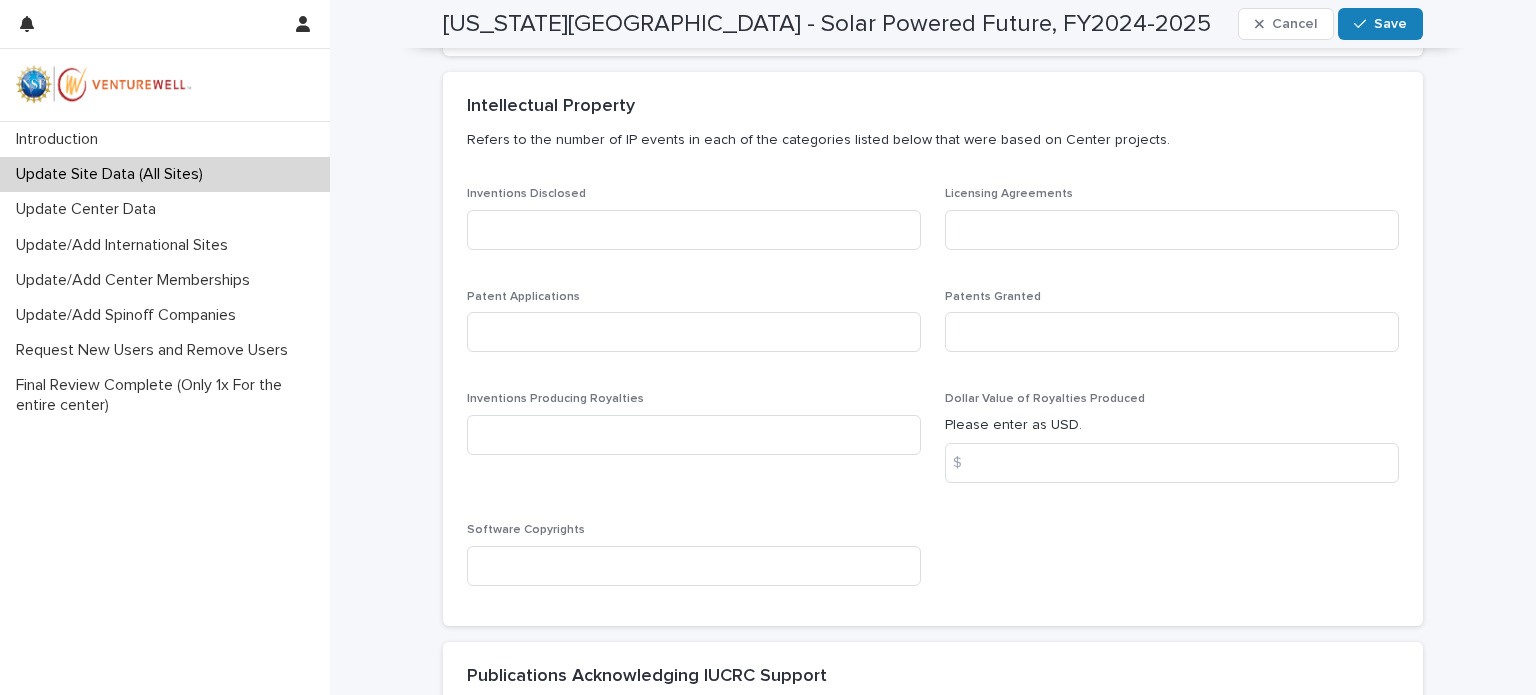 click on "Inventions Producing Royalties" at bounding box center (694, 399) 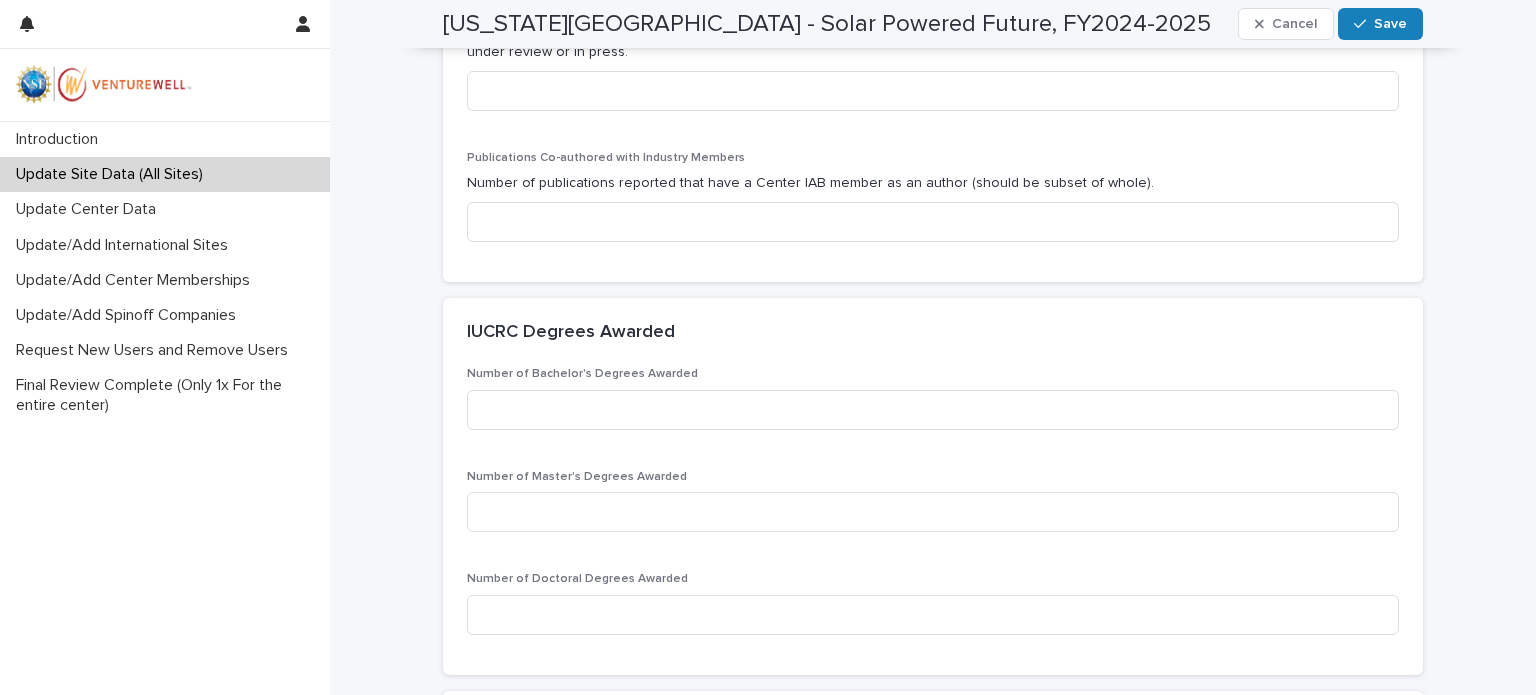 scroll, scrollTop: 1500, scrollLeft: 0, axis: vertical 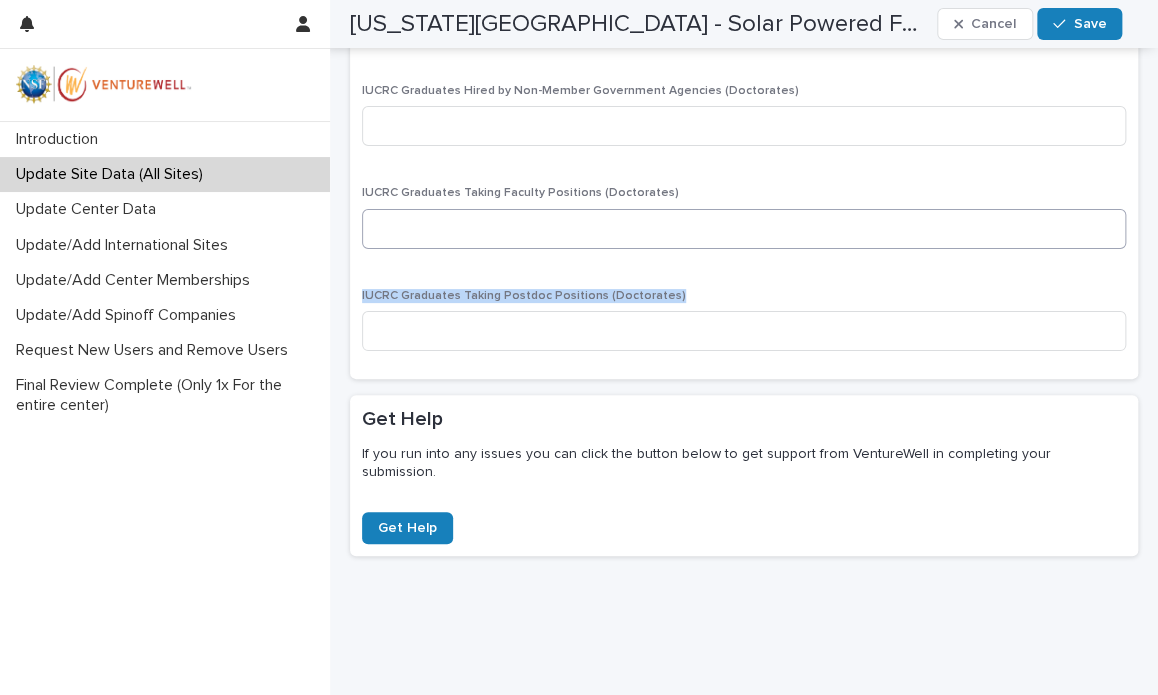 drag, startPoint x: 1080, startPoint y: 353, endPoint x: 736, endPoint y: 196, distance: 378.13358 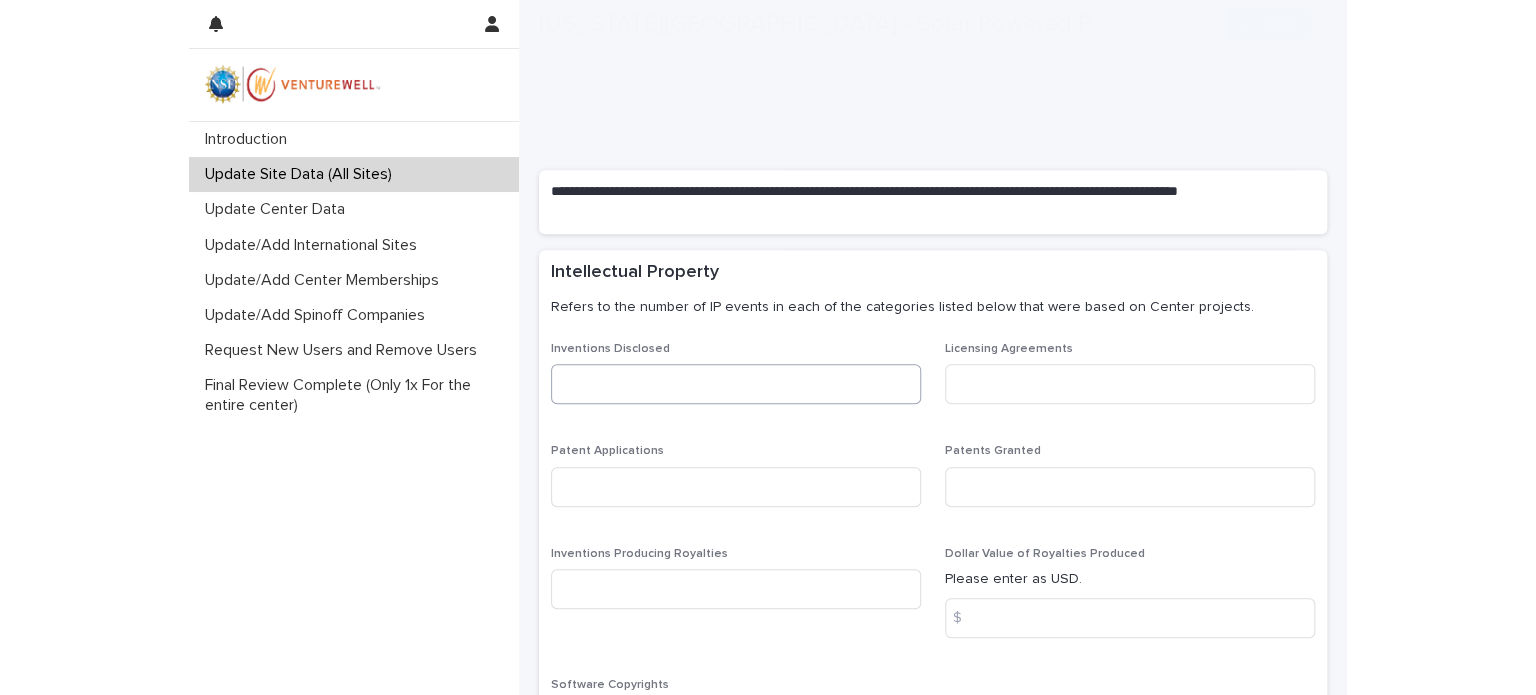 scroll, scrollTop: 400, scrollLeft: 0, axis: vertical 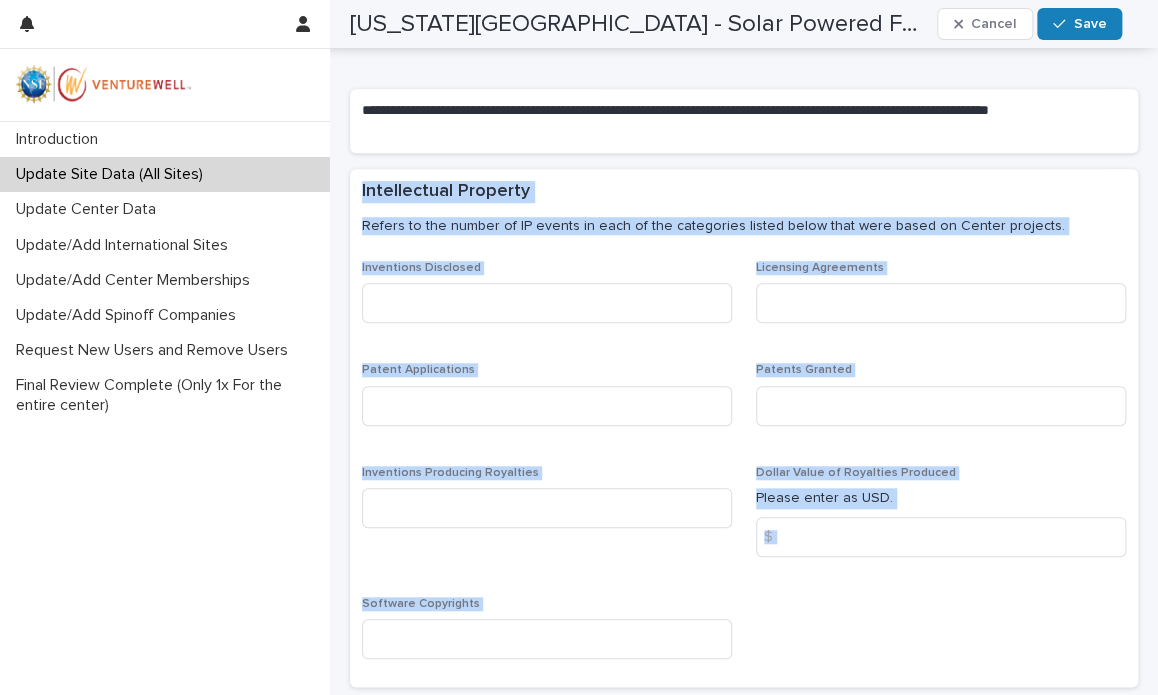 click on "Intellectual Property Refers to the number of IP events in each of the categories listed below that were based on Center projects." at bounding box center [744, 215] 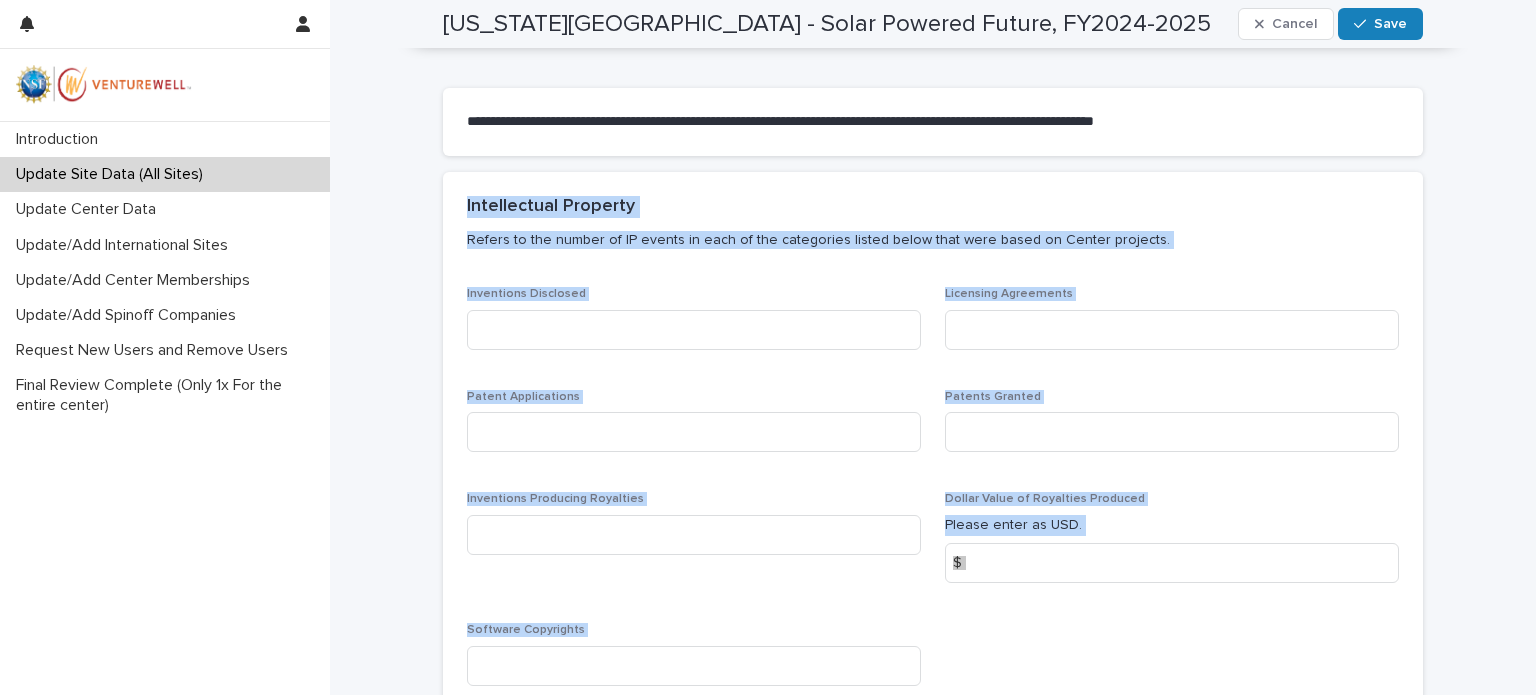 click on "Intellectual Property Refers to the number of IP events in each of the categories listed below that were based on Center projects." at bounding box center [929, 230] 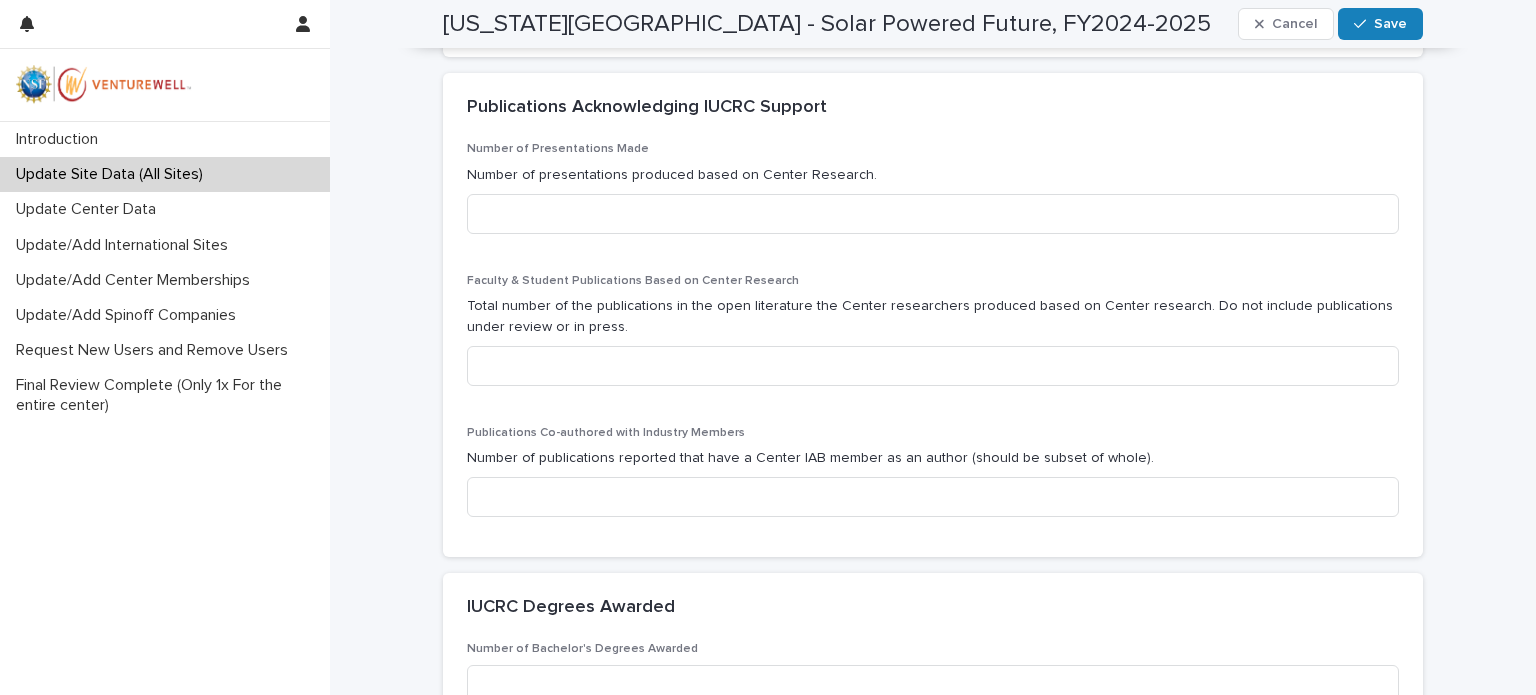 scroll, scrollTop: 1100, scrollLeft: 0, axis: vertical 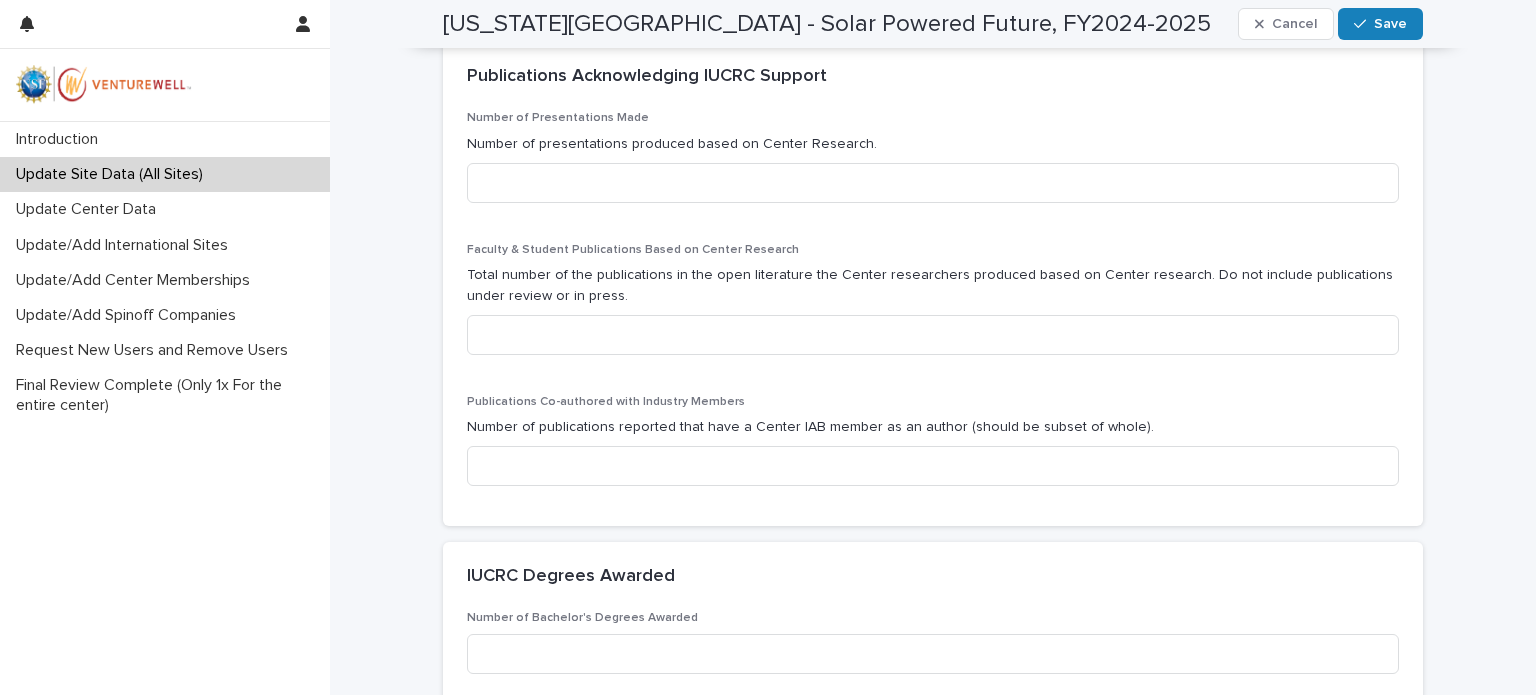 drag, startPoint x: 1489, startPoint y: 184, endPoint x: 1476, endPoint y: 187, distance: 13.341664 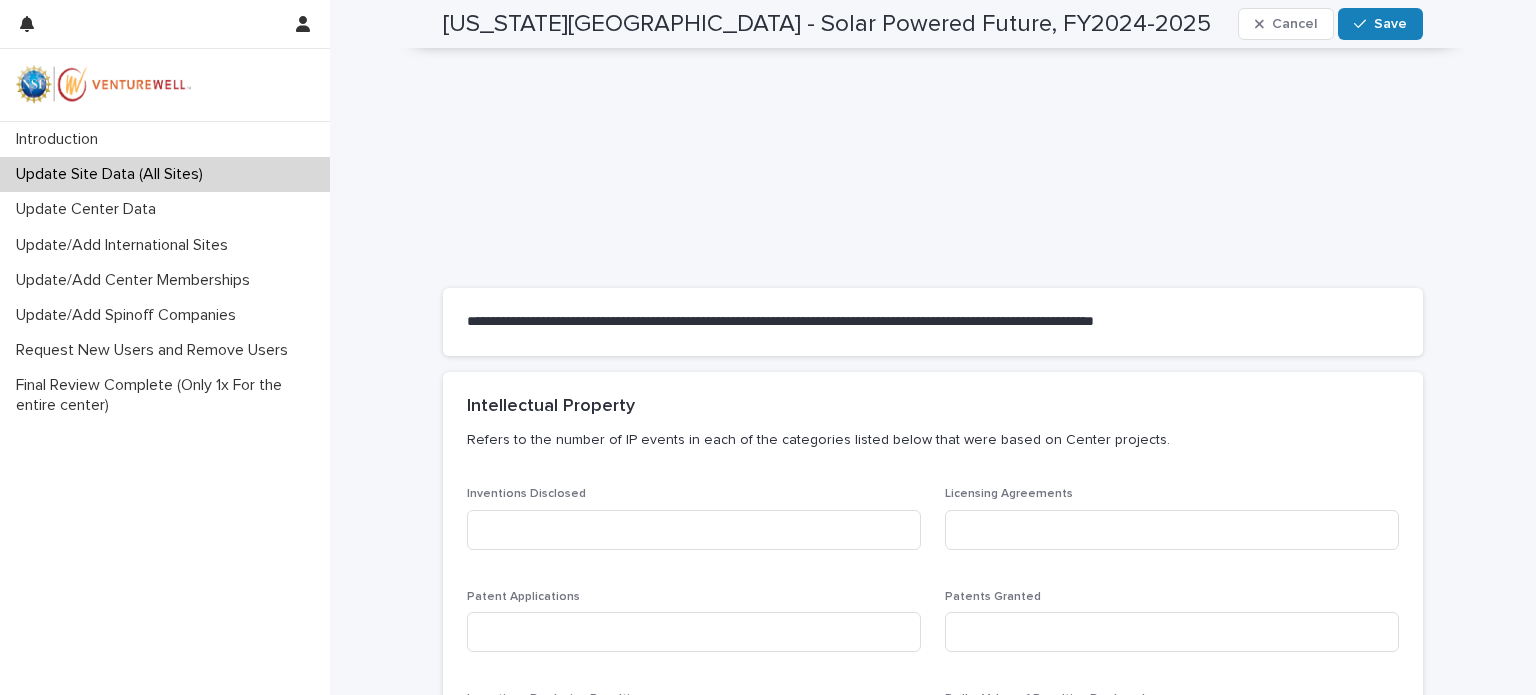 scroll, scrollTop: 400, scrollLeft: 0, axis: vertical 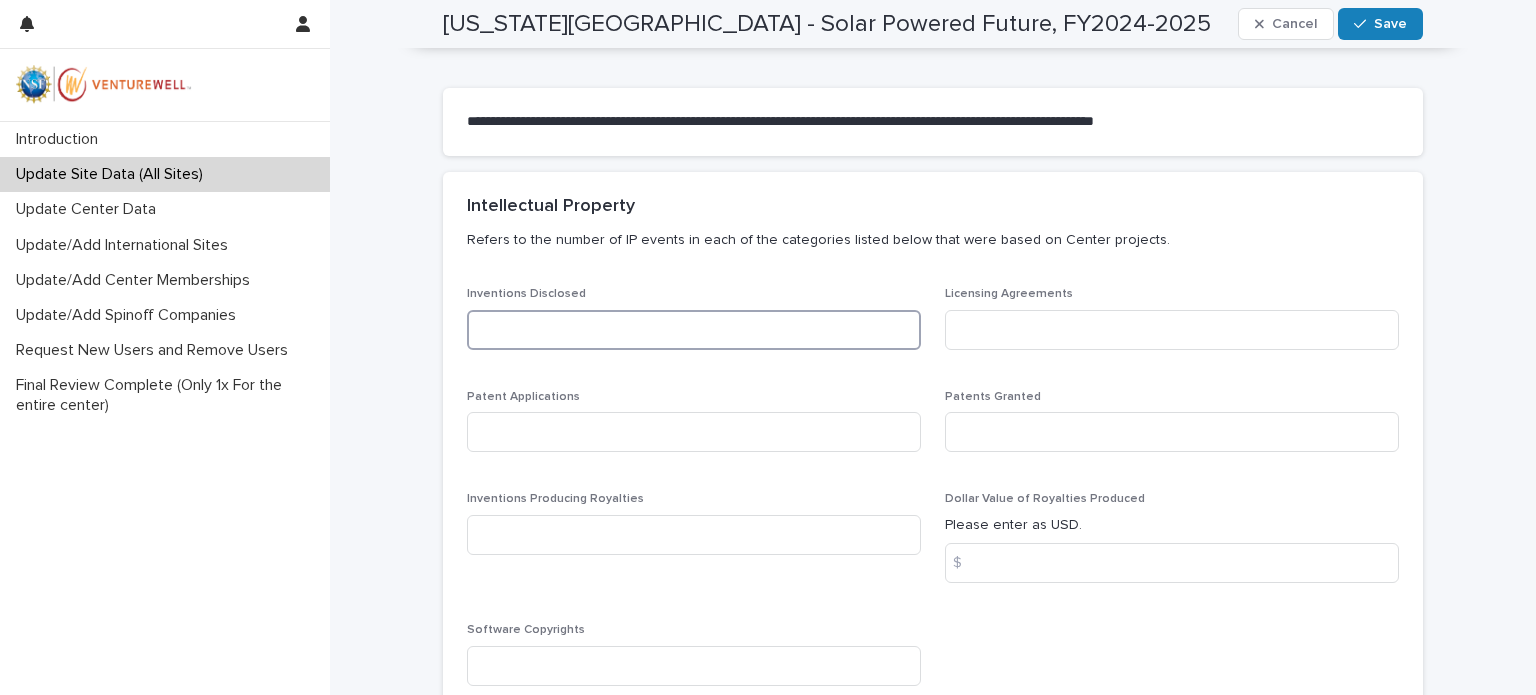 click at bounding box center (694, 330) 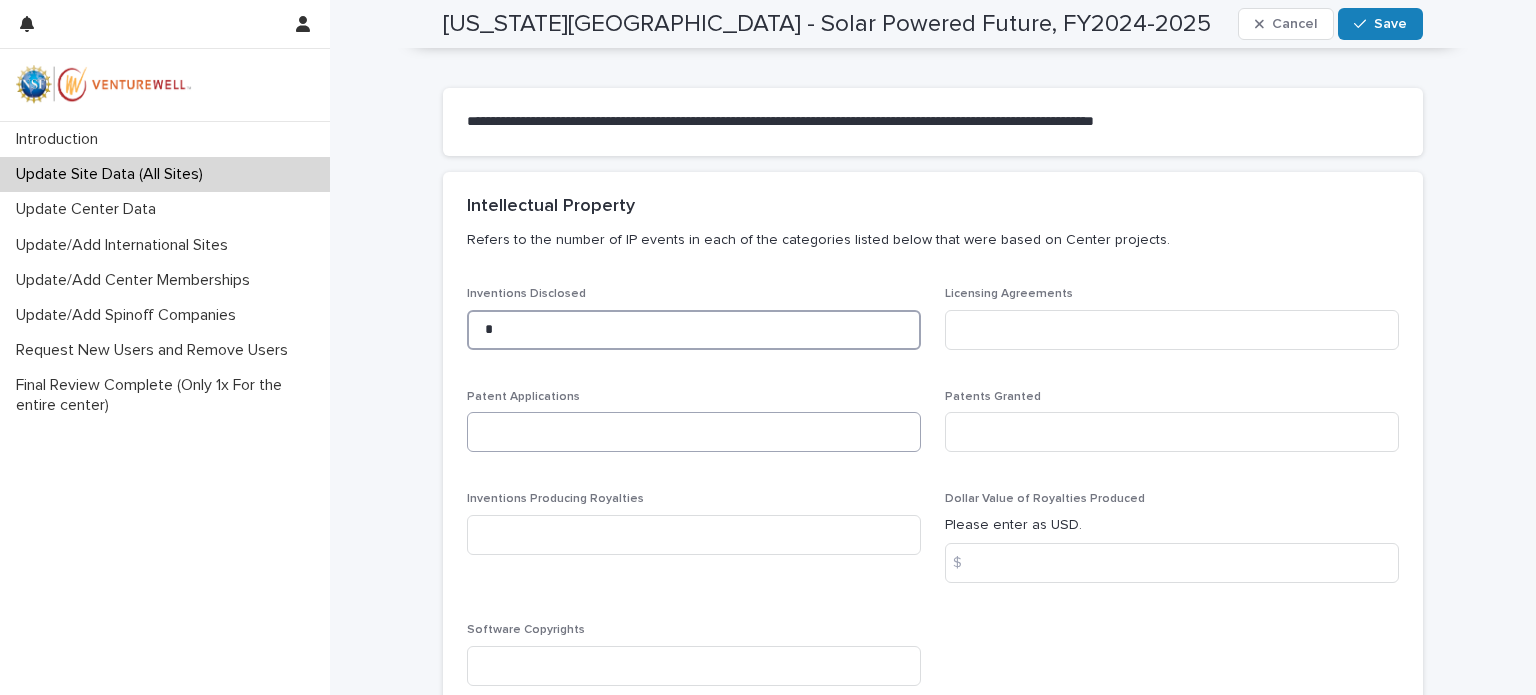 type on "*" 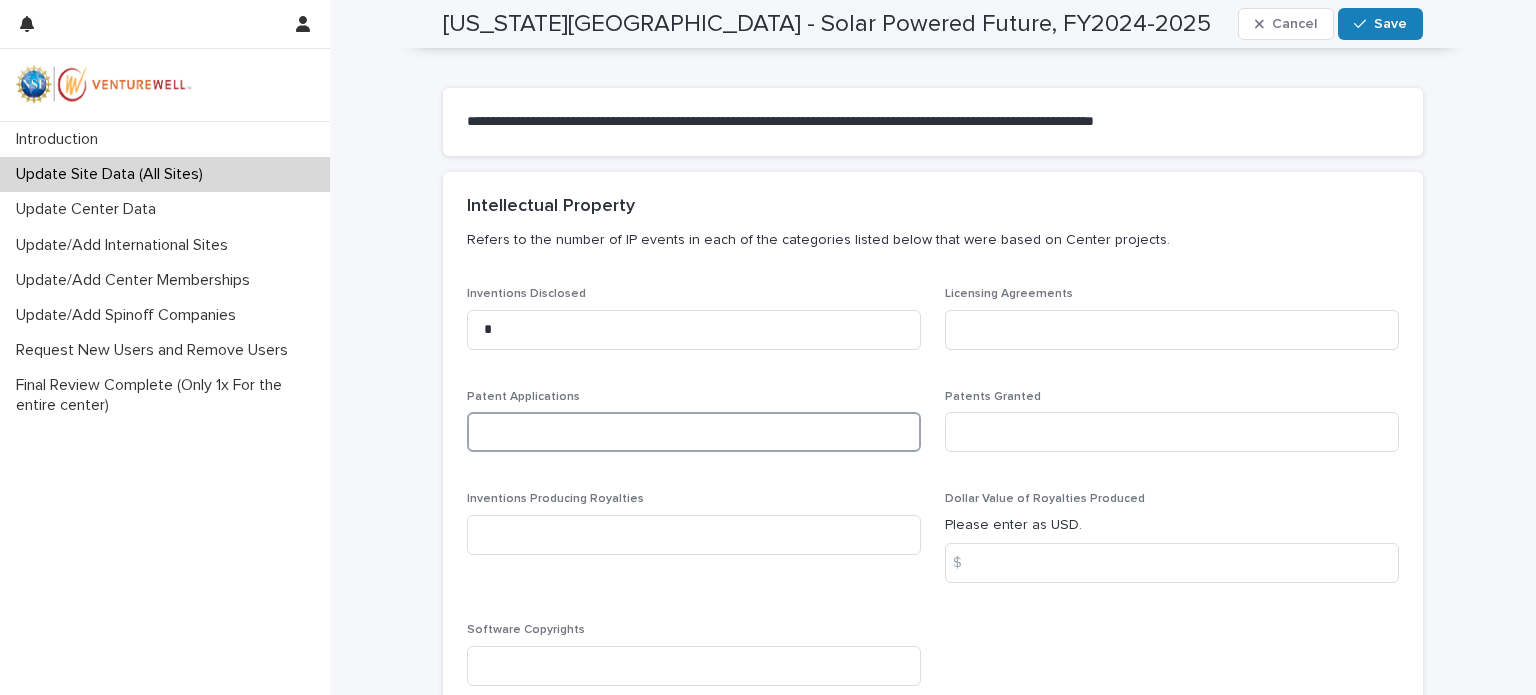 click at bounding box center (694, 432) 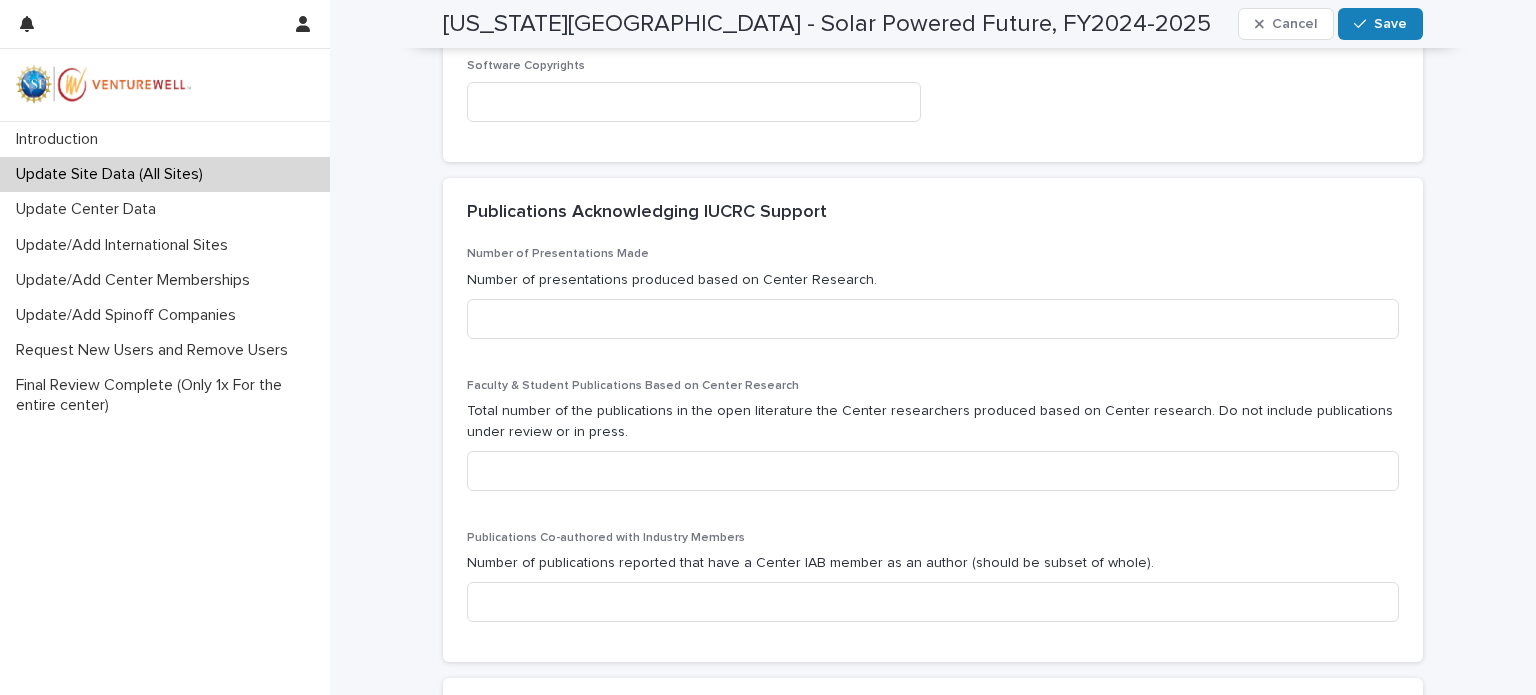 scroll, scrollTop: 1000, scrollLeft: 0, axis: vertical 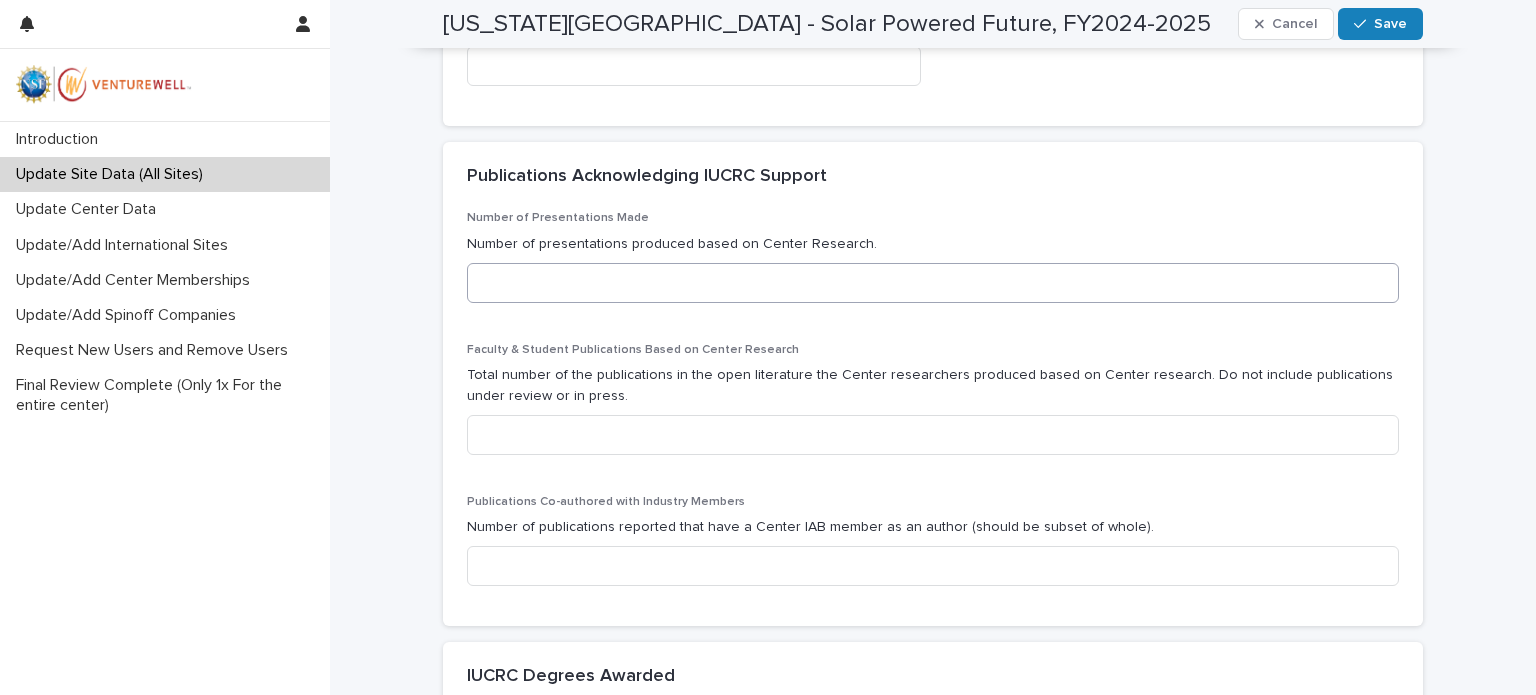 type on "*" 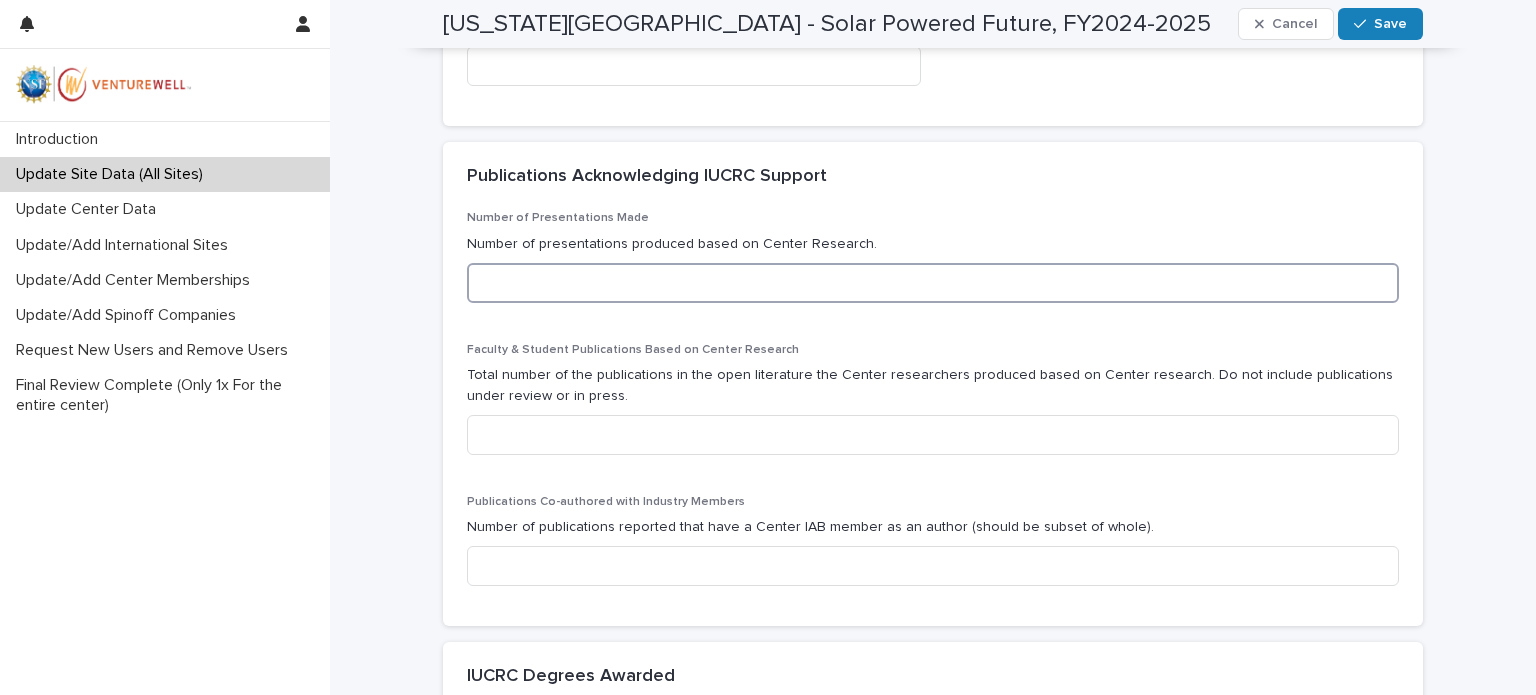 click at bounding box center [933, 283] 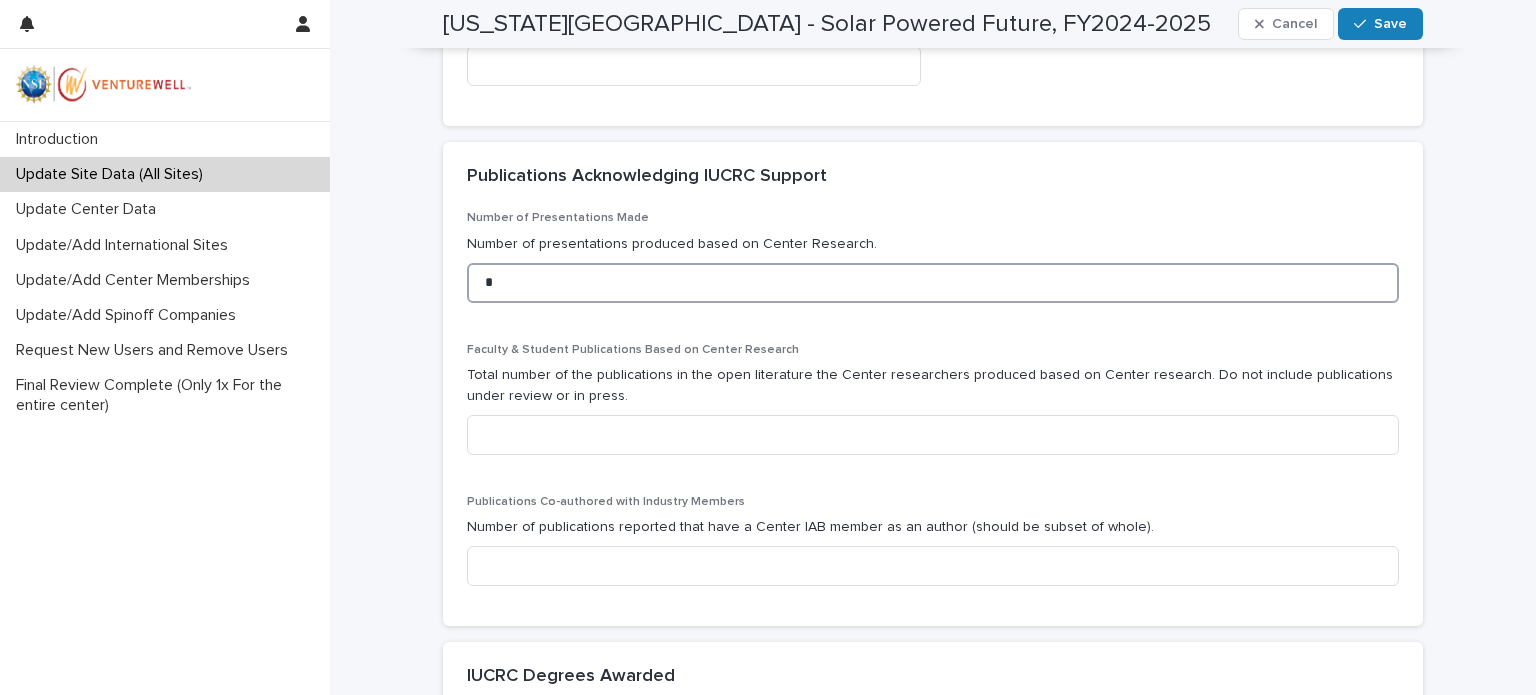 type on "*" 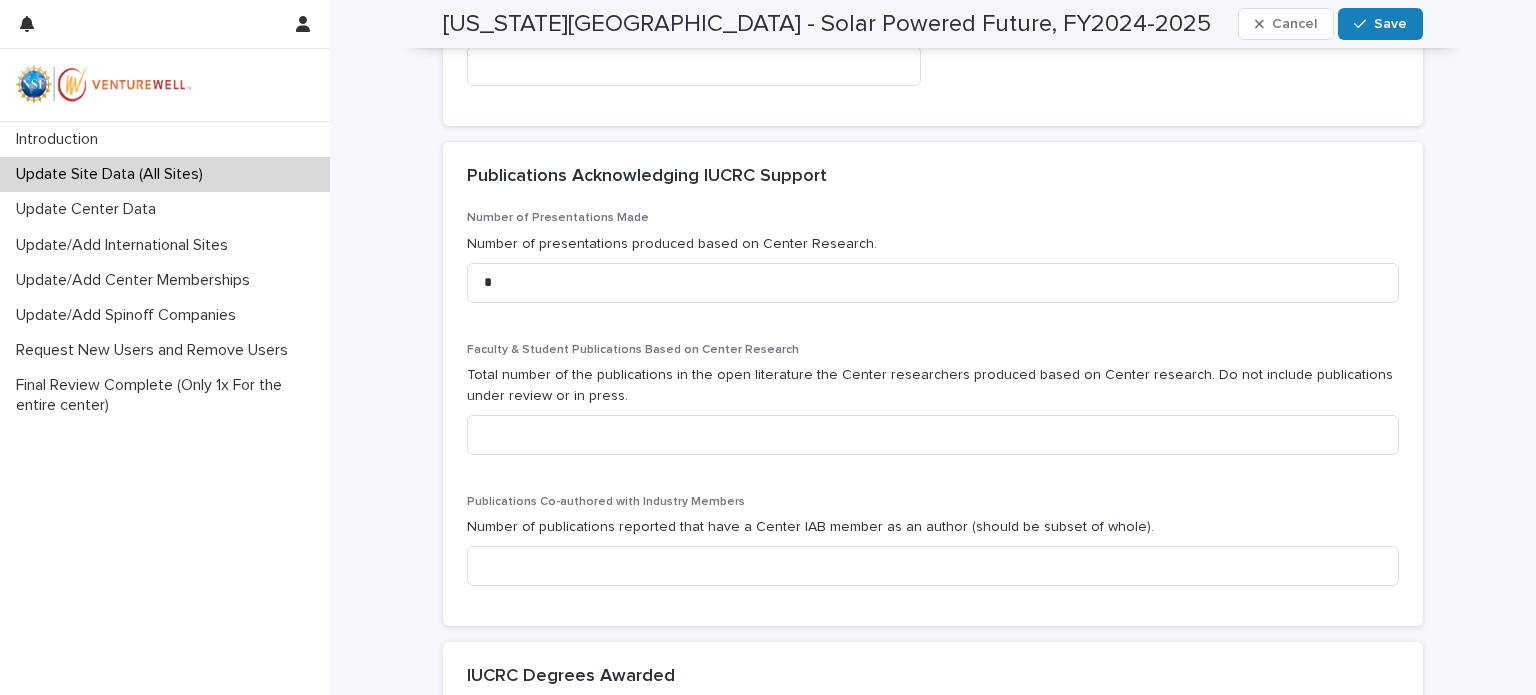 click on "Introduction Update Site Data (All Sites) Update Center Data Update/Add International Sites Update/Add Center Memberships Update/Add Spinoff Companies Request New Users and Remove Users Final Review Complete (Only 1x For the entire center)" at bounding box center (165, 408) 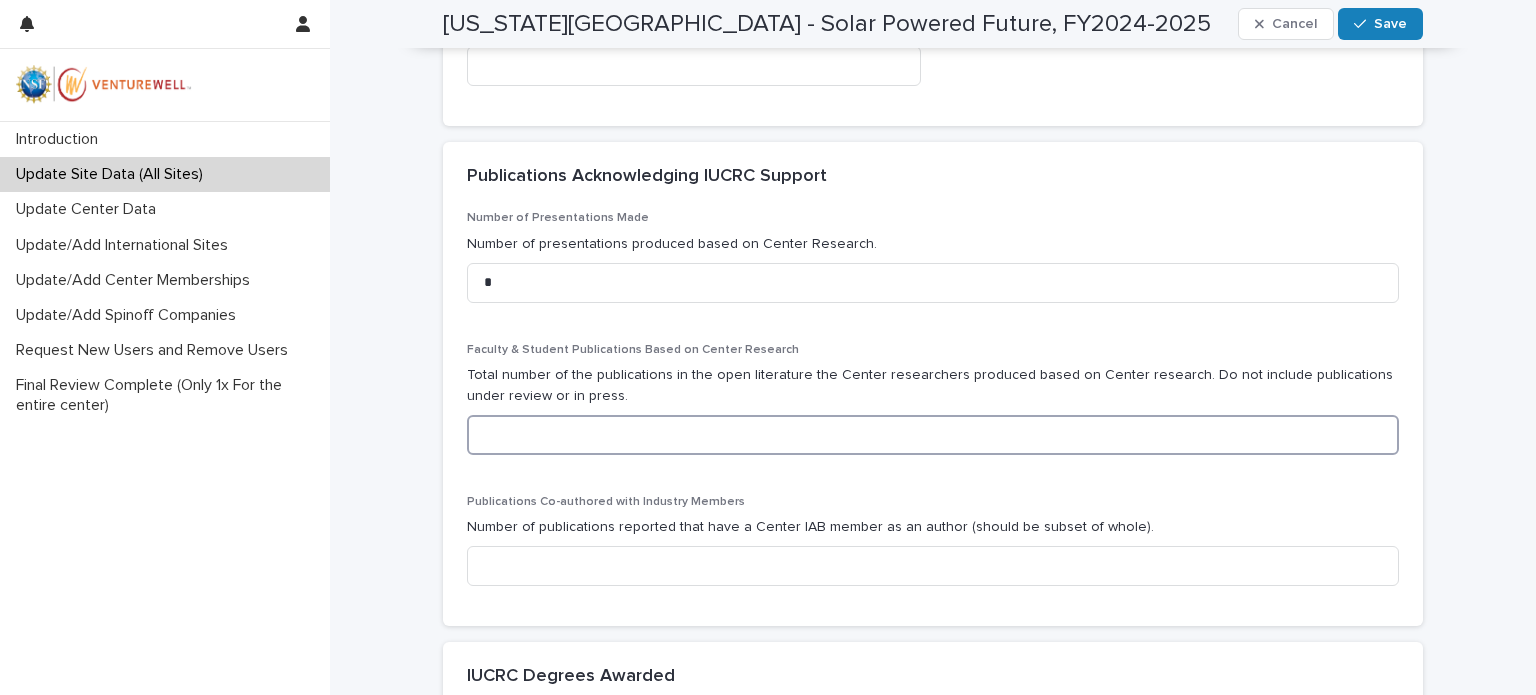 click at bounding box center (933, 435) 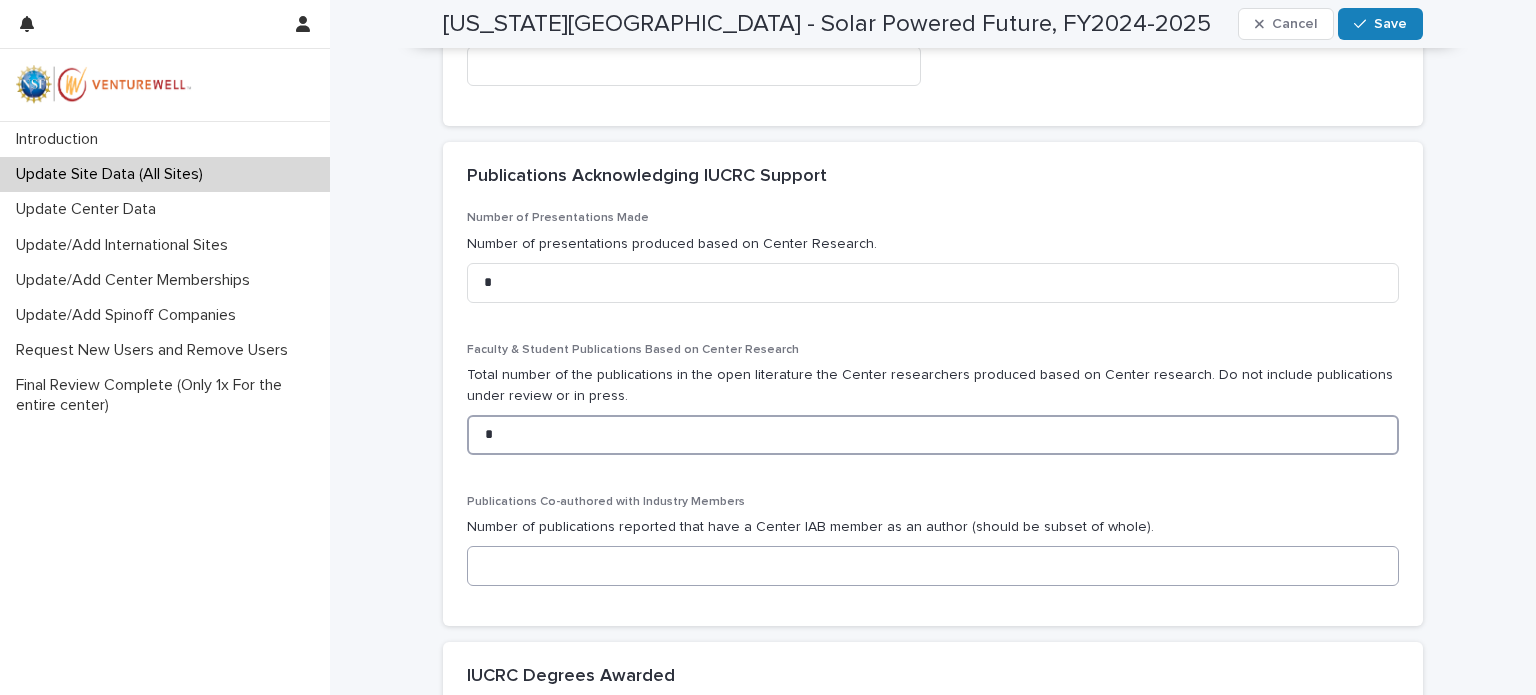 type on "*" 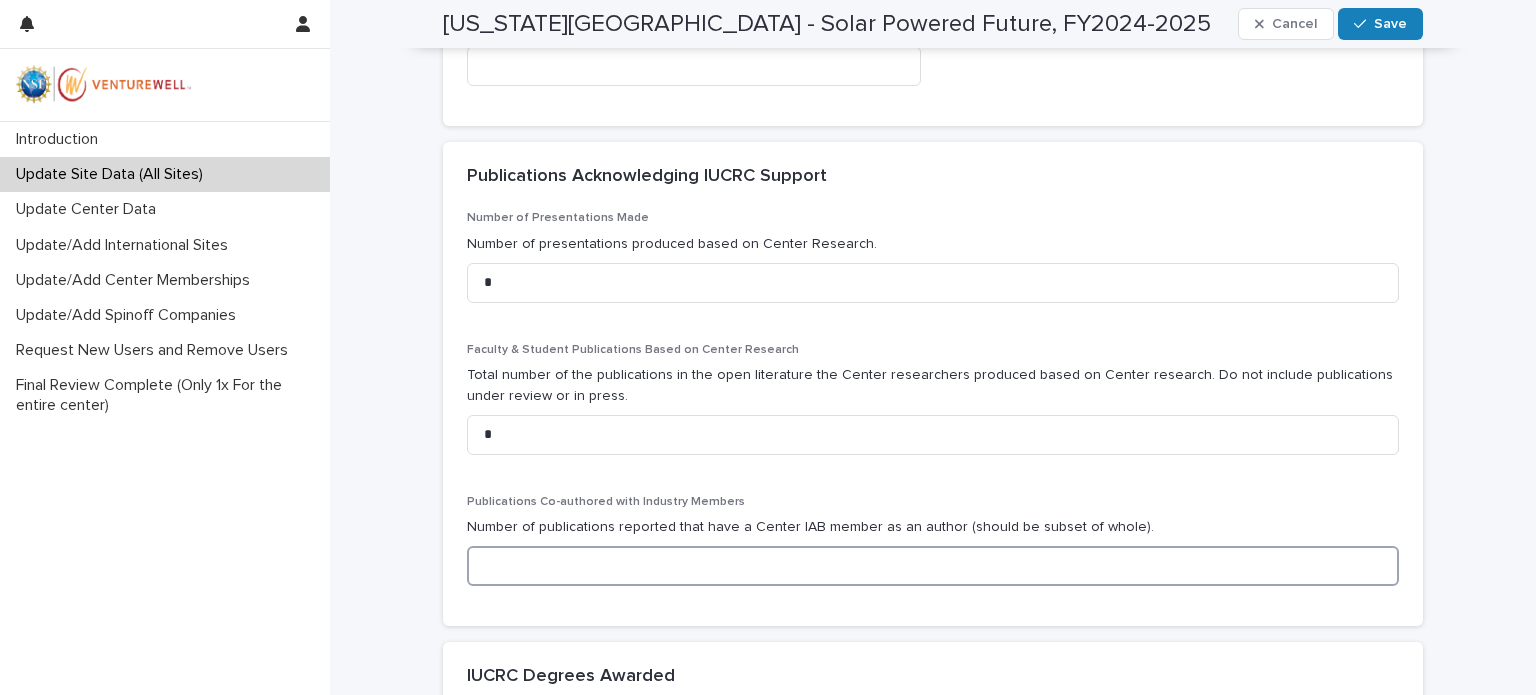 click at bounding box center (933, 566) 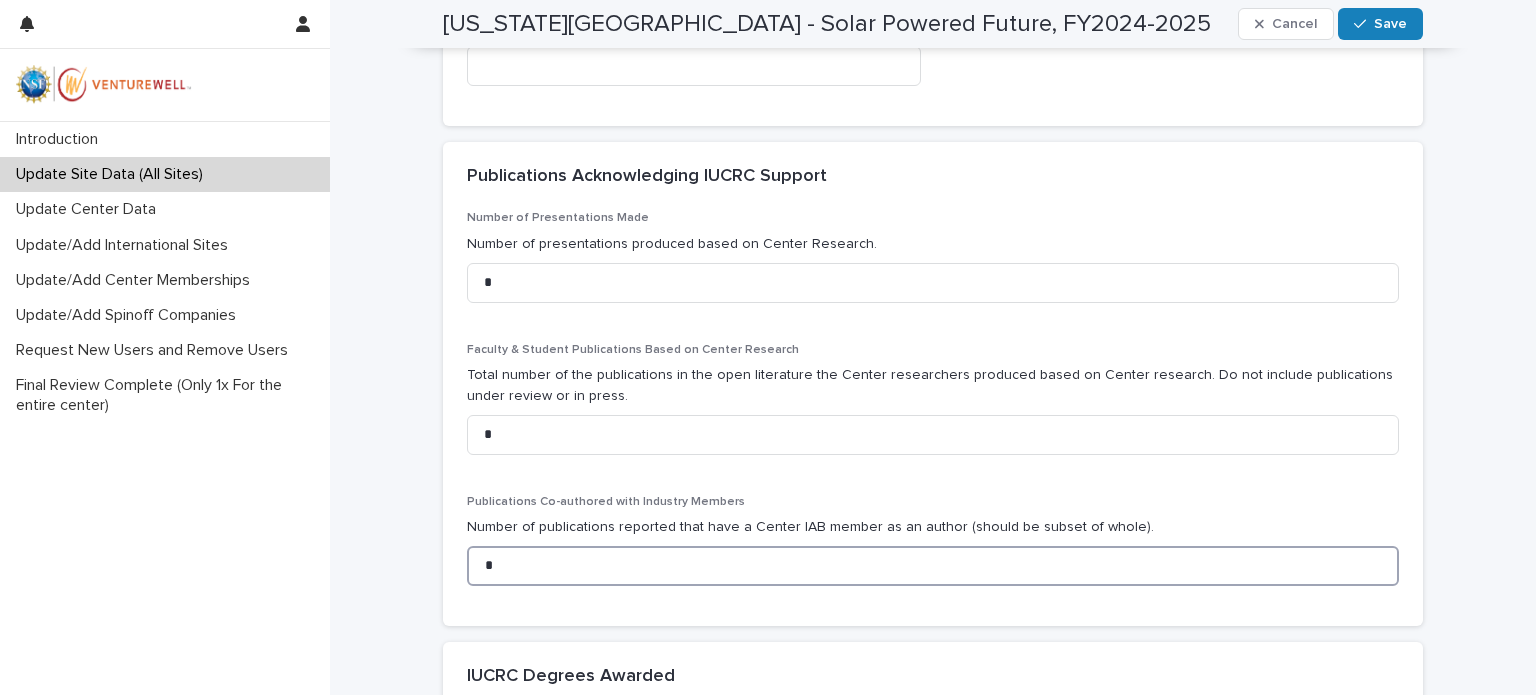 scroll, scrollTop: 1300, scrollLeft: 0, axis: vertical 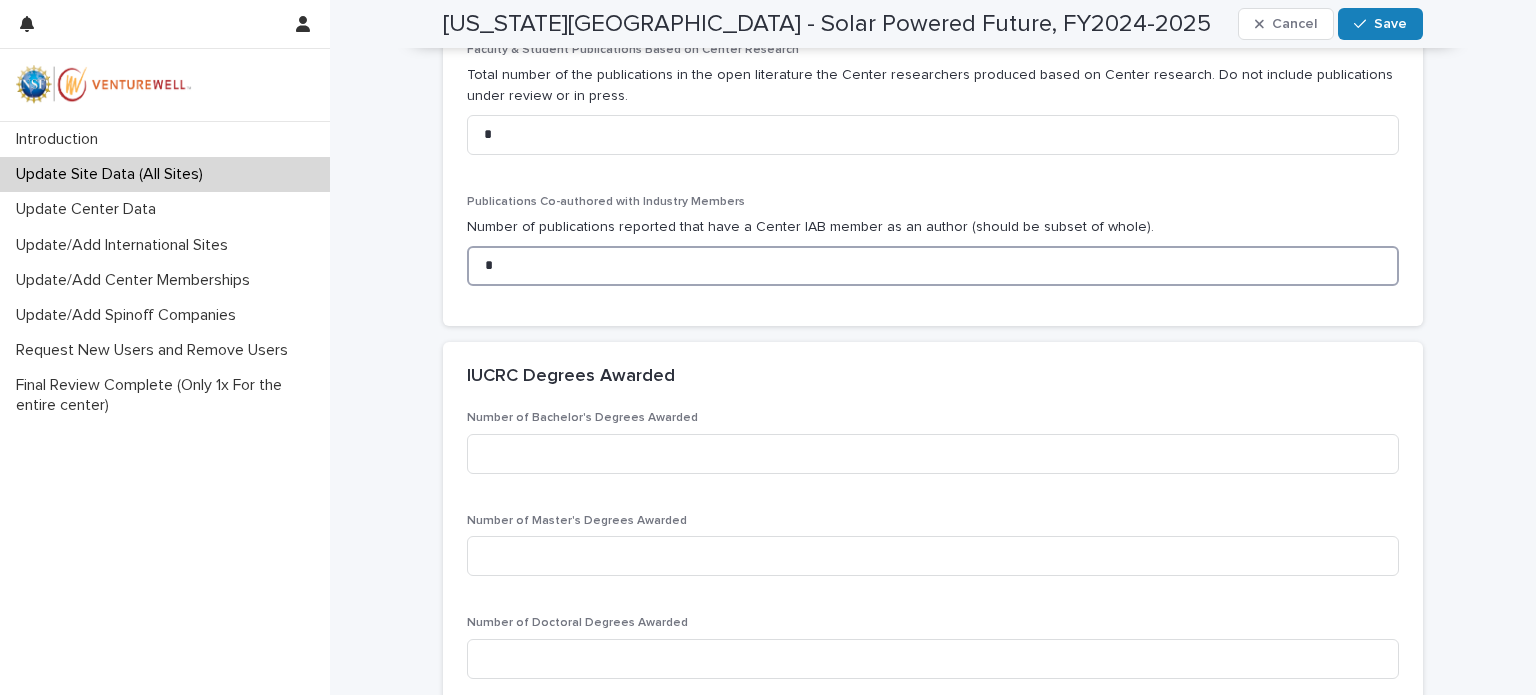 drag, startPoint x: 551, startPoint y: 255, endPoint x: 470, endPoint y: 266, distance: 81.7435 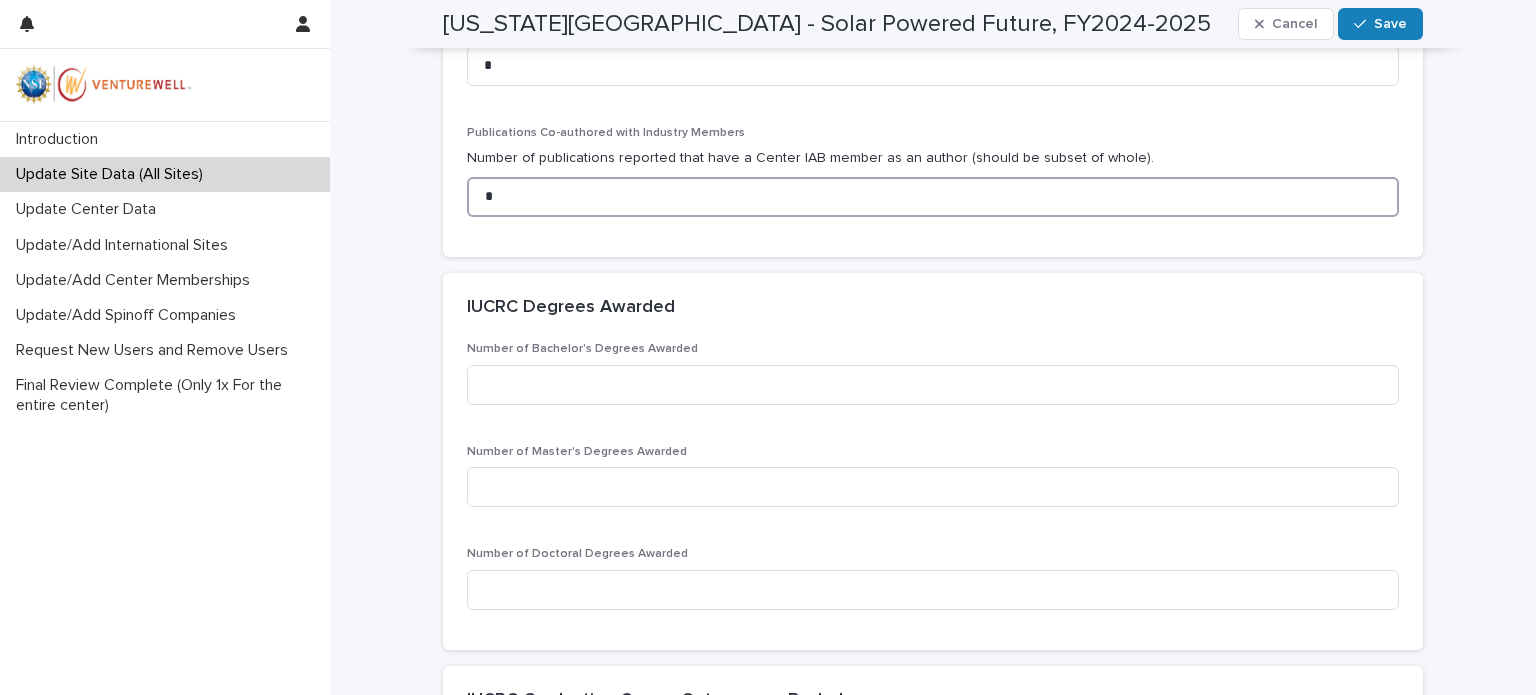 scroll, scrollTop: 1400, scrollLeft: 0, axis: vertical 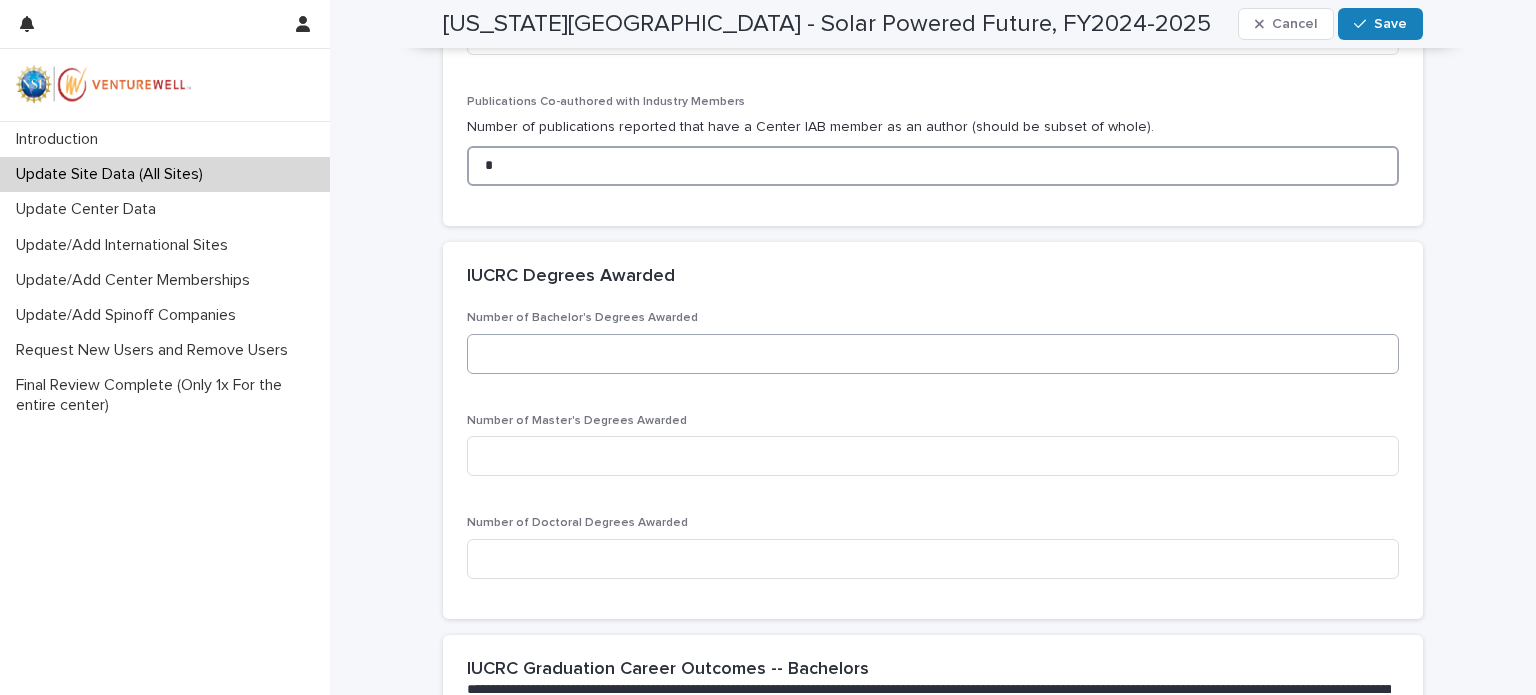 type on "*" 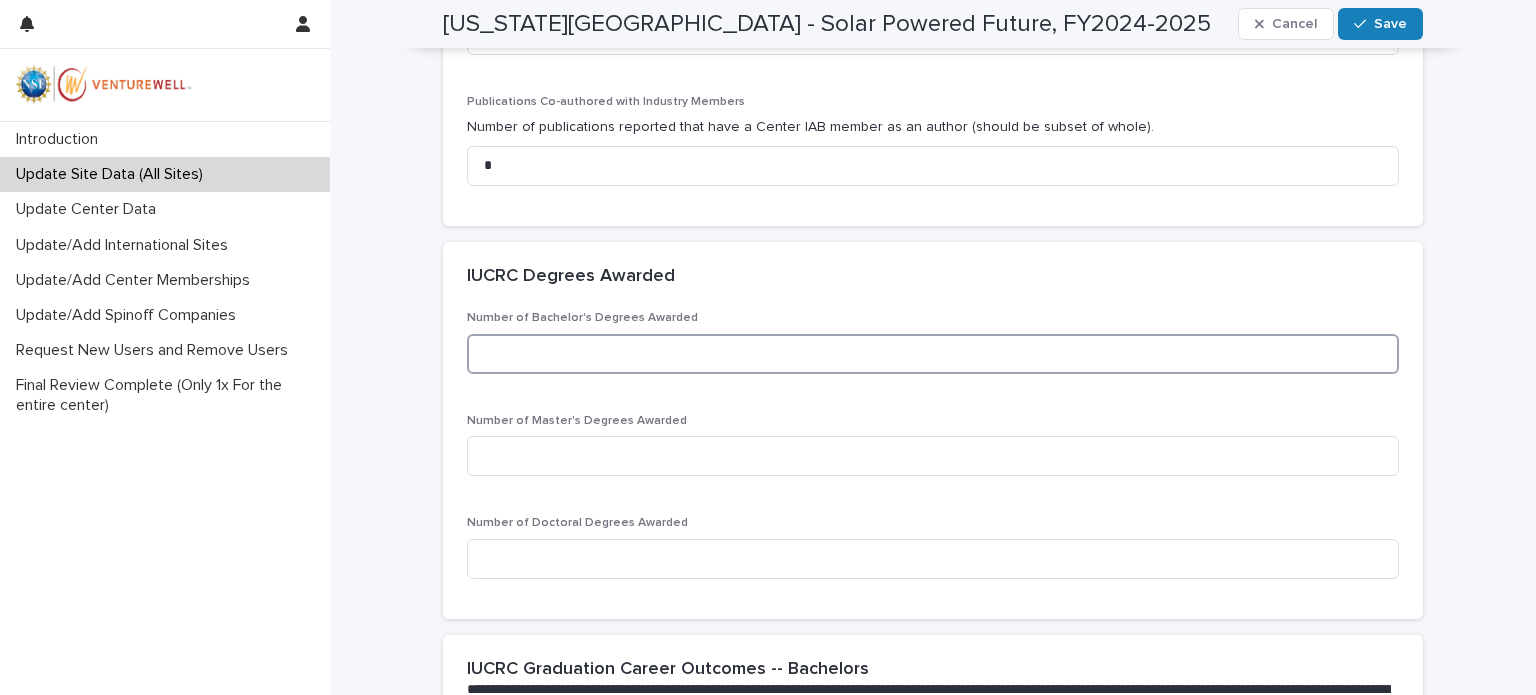 click at bounding box center (933, 354) 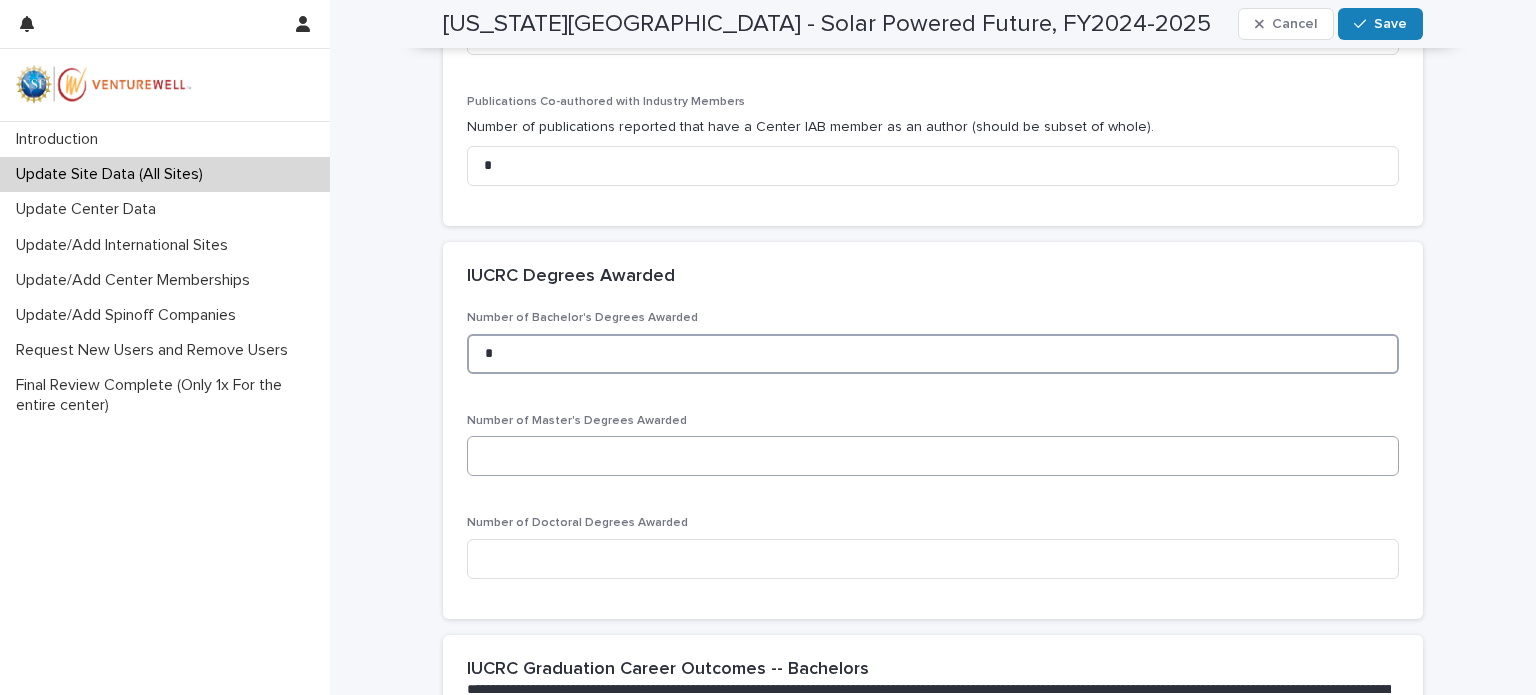type on "*" 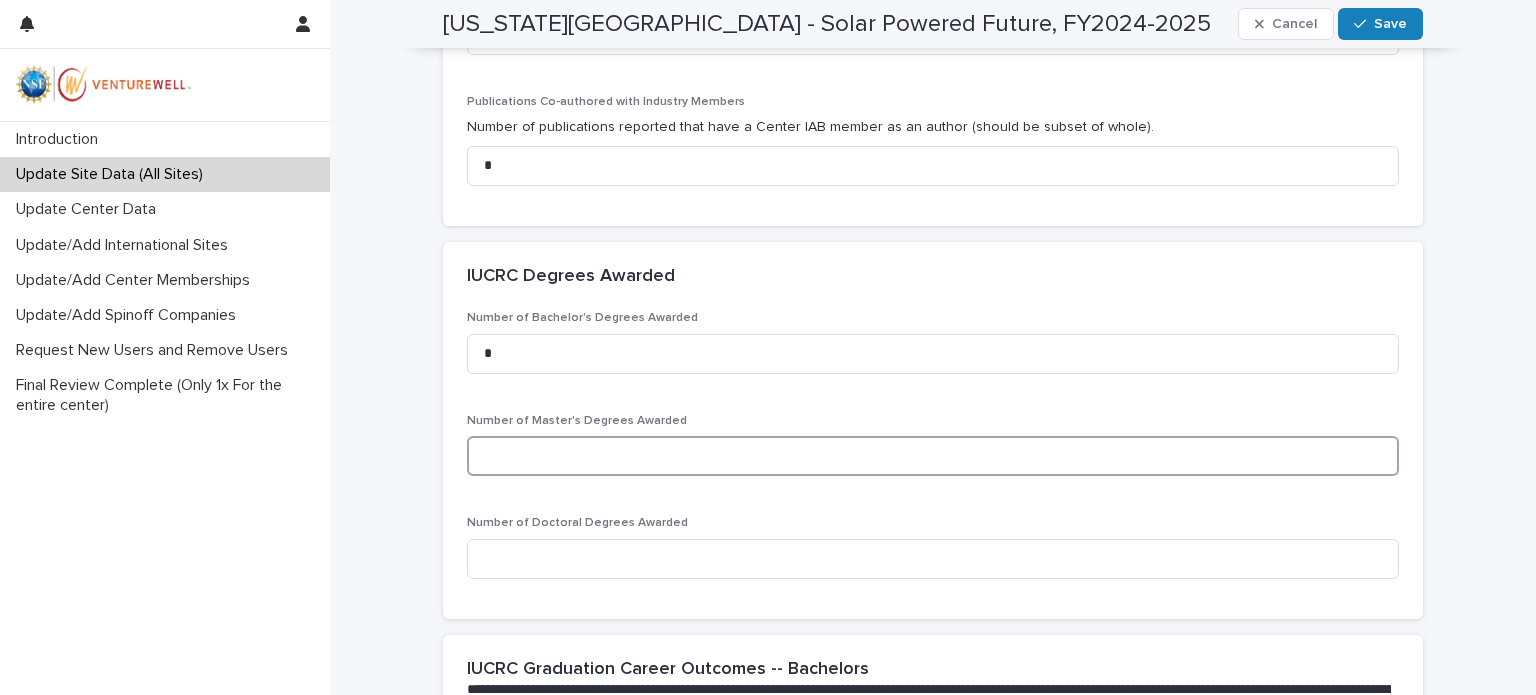 click at bounding box center [933, 456] 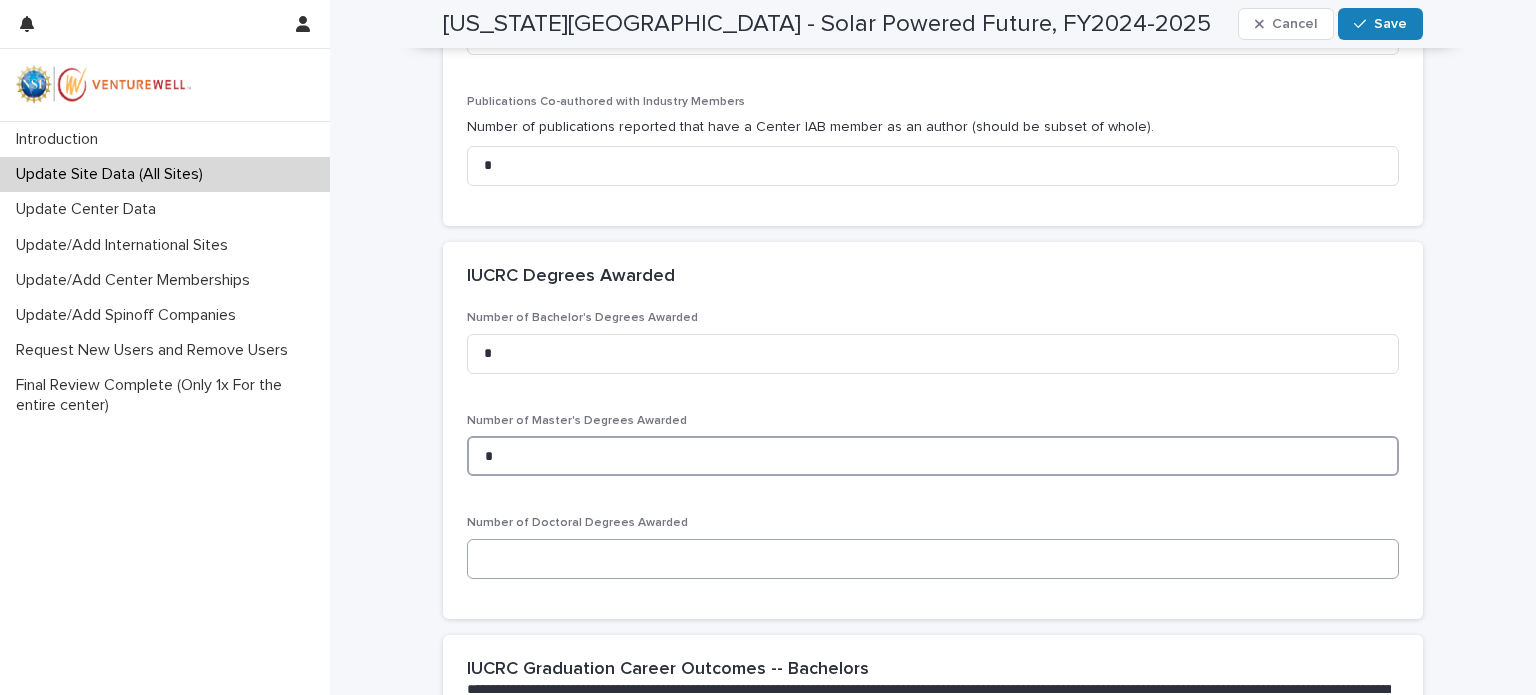 type on "*" 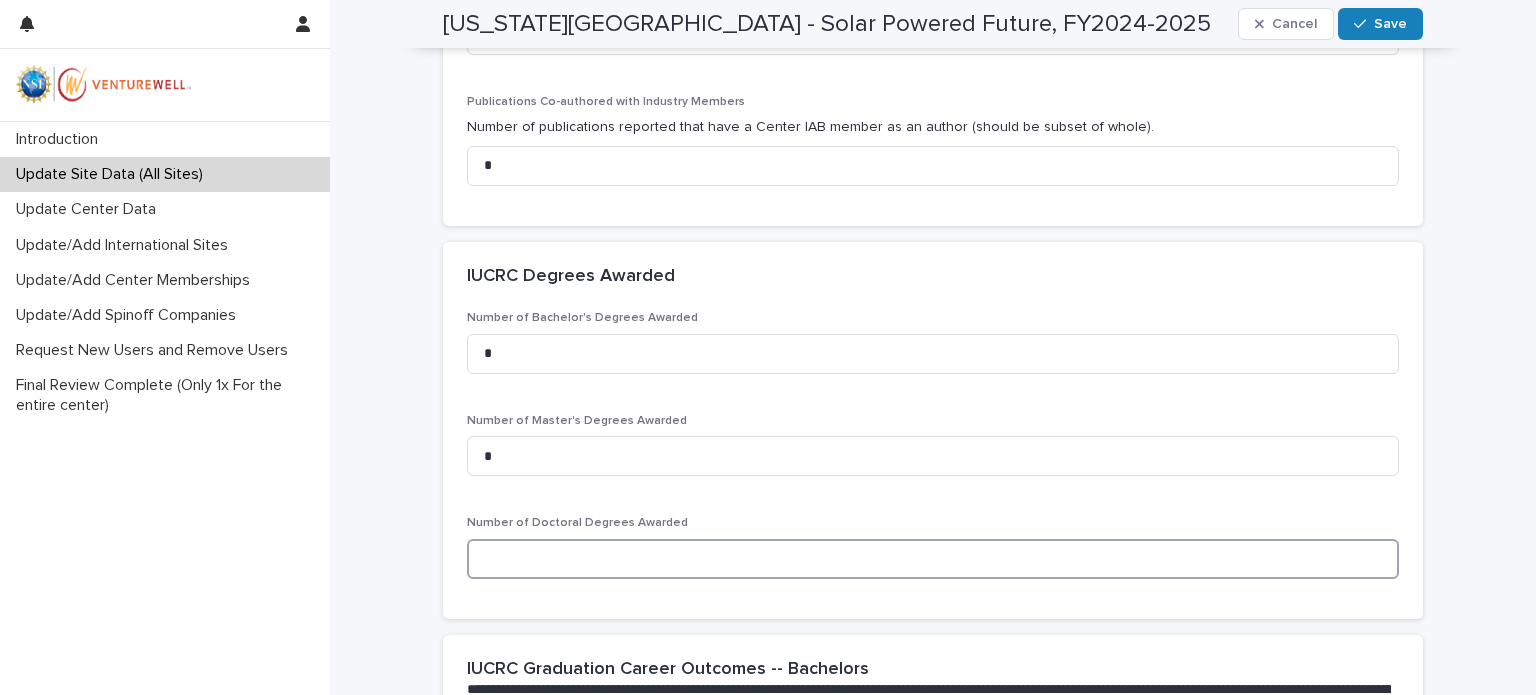 click at bounding box center [933, 559] 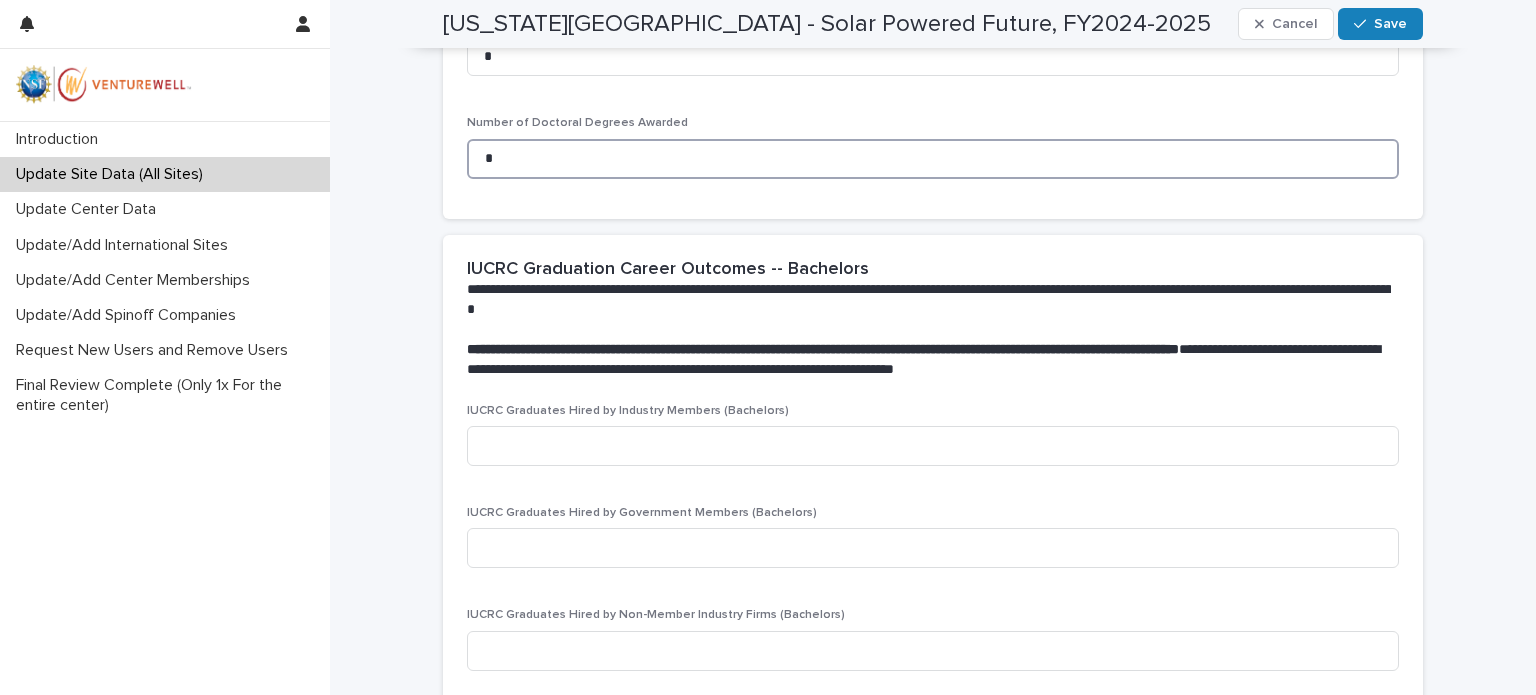 scroll, scrollTop: 1700, scrollLeft: 0, axis: vertical 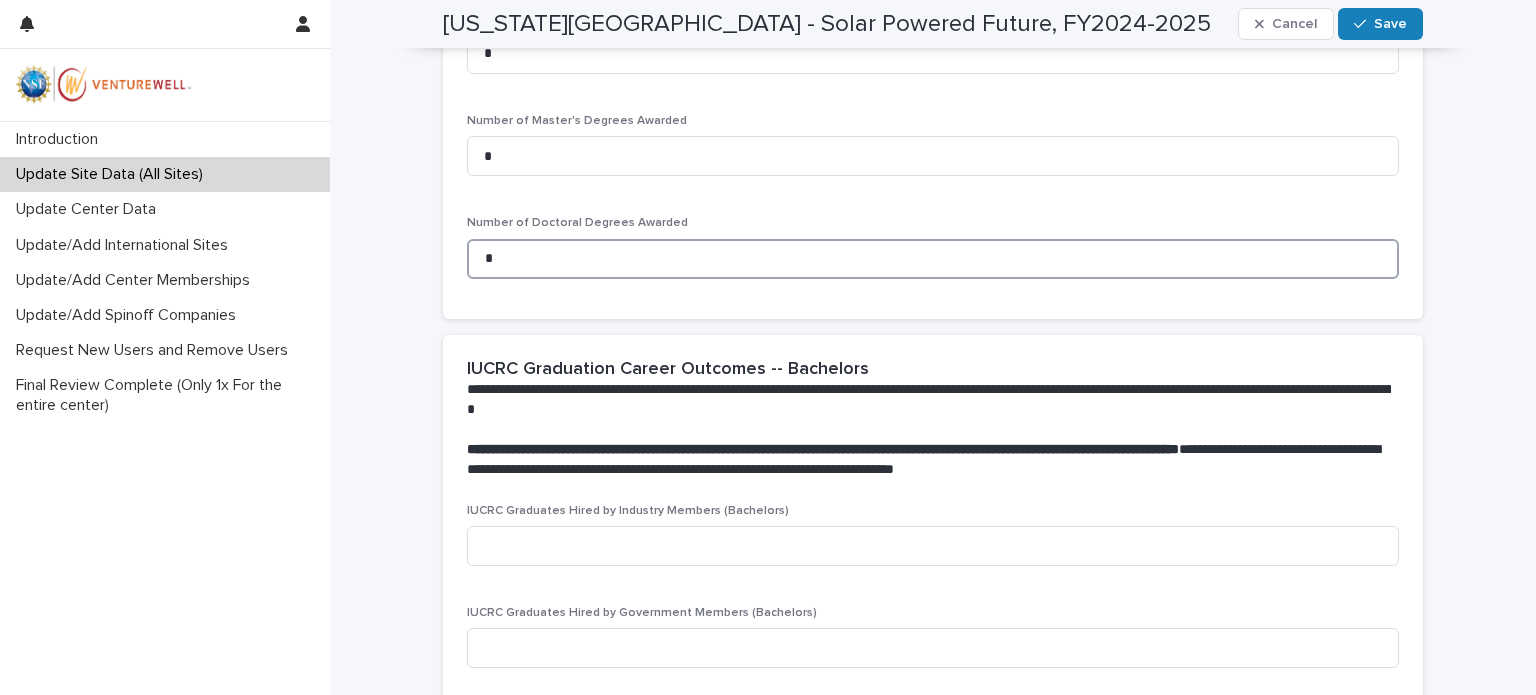 drag, startPoint x: 500, startPoint y: 257, endPoint x: 449, endPoint y: 259, distance: 51.0392 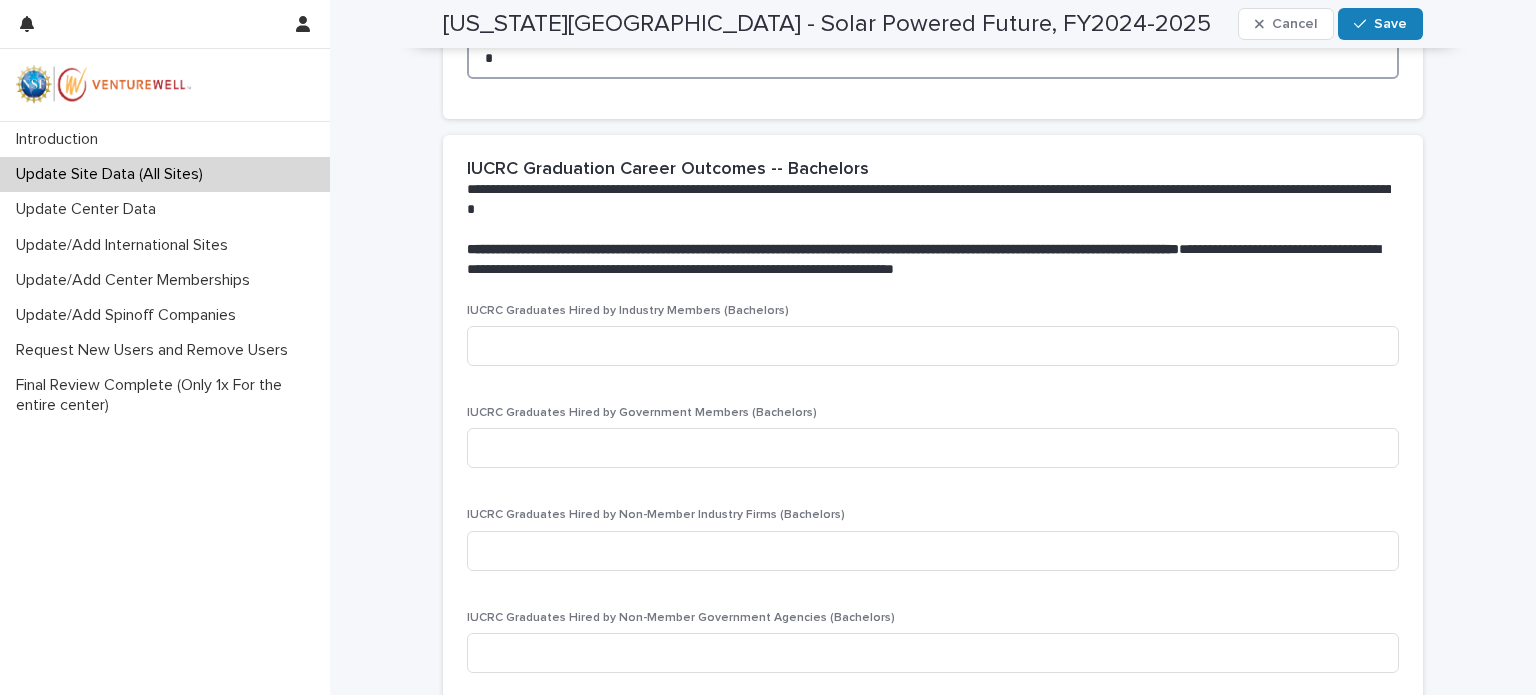 scroll, scrollTop: 2000, scrollLeft: 0, axis: vertical 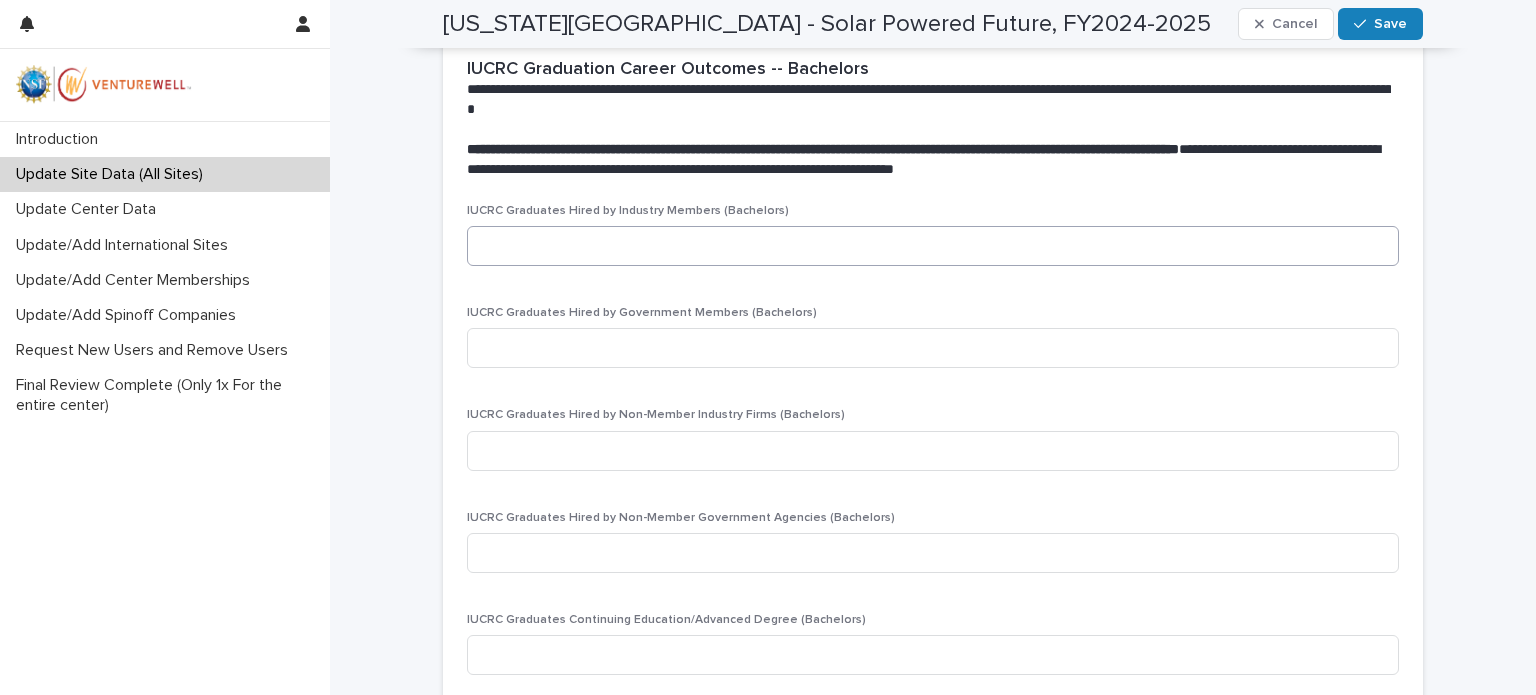 type on "*" 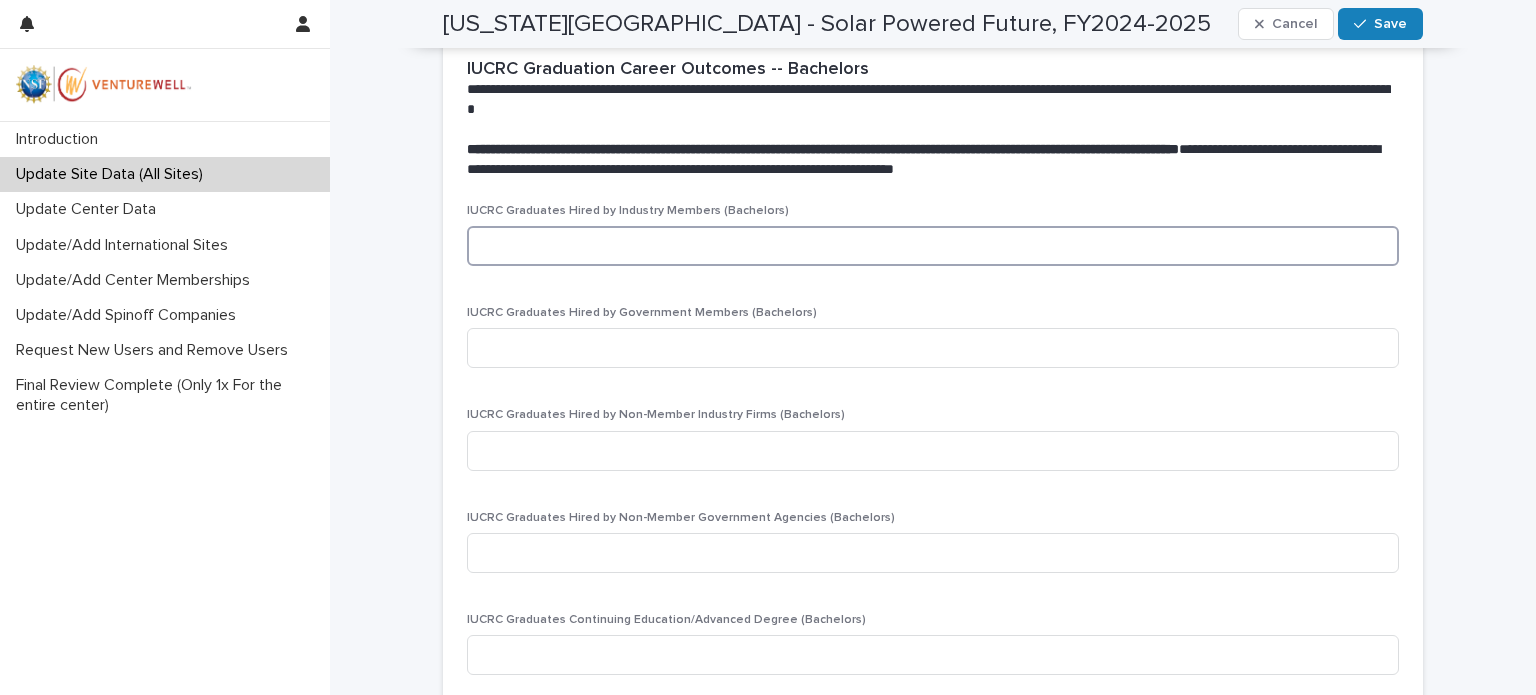 click at bounding box center [933, 246] 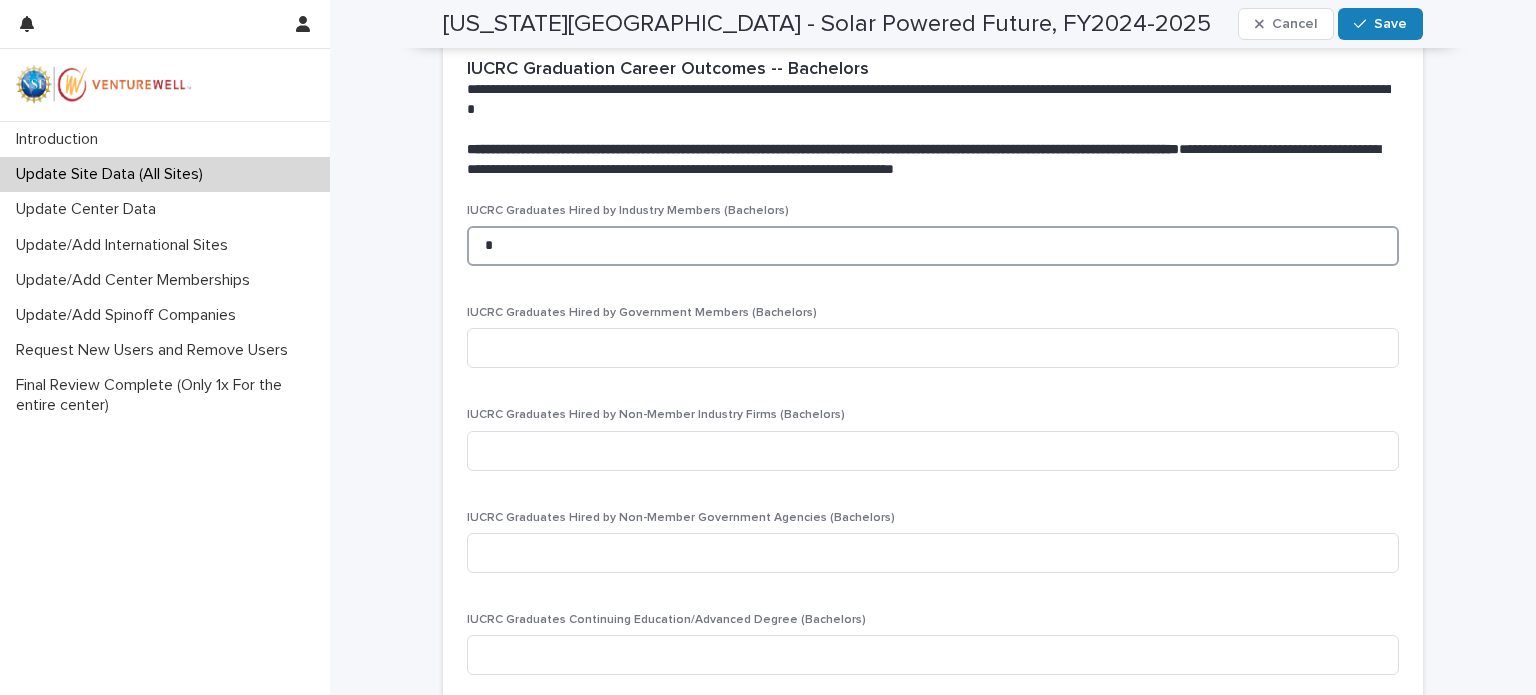 scroll, scrollTop: 2100, scrollLeft: 0, axis: vertical 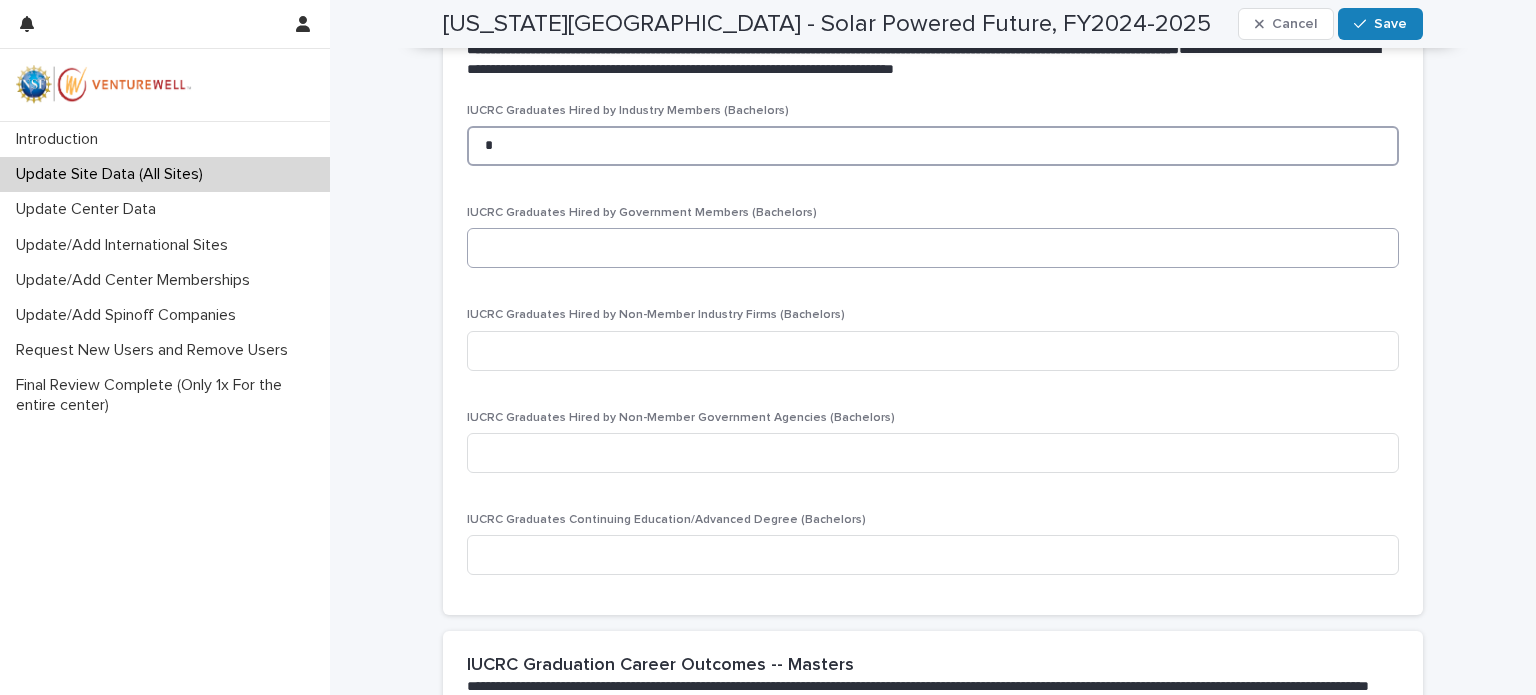 type on "*" 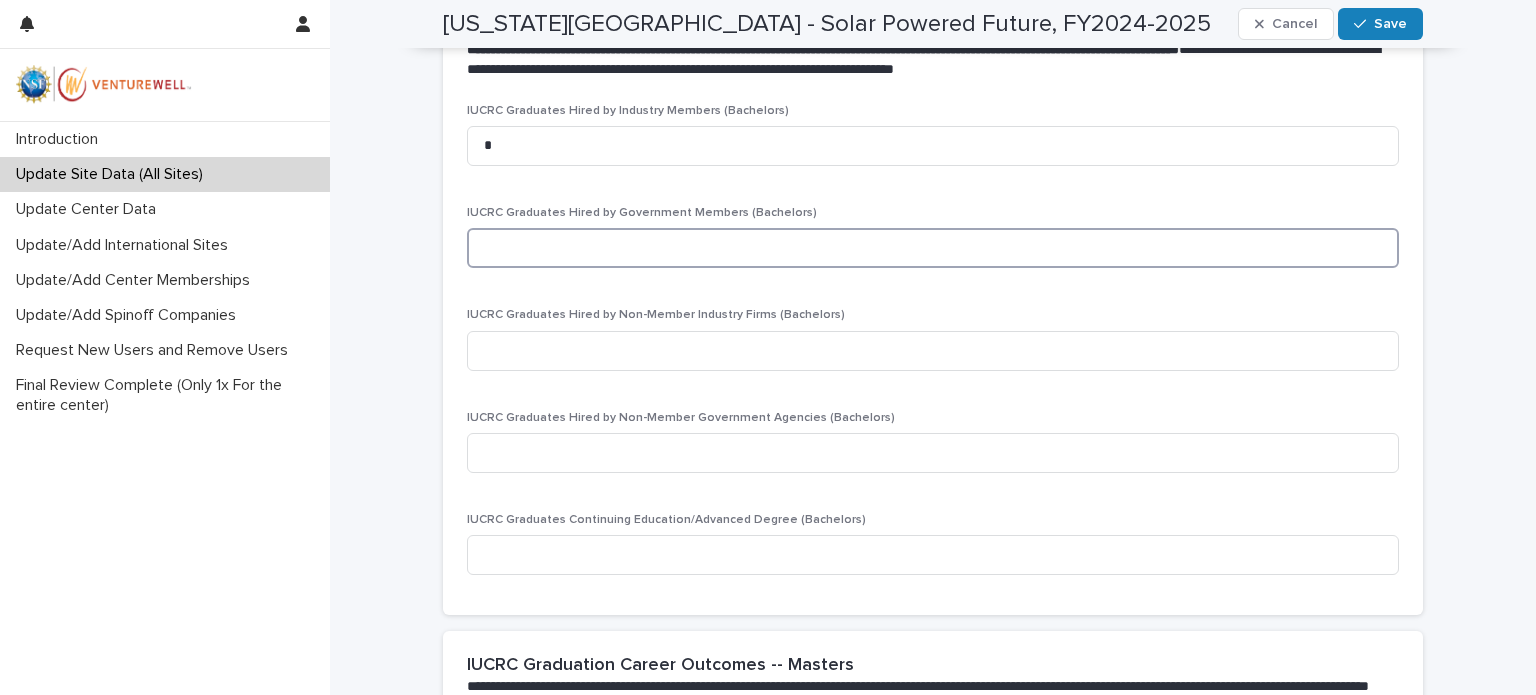 click at bounding box center (933, 248) 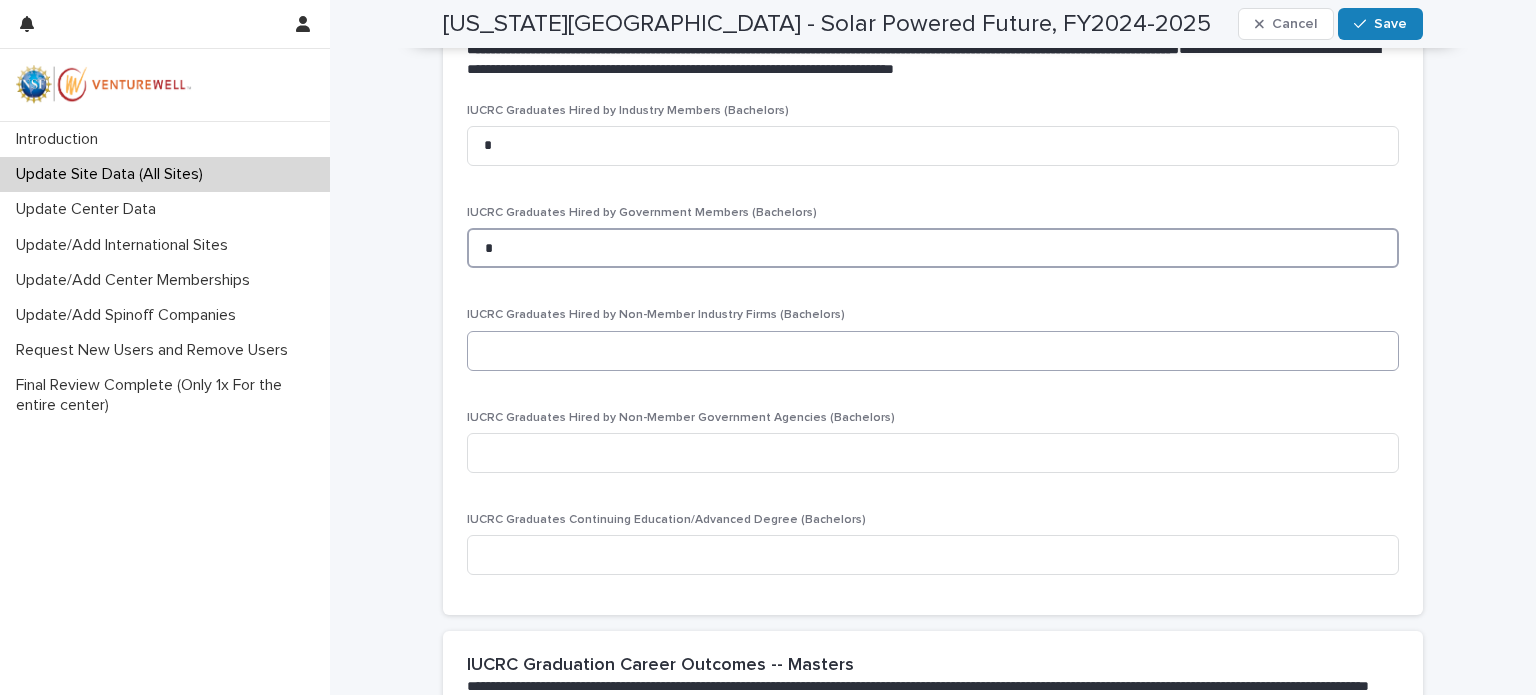 type on "*" 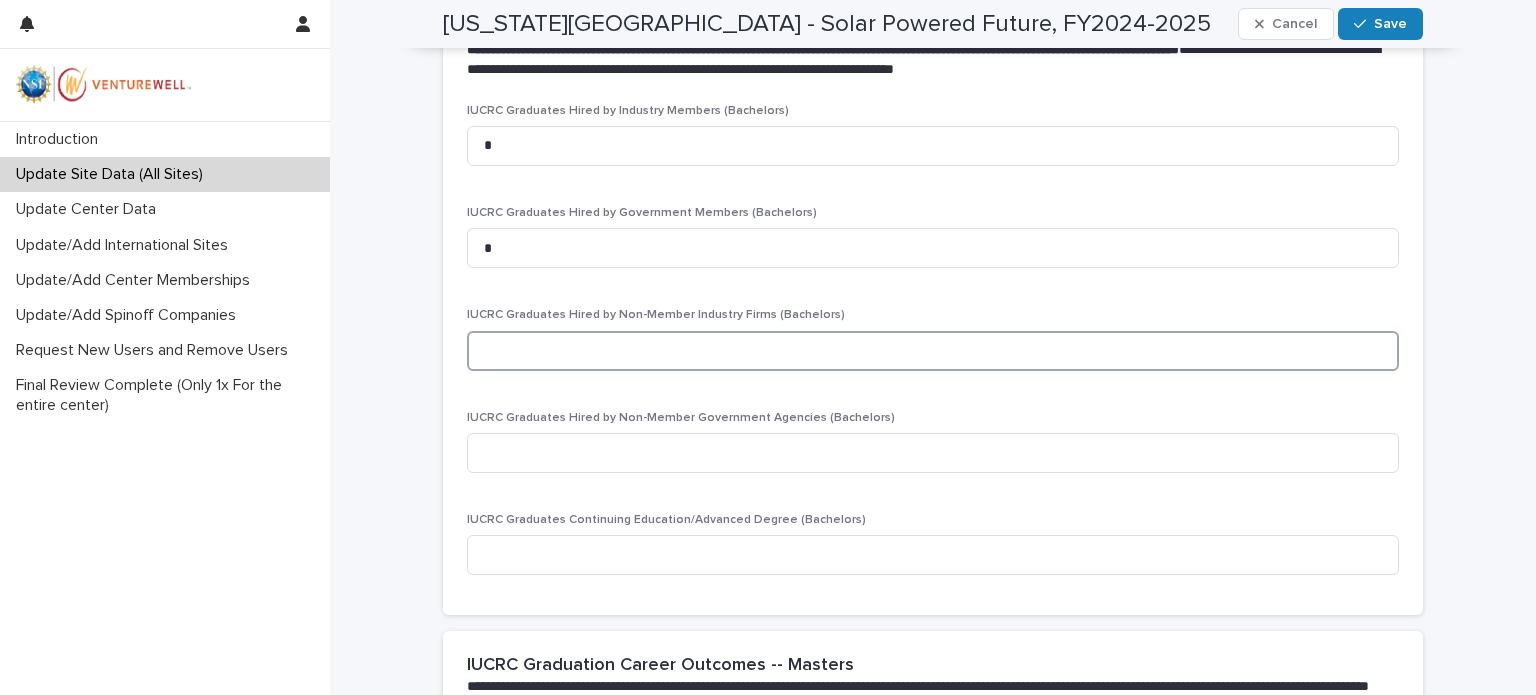 click at bounding box center (933, 351) 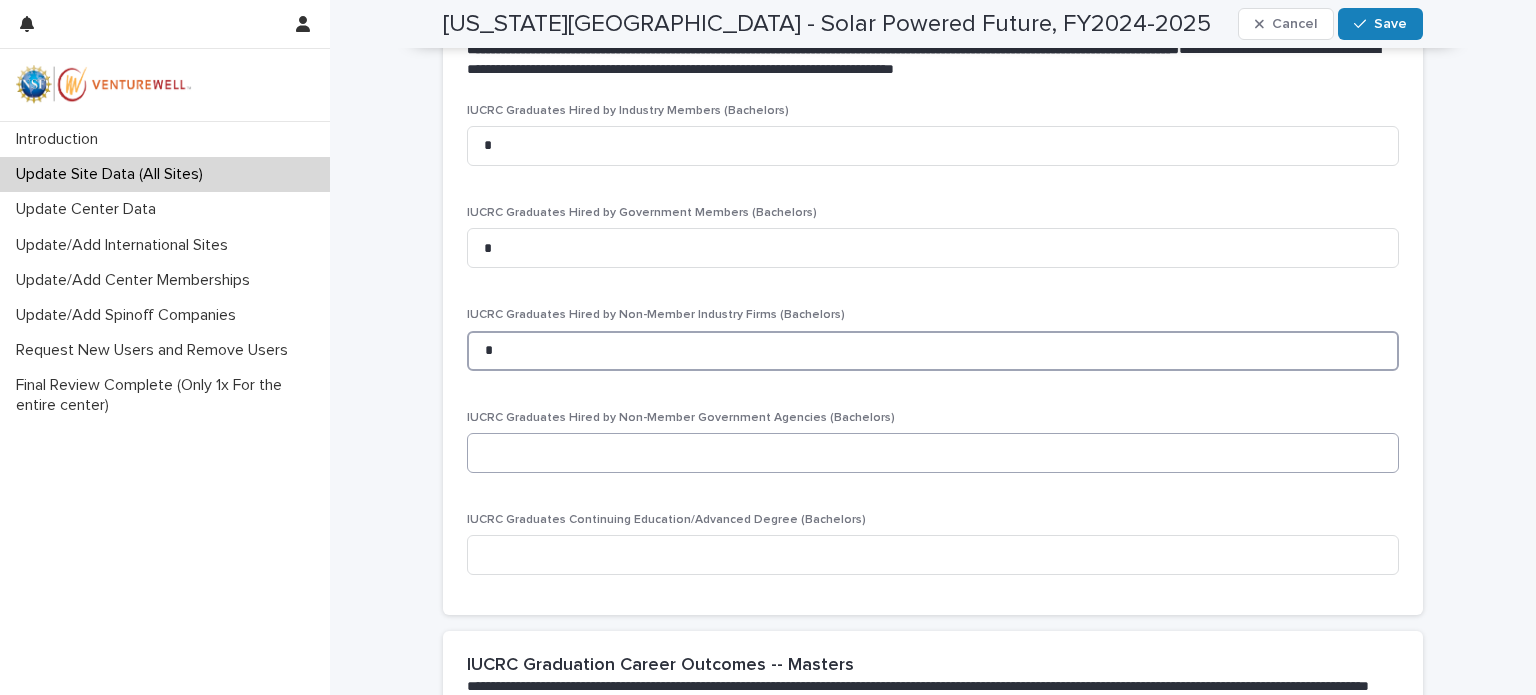 type on "*" 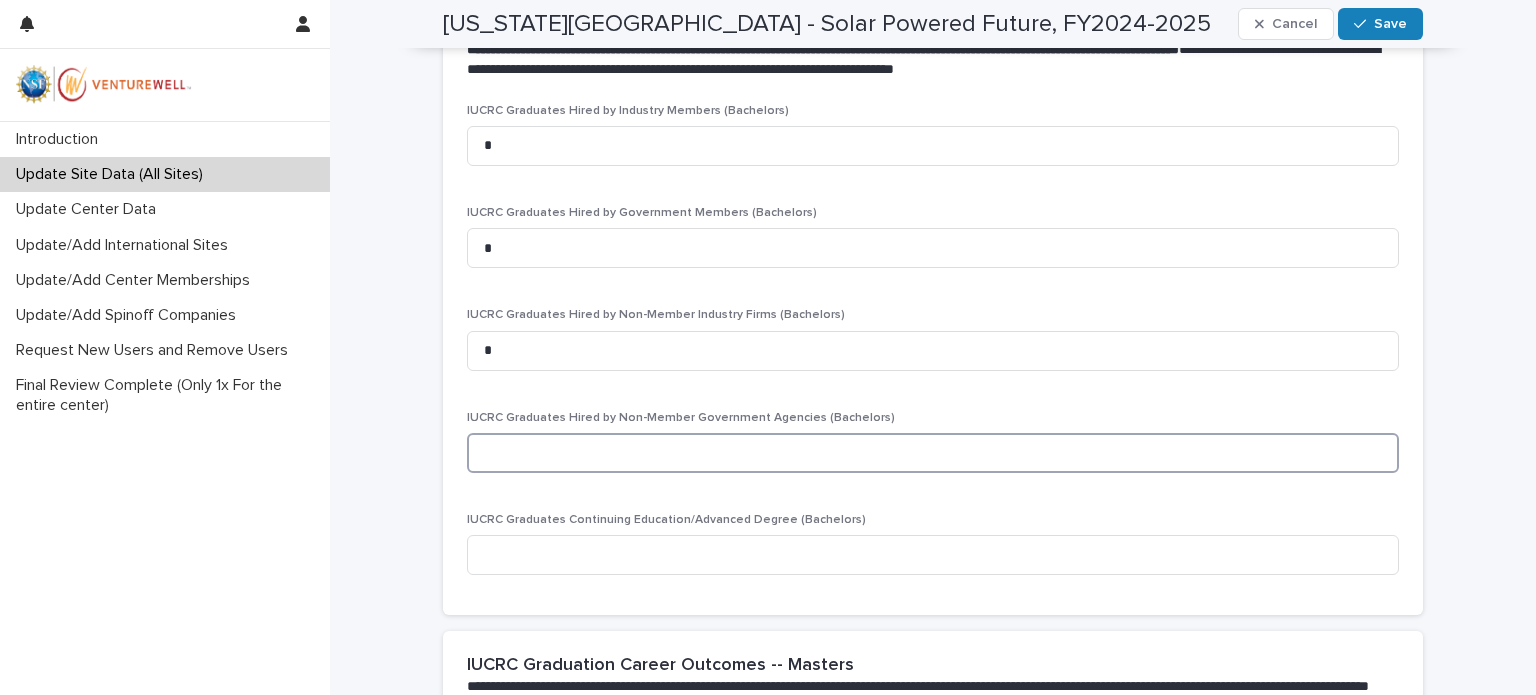 click at bounding box center (933, 453) 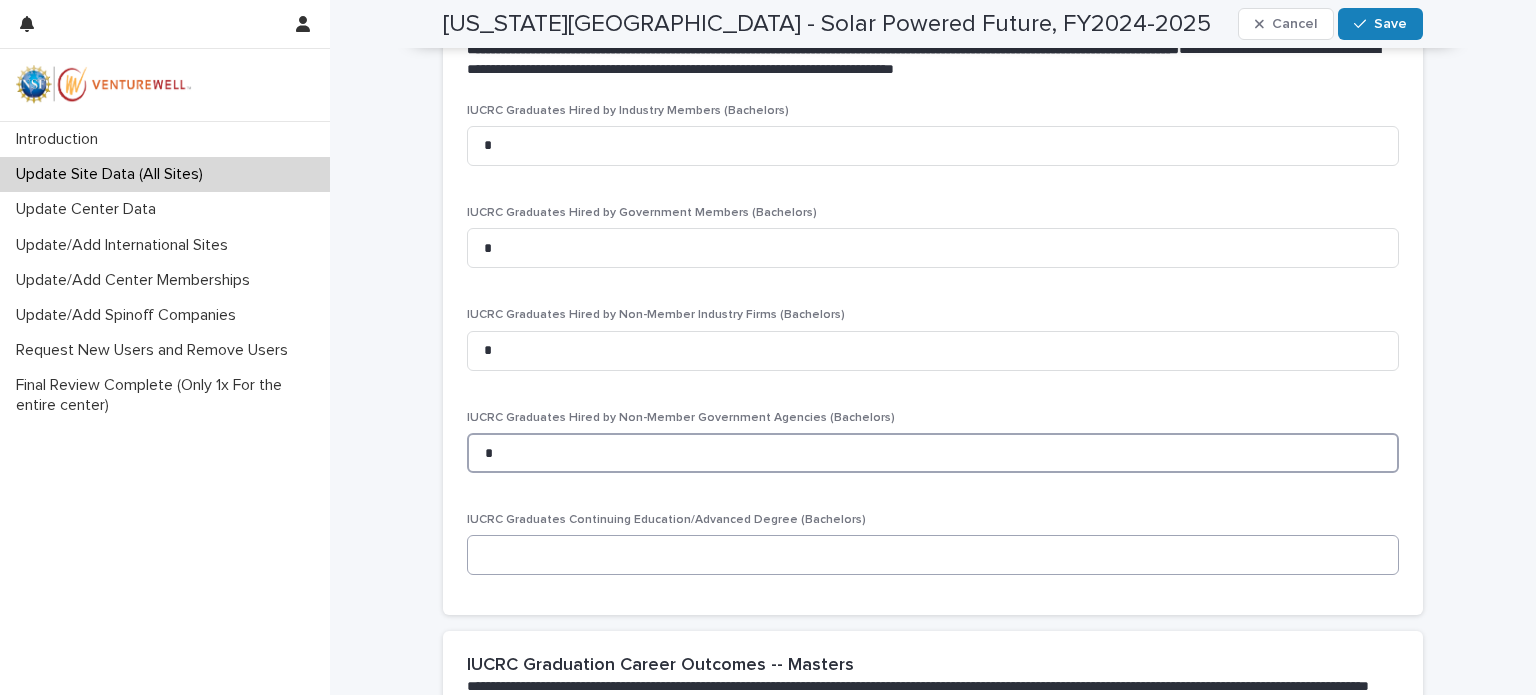 type on "*" 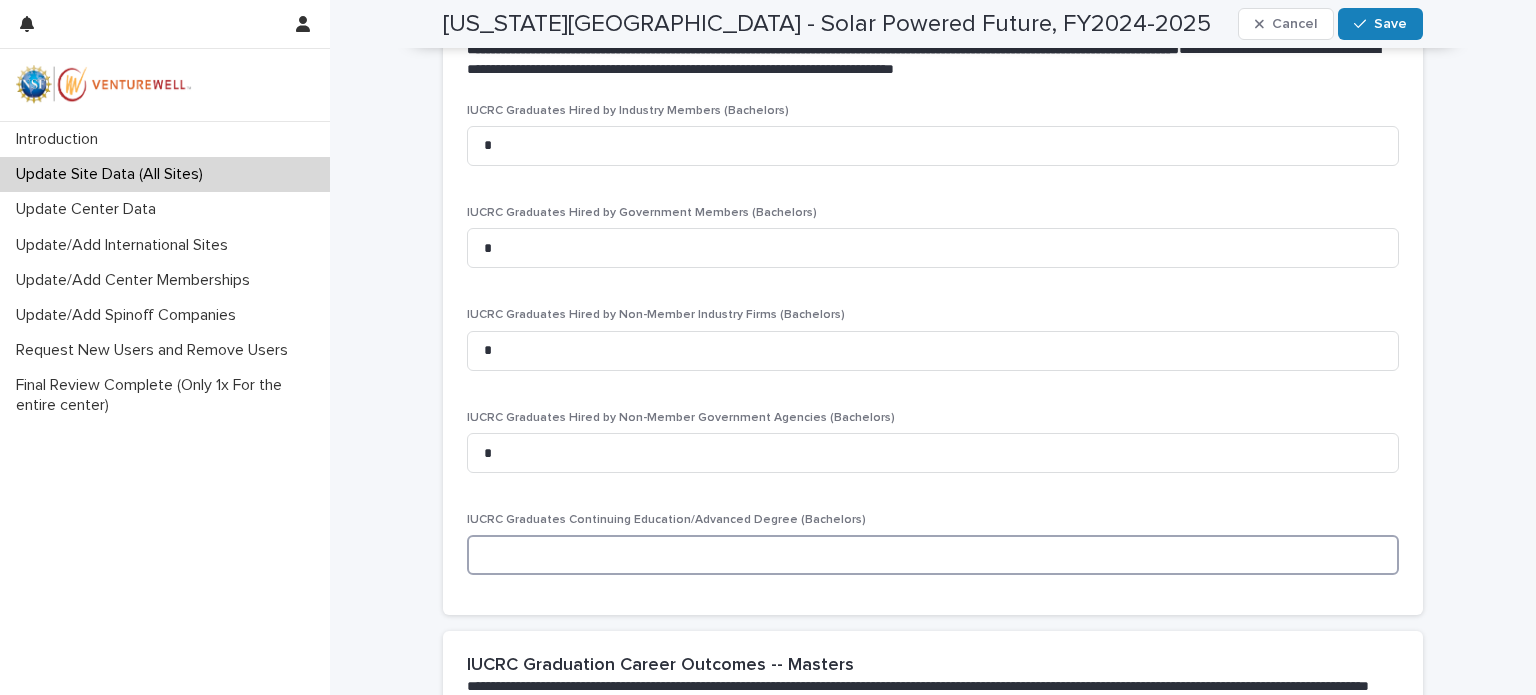 click at bounding box center [933, 555] 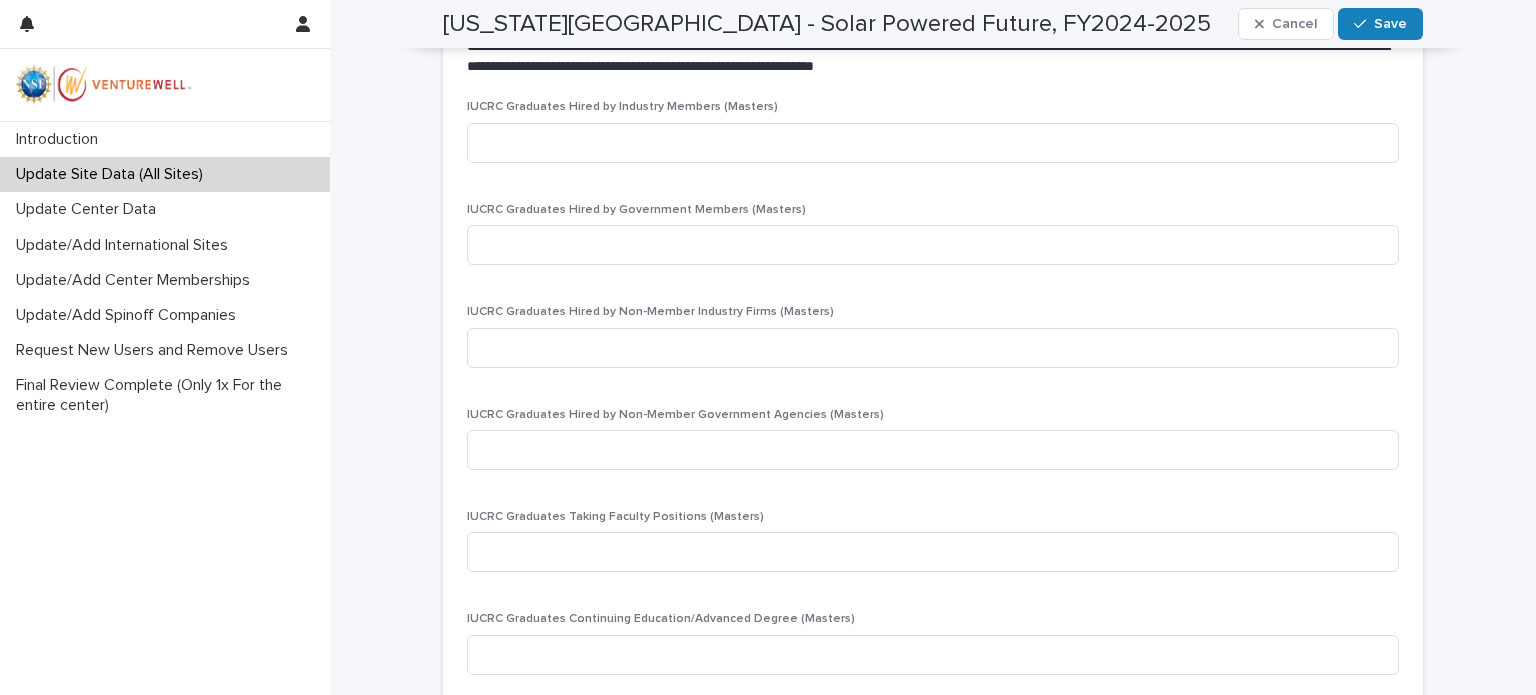 scroll, scrollTop: 2900, scrollLeft: 0, axis: vertical 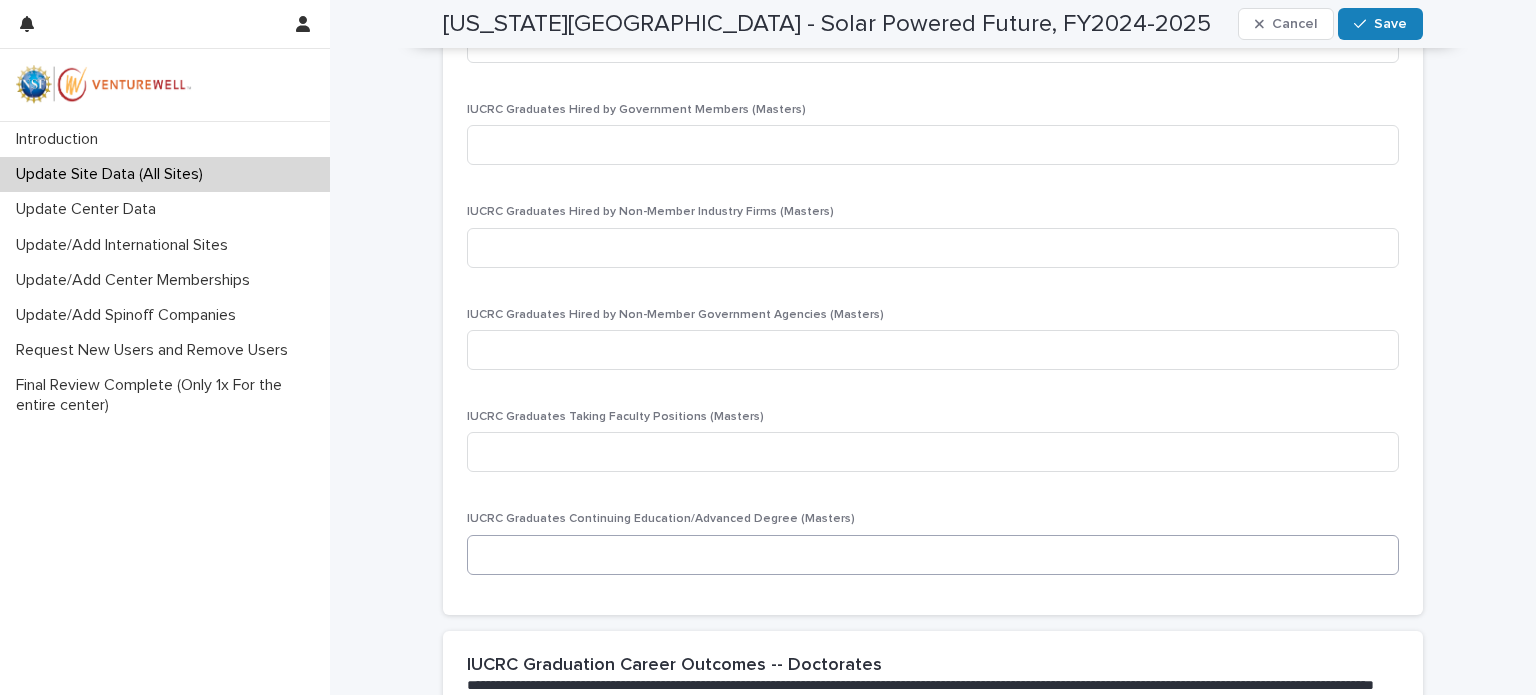 type on "*" 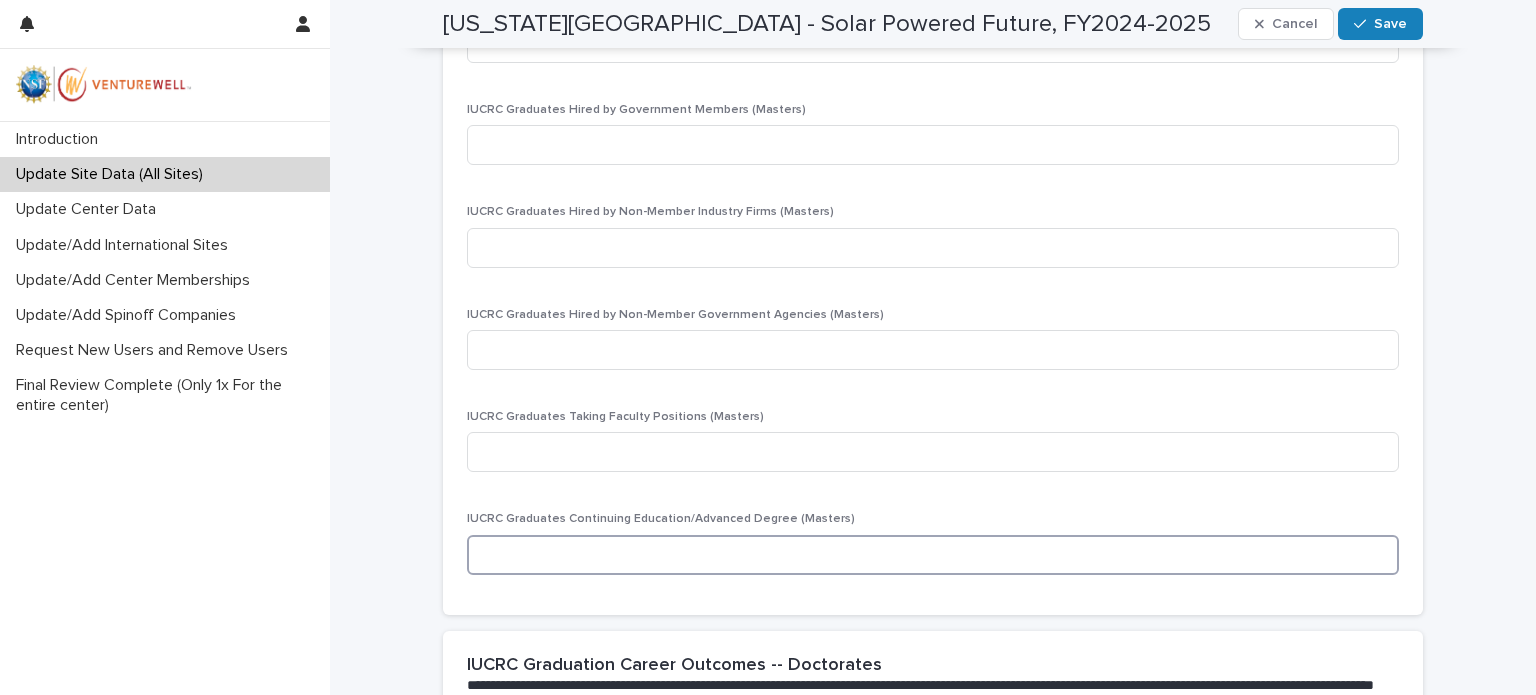 click at bounding box center (933, 555) 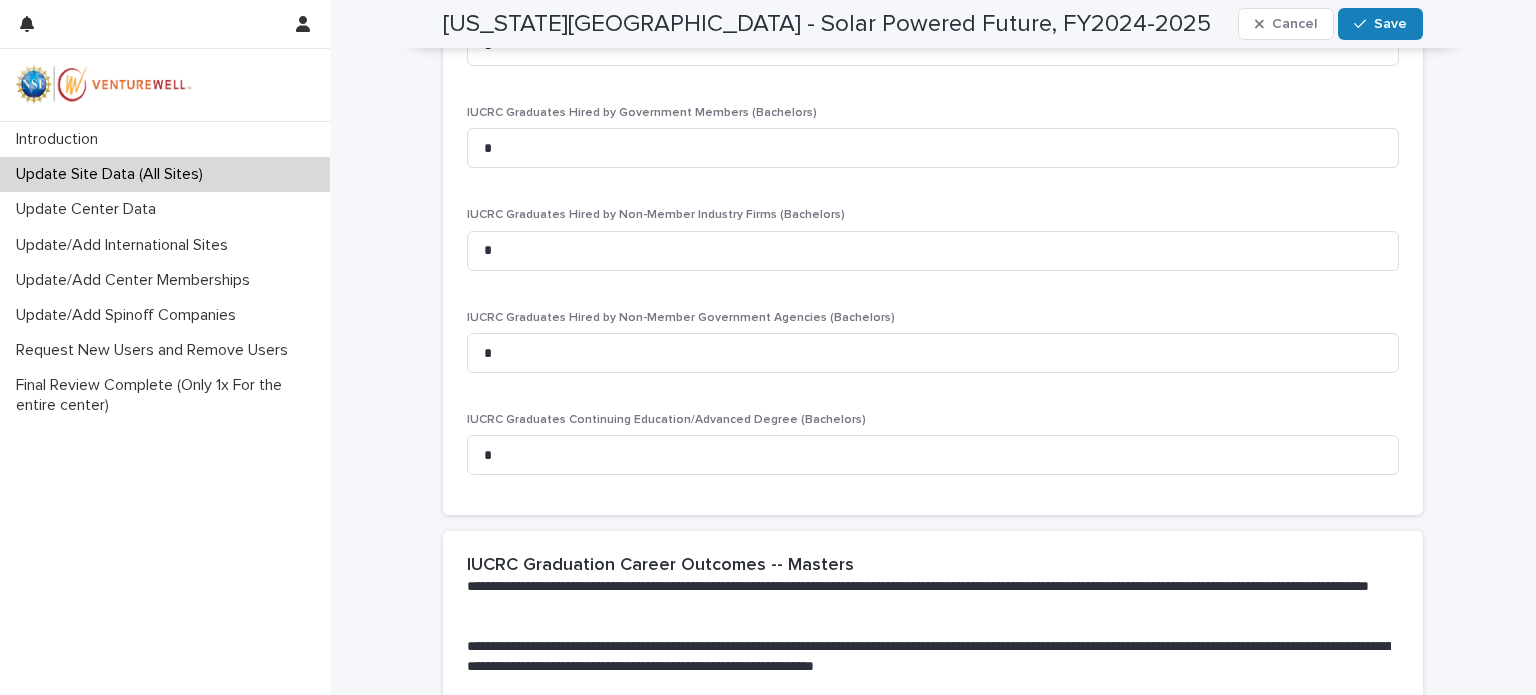 scroll, scrollTop: 2766, scrollLeft: 0, axis: vertical 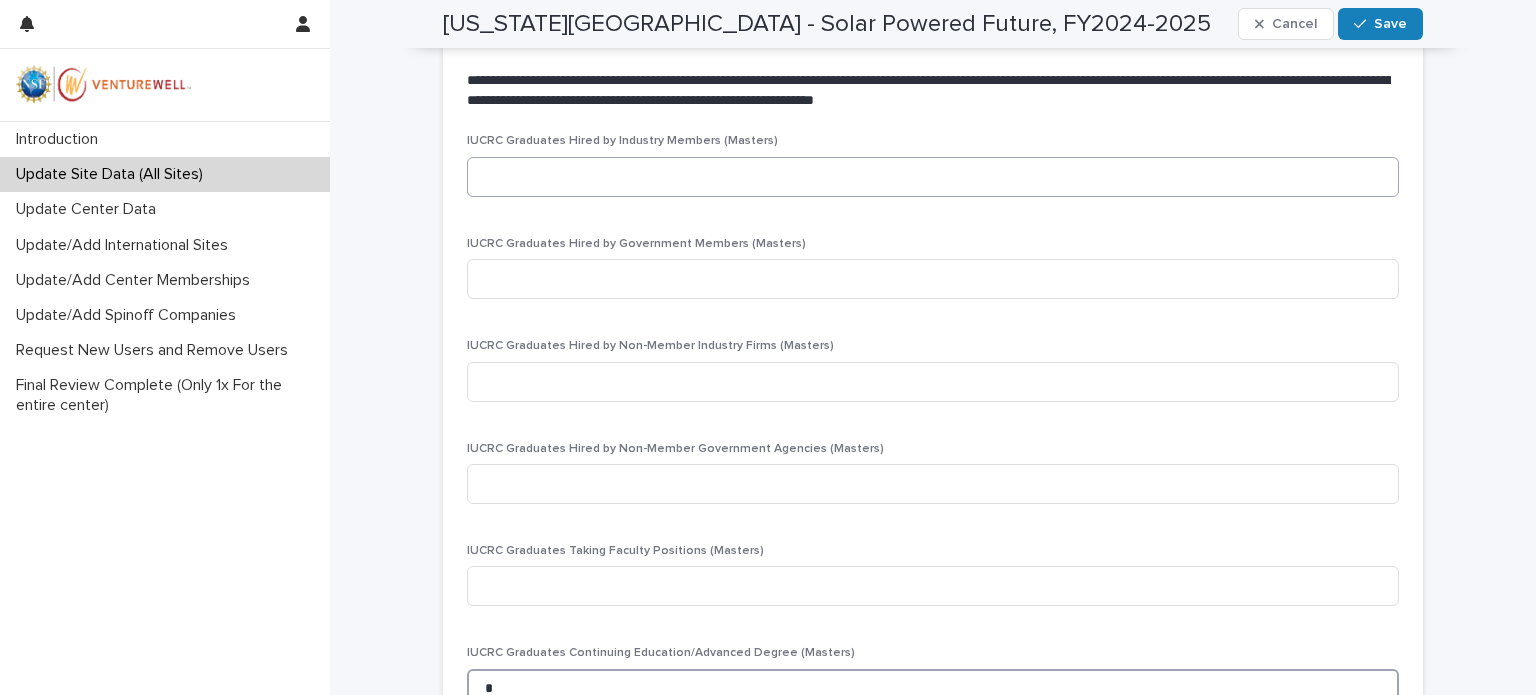 type on "*" 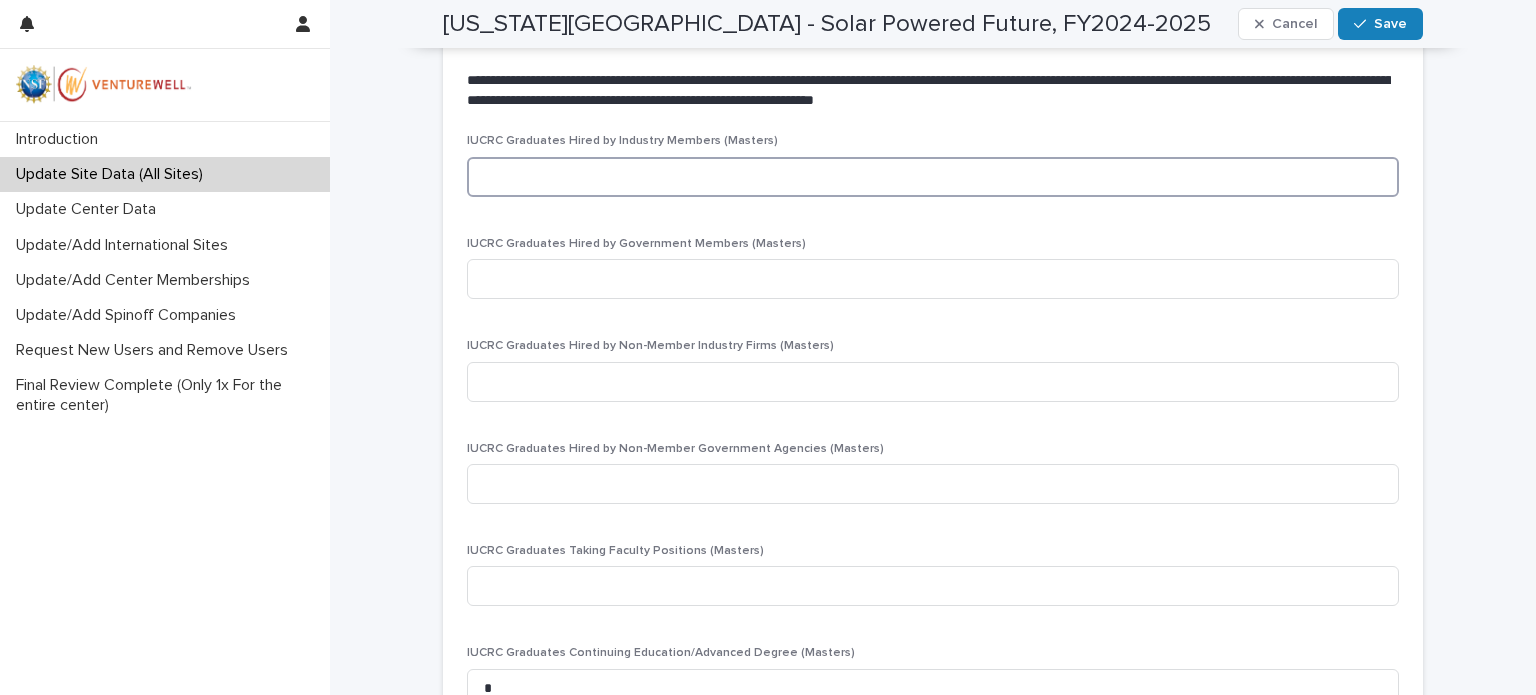 click at bounding box center (933, 177) 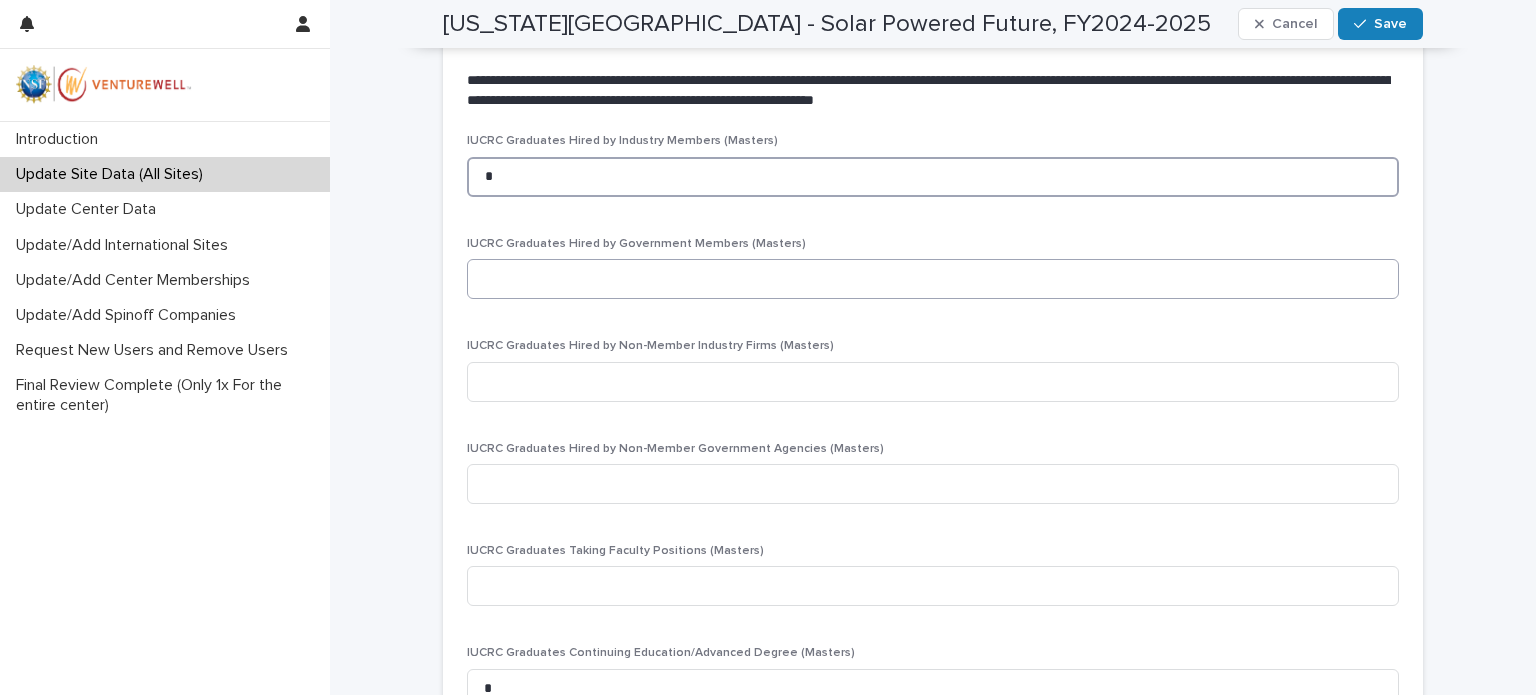 type on "*" 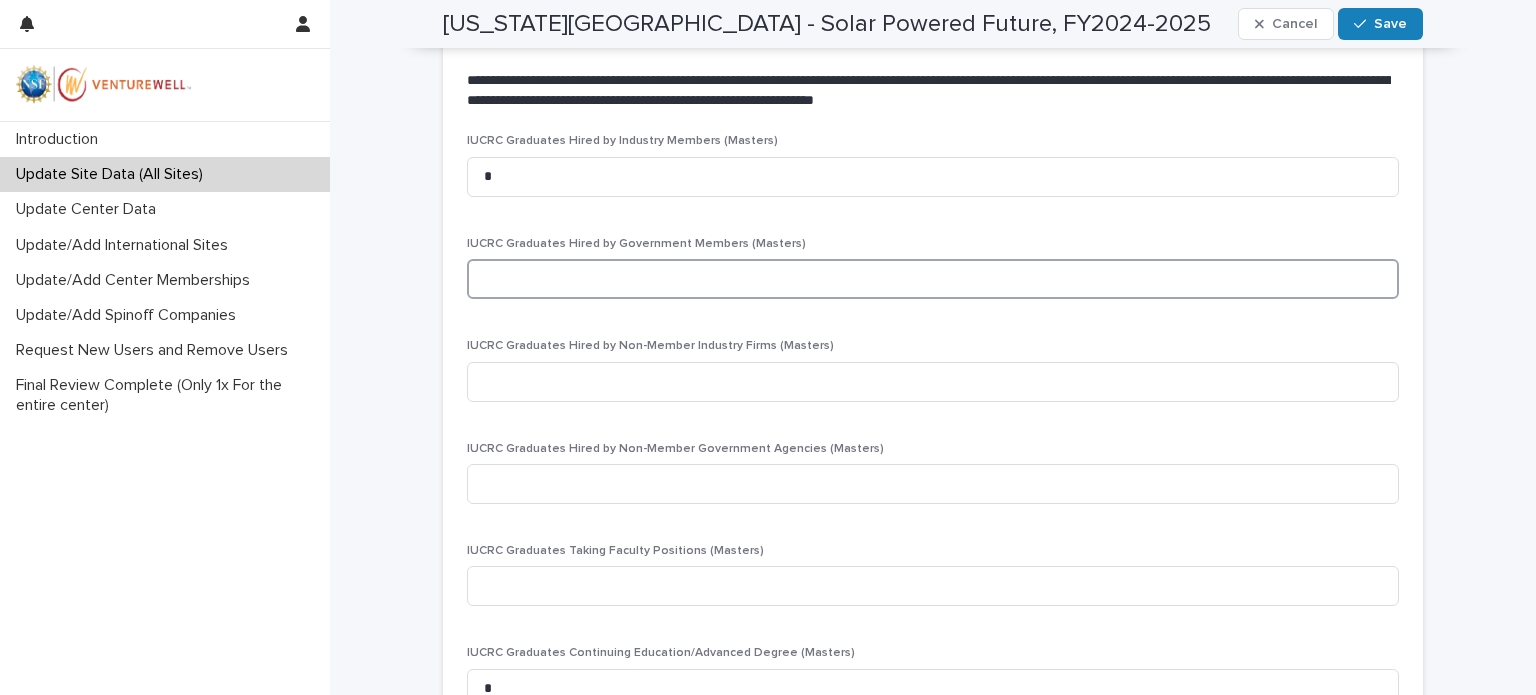 click at bounding box center (933, 279) 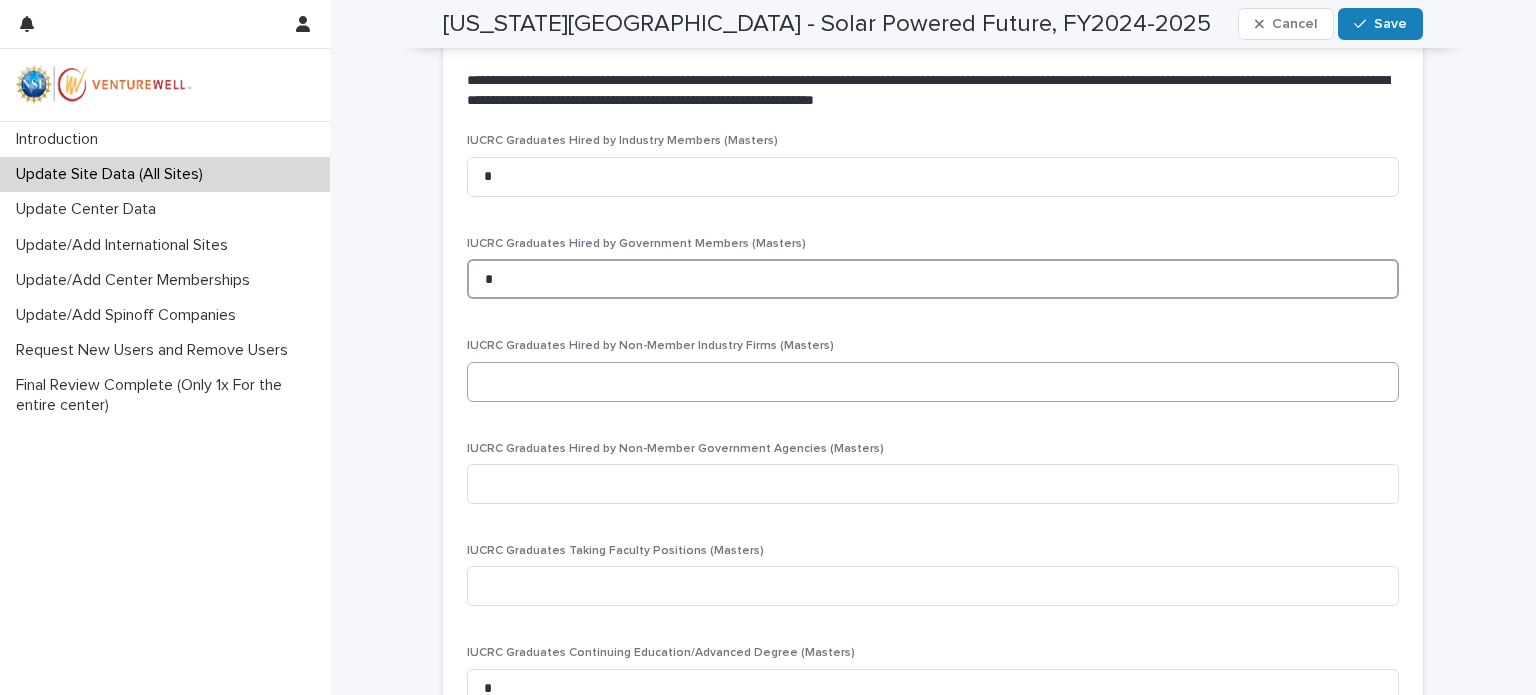 type on "*" 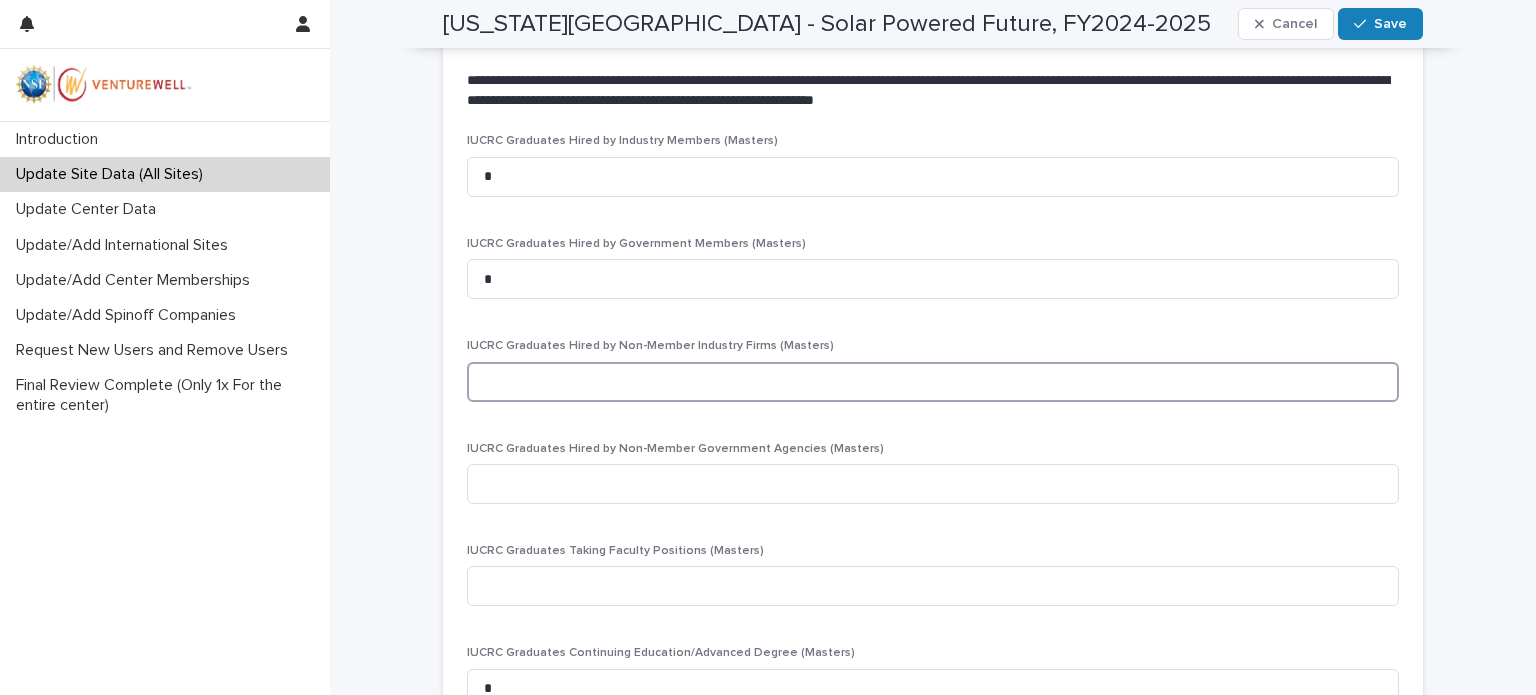 click at bounding box center [933, 382] 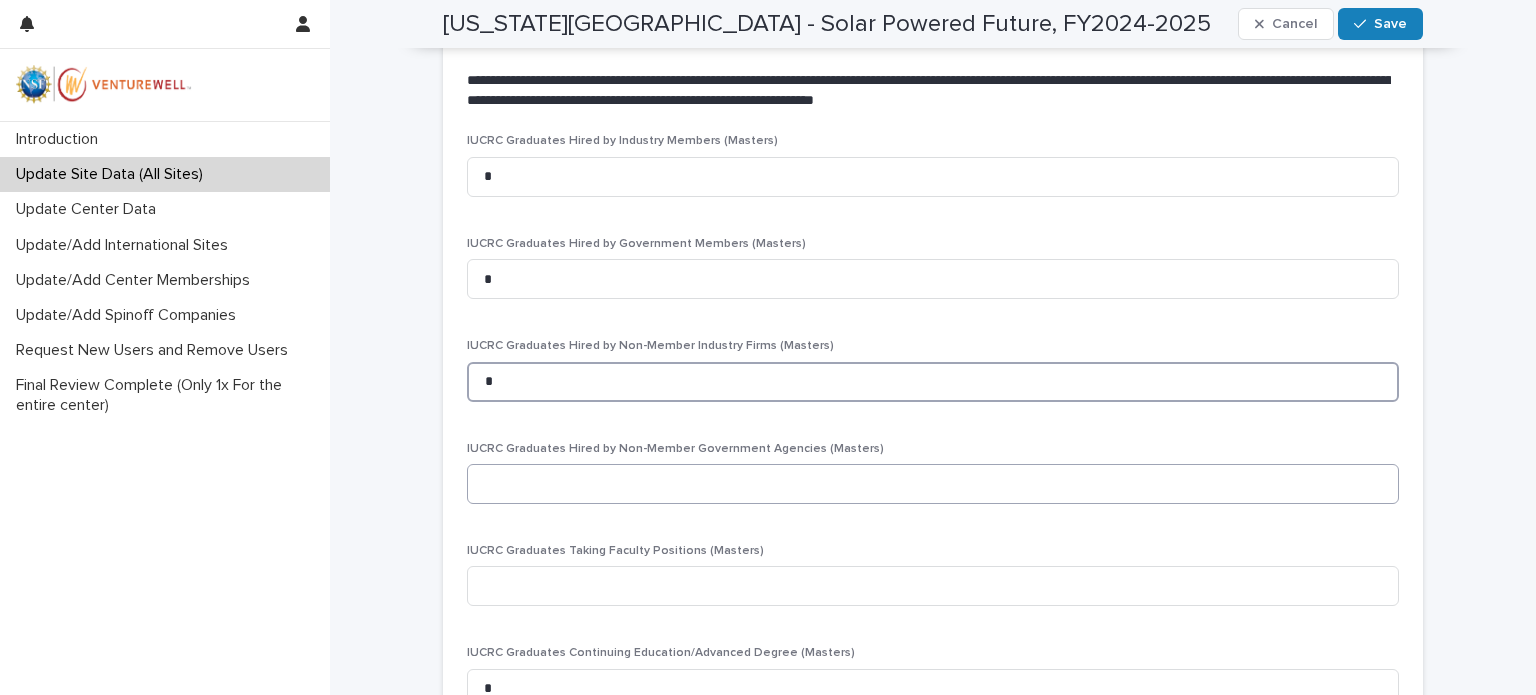 type on "*" 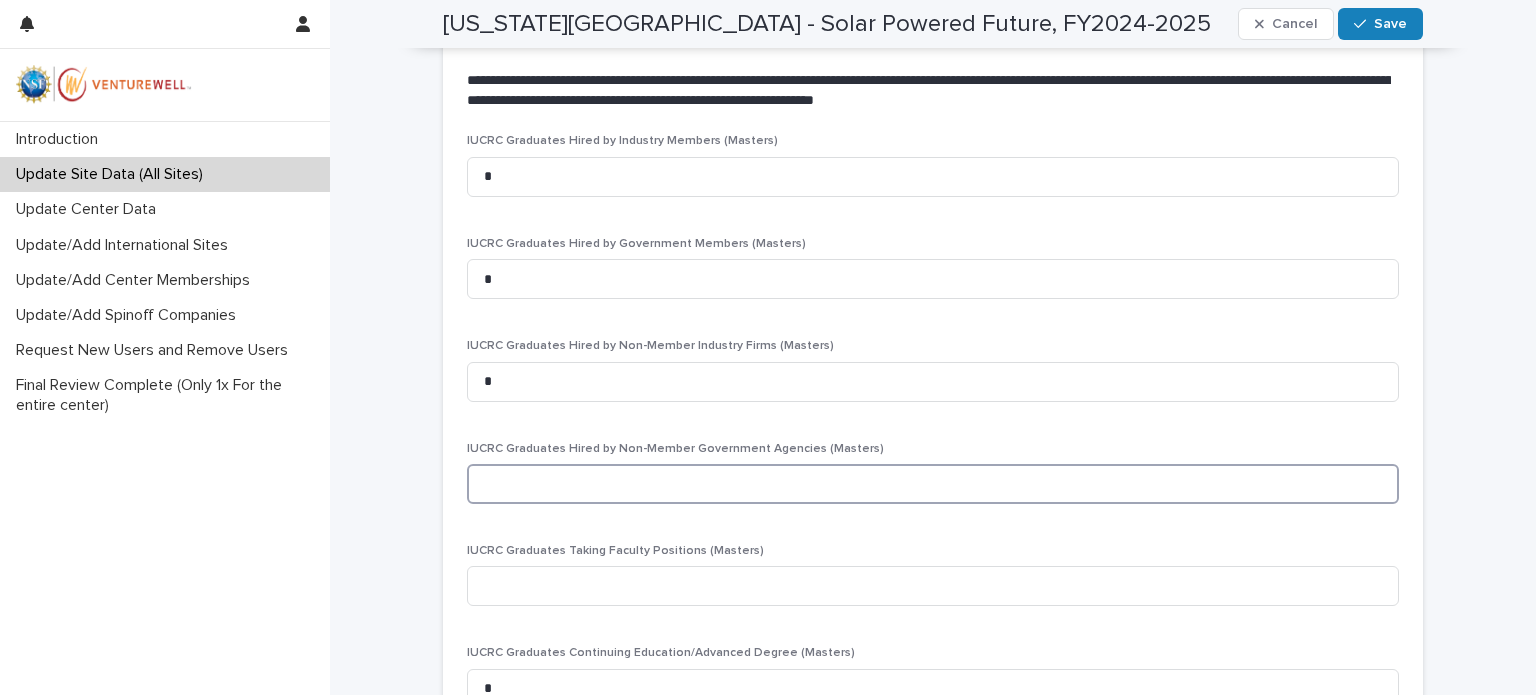 click at bounding box center [933, 484] 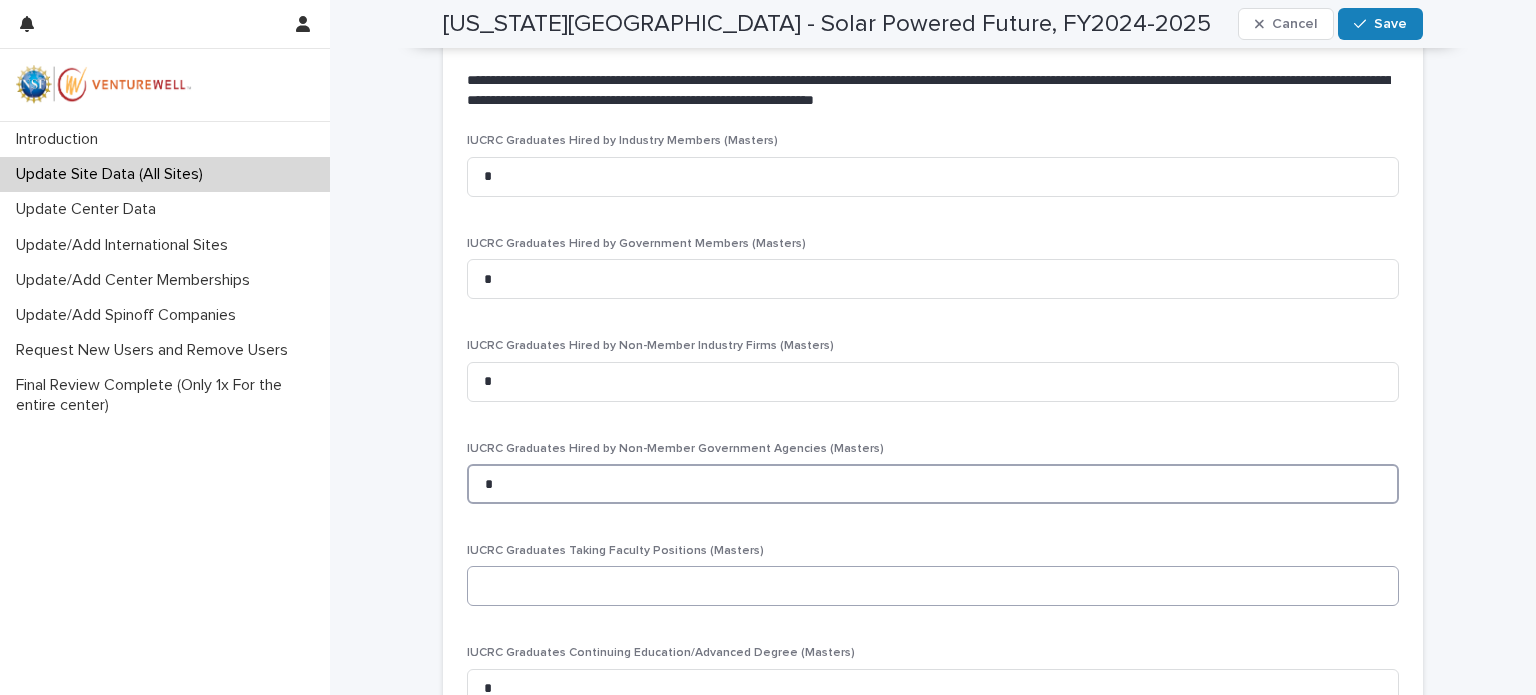 type on "*" 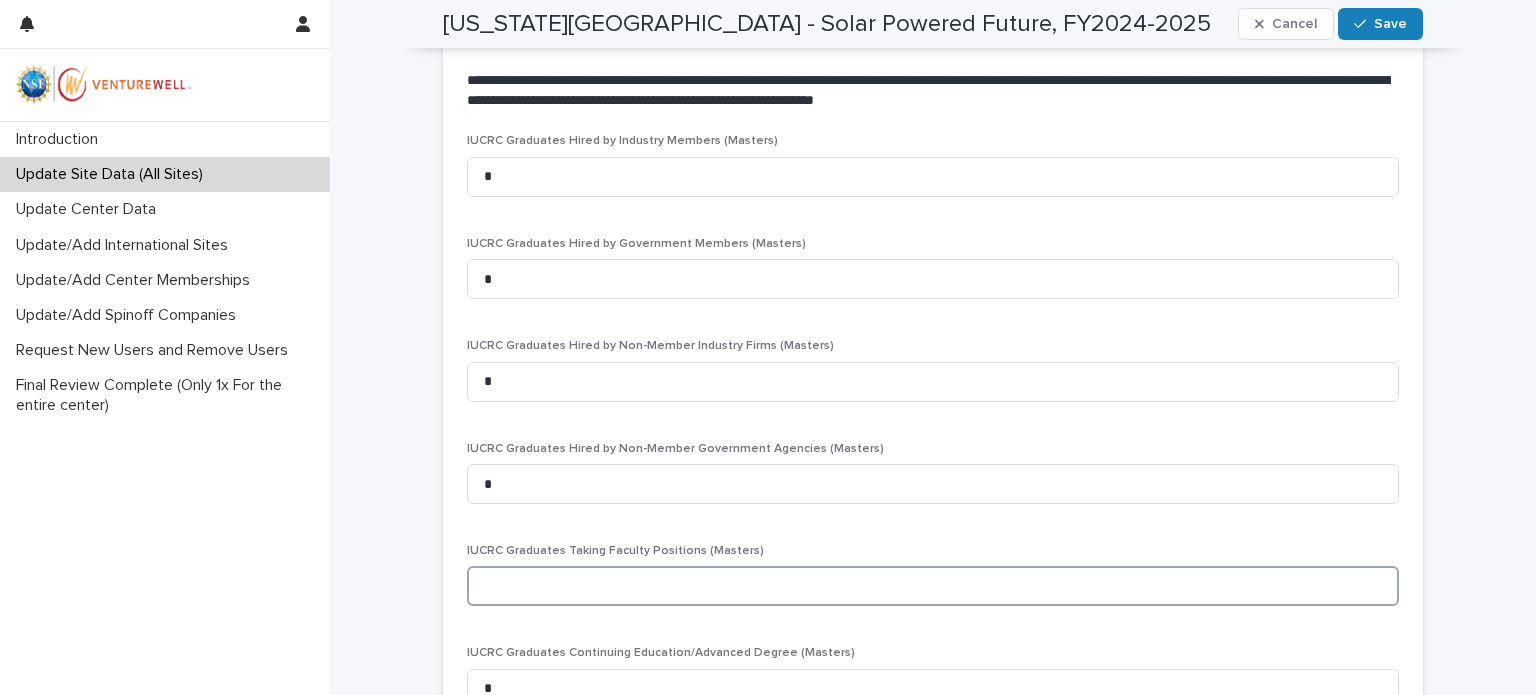 click at bounding box center (933, 586) 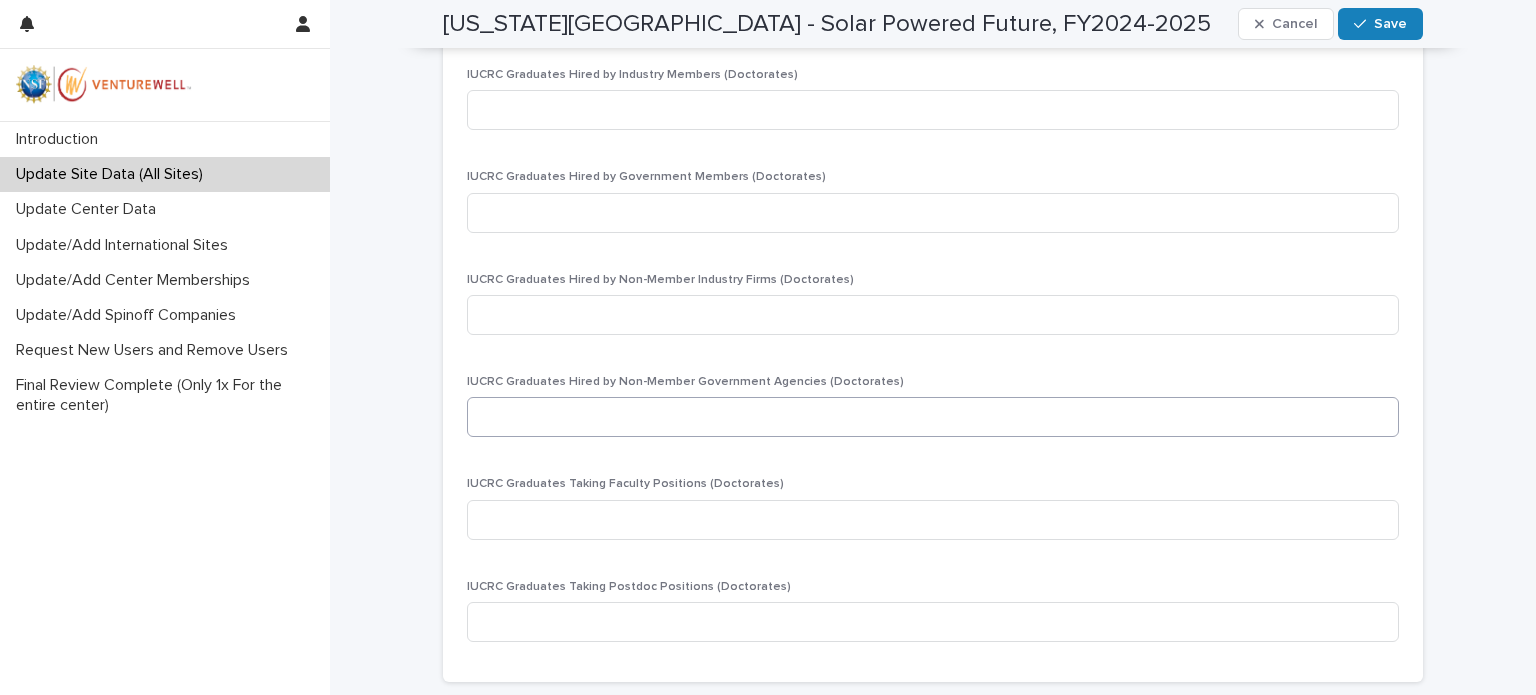 scroll, scrollTop: 3666, scrollLeft: 0, axis: vertical 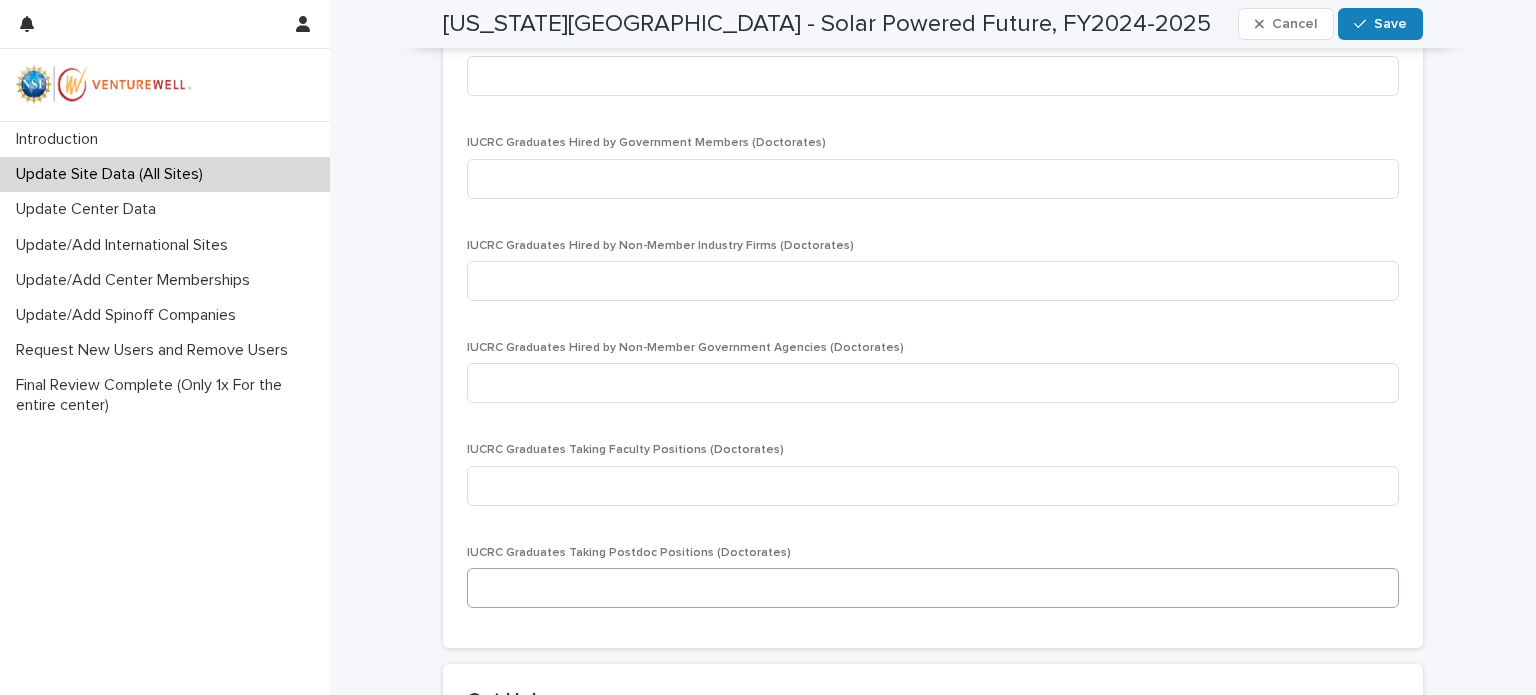 type on "*" 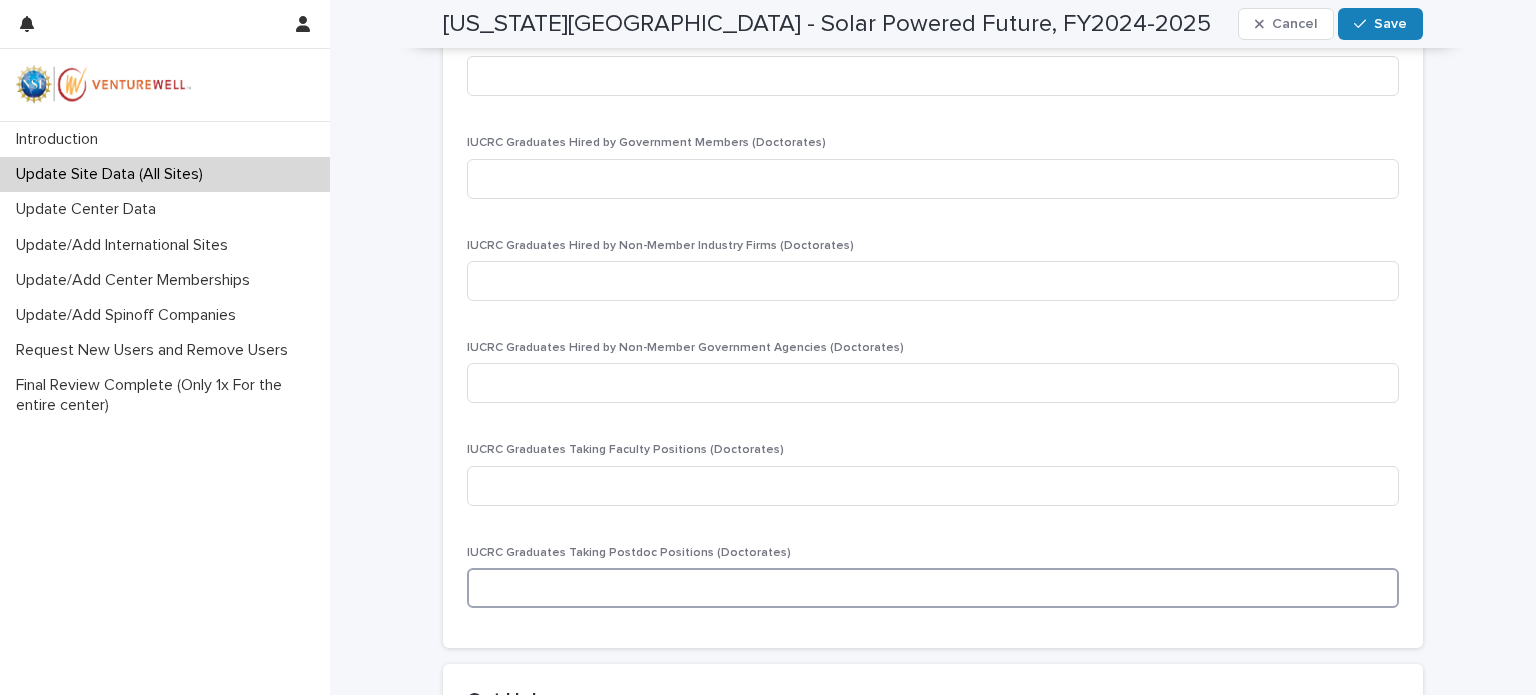 click at bounding box center [933, 588] 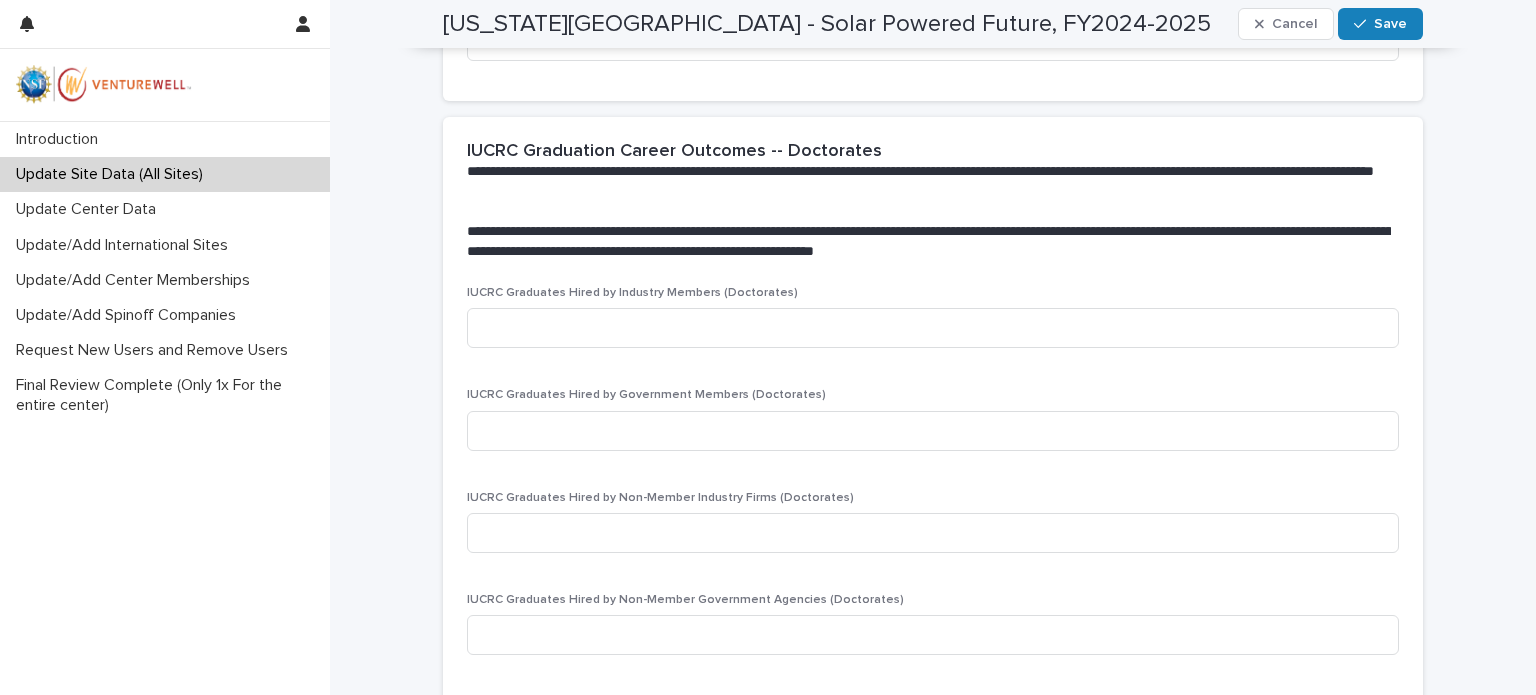 scroll, scrollTop: 3366, scrollLeft: 0, axis: vertical 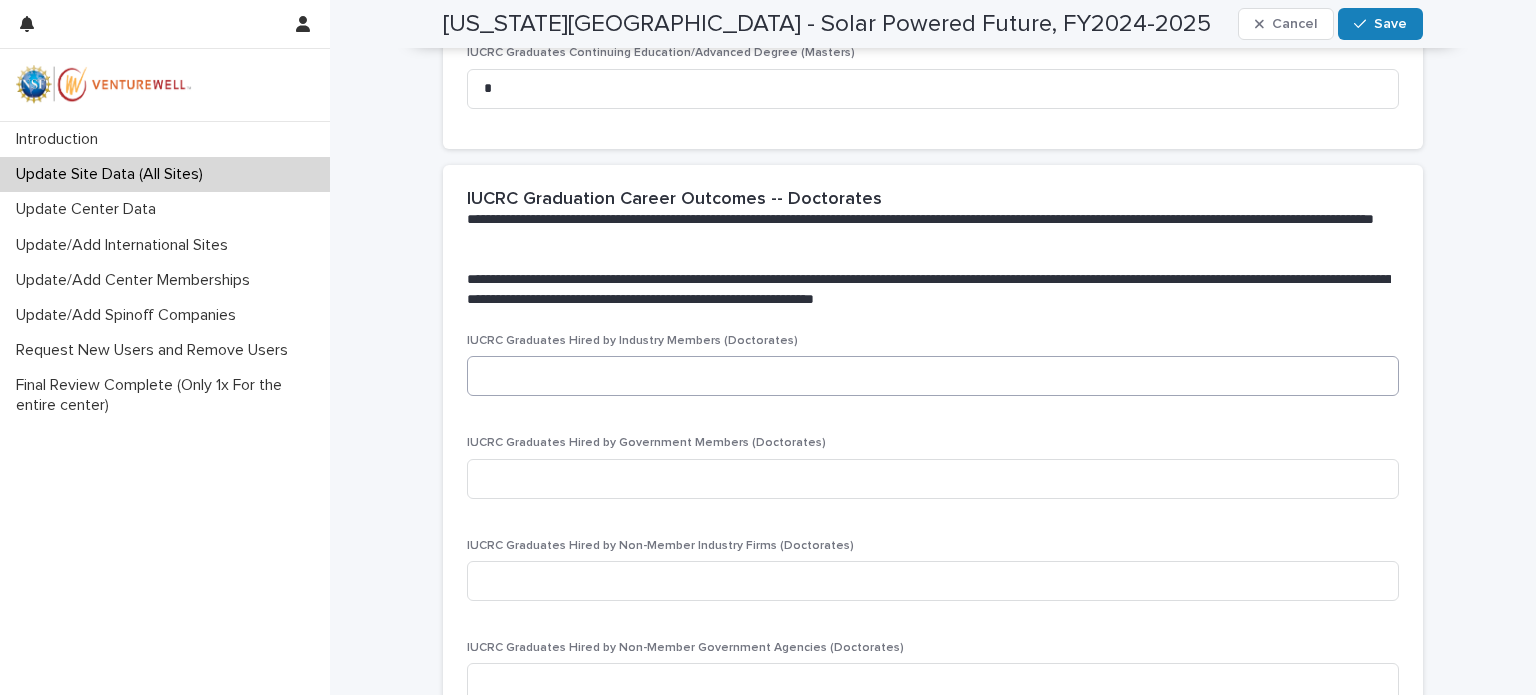 type on "*" 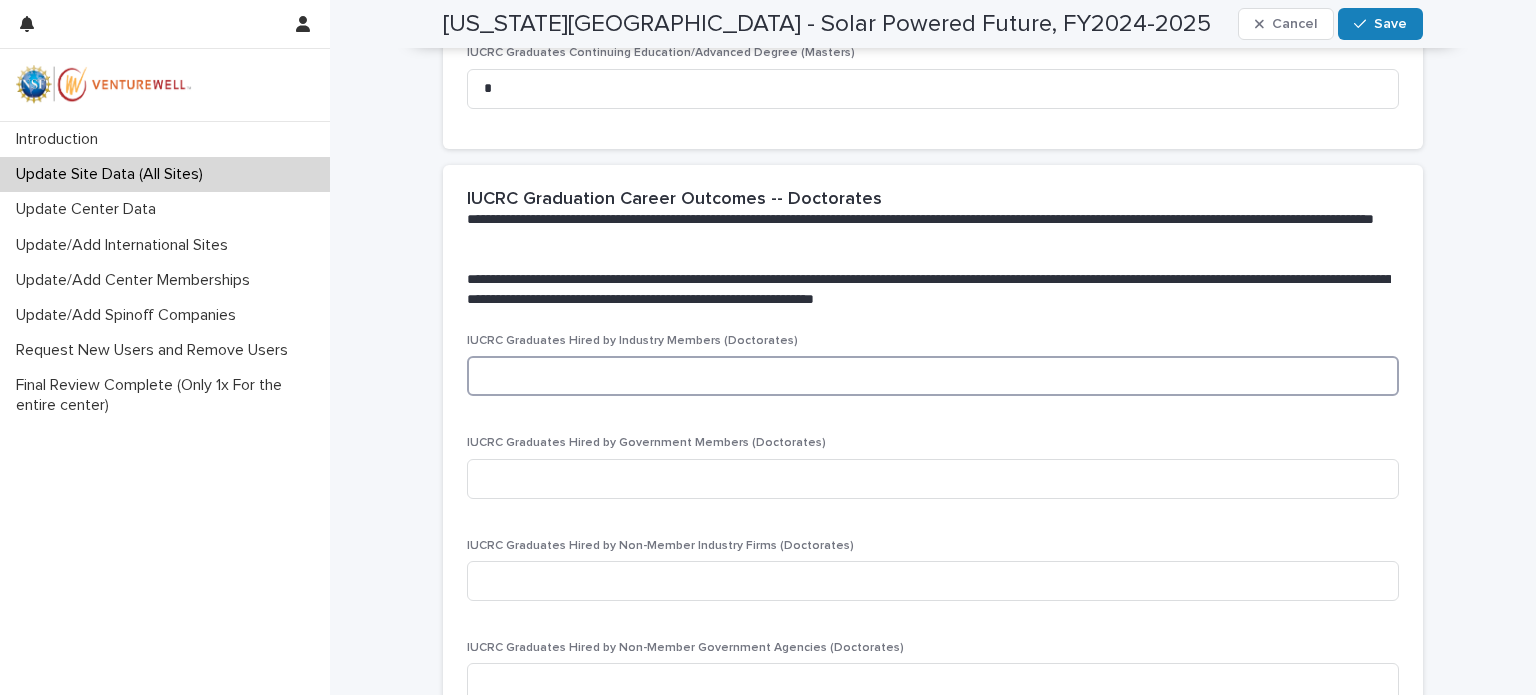 click at bounding box center (933, 376) 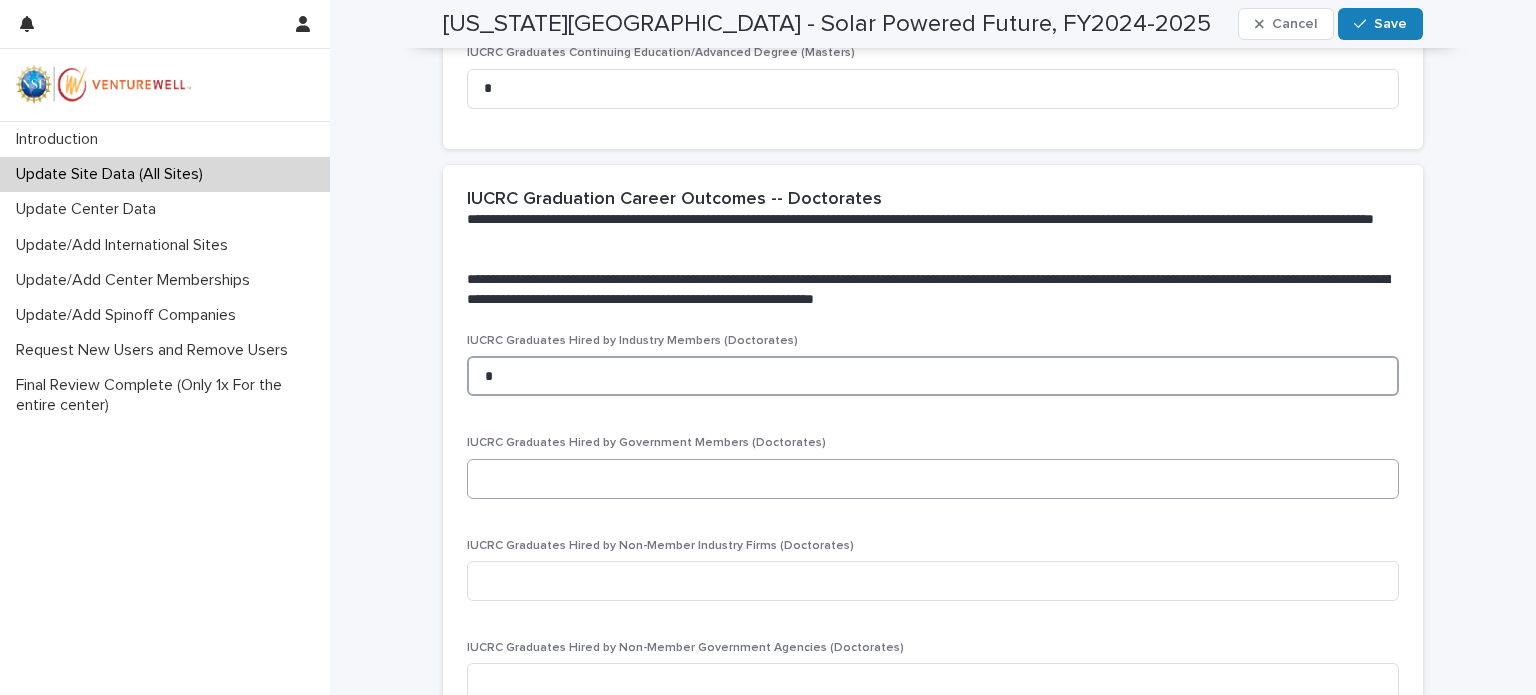 type on "*" 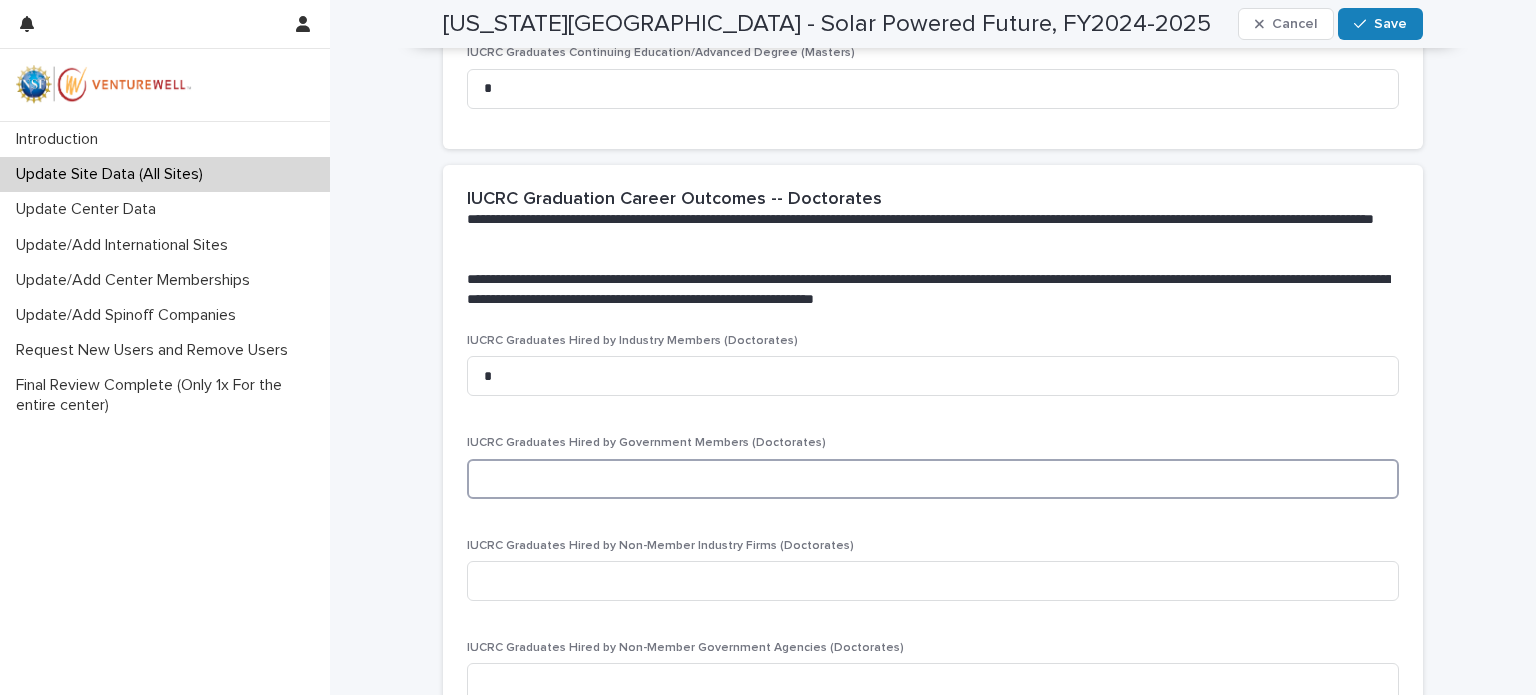 click at bounding box center [933, 479] 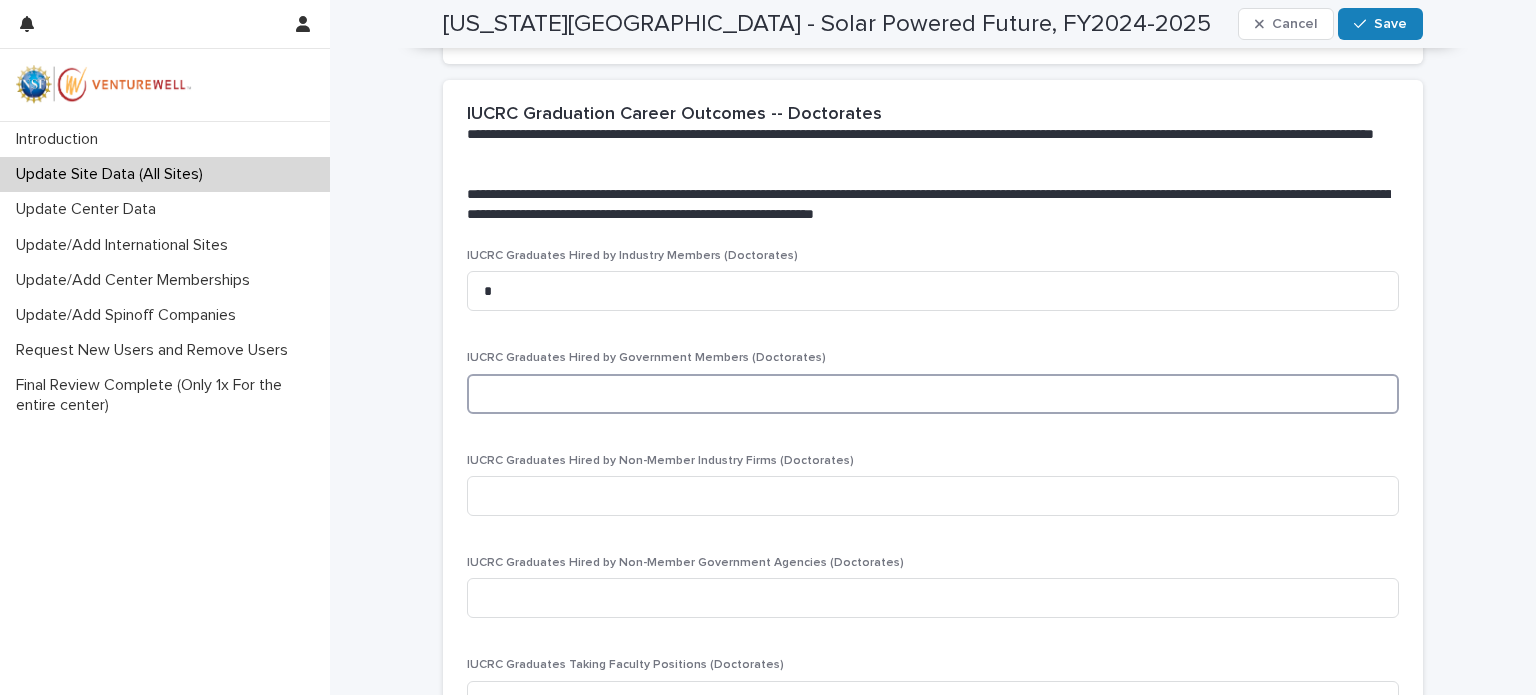 scroll, scrollTop: 3566, scrollLeft: 0, axis: vertical 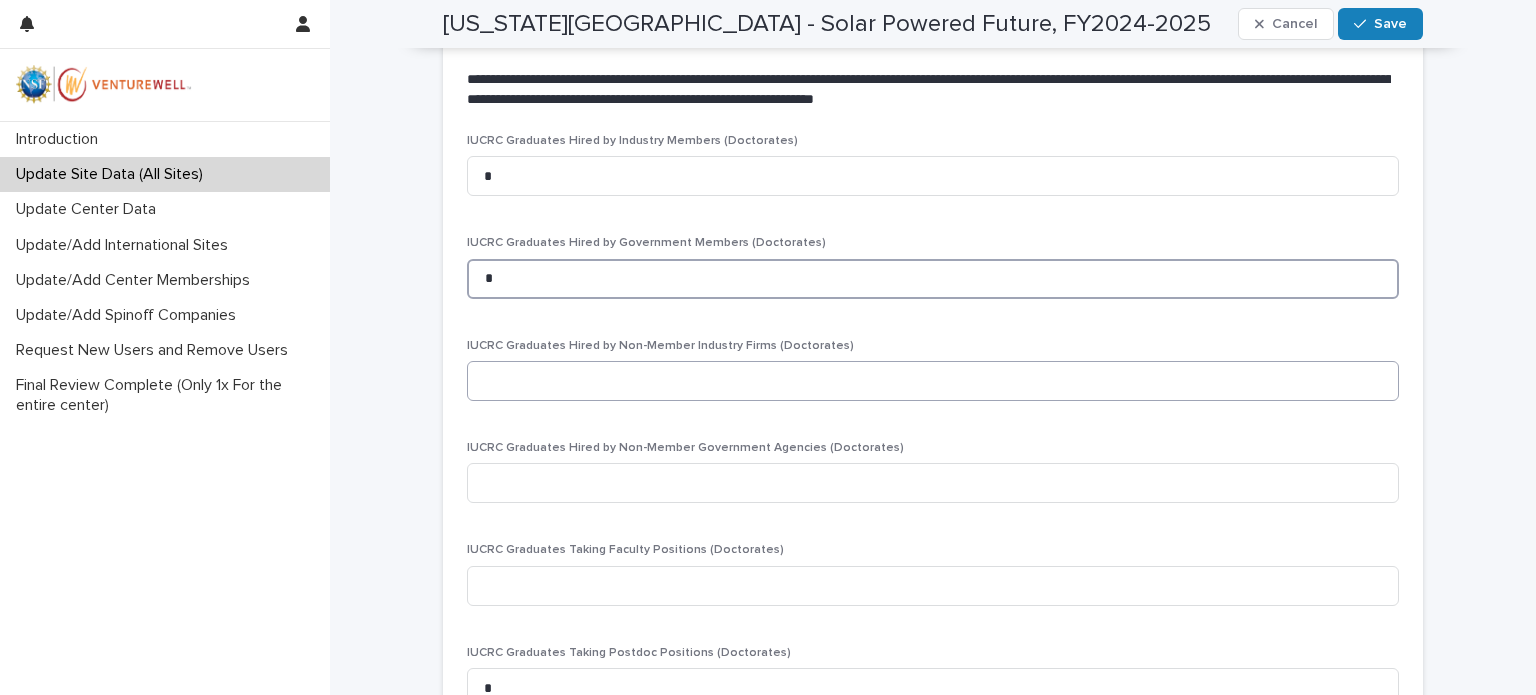 type on "*" 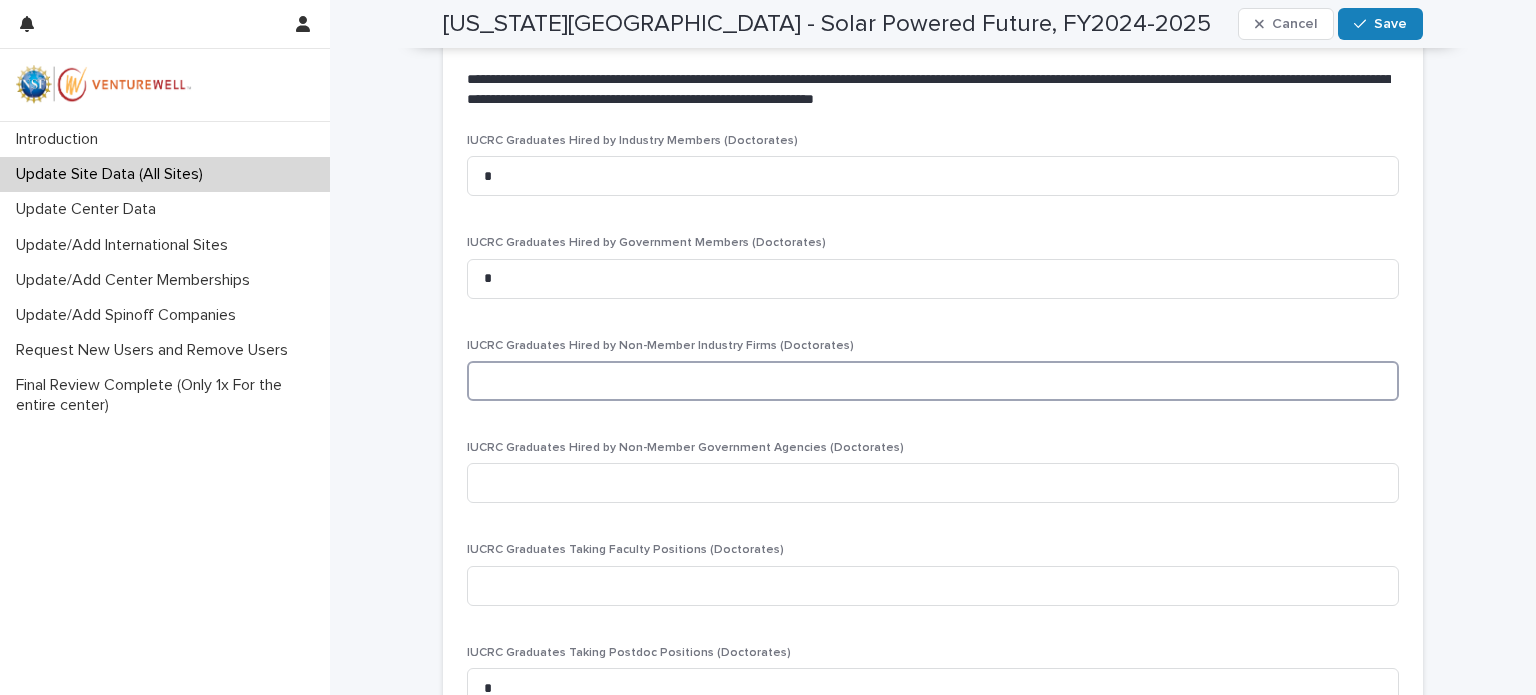 click at bounding box center [933, 381] 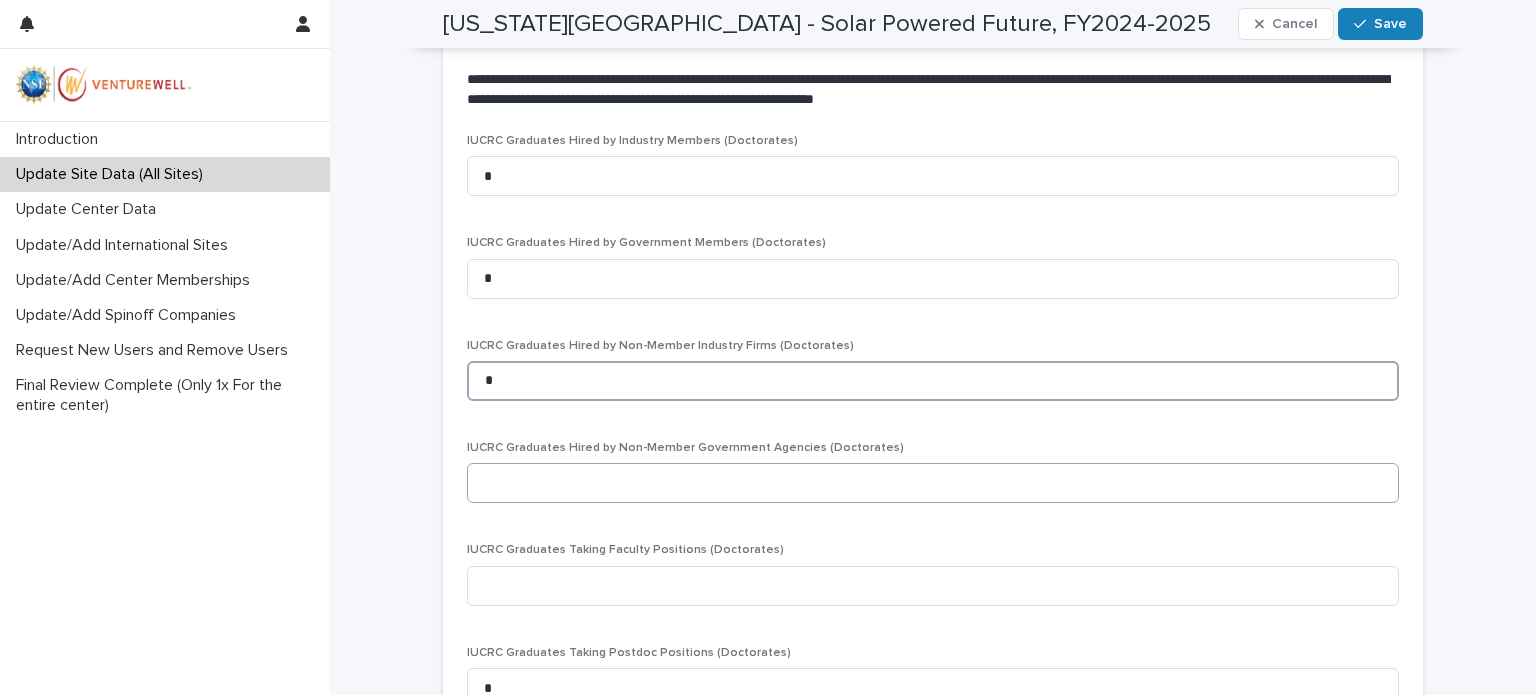 type on "*" 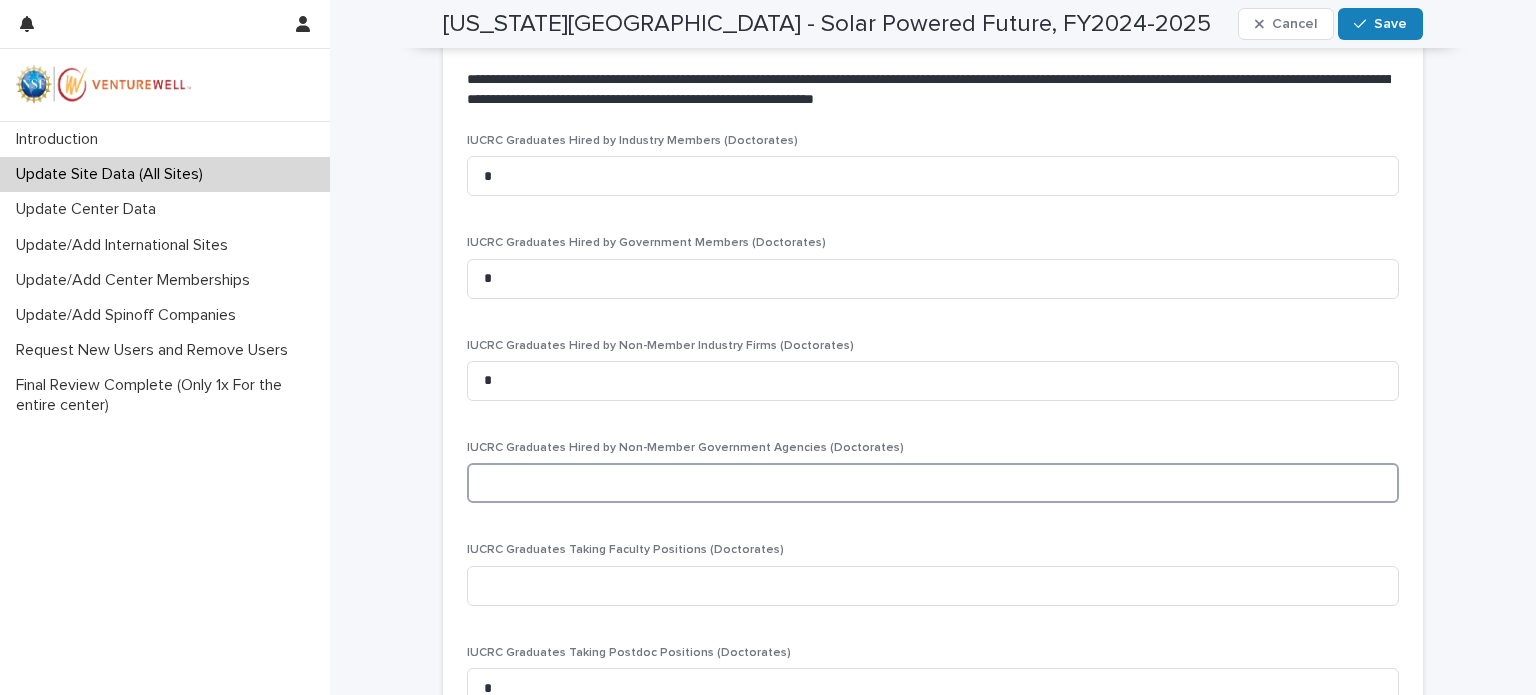 click at bounding box center (933, 483) 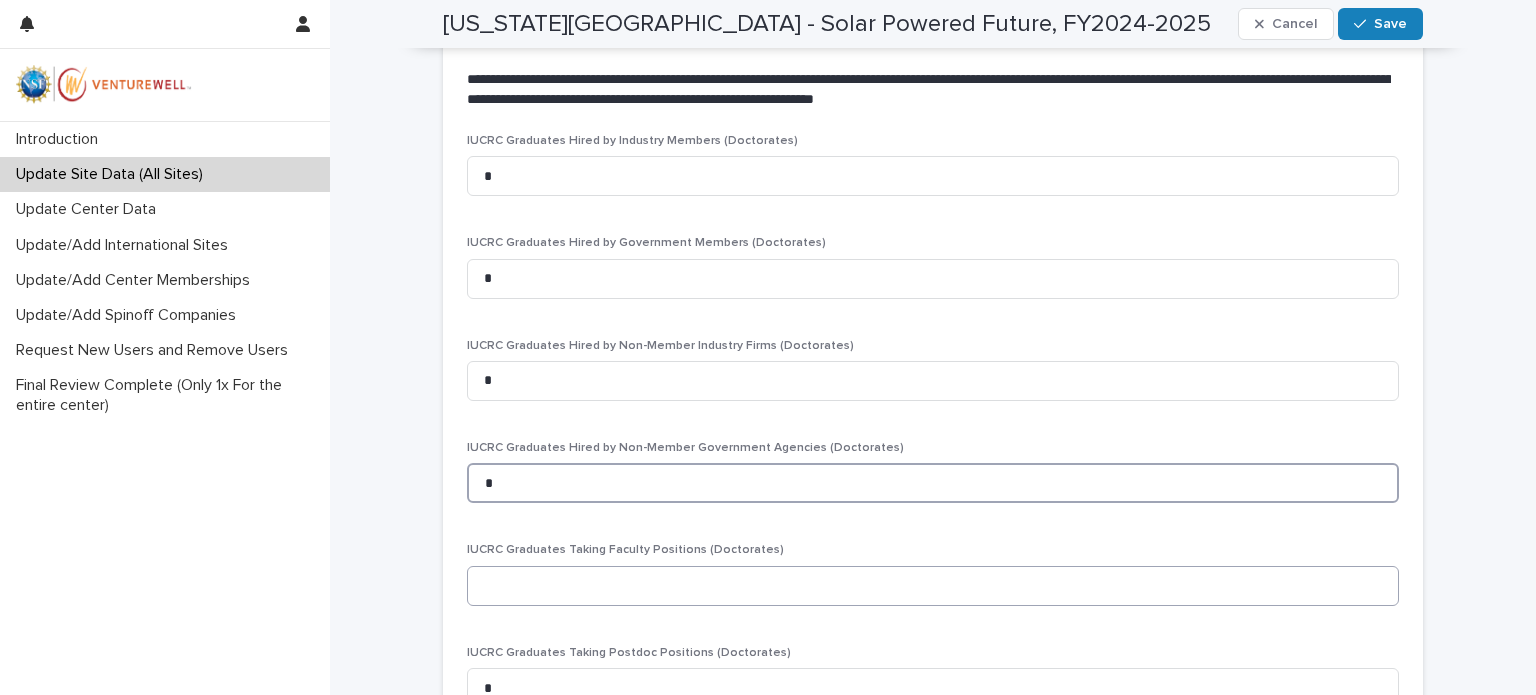 type on "*" 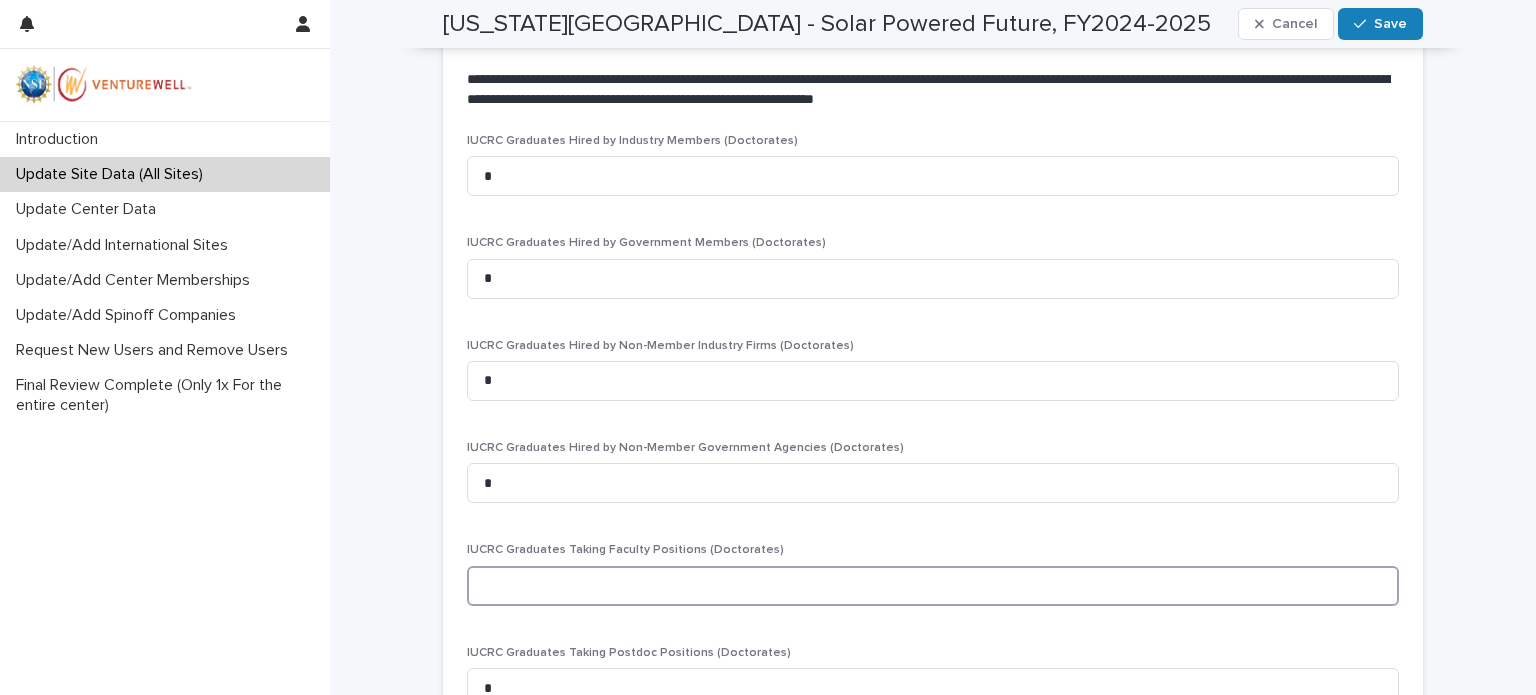 click at bounding box center (933, 586) 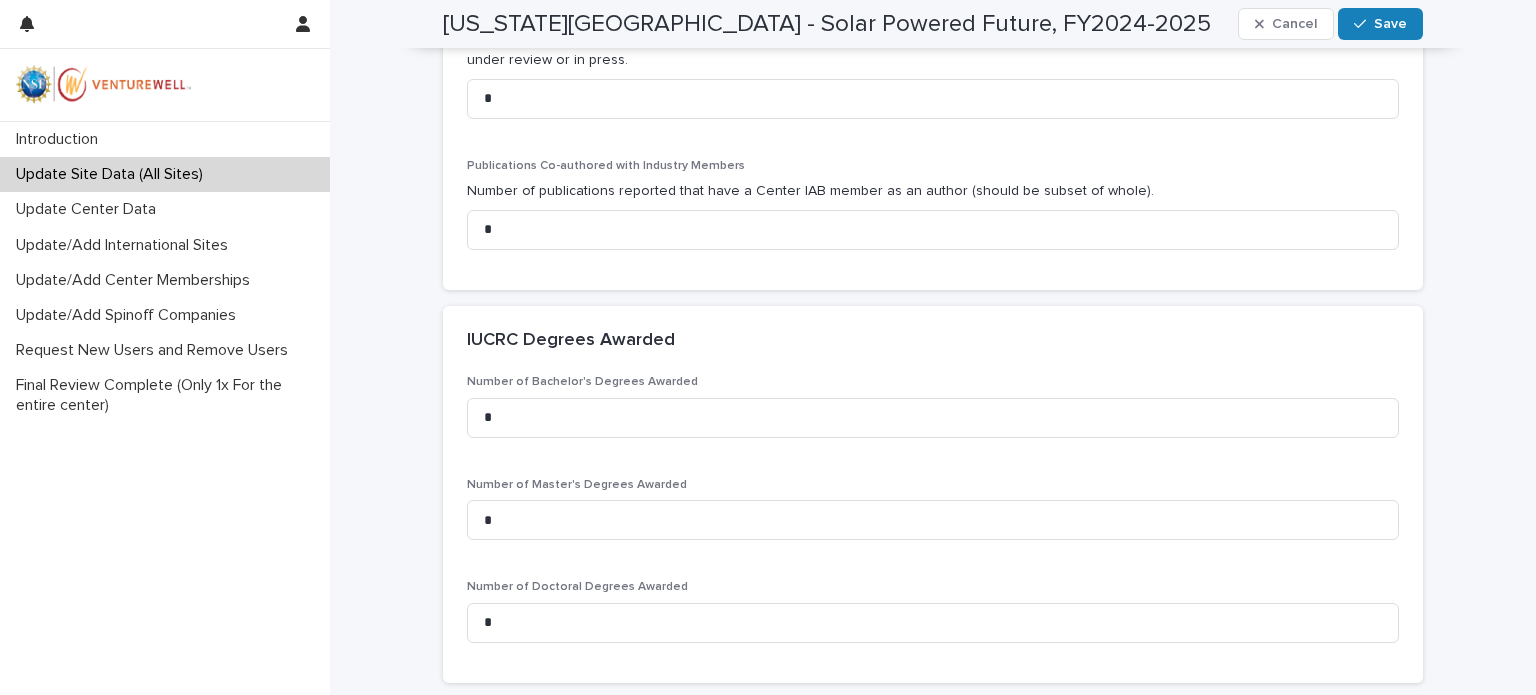 scroll, scrollTop: 1173, scrollLeft: 0, axis: vertical 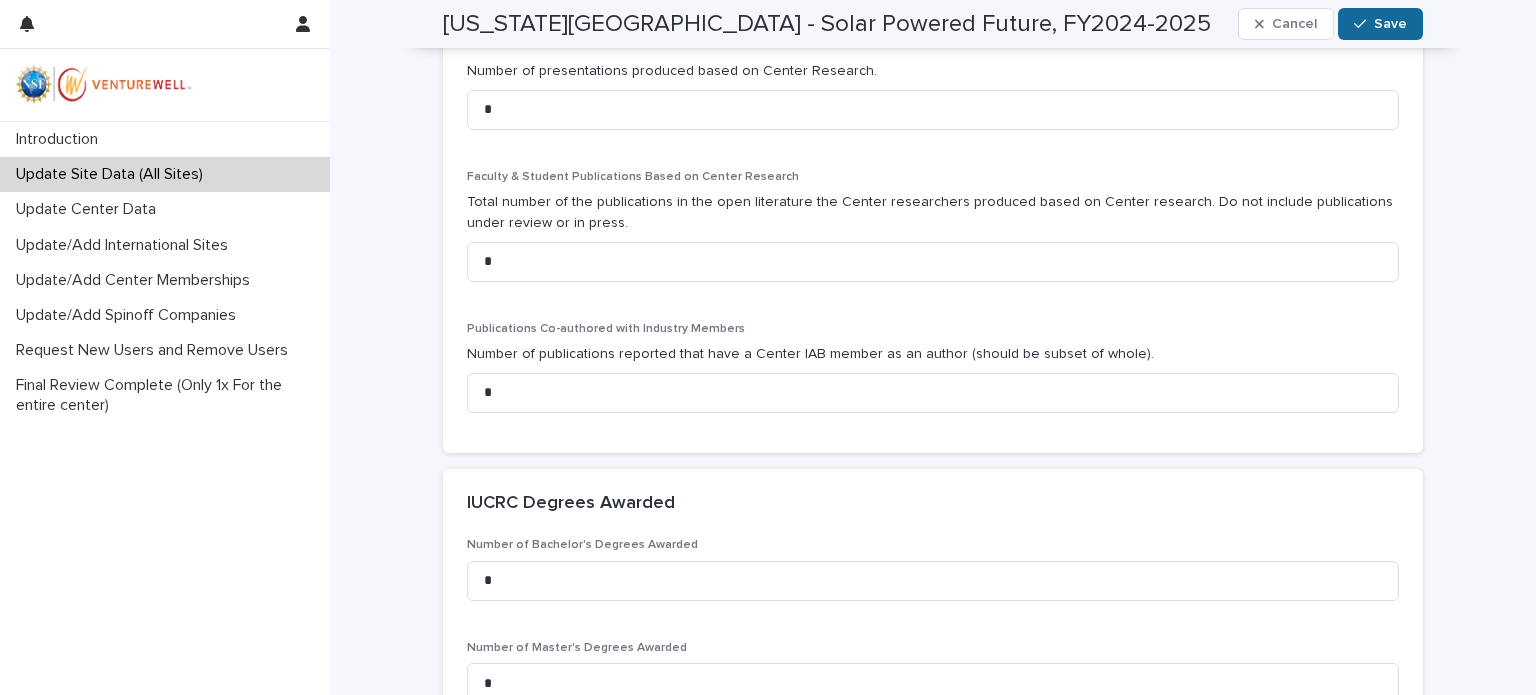 type on "*" 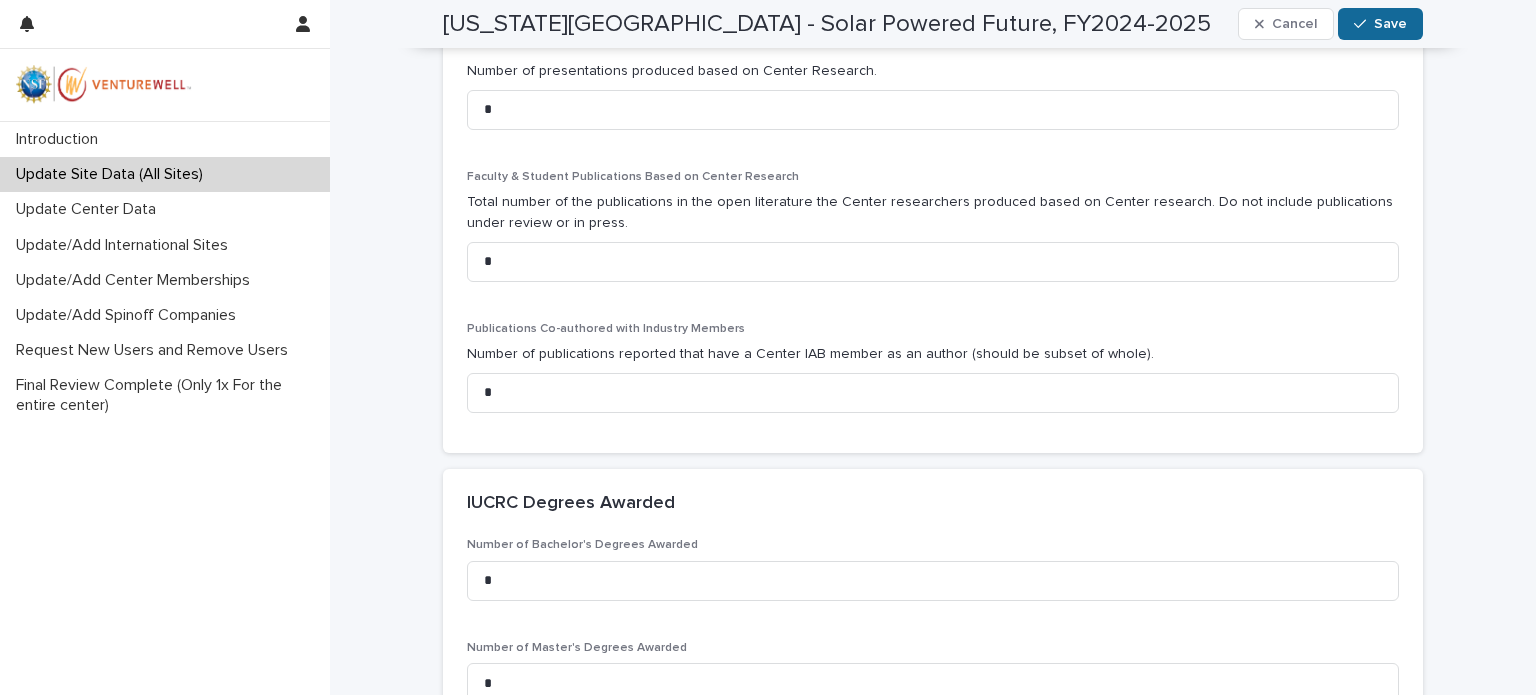 click on "Save" at bounding box center (1390, 24) 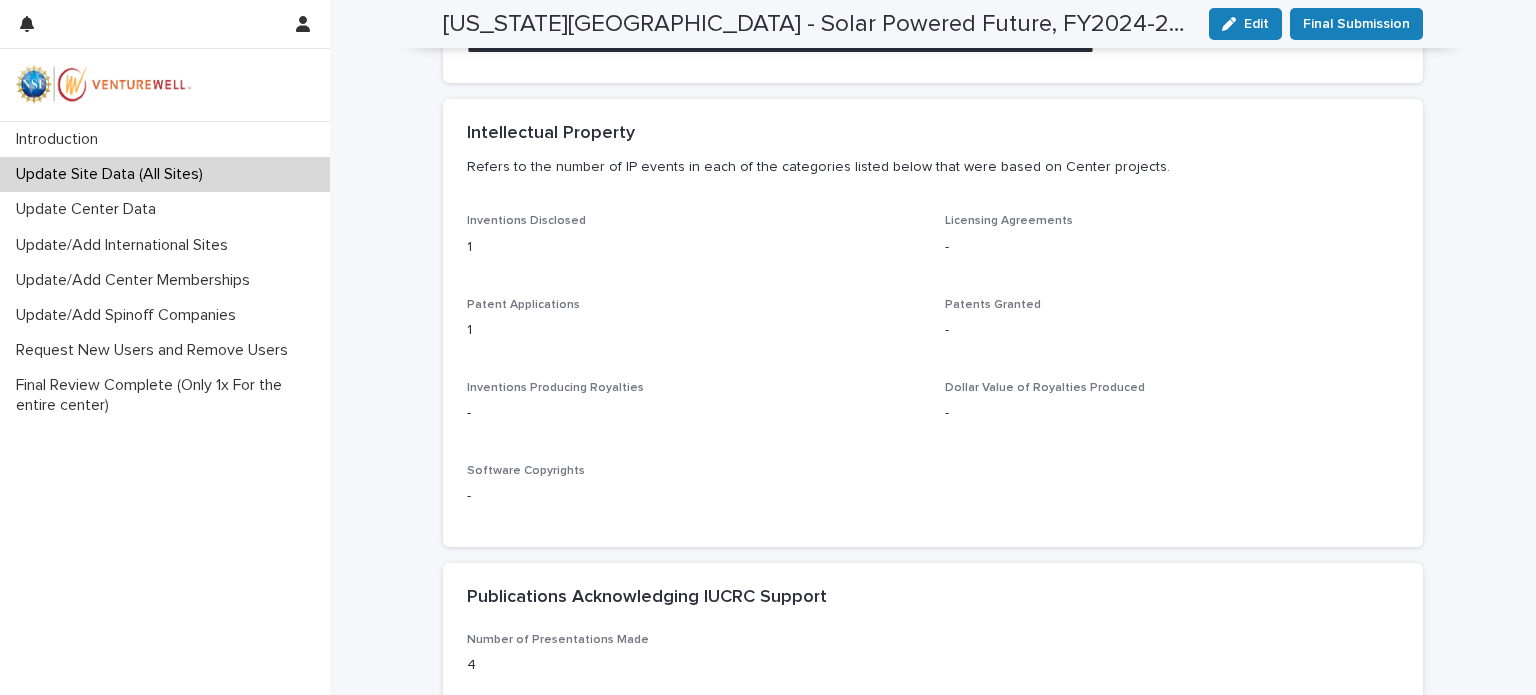 scroll, scrollTop: 0, scrollLeft: 0, axis: both 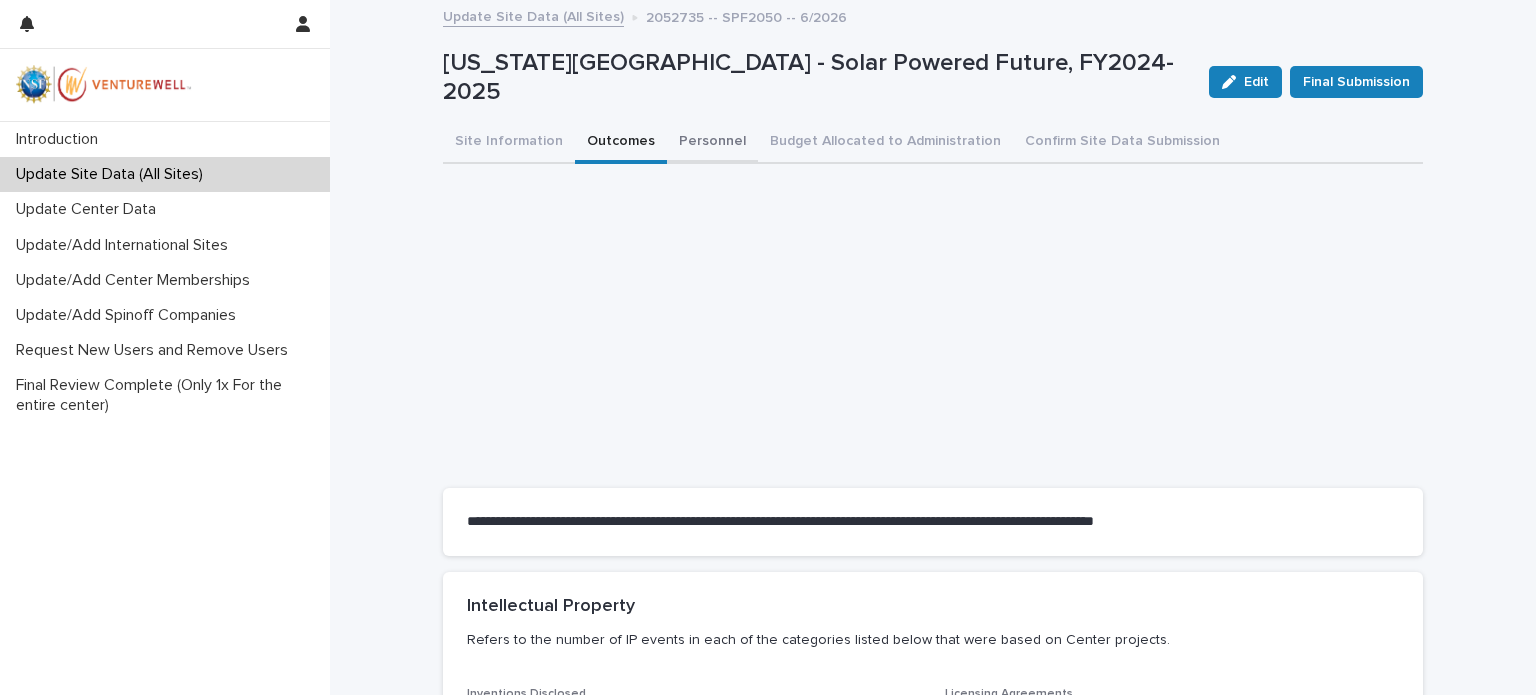 click on "Personnel" at bounding box center [712, 143] 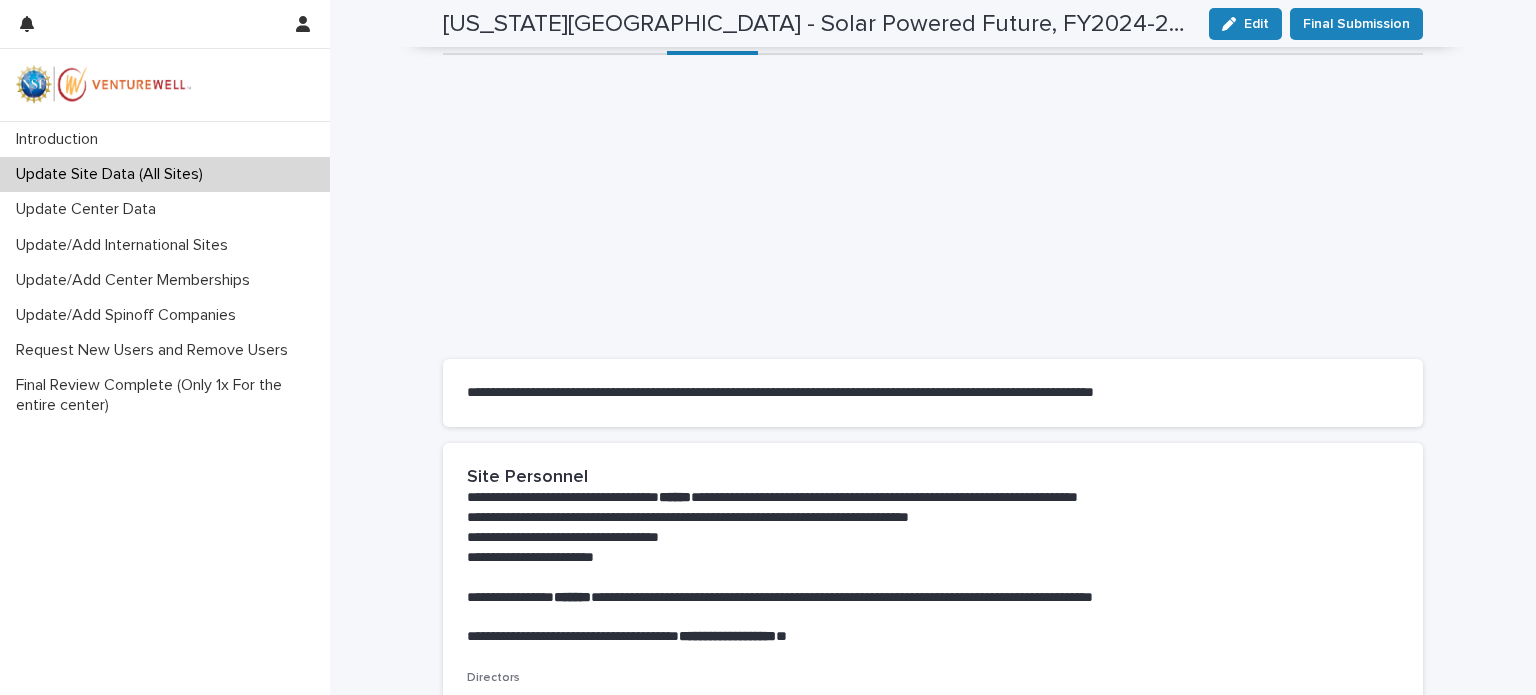 scroll, scrollTop: 0, scrollLeft: 0, axis: both 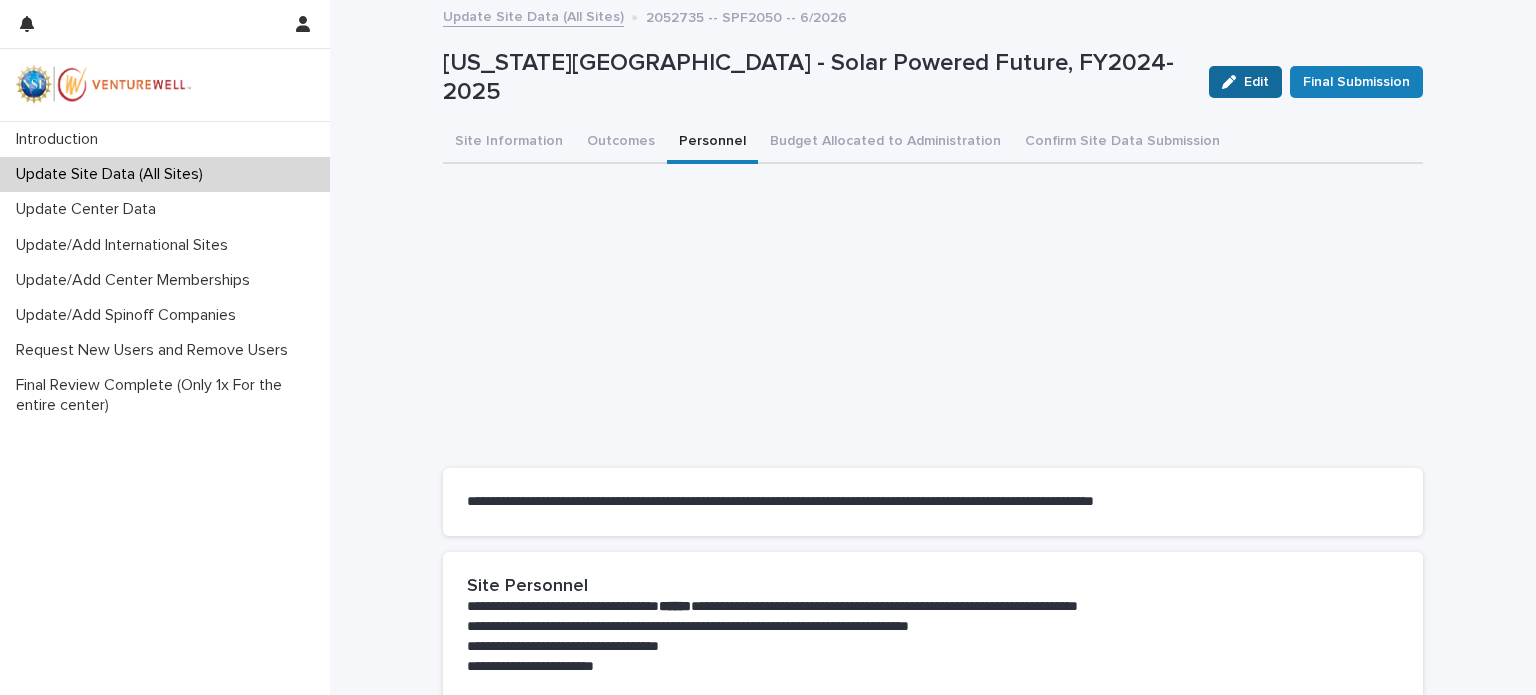 click on "Edit" at bounding box center (1256, 82) 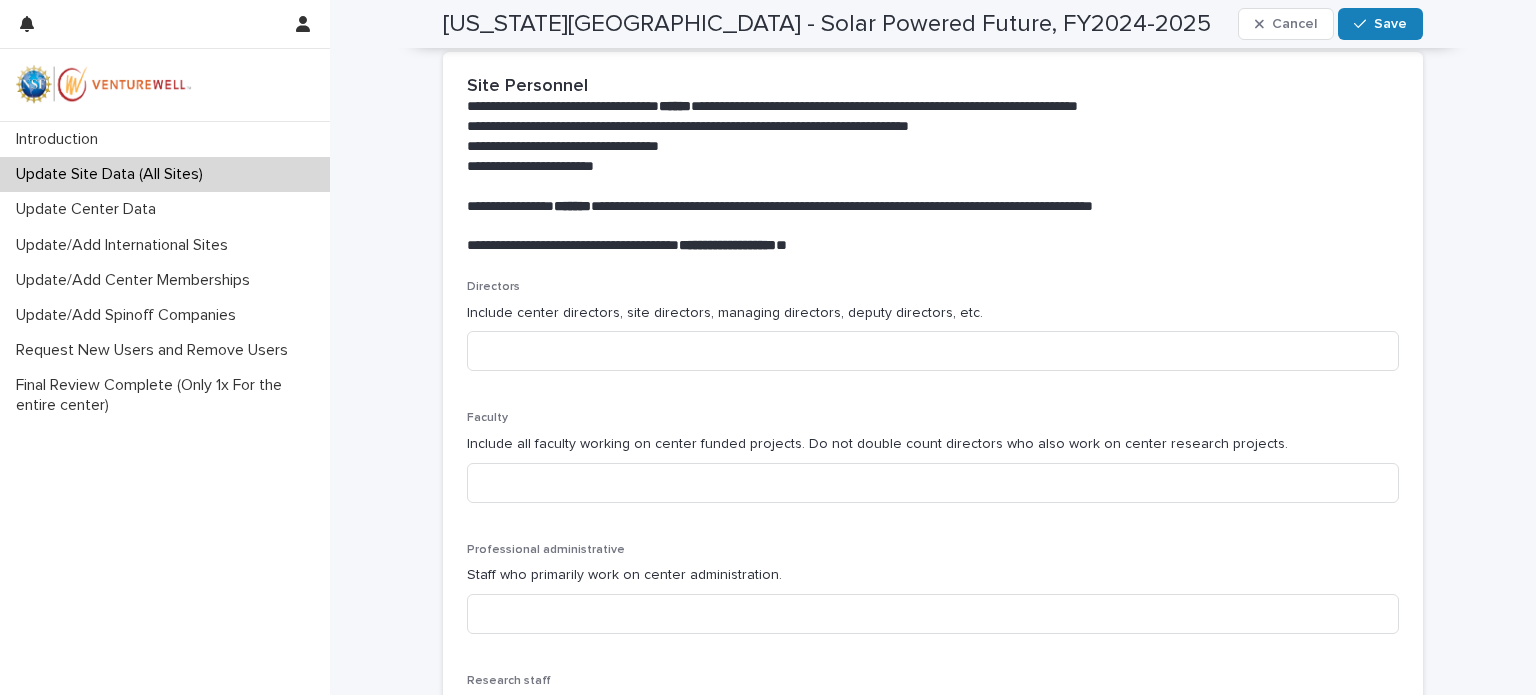 scroll, scrollTop: 700, scrollLeft: 0, axis: vertical 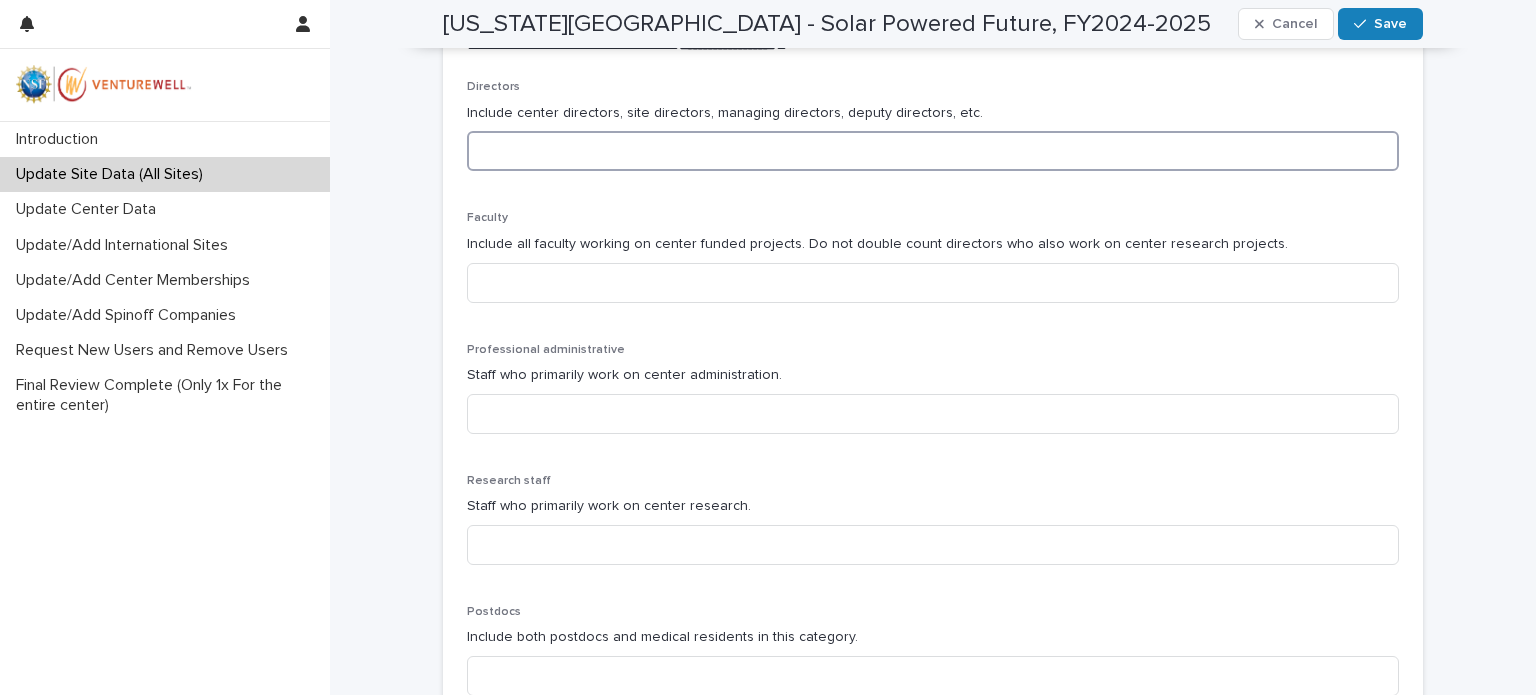 click at bounding box center [933, 151] 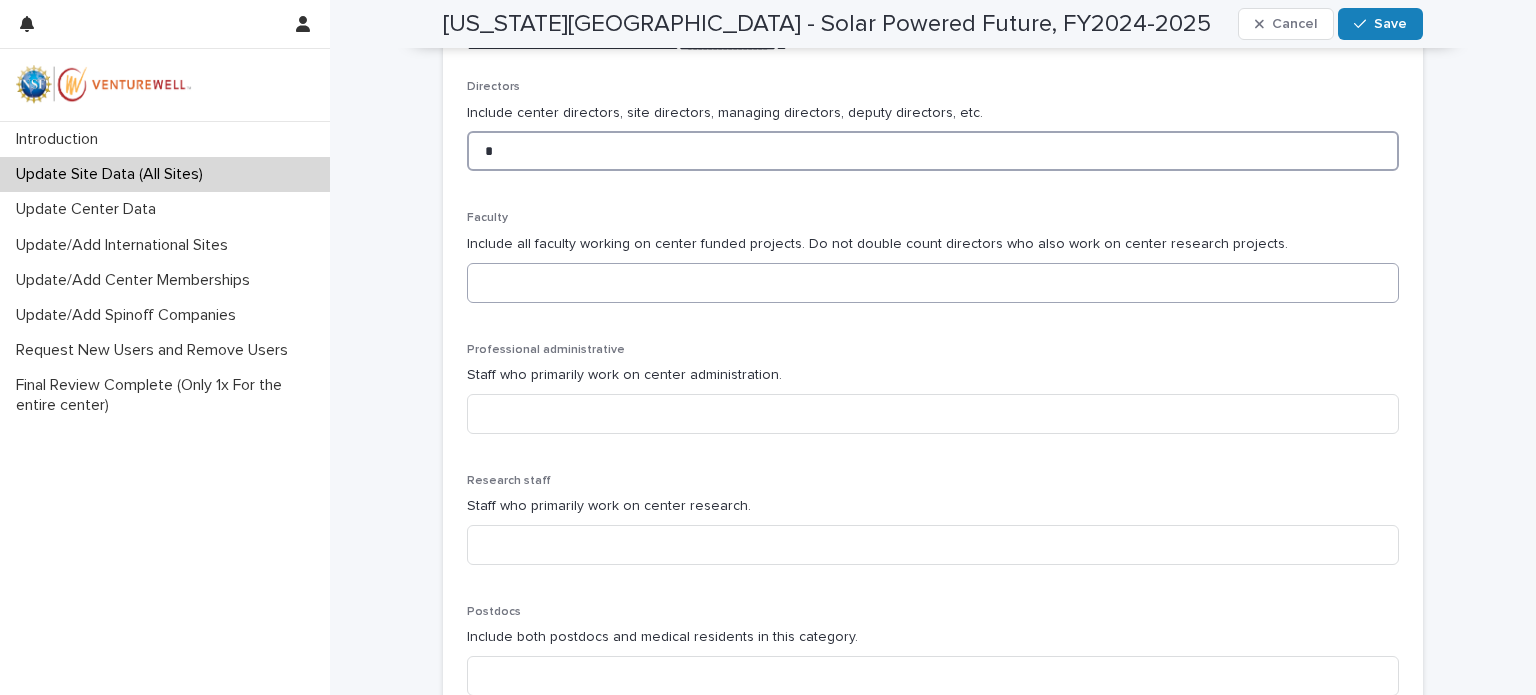 type on "*" 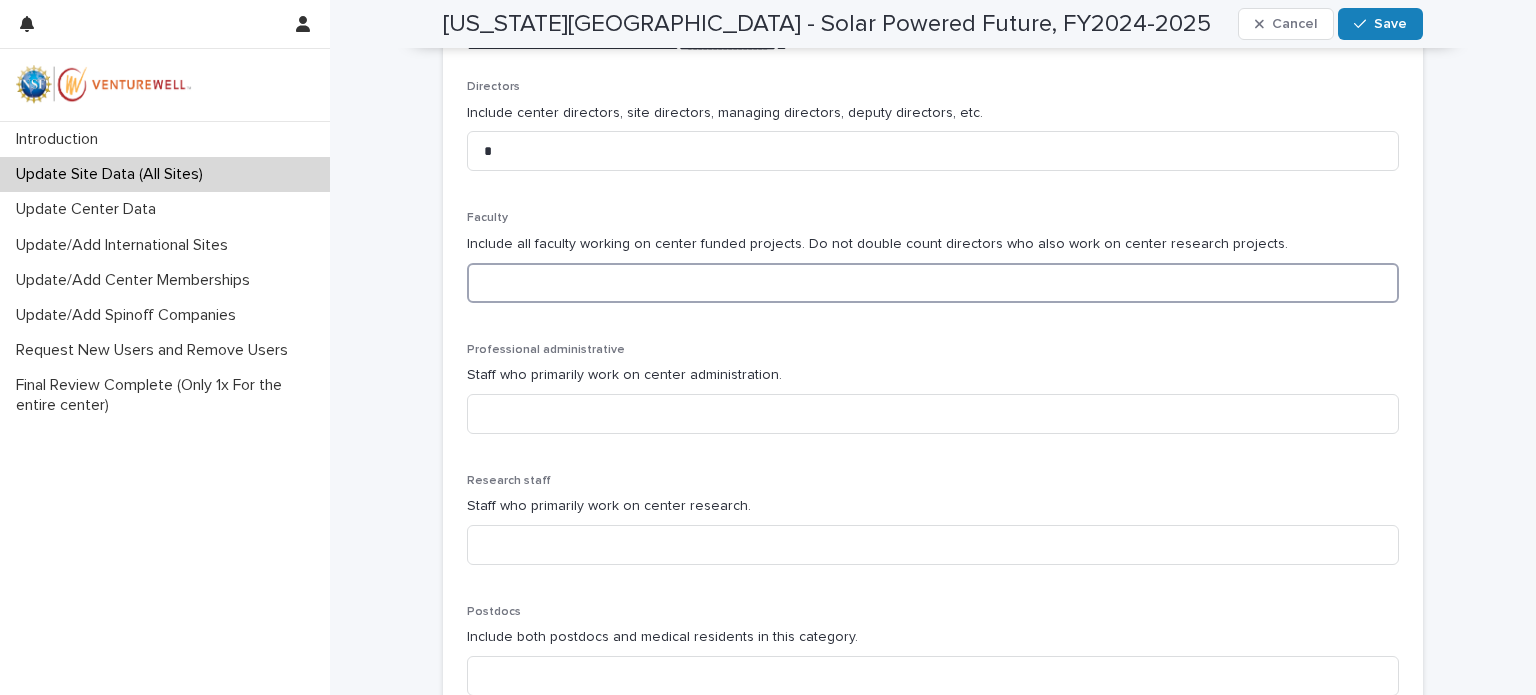 click at bounding box center (933, 283) 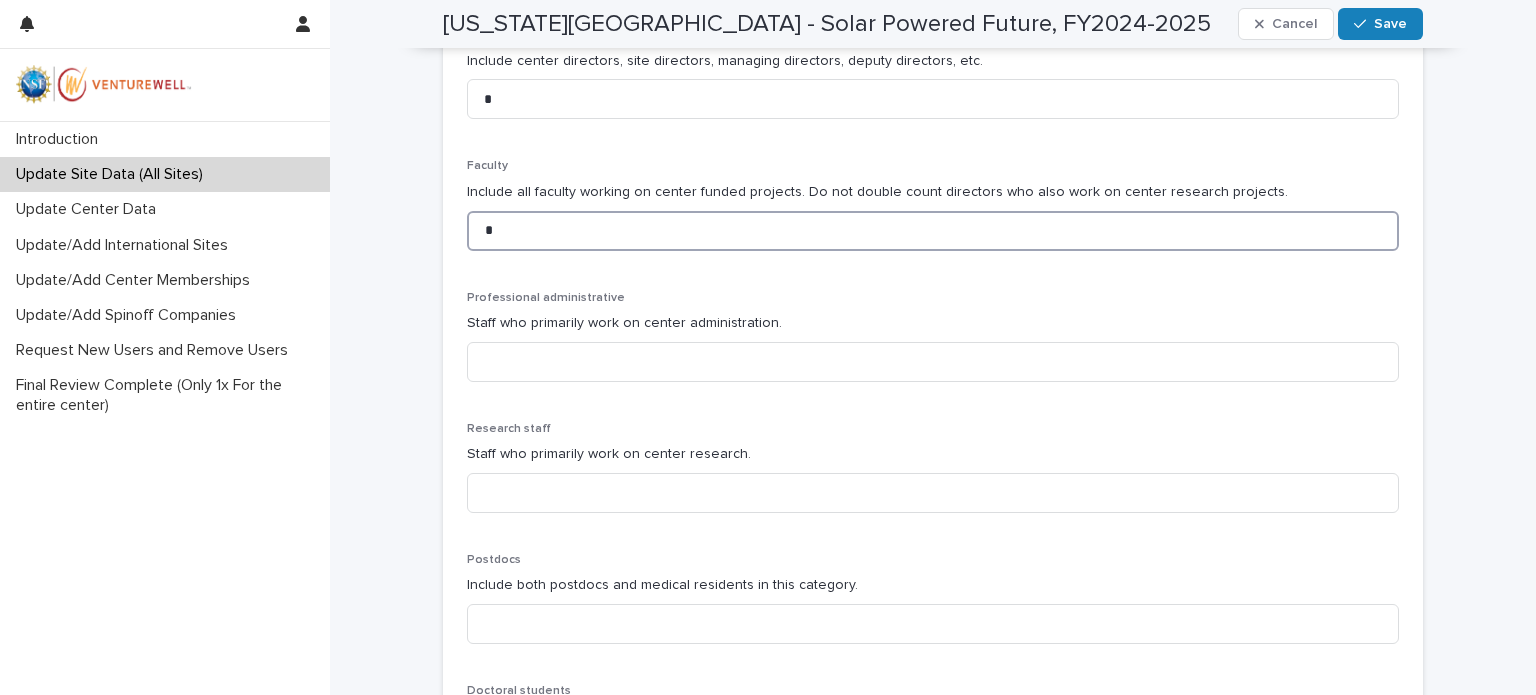 scroll, scrollTop: 800, scrollLeft: 0, axis: vertical 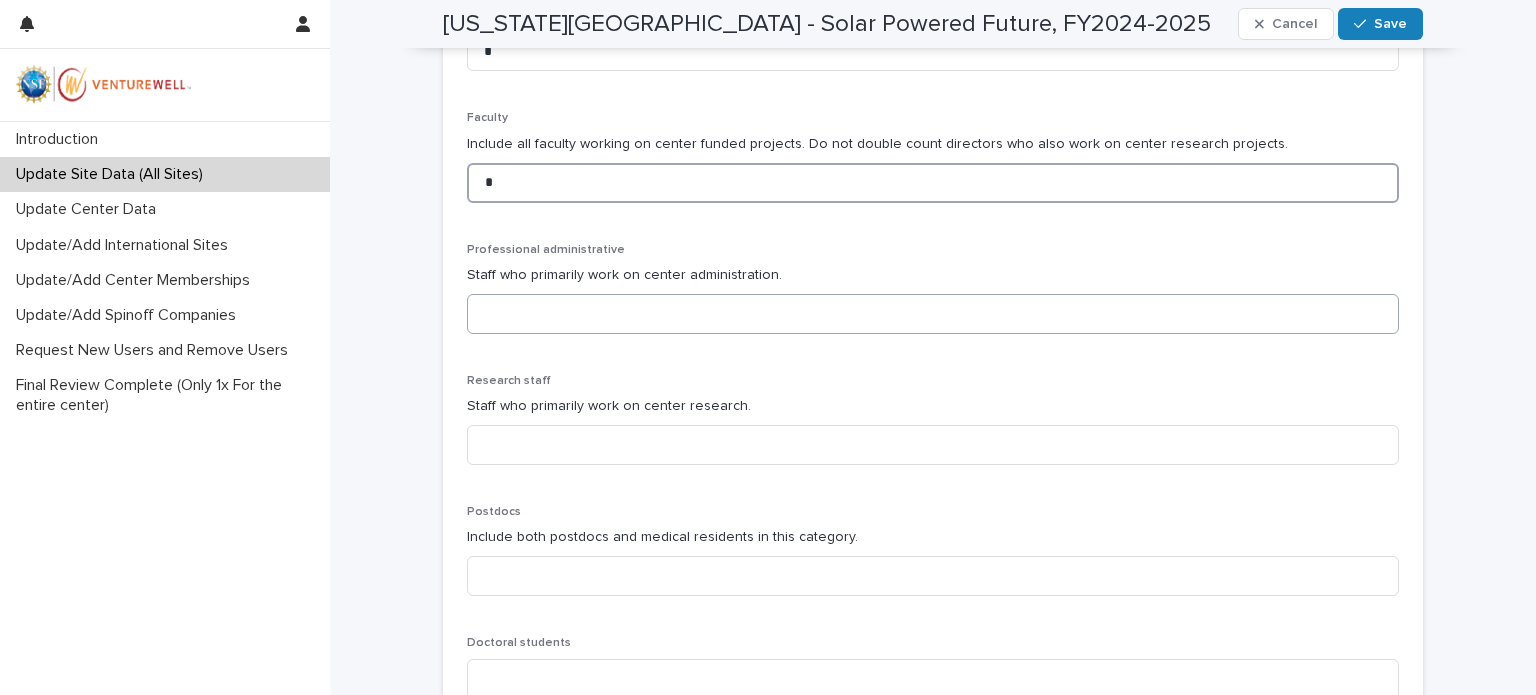 type on "*" 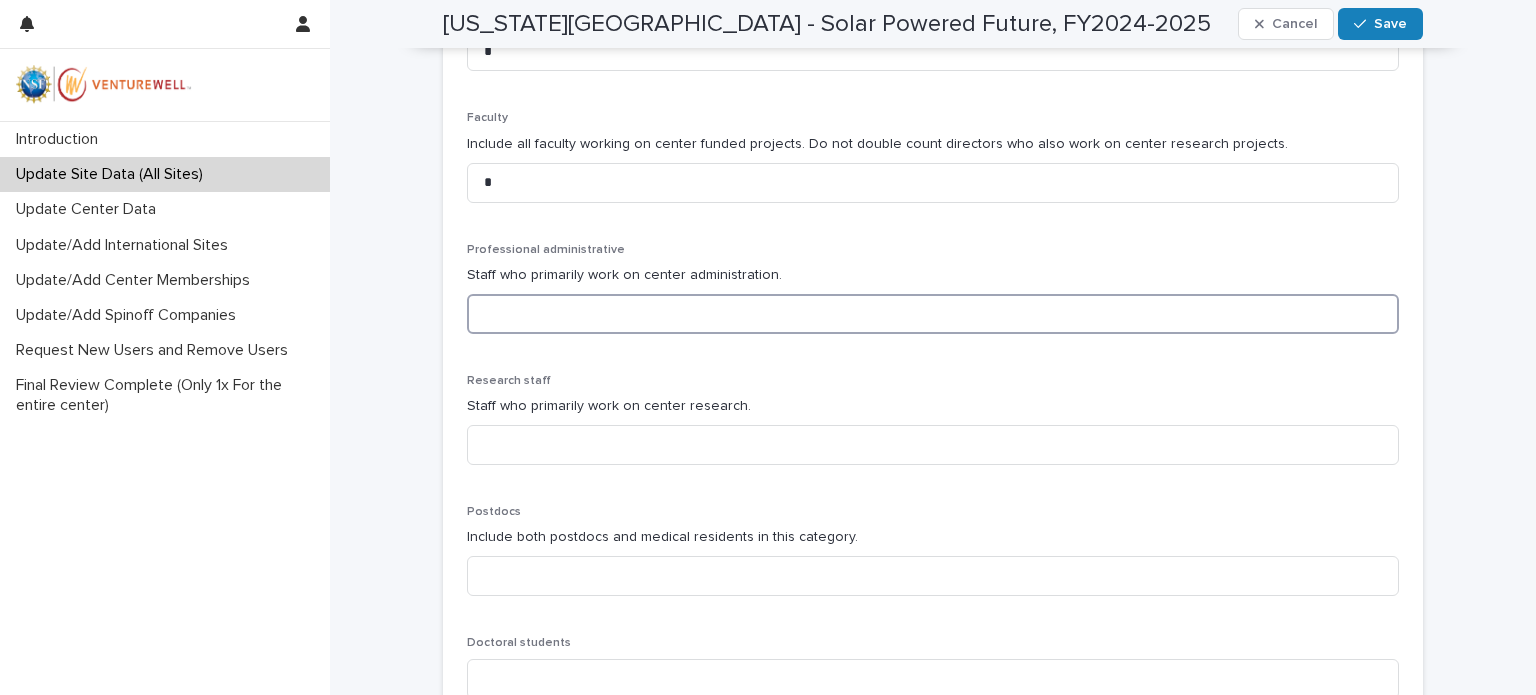 click at bounding box center (933, 314) 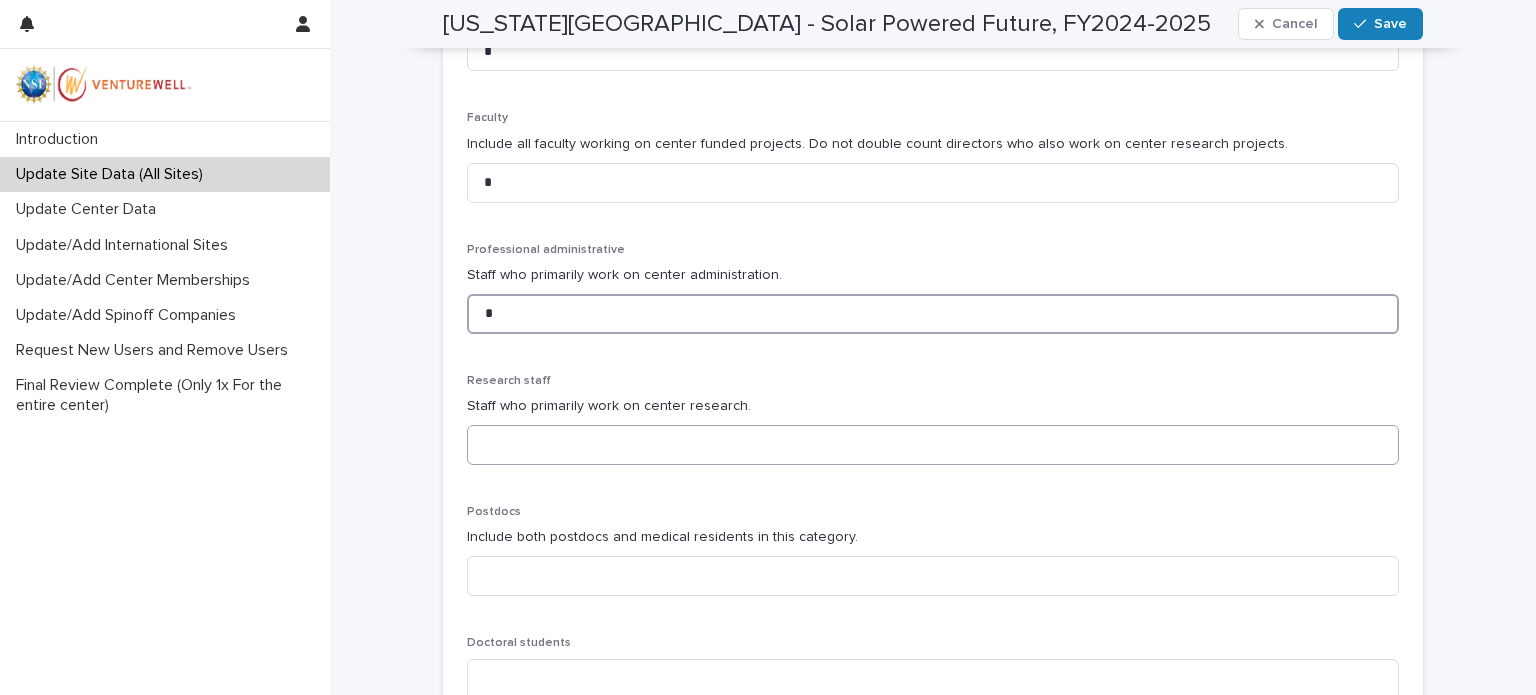 type on "*" 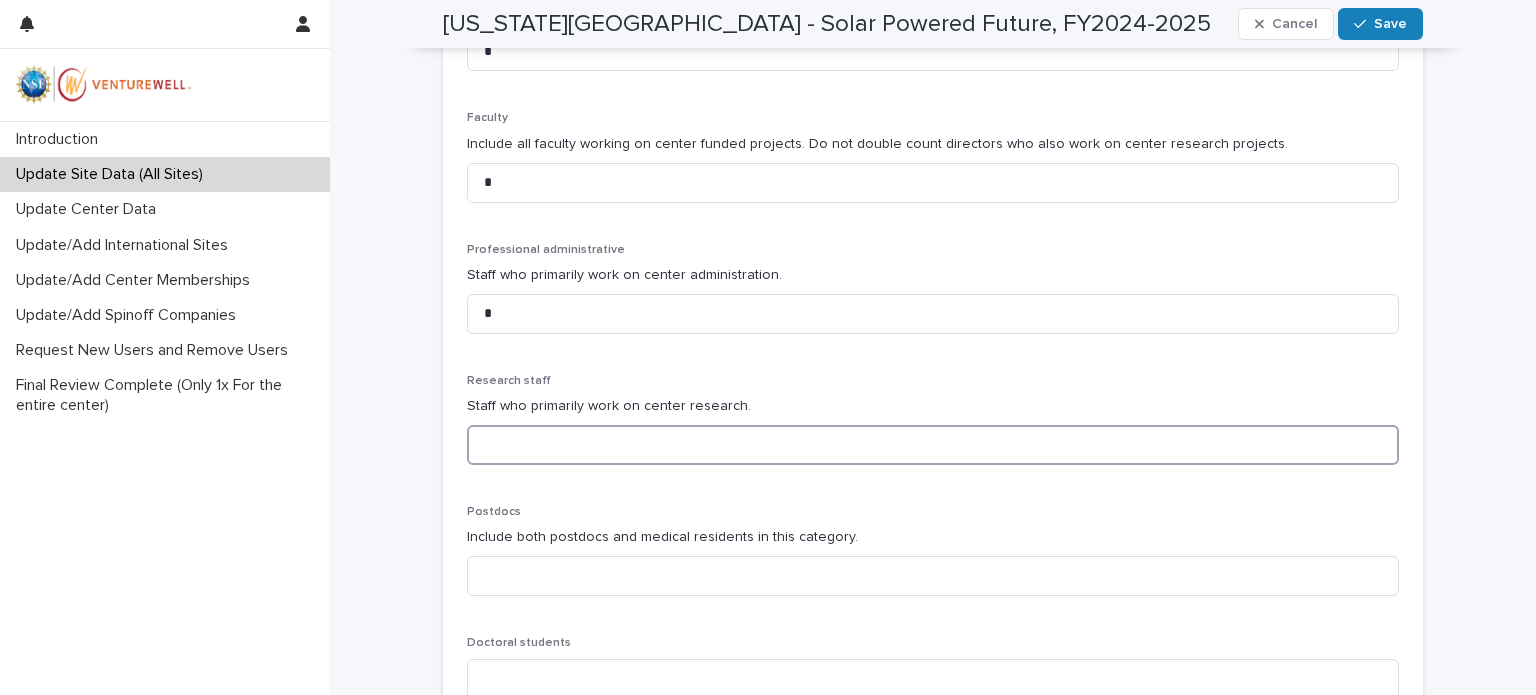 click at bounding box center (933, 445) 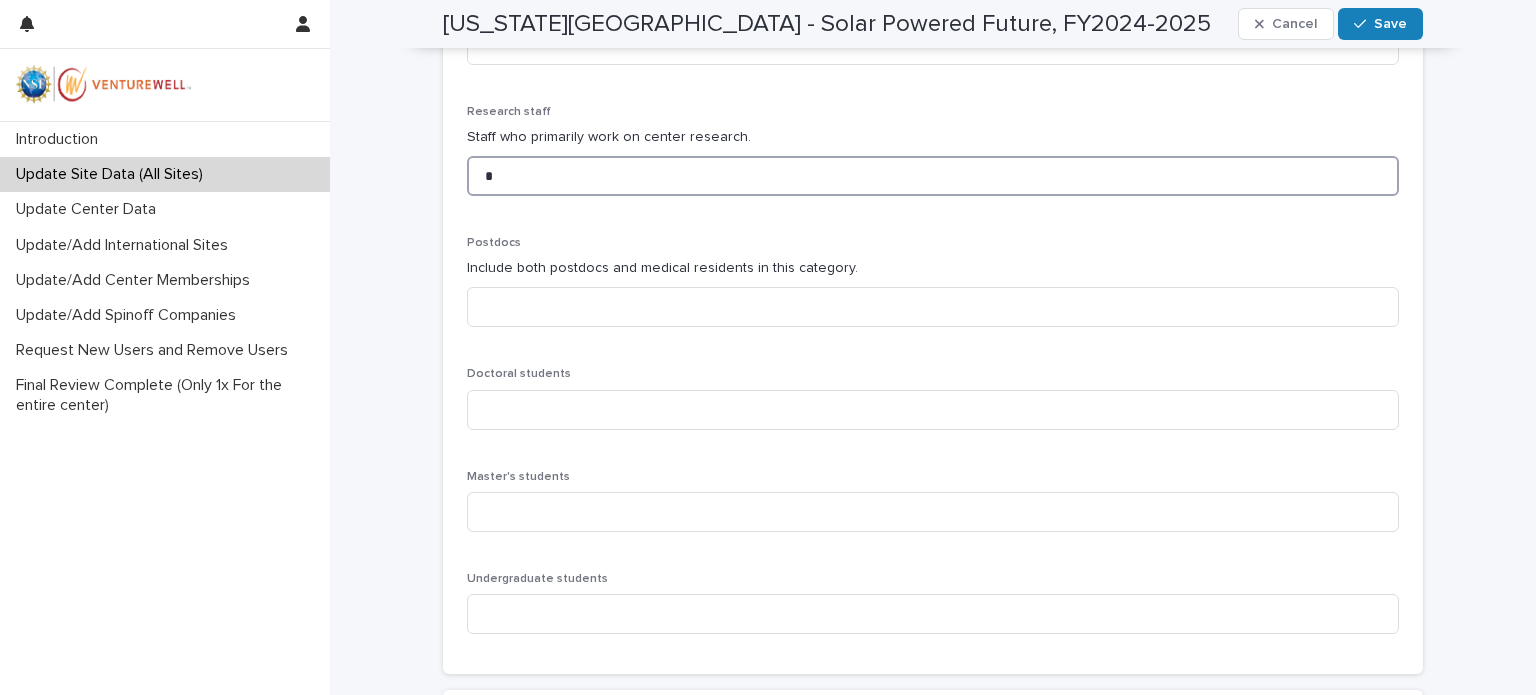 scroll, scrollTop: 1100, scrollLeft: 0, axis: vertical 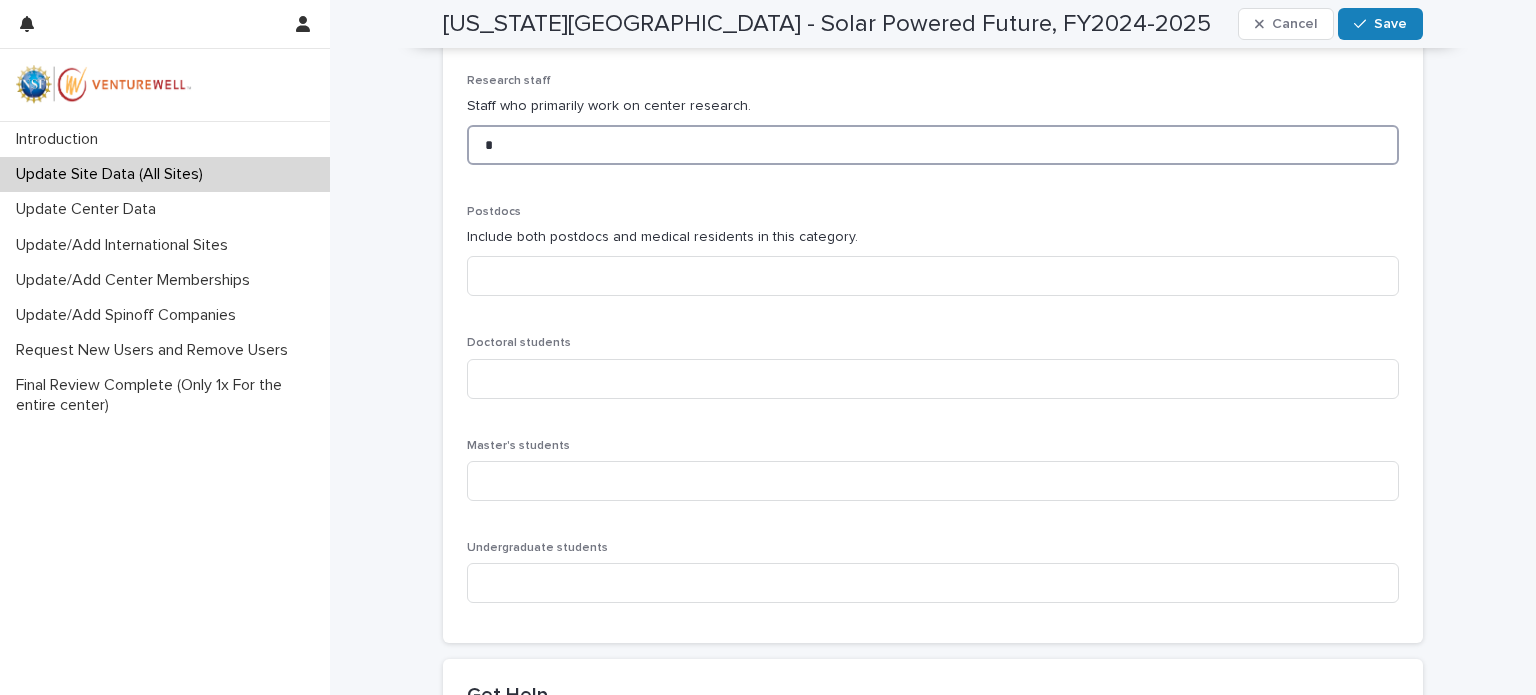 drag, startPoint x: 539, startPoint y: 138, endPoint x: 468, endPoint y: 139, distance: 71.00704 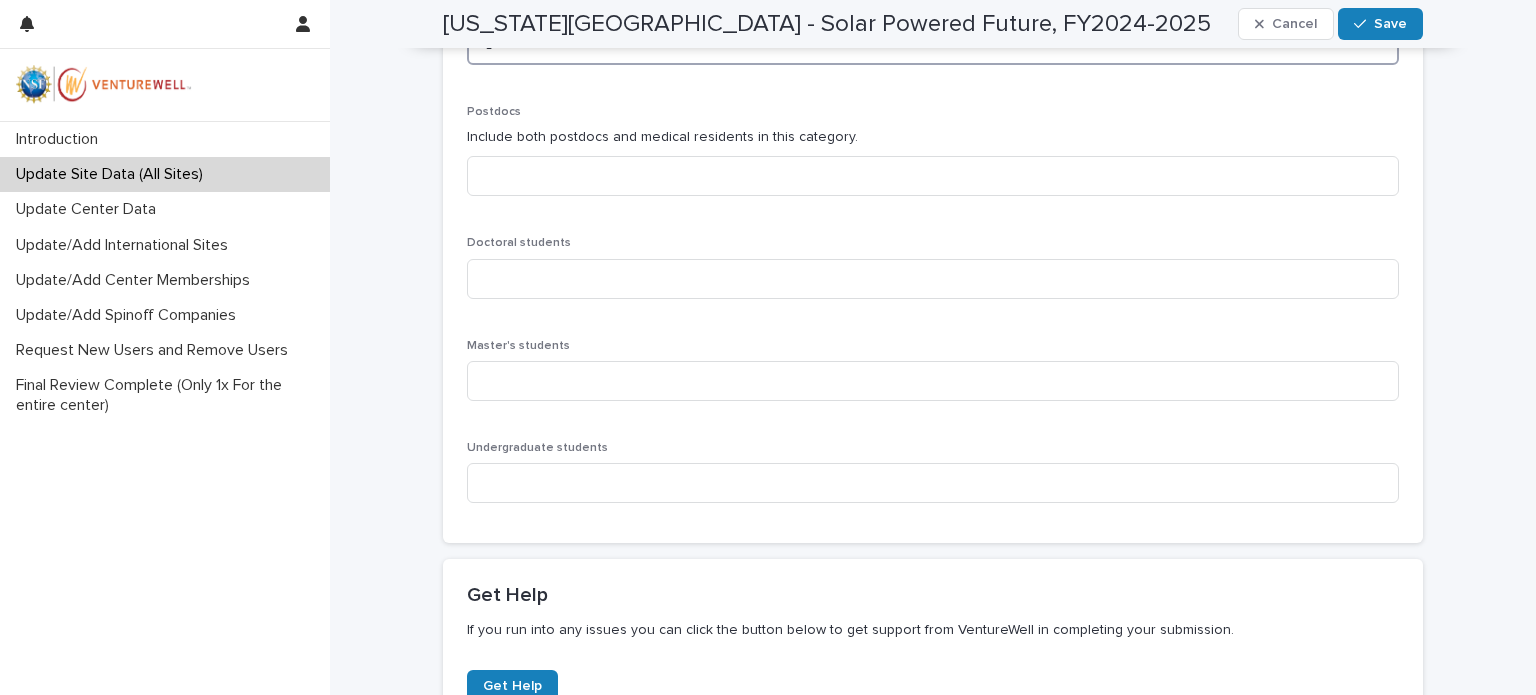 scroll, scrollTop: 1100, scrollLeft: 0, axis: vertical 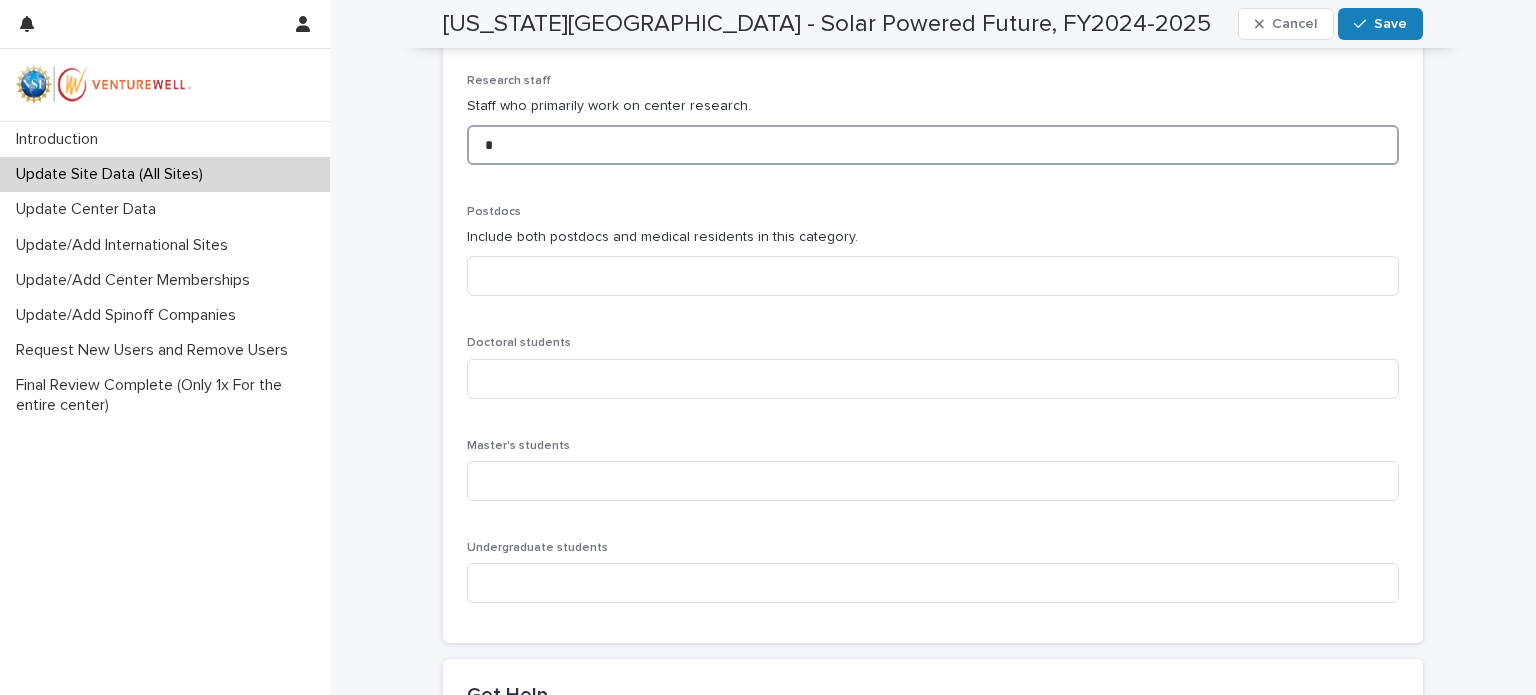 drag, startPoint x: 501, startPoint y: 142, endPoint x: 470, endPoint y: 145, distance: 31.144823 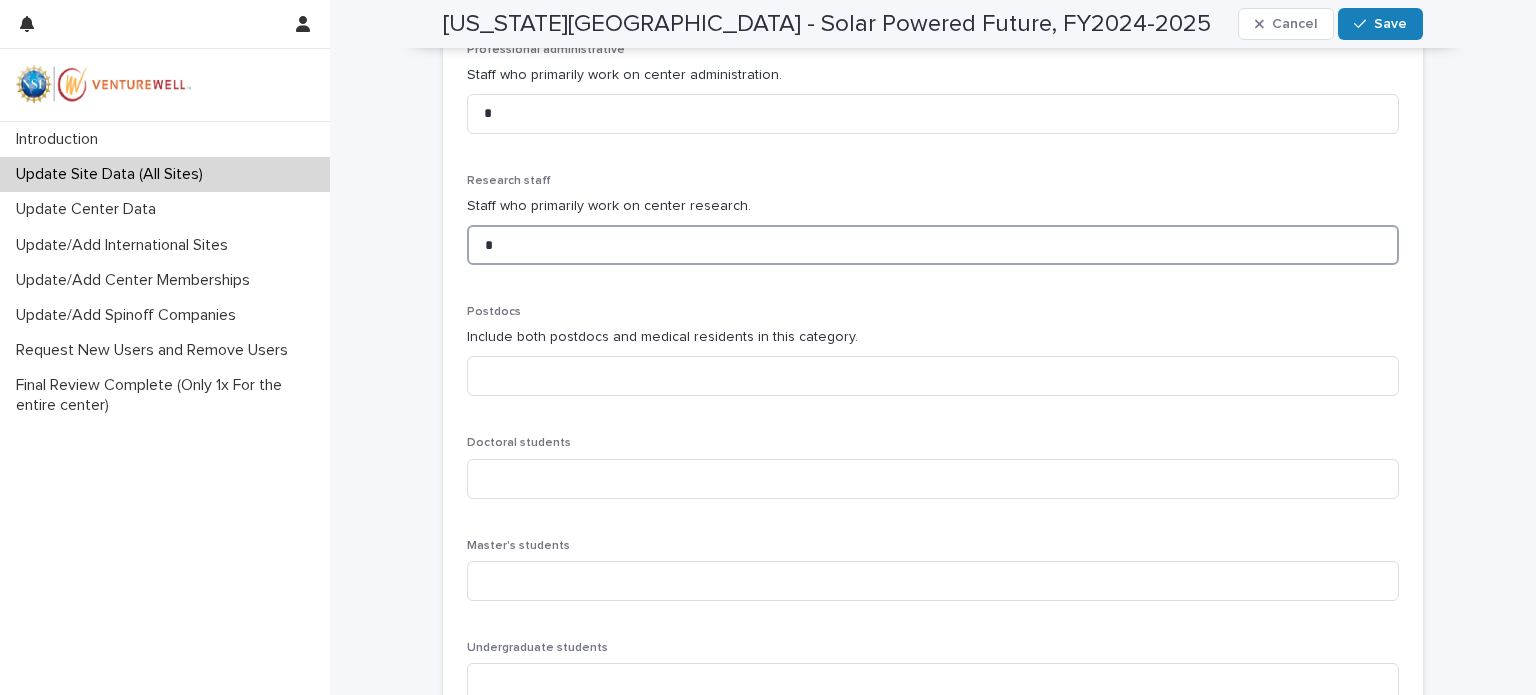 scroll, scrollTop: 1100, scrollLeft: 0, axis: vertical 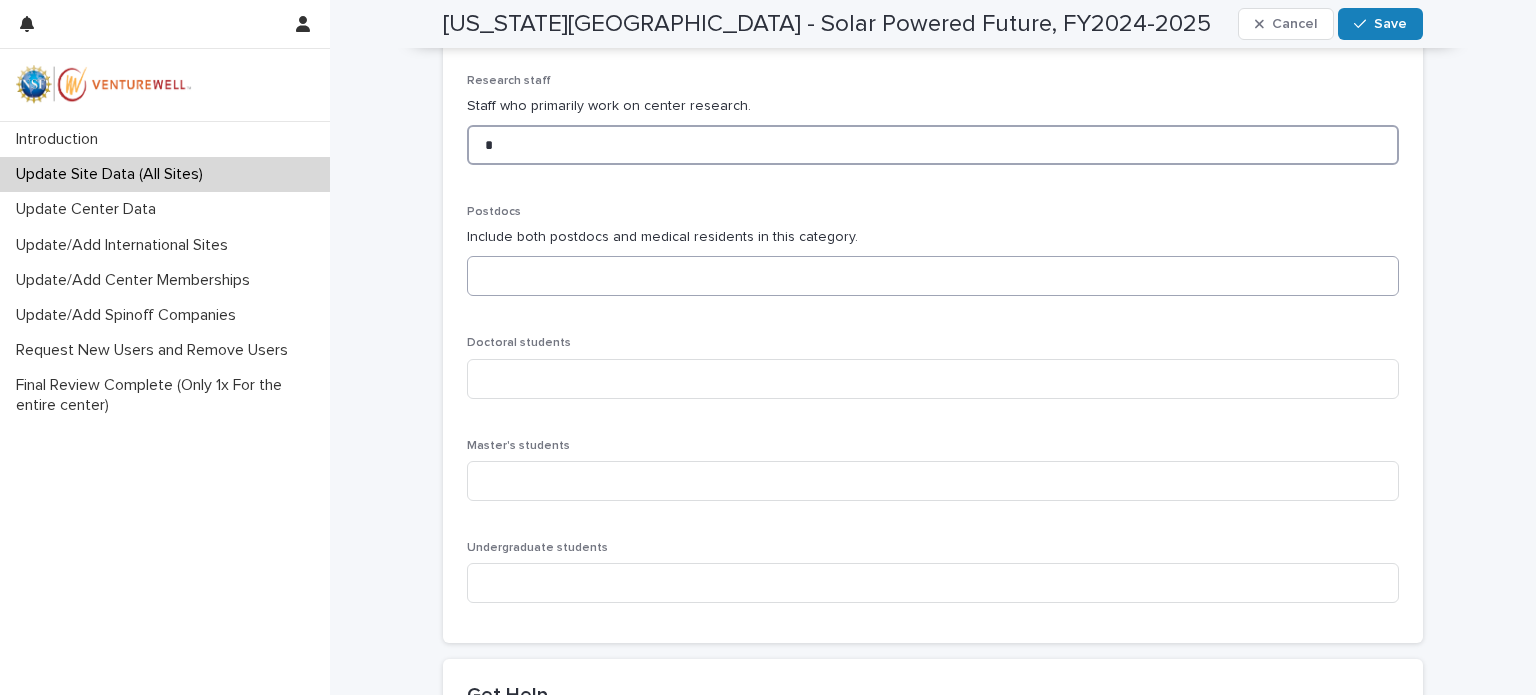 type on "*" 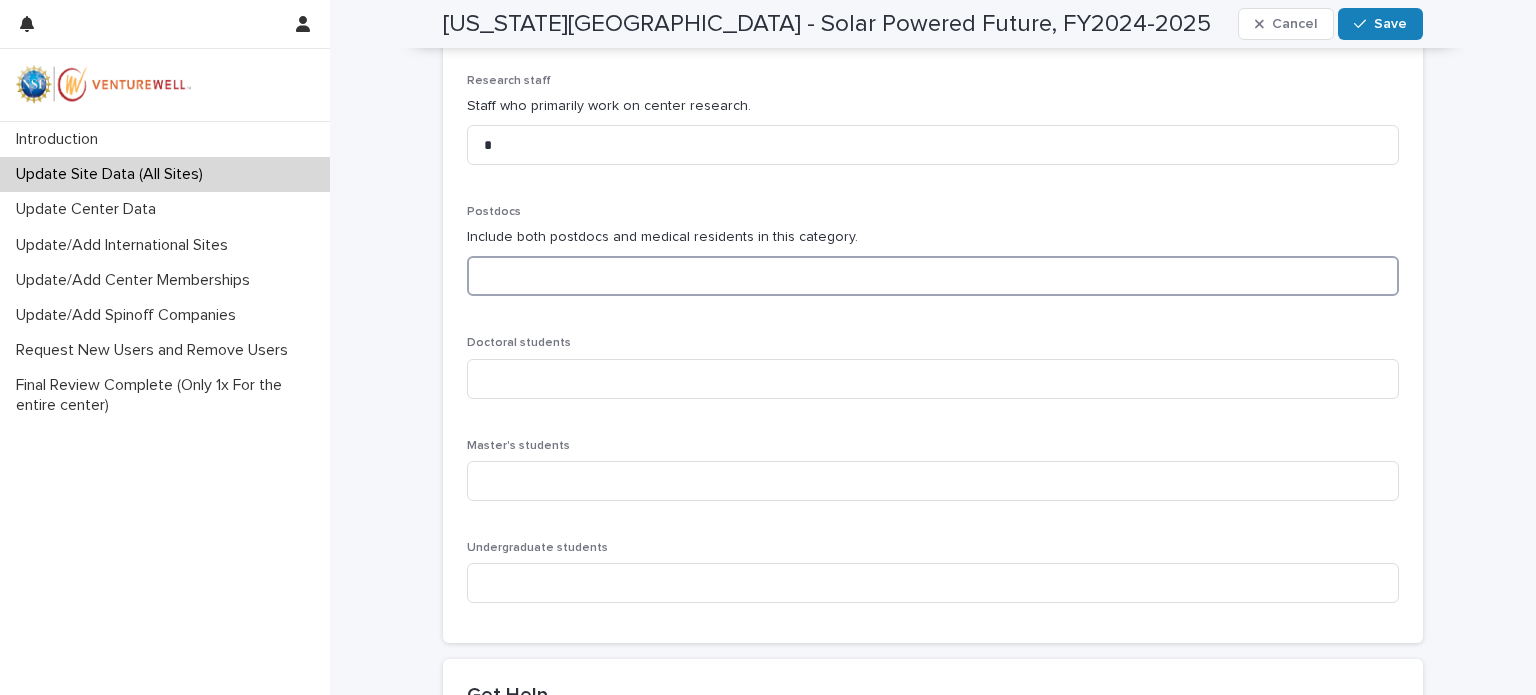click at bounding box center (933, 276) 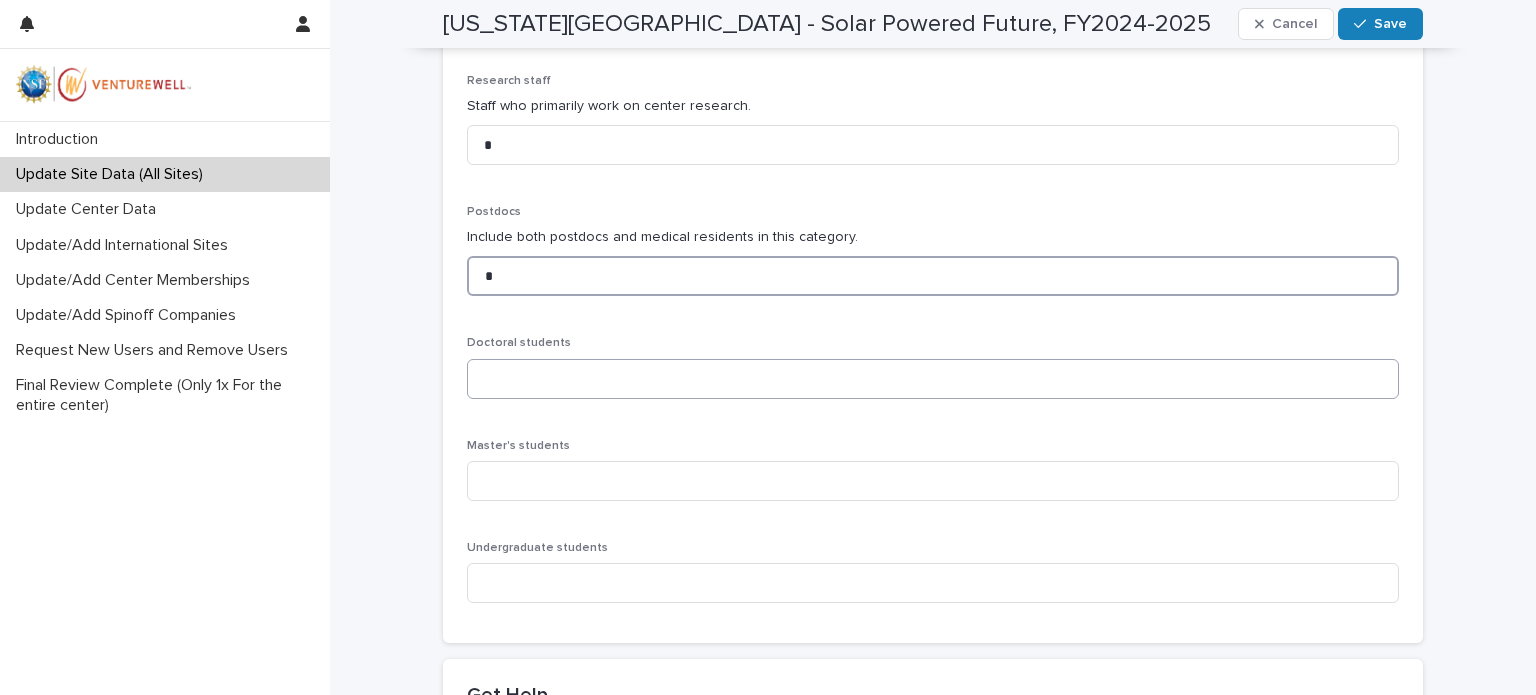 type on "*" 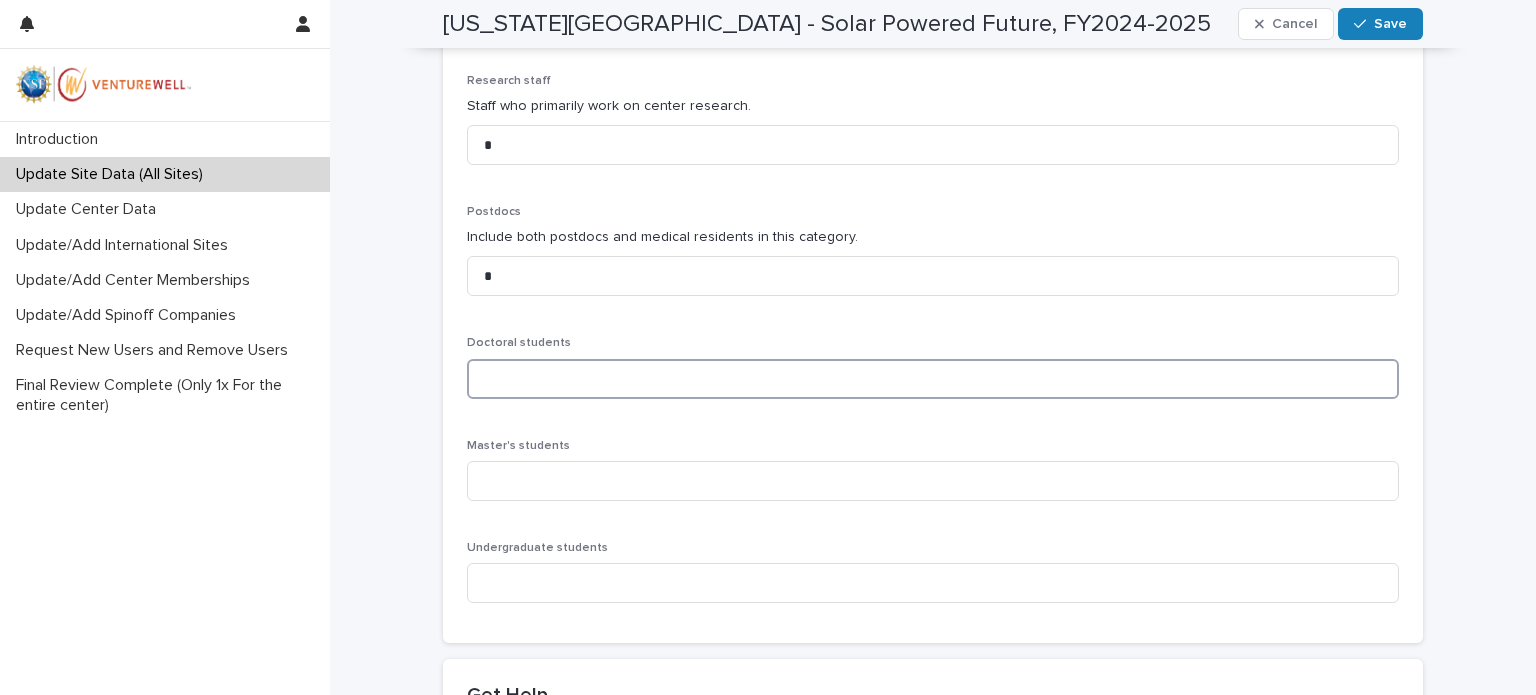 click at bounding box center [933, 379] 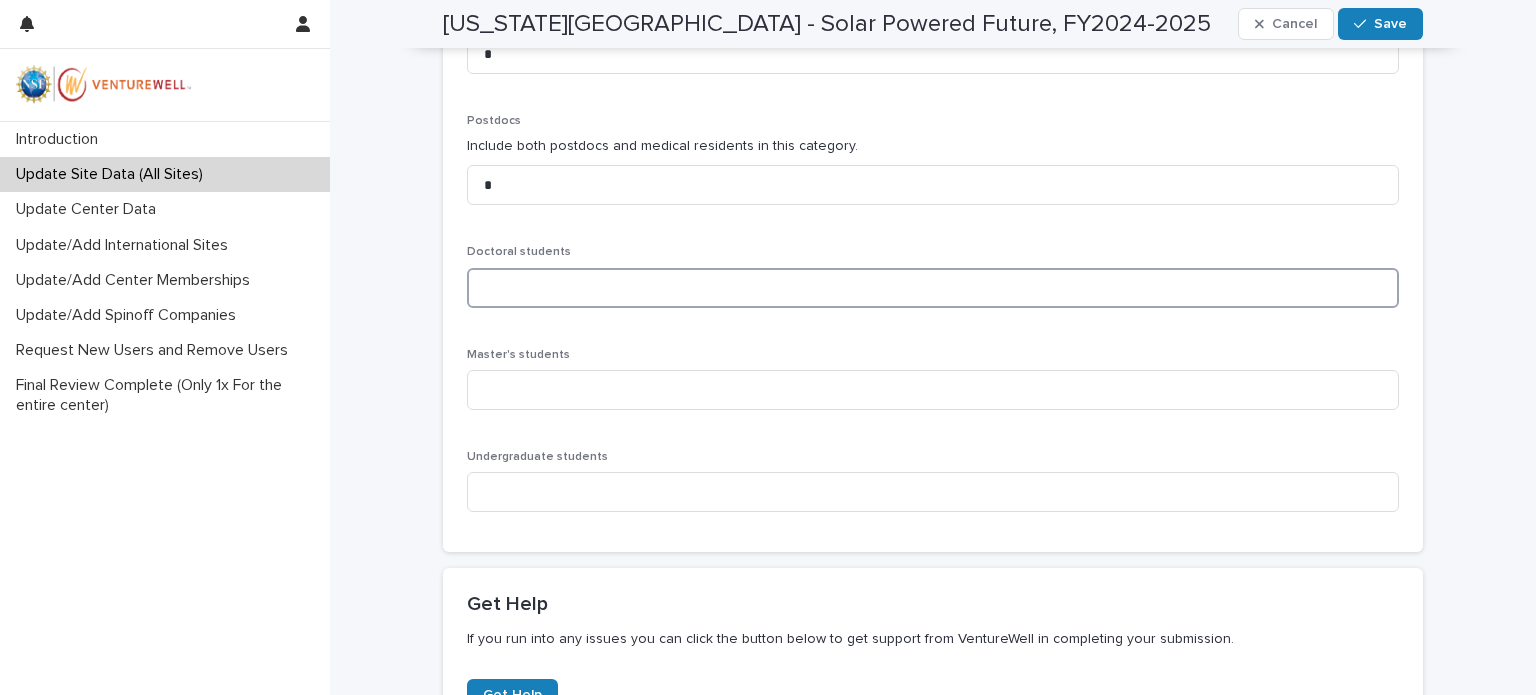 scroll, scrollTop: 1300, scrollLeft: 0, axis: vertical 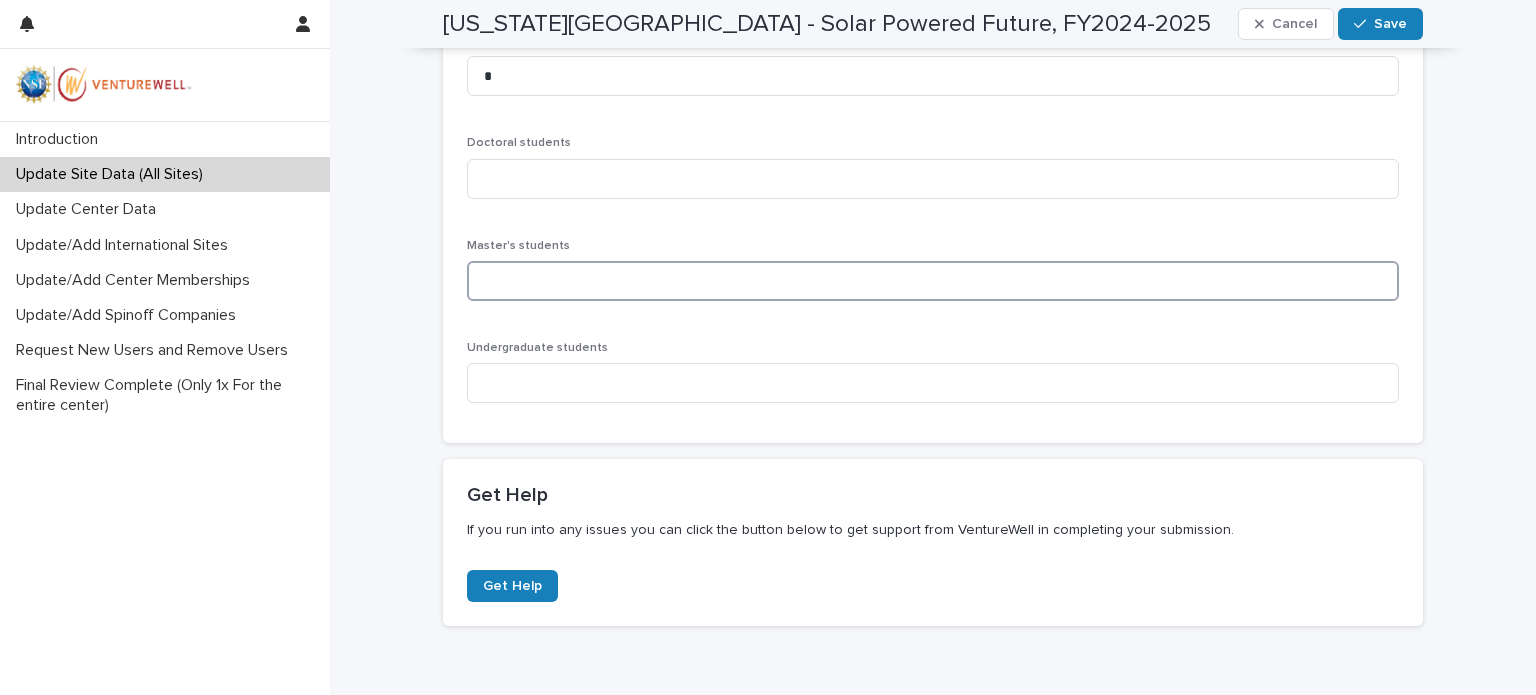 click at bounding box center [933, 281] 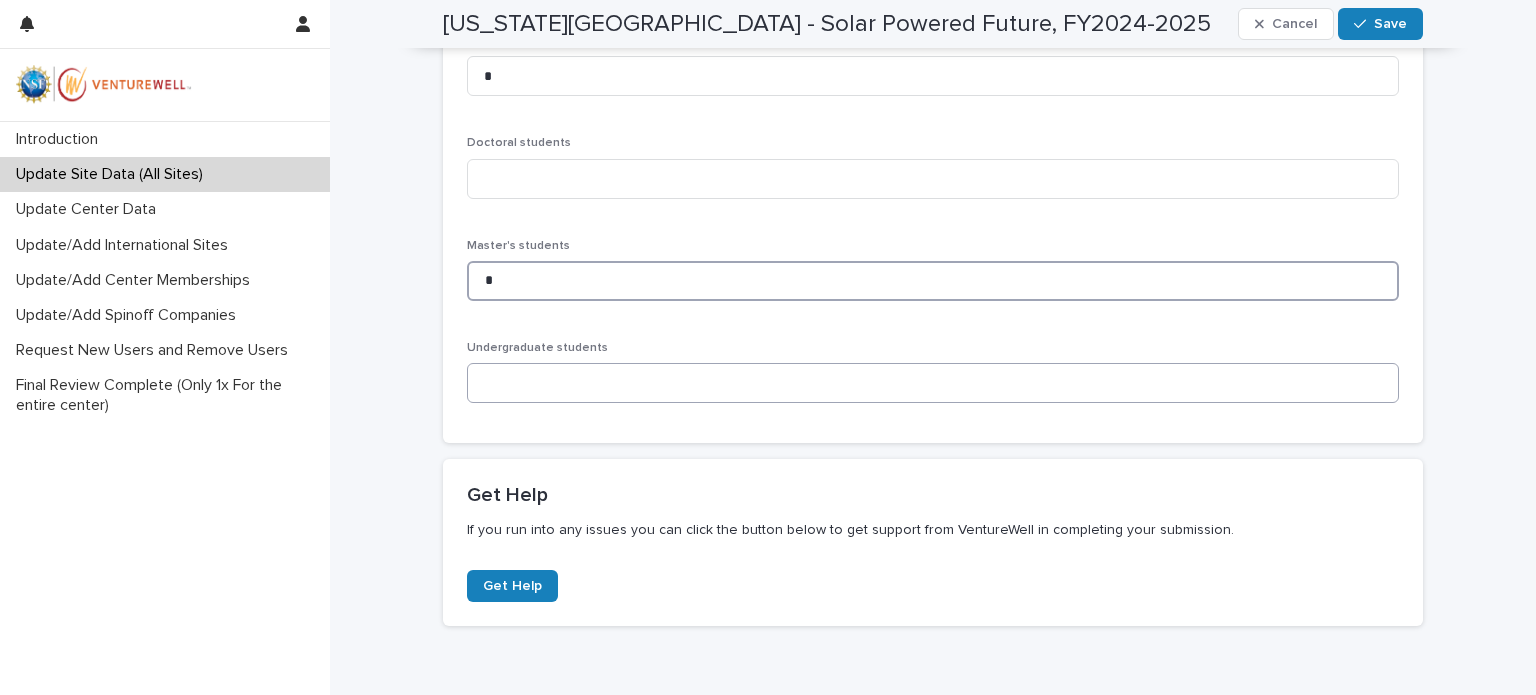 type on "*" 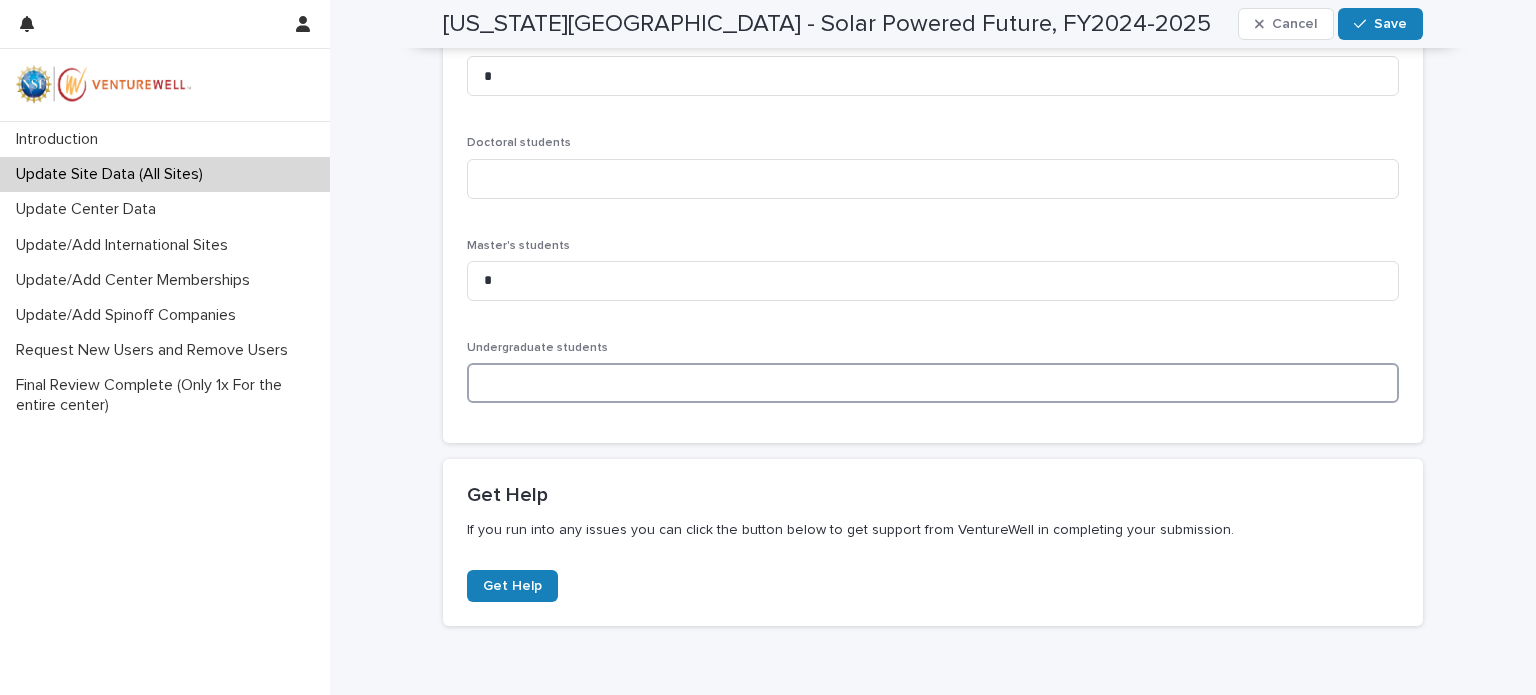 click at bounding box center (933, 383) 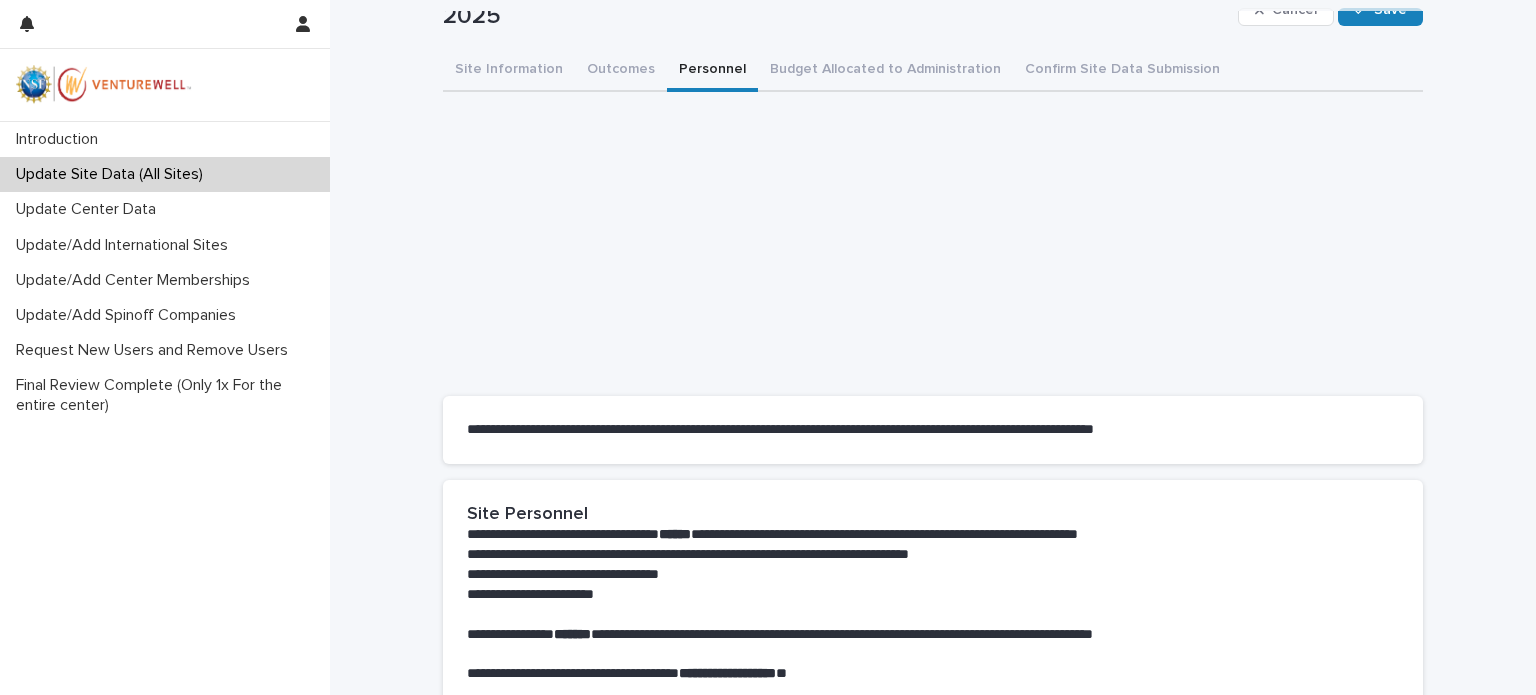 scroll, scrollTop: 0, scrollLeft: 0, axis: both 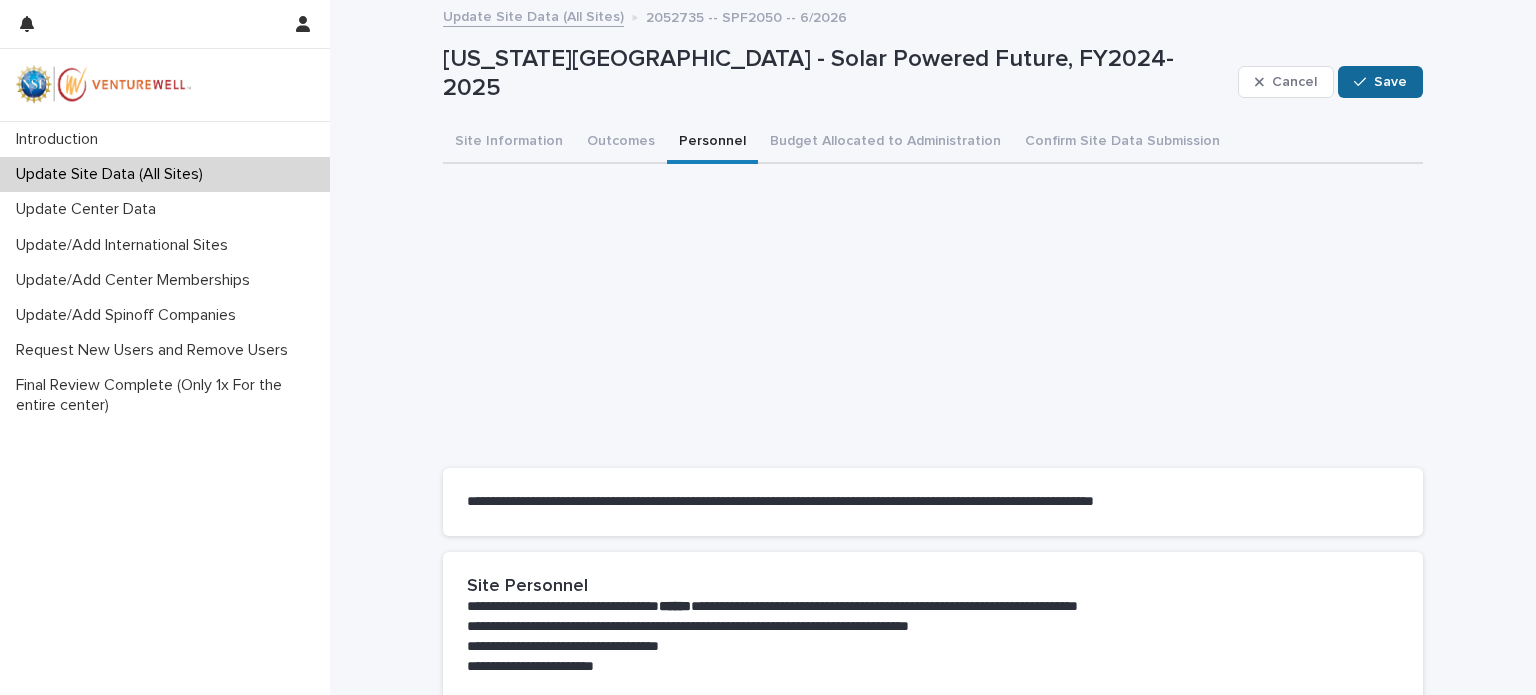 type on "*" 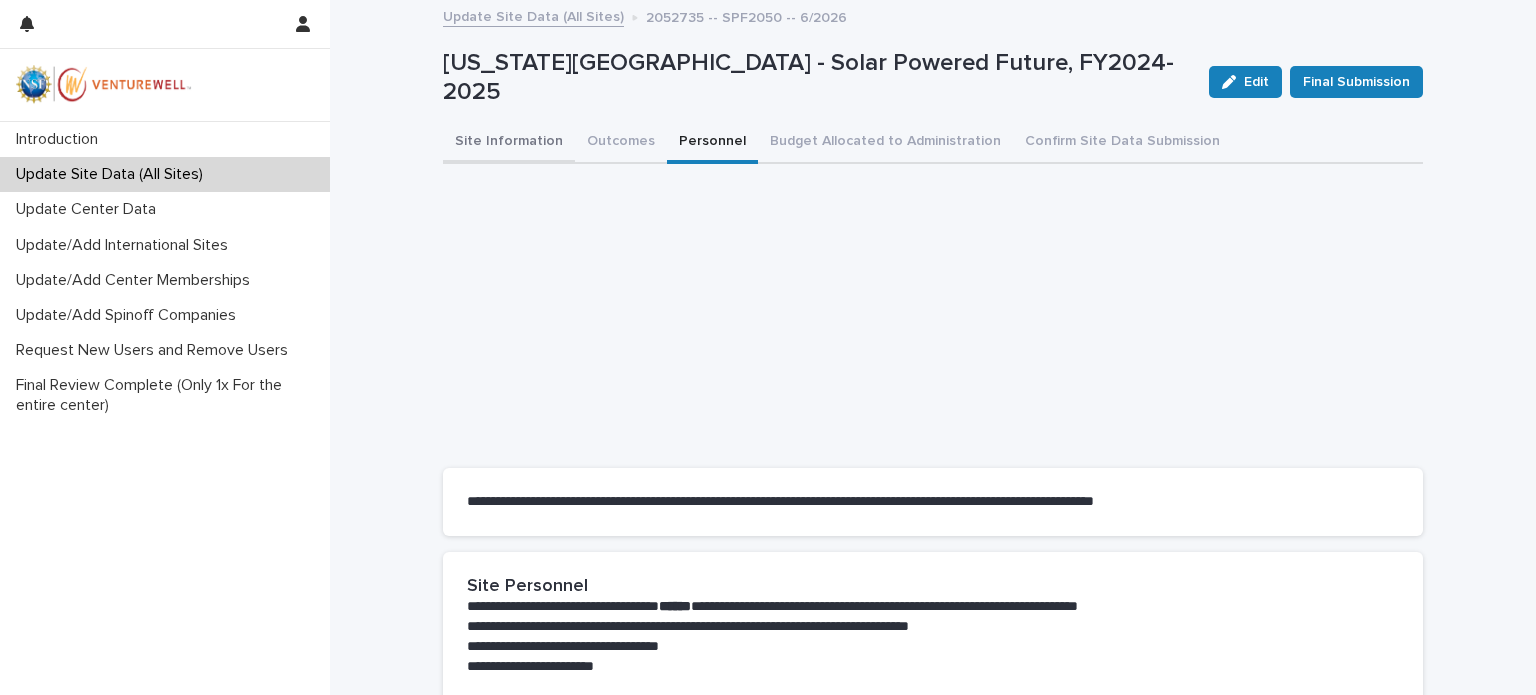 click on "Site Information" at bounding box center [509, 143] 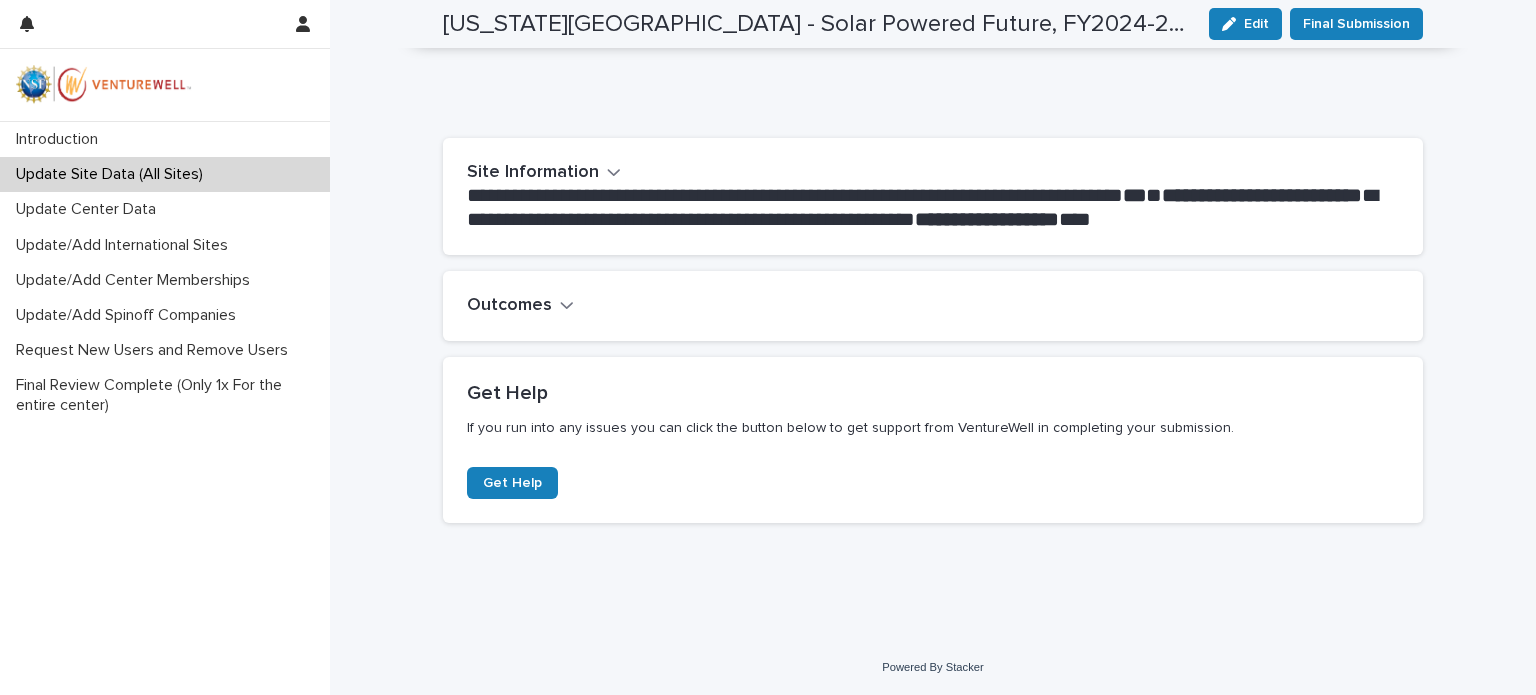 scroll, scrollTop: 0, scrollLeft: 0, axis: both 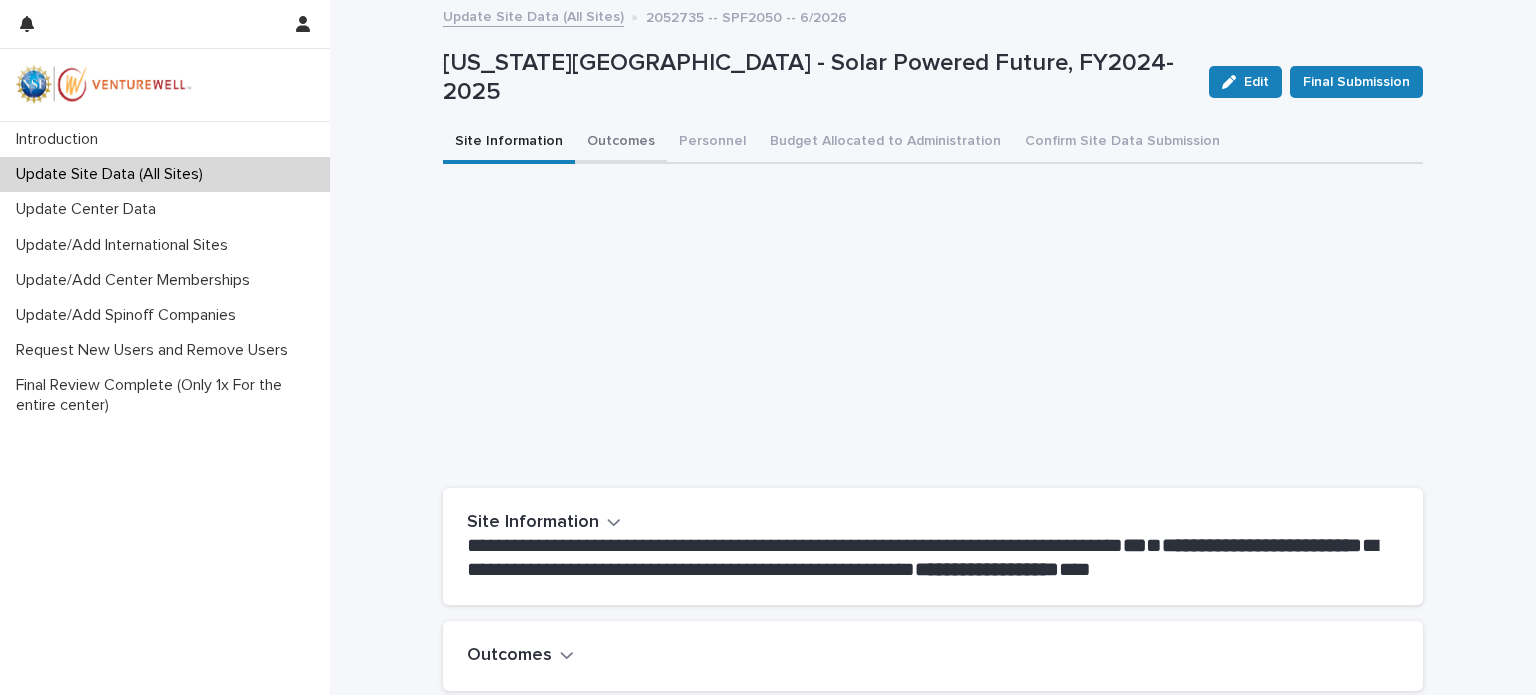 click on "Outcomes" at bounding box center (621, 143) 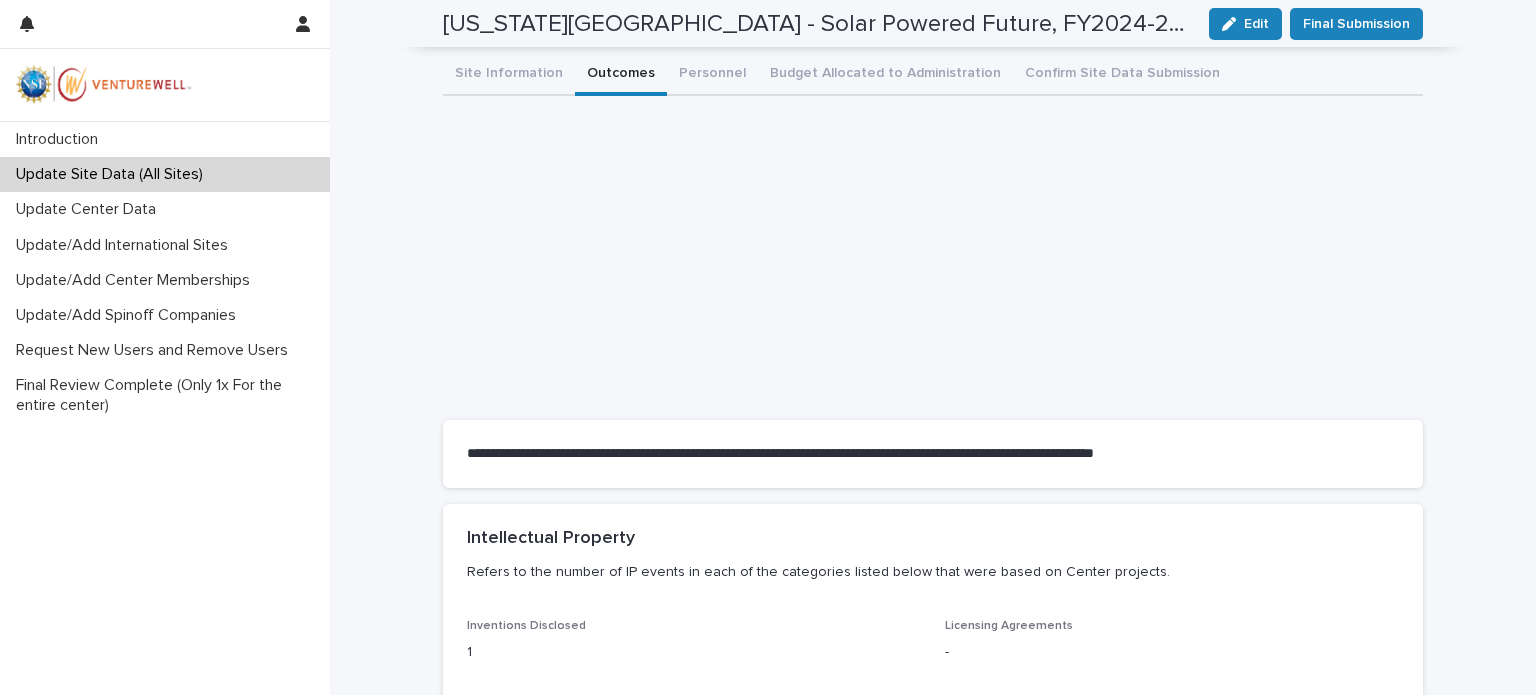 scroll, scrollTop: 0, scrollLeft: 0, axis: both 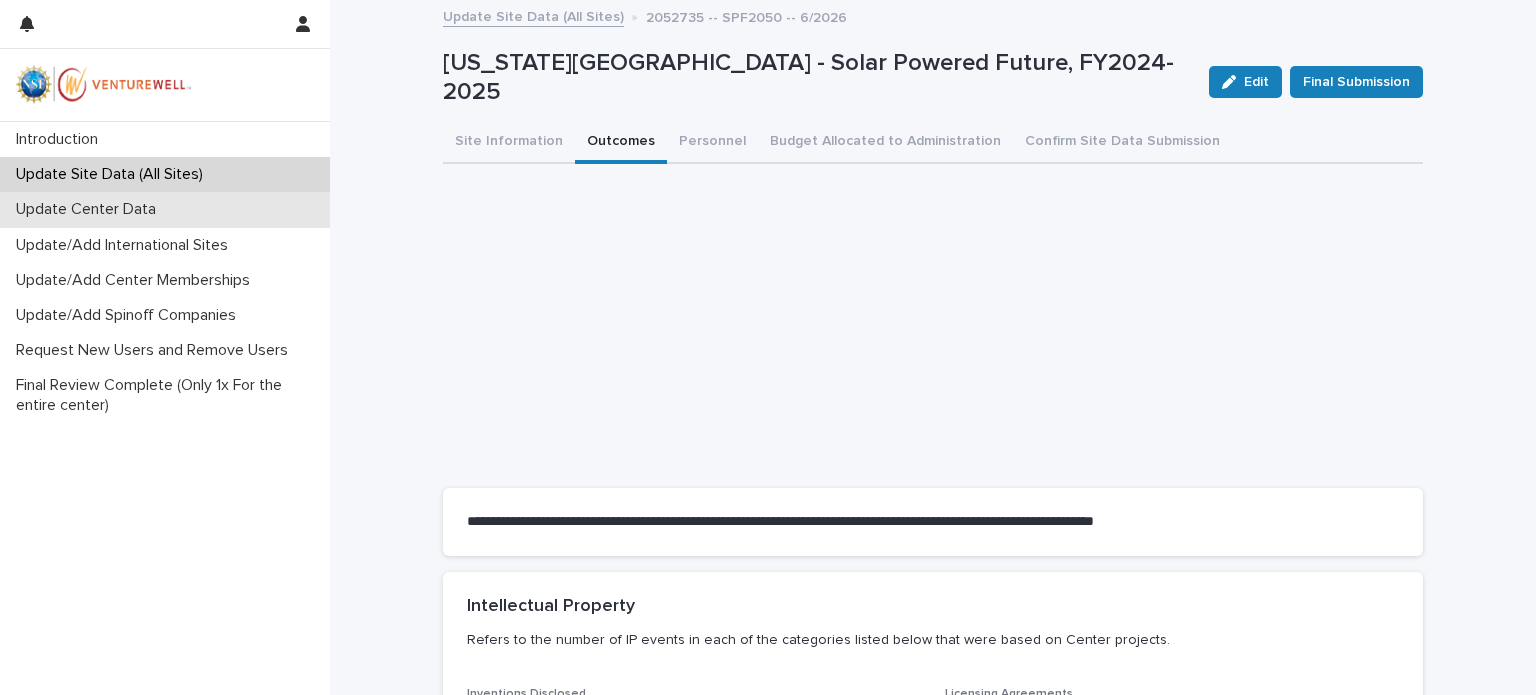 click on "Update Center Data" at bounding box center [90, 209] 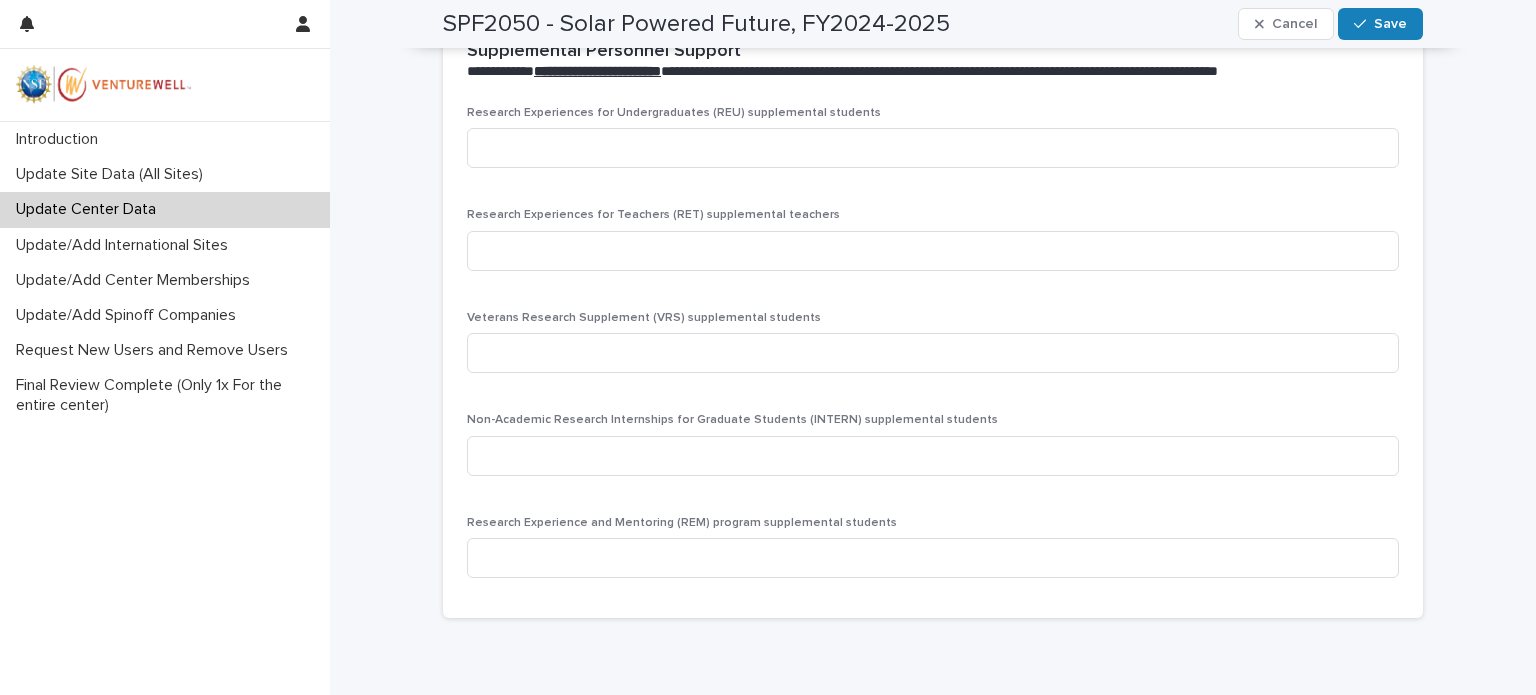 scroll, scrollTop: 3900, scrollLeft: 0, axis: vertical 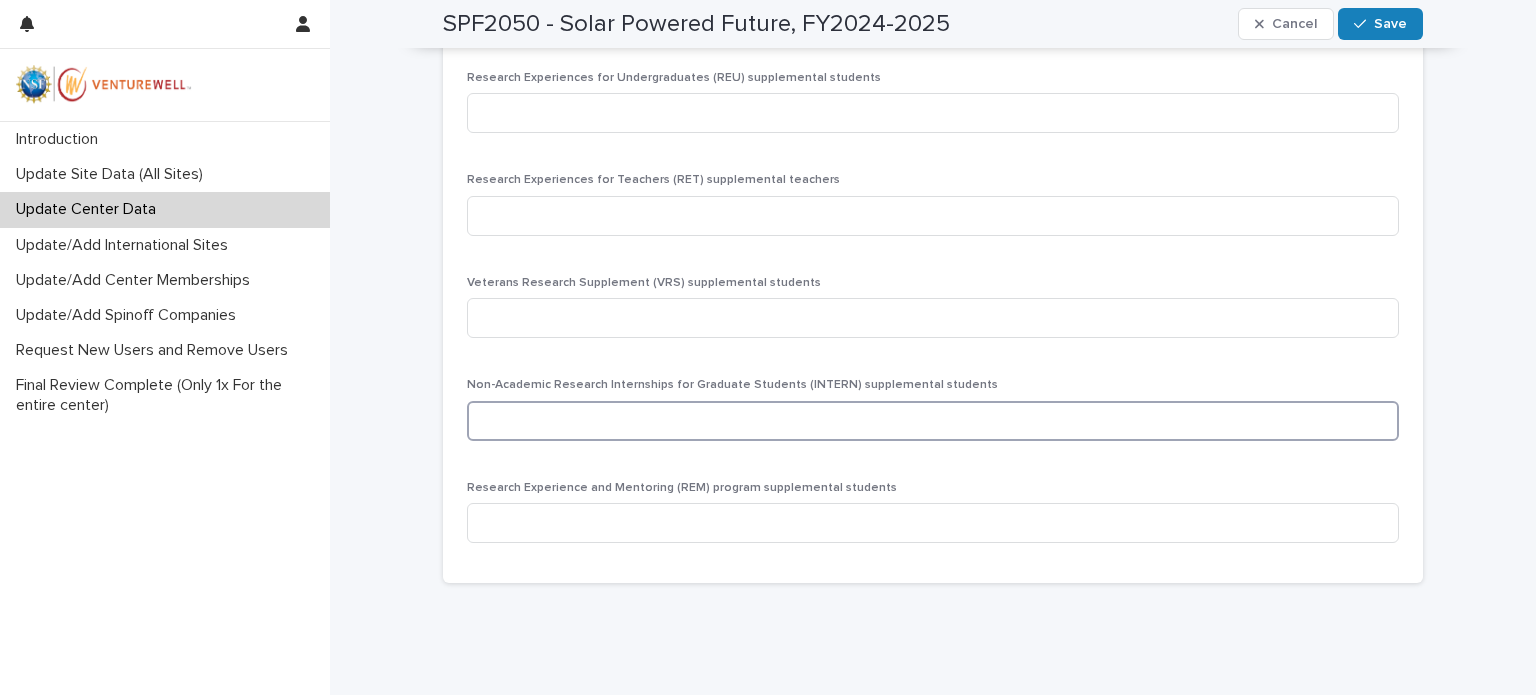 click at bounding box center [933, 421] 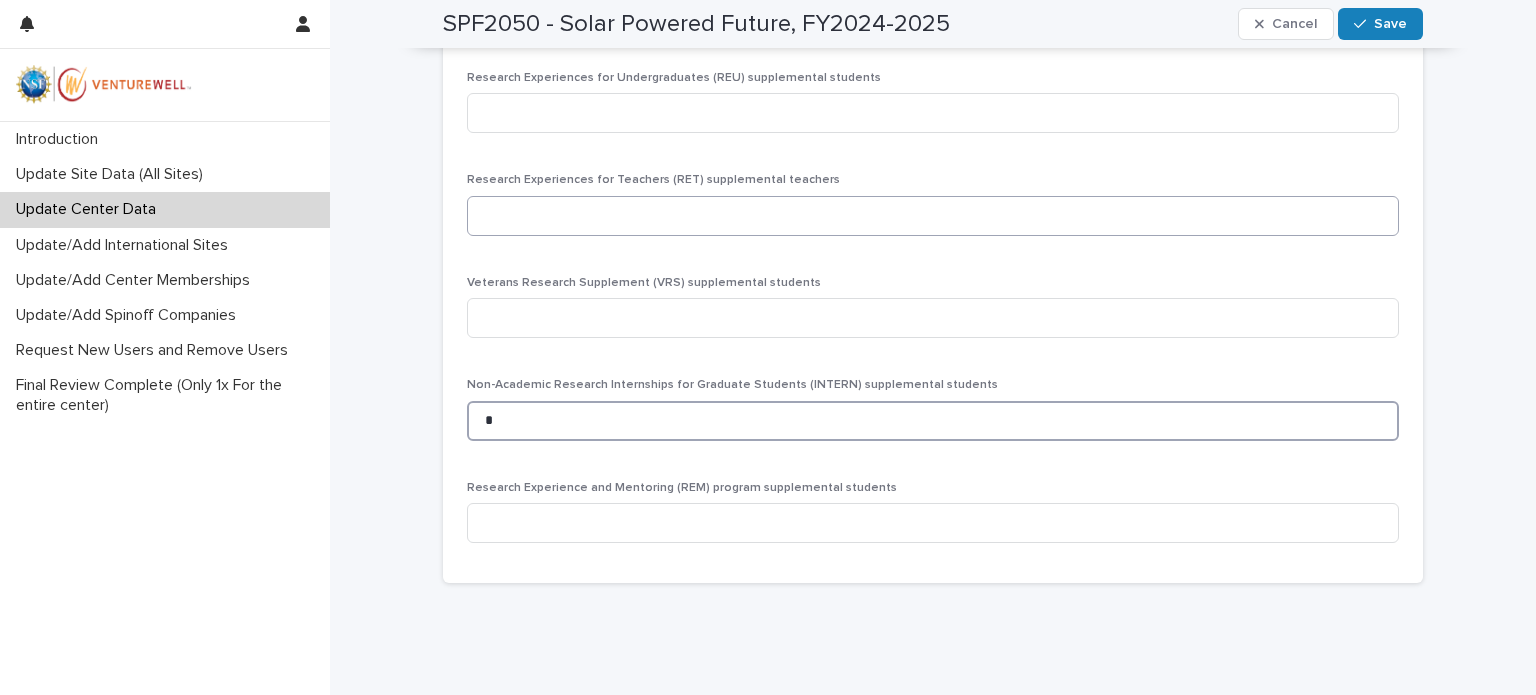 type on "*" 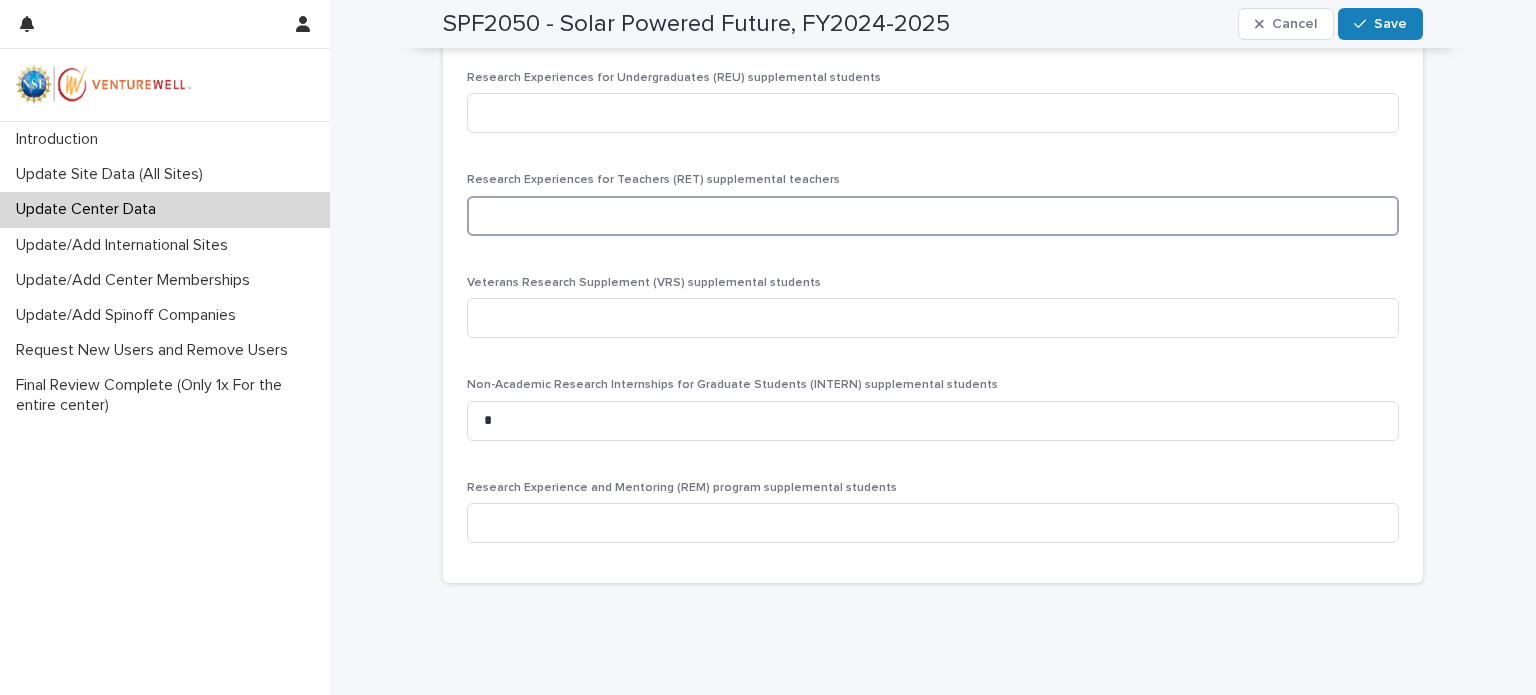 click at bounding box center [933, 216] 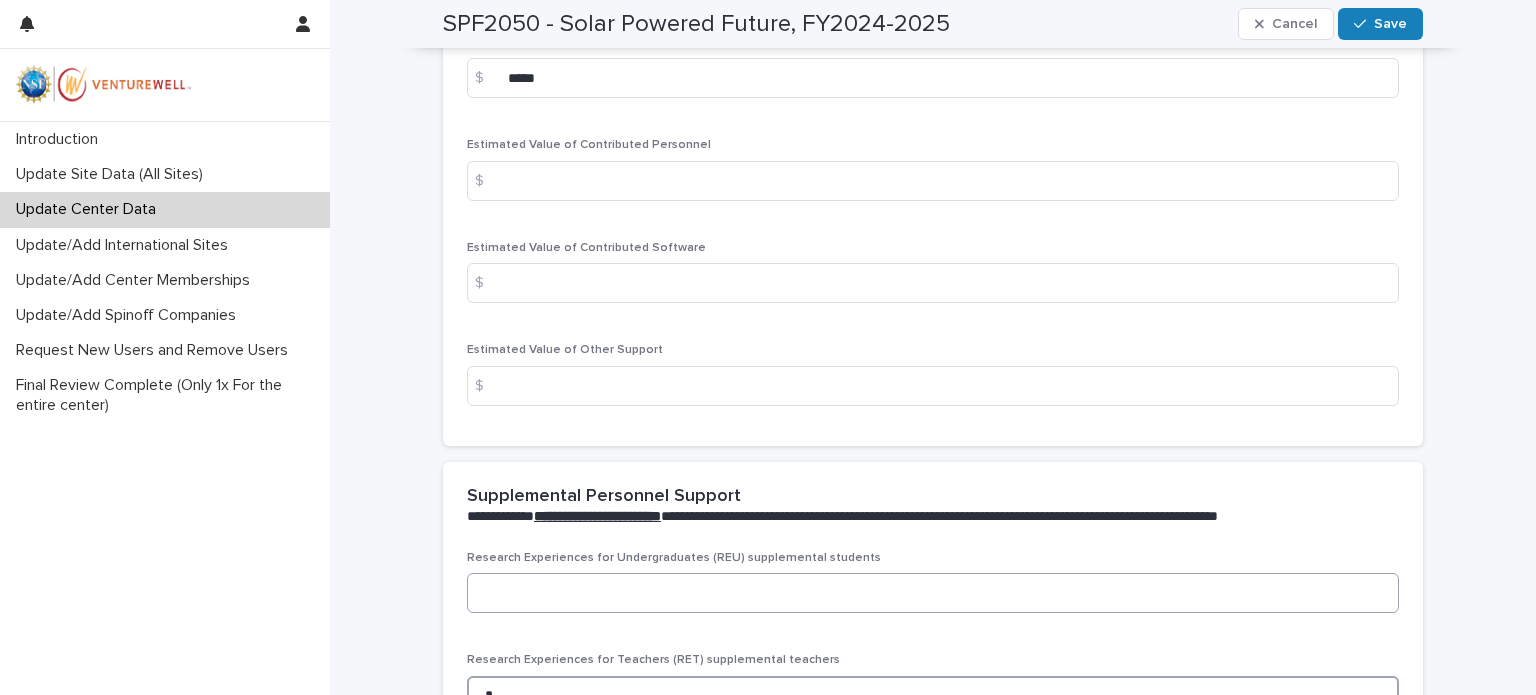 scroll, scrollTop: 4020, scrollLeft: 0, axis: vertical 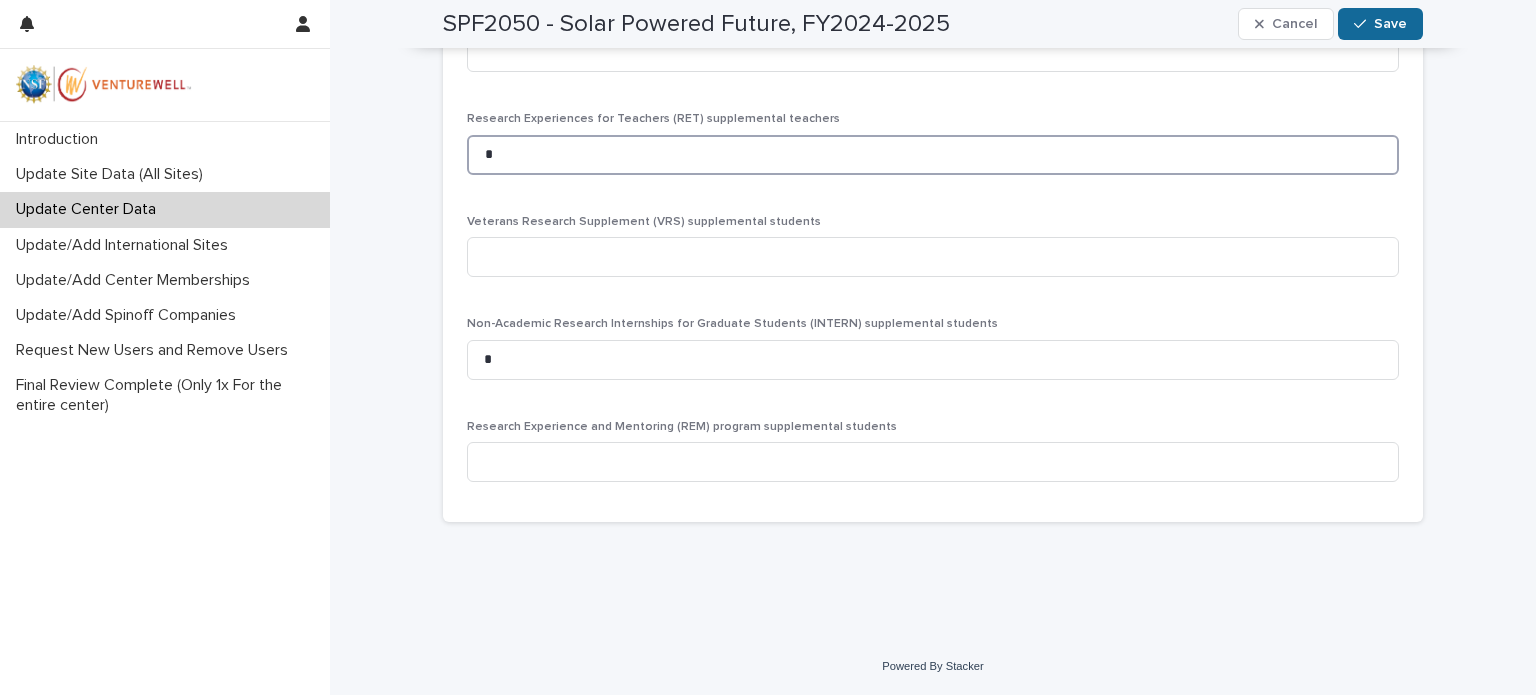 type on "*" 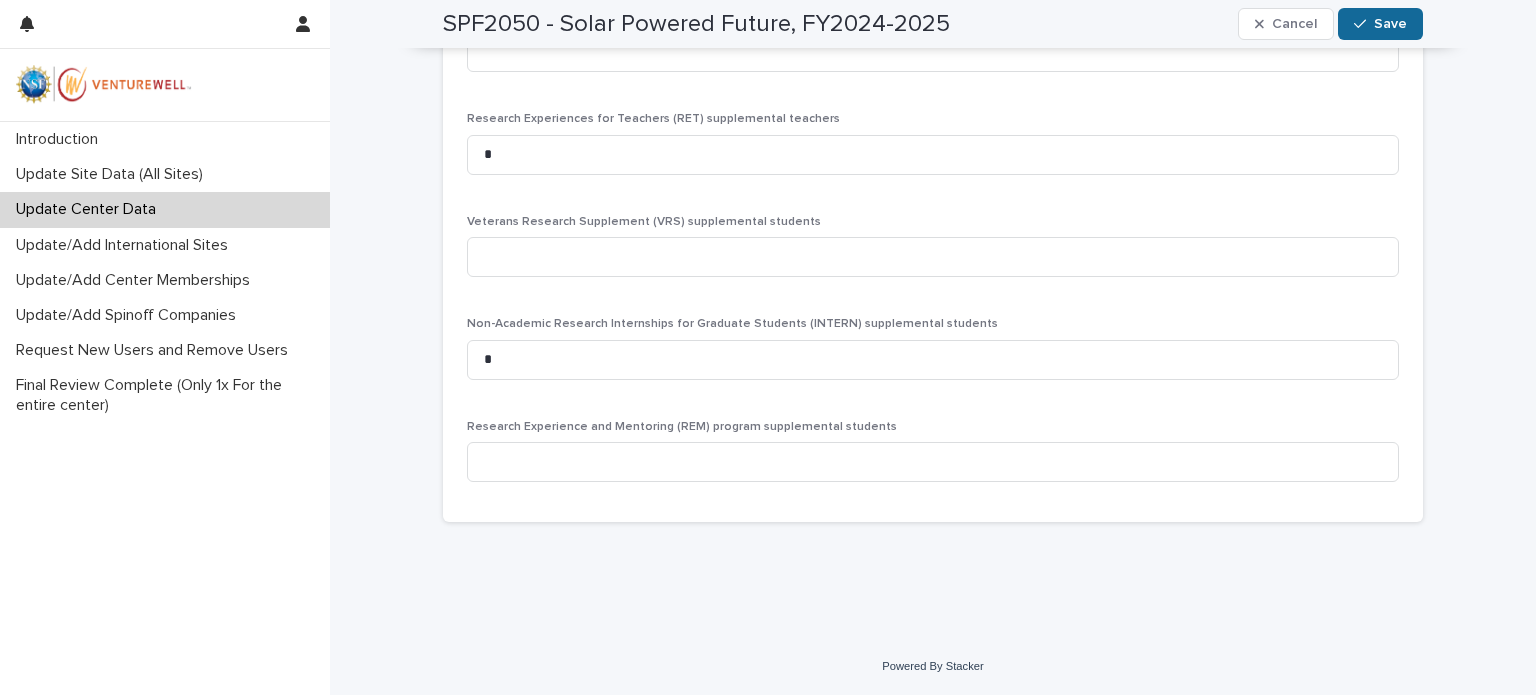 click on "Save" at bounding box center (1390, 24) 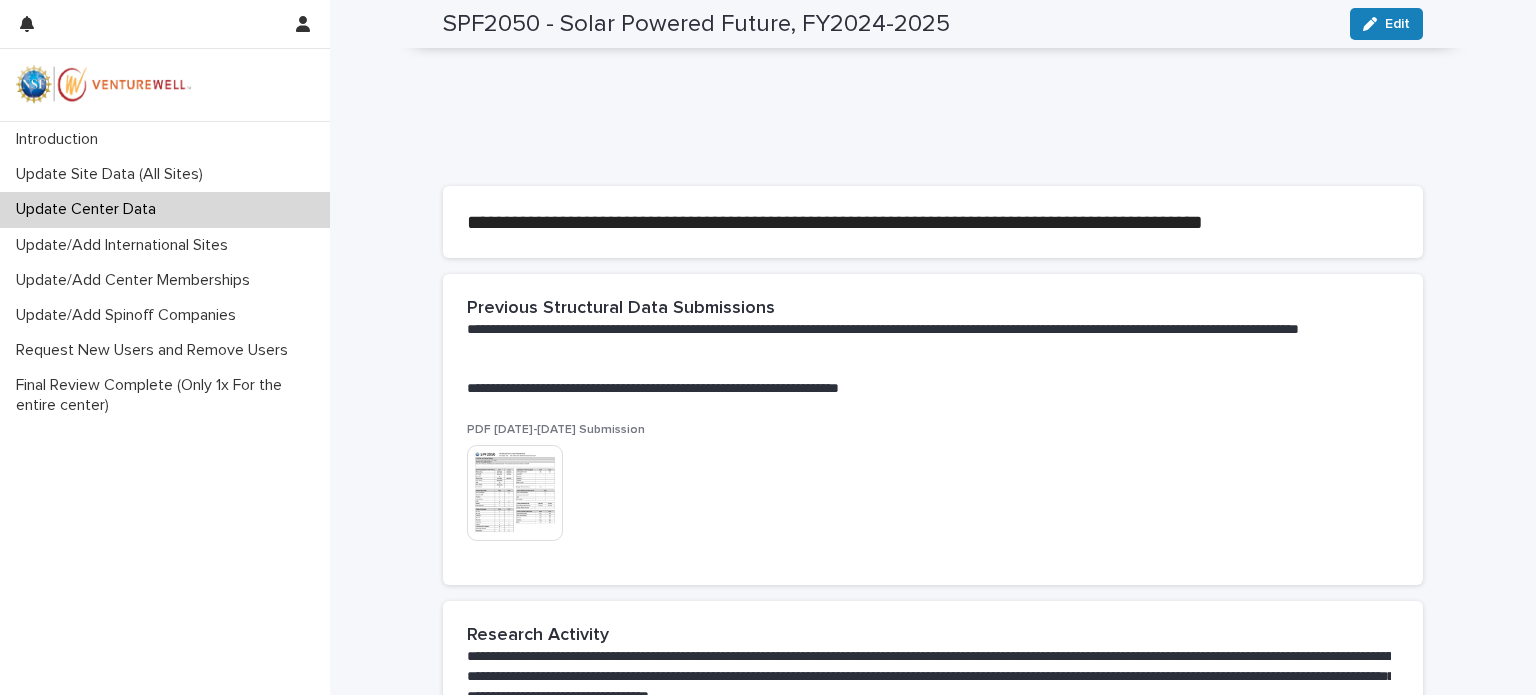 scroll, scrollTop: 0, scrollLeft: 0, axis: both 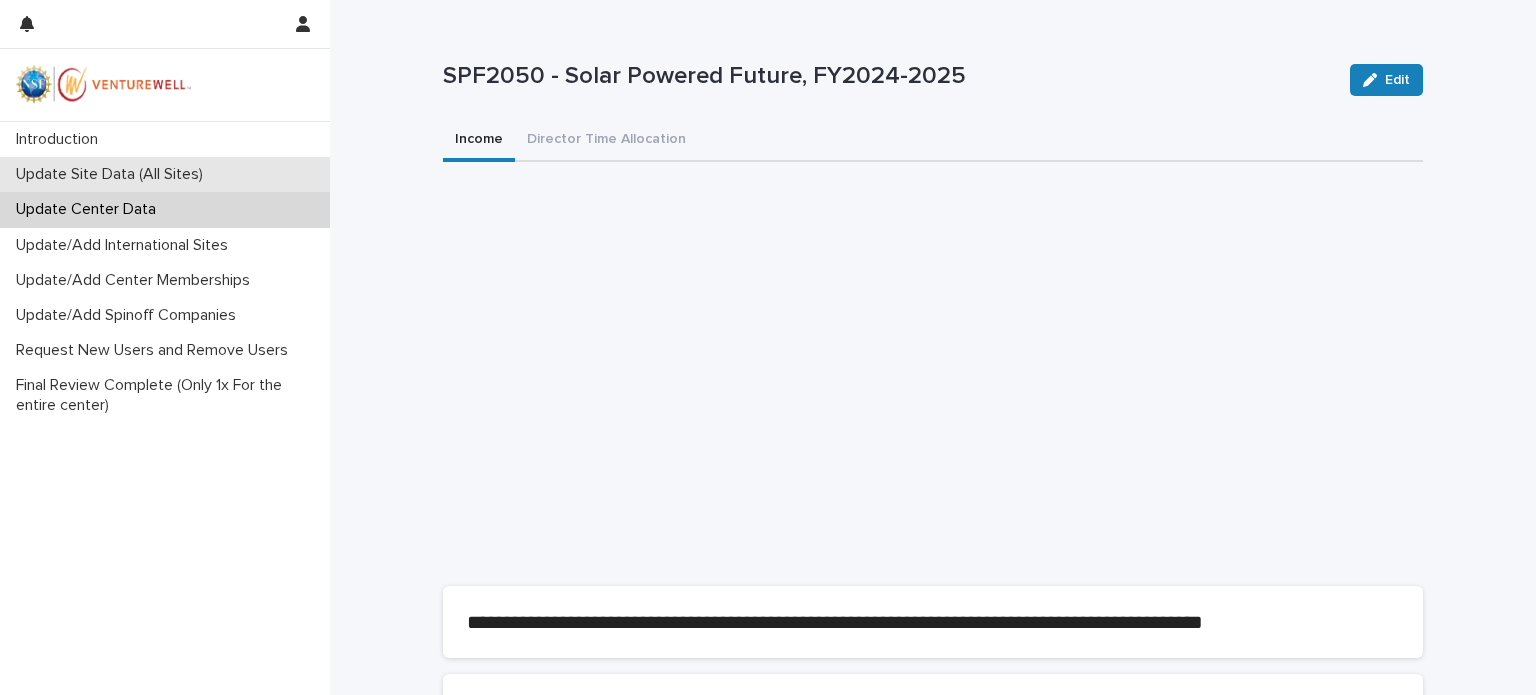 click on "Update Site Data (All Sites)" at bounding box center [113, 174] 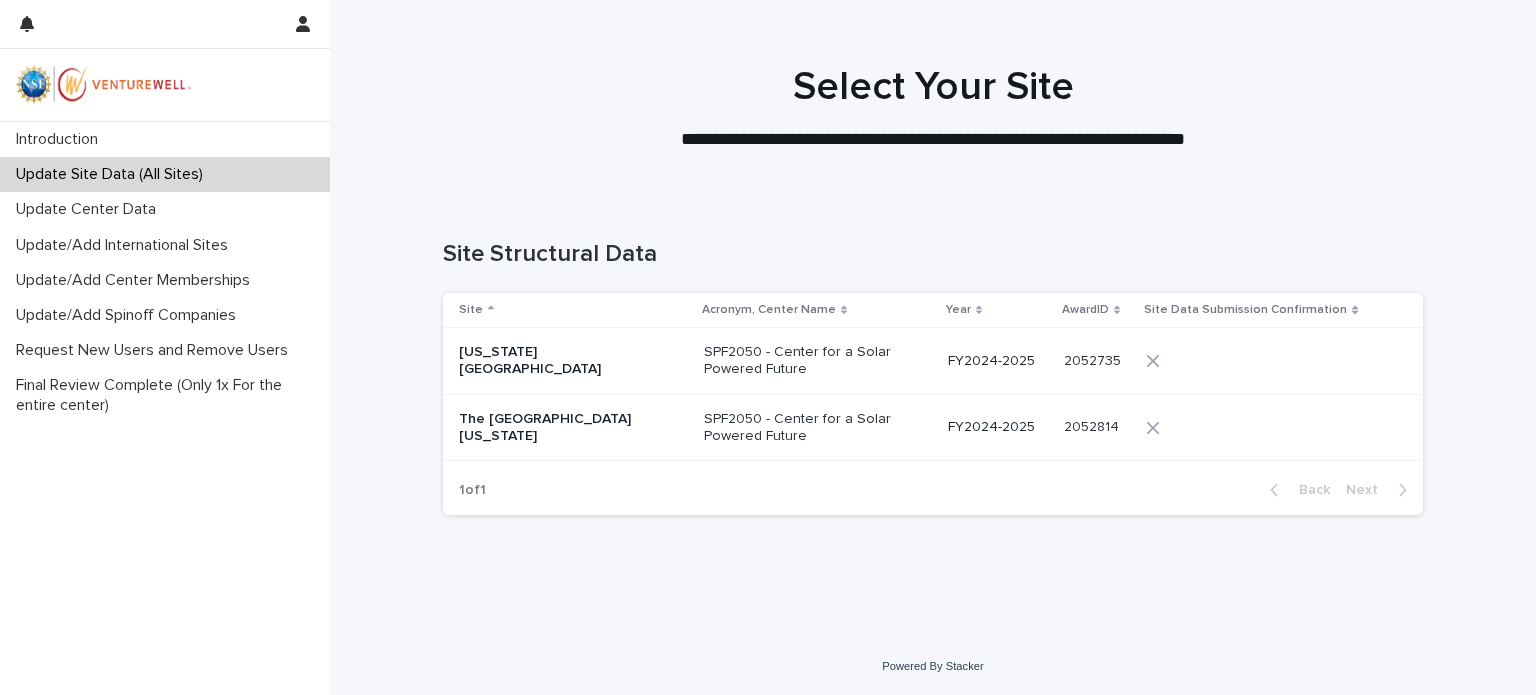 click on "[US_STATE][GEOGRAPHIC_DATA]" at bounding box center [559, 361] 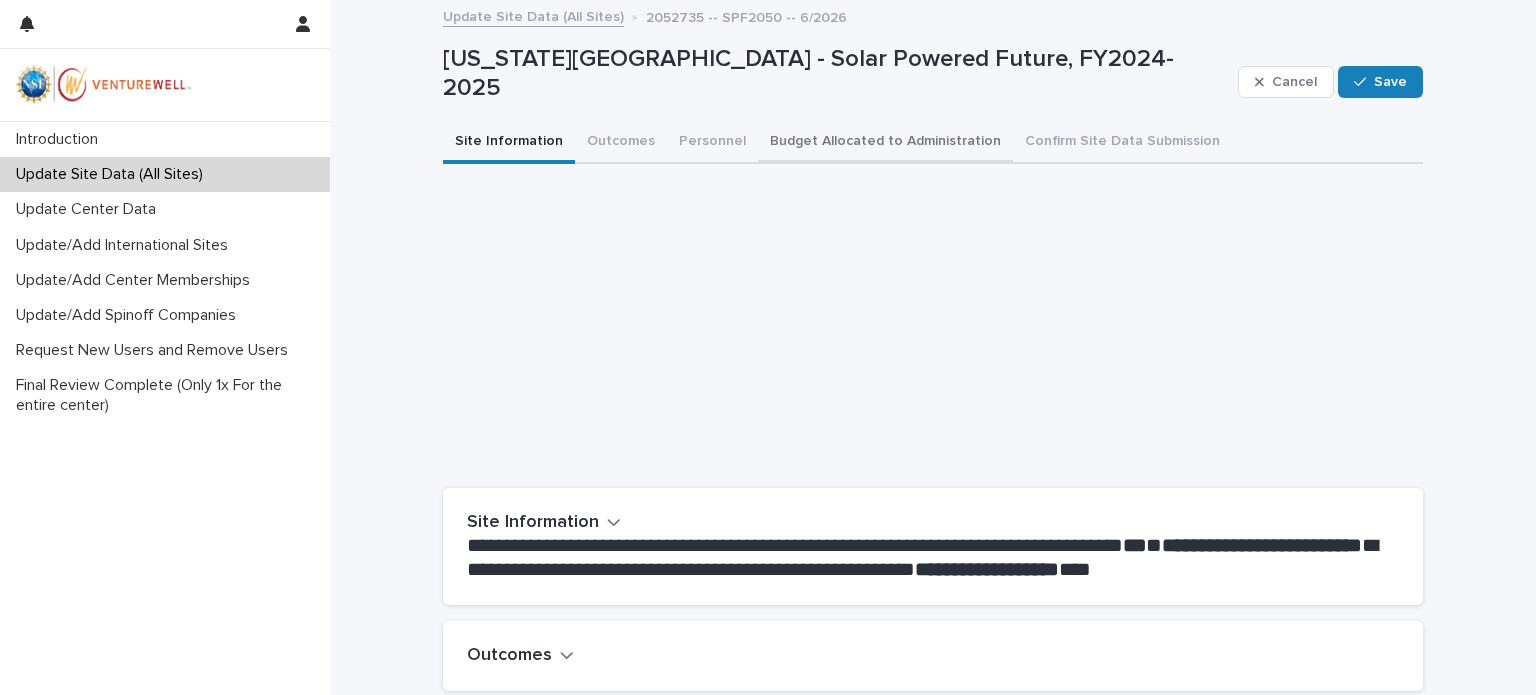 click on "Budget Allocated to Administration" at bounding box center [885, 143] 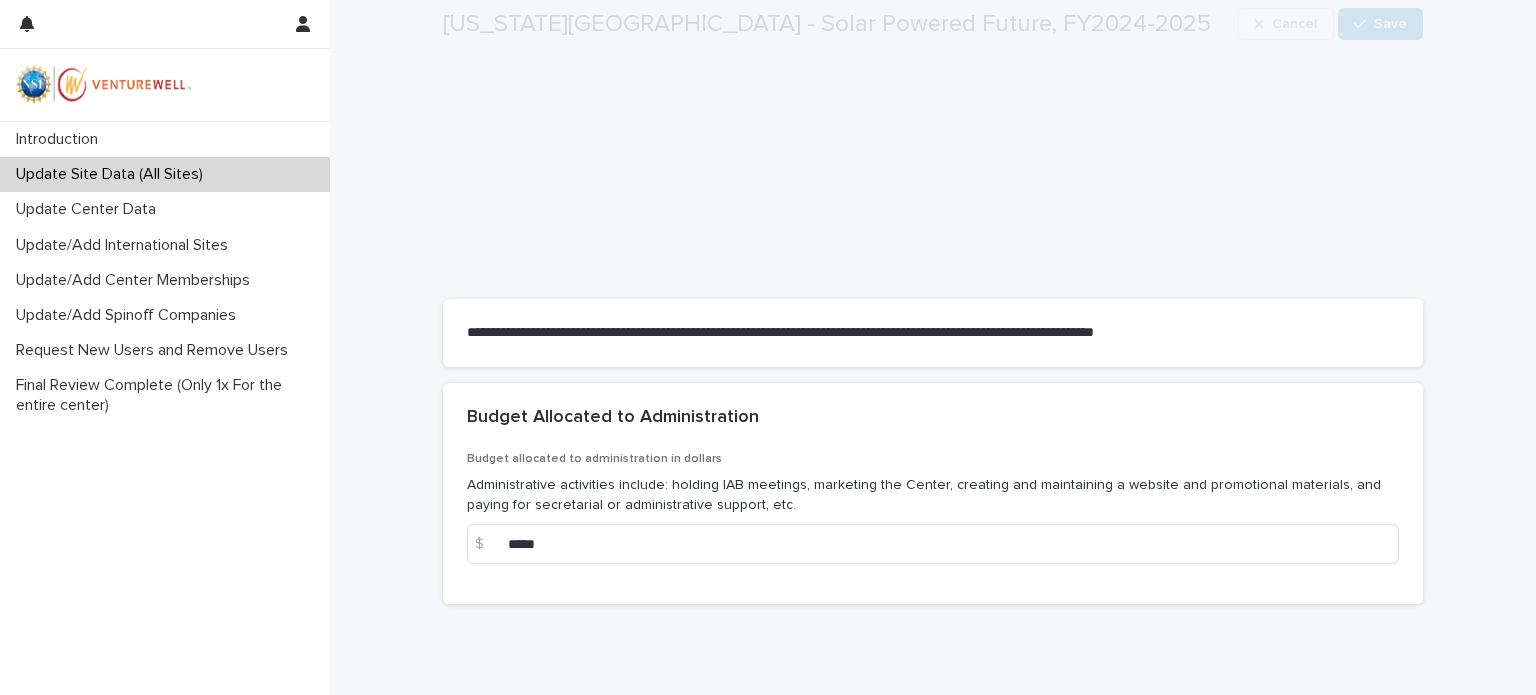 scroll, scrollTop: 270, scrollLeft: 0, axis: vertical 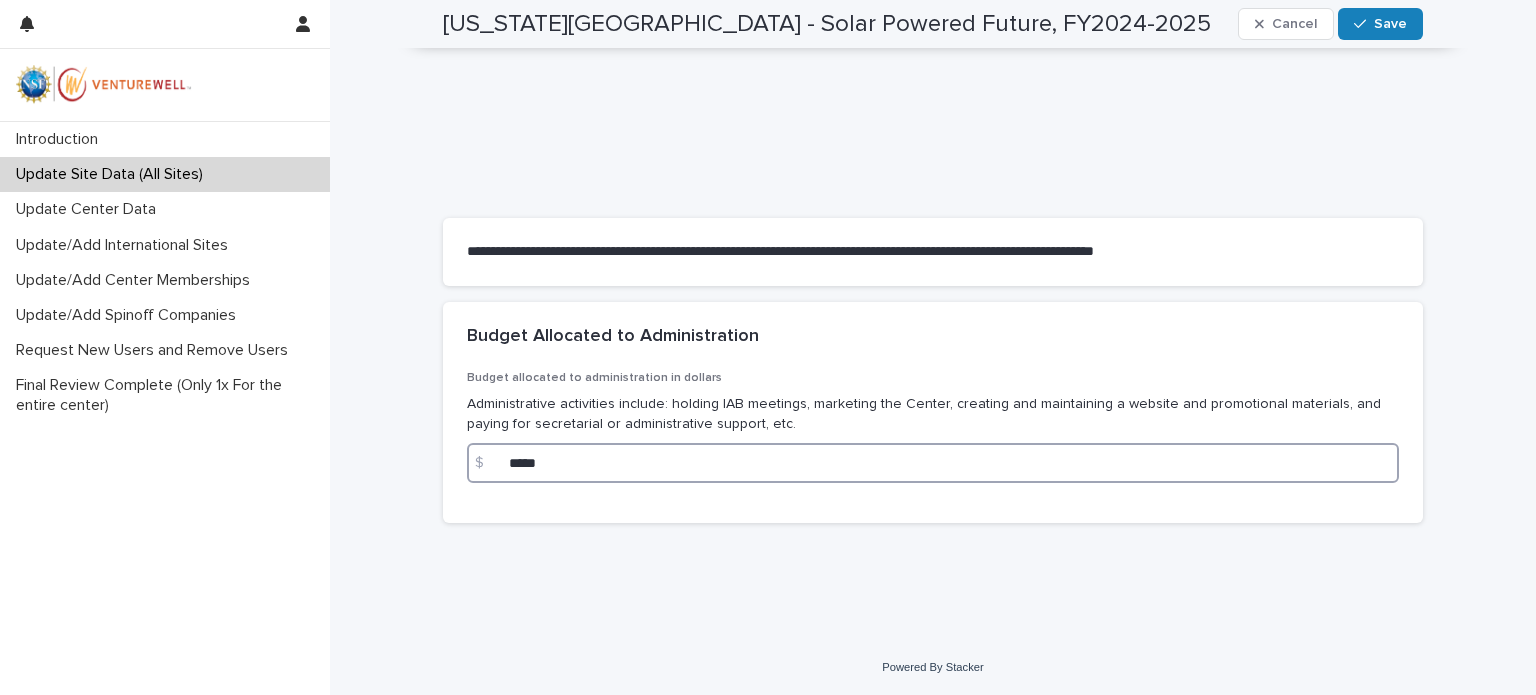 drag, startPoint x: 510, startPoint y: 459, endPoint x: 493, endPoint y: 458, distance: 17.029387 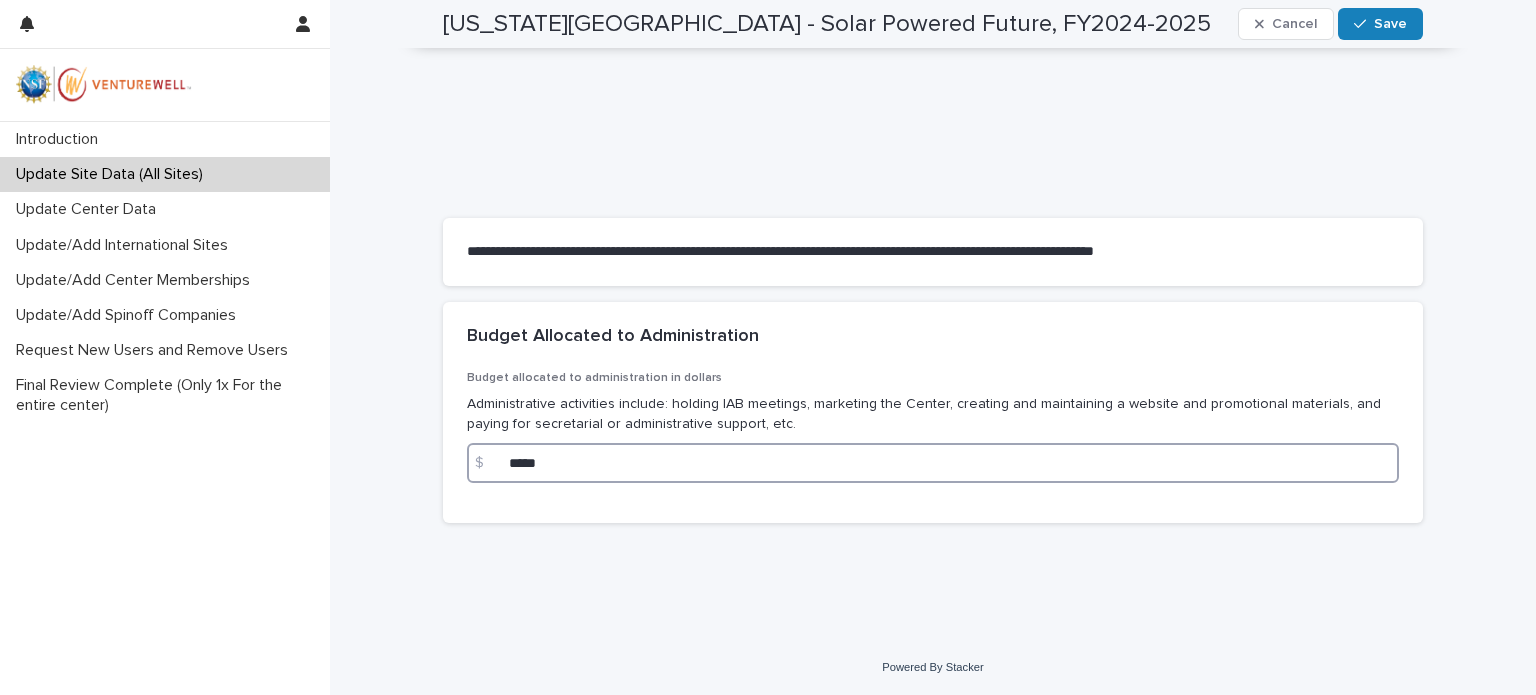 click on "$ *****" at bounding box center (933, 463) 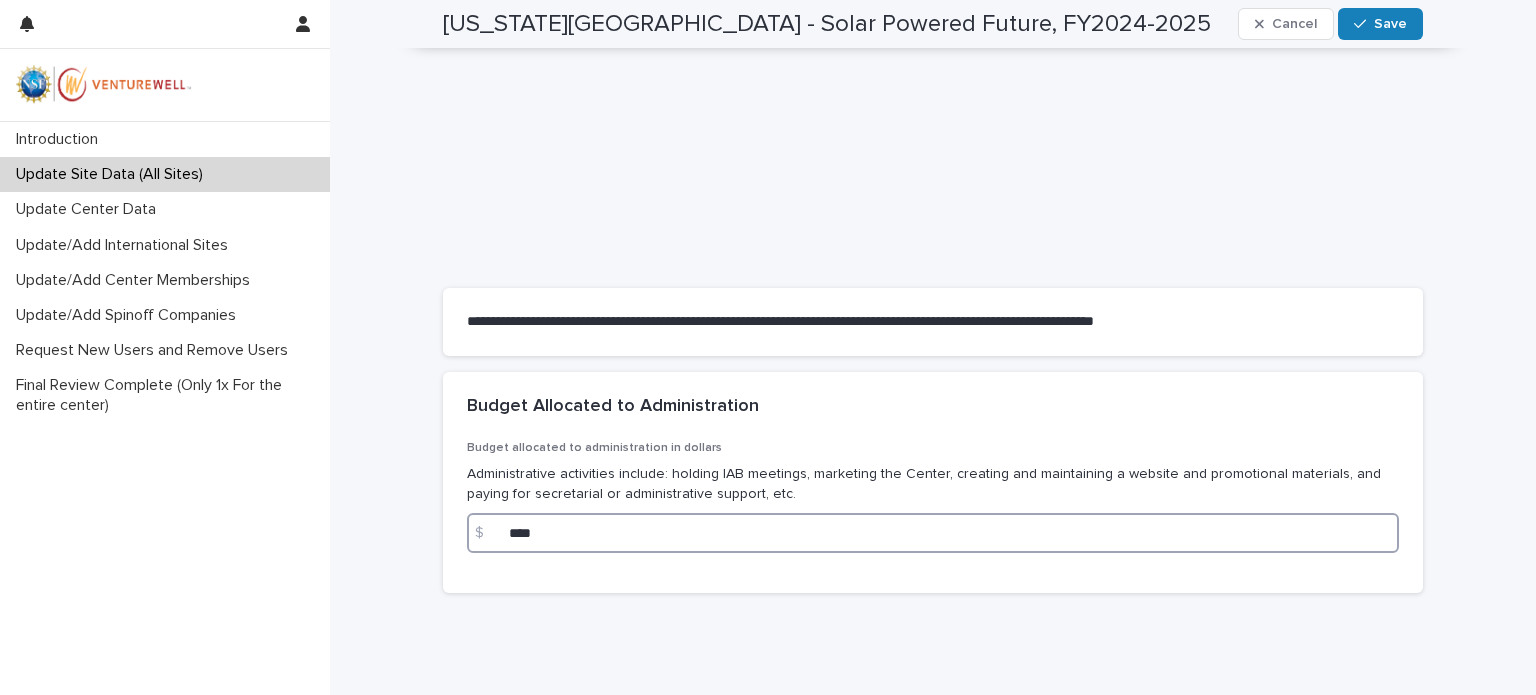 scroll, scrollTop: 0, scrollLeft: 0, axis: both 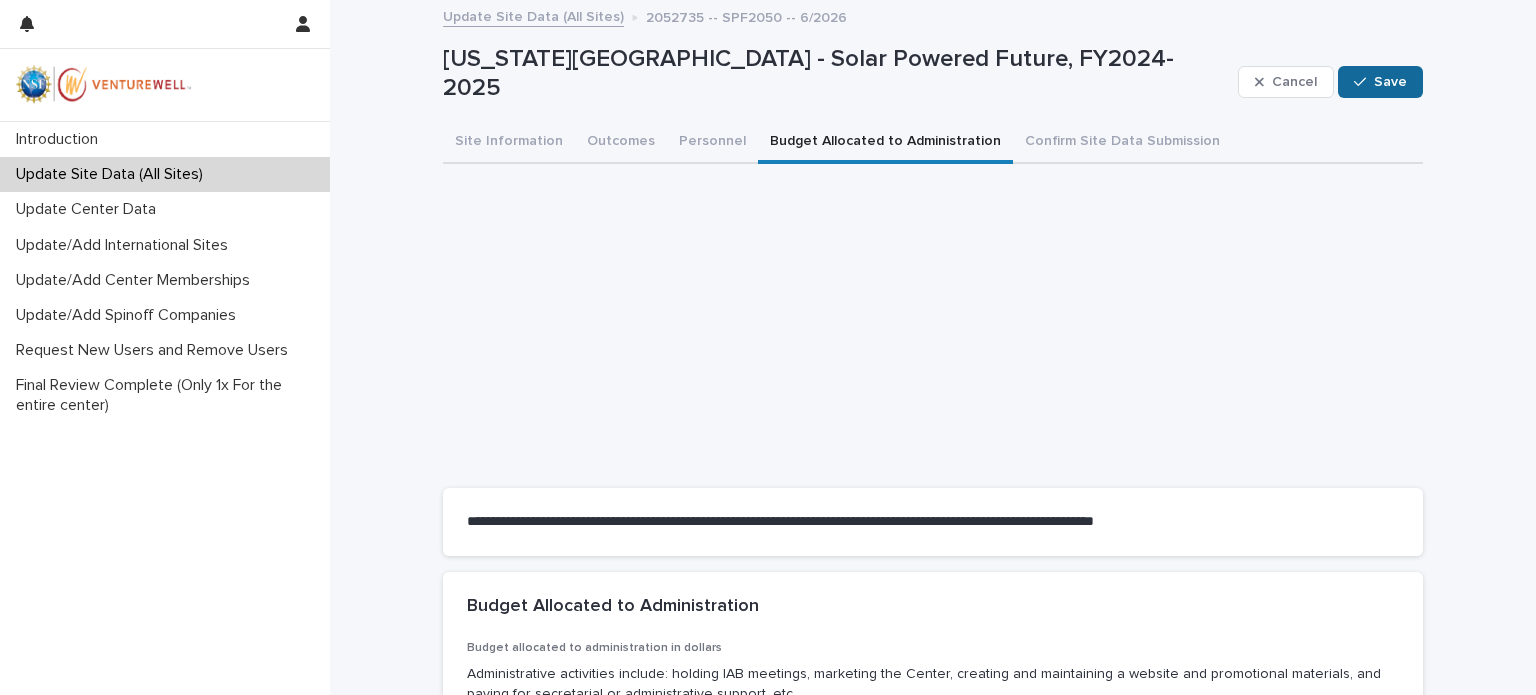 type on "****" 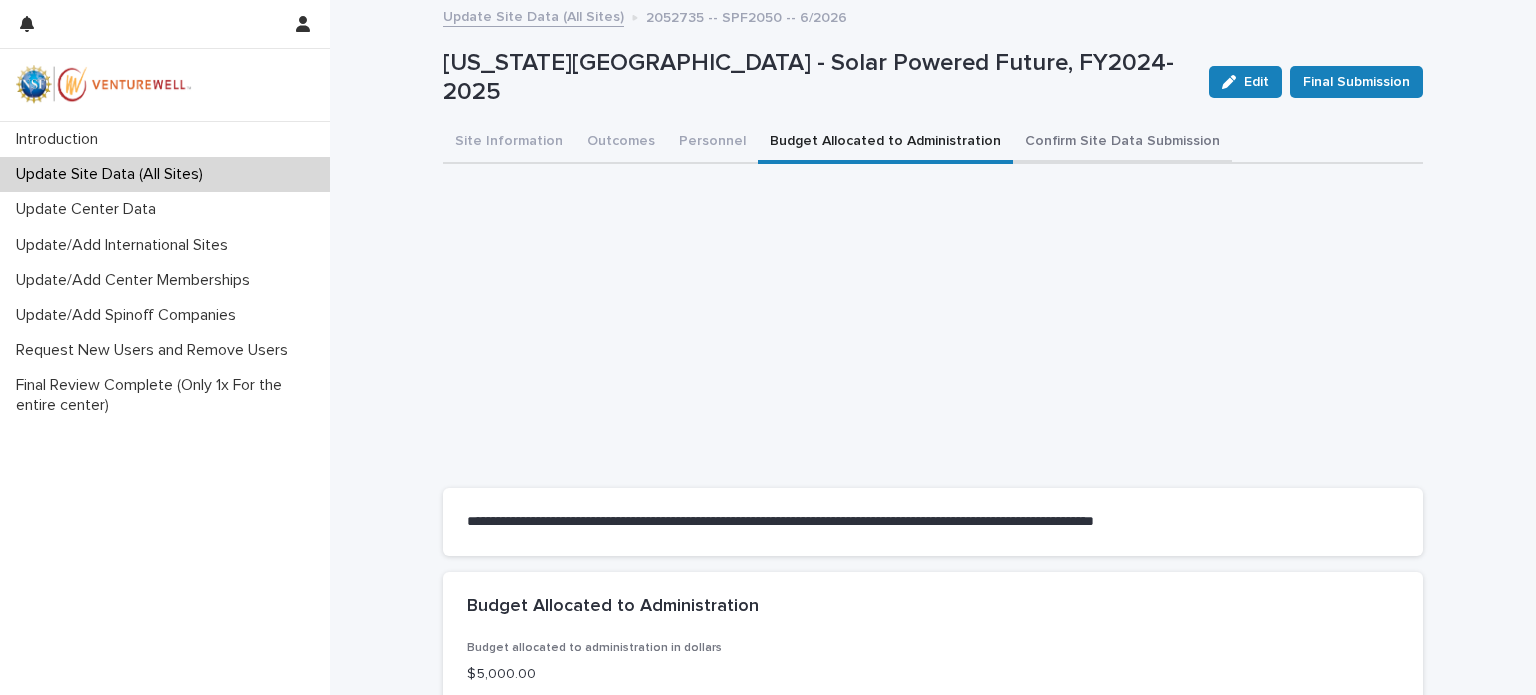 click on "Confirm Site Data Submission" at bounding box center [1122, 143] 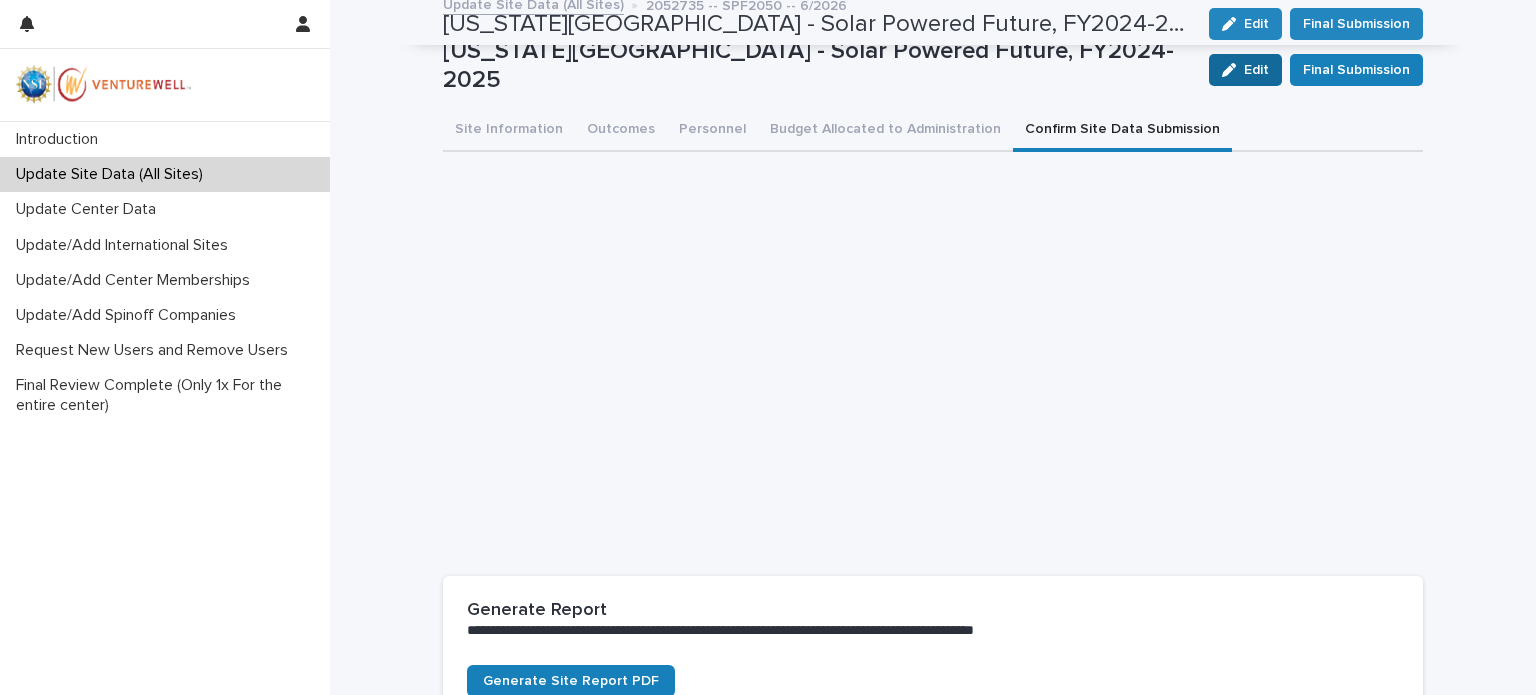 scroll, scrollTop: 0, scrollLeft: 0, axis: both 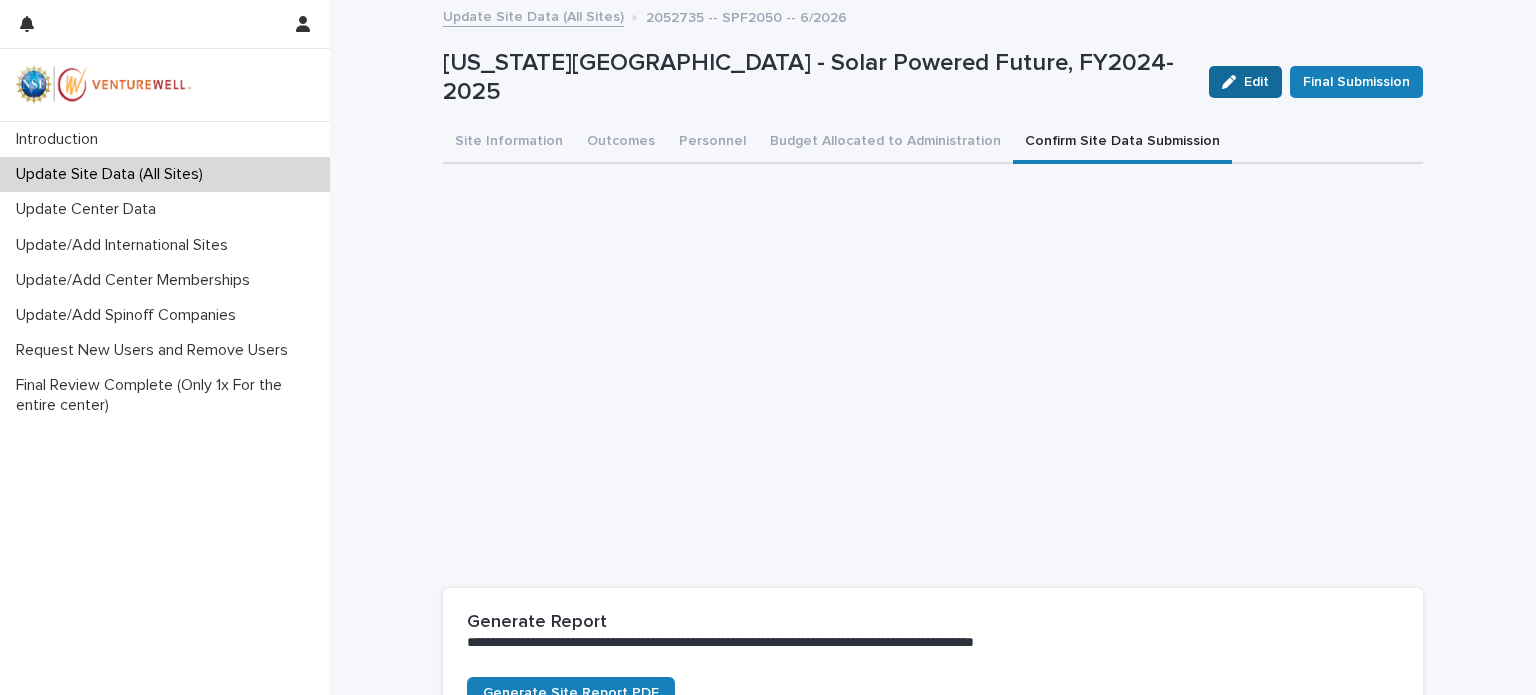 click on "Edit" at bounding box center (1245, 82) 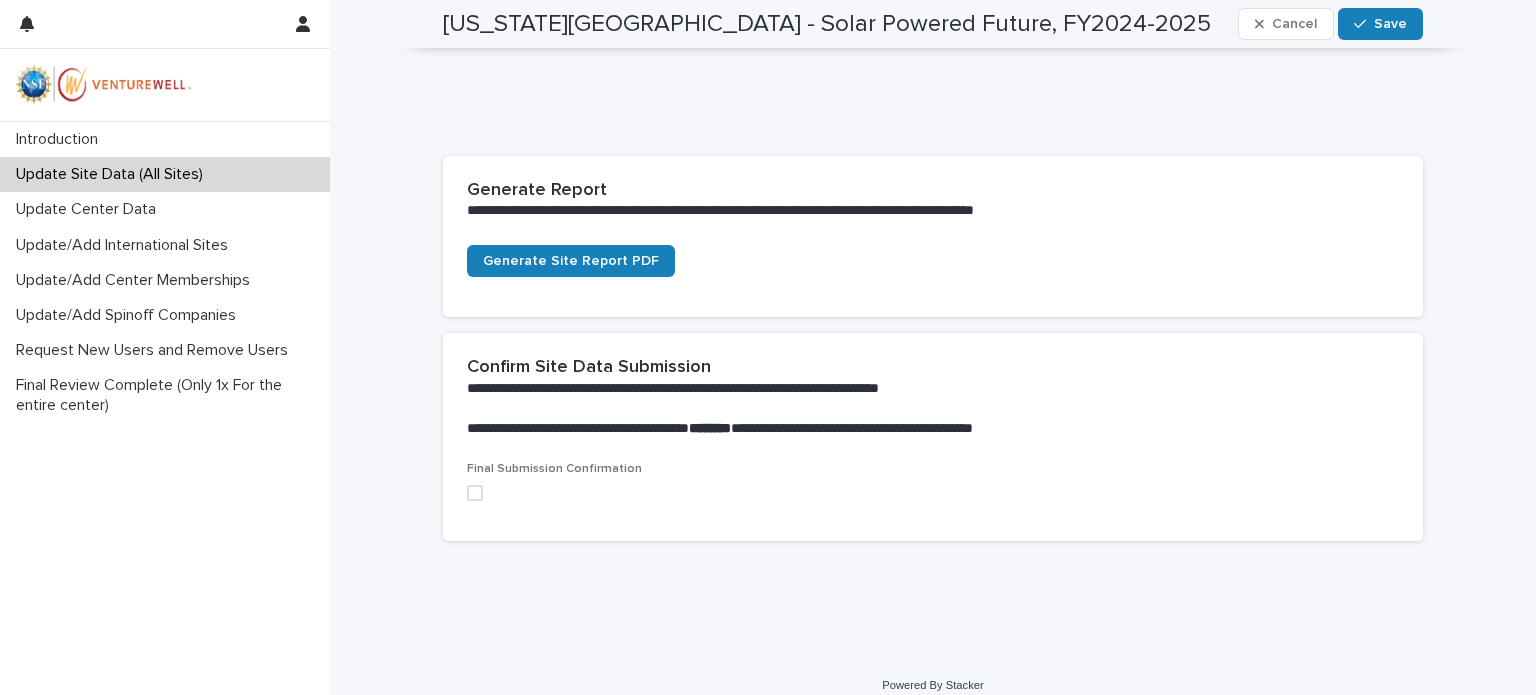 scroll, scrollTop: 449, scrollLeft: 0, axis: vertical 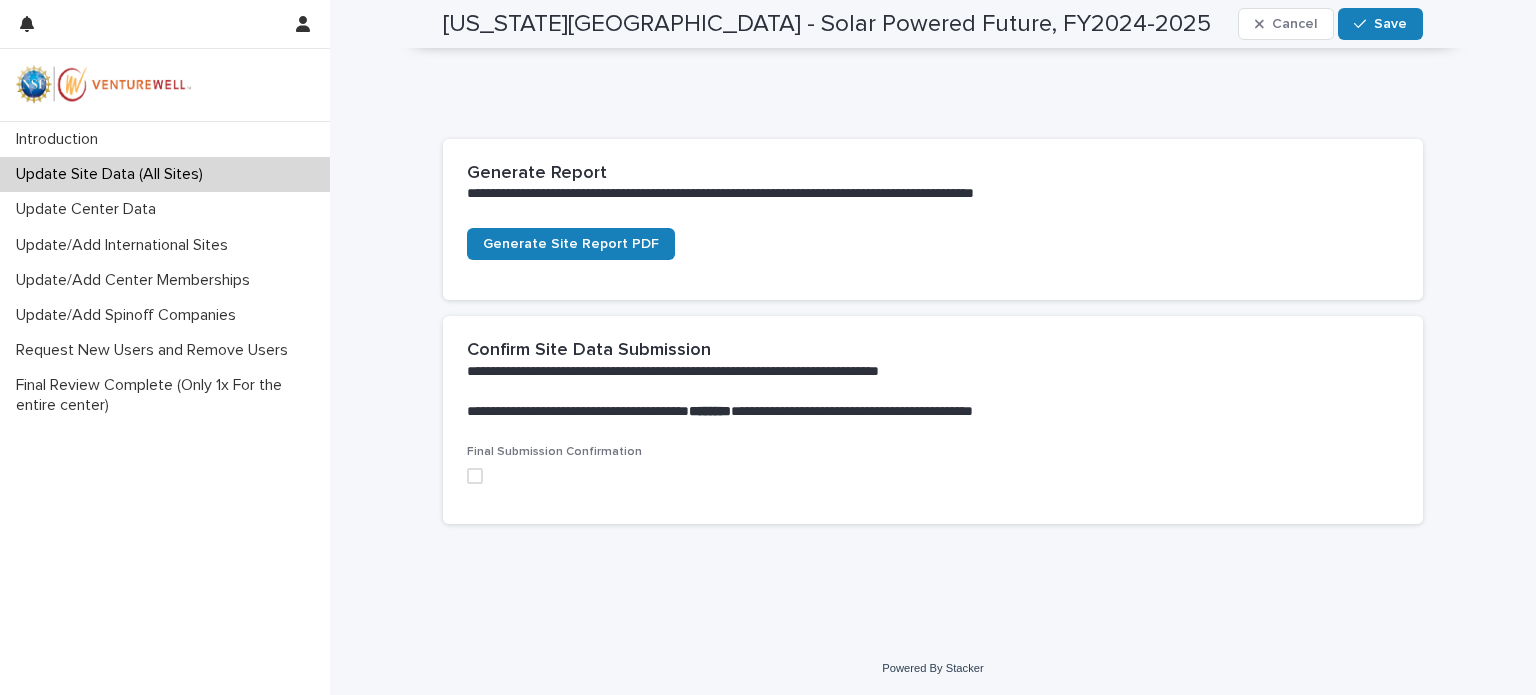 click at bounding box center (475, 476) 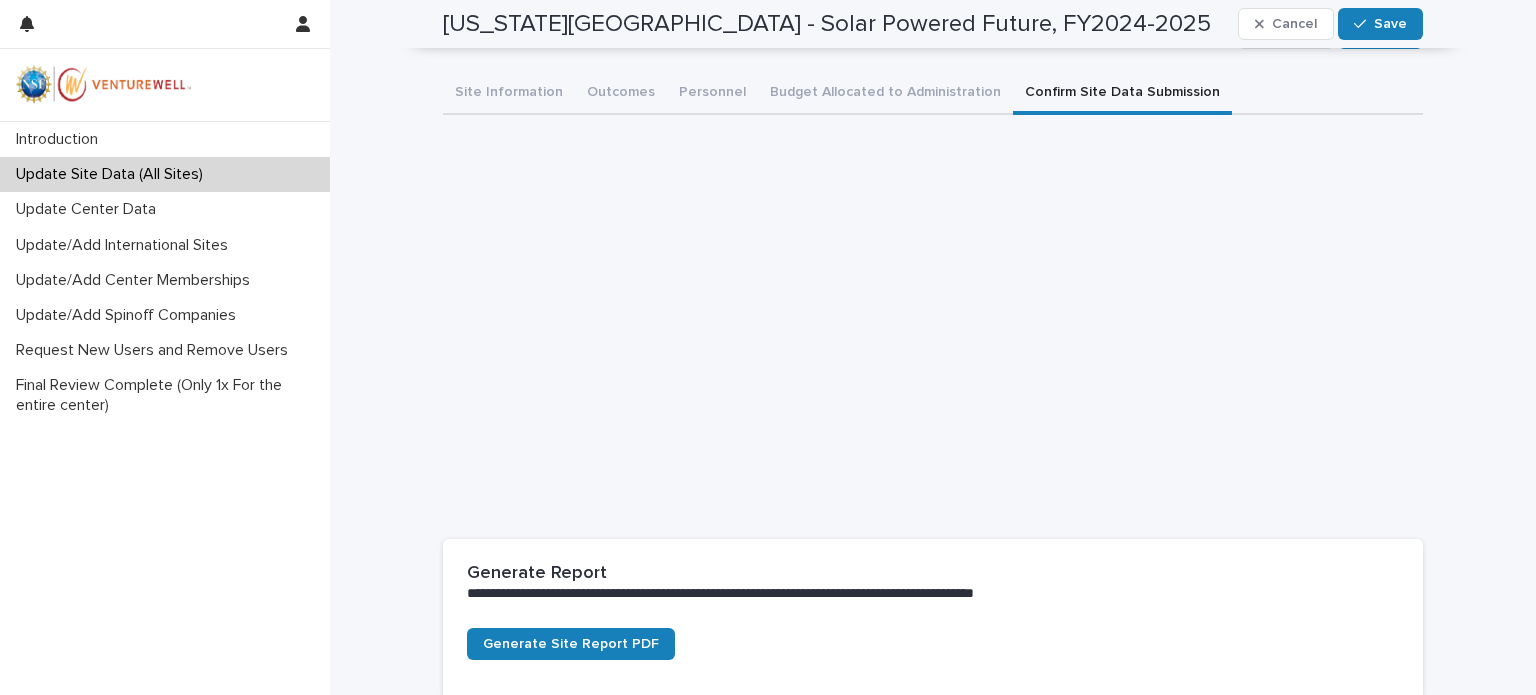 scroll, scrollTop: 0, scrollLeft: 0, axis: both 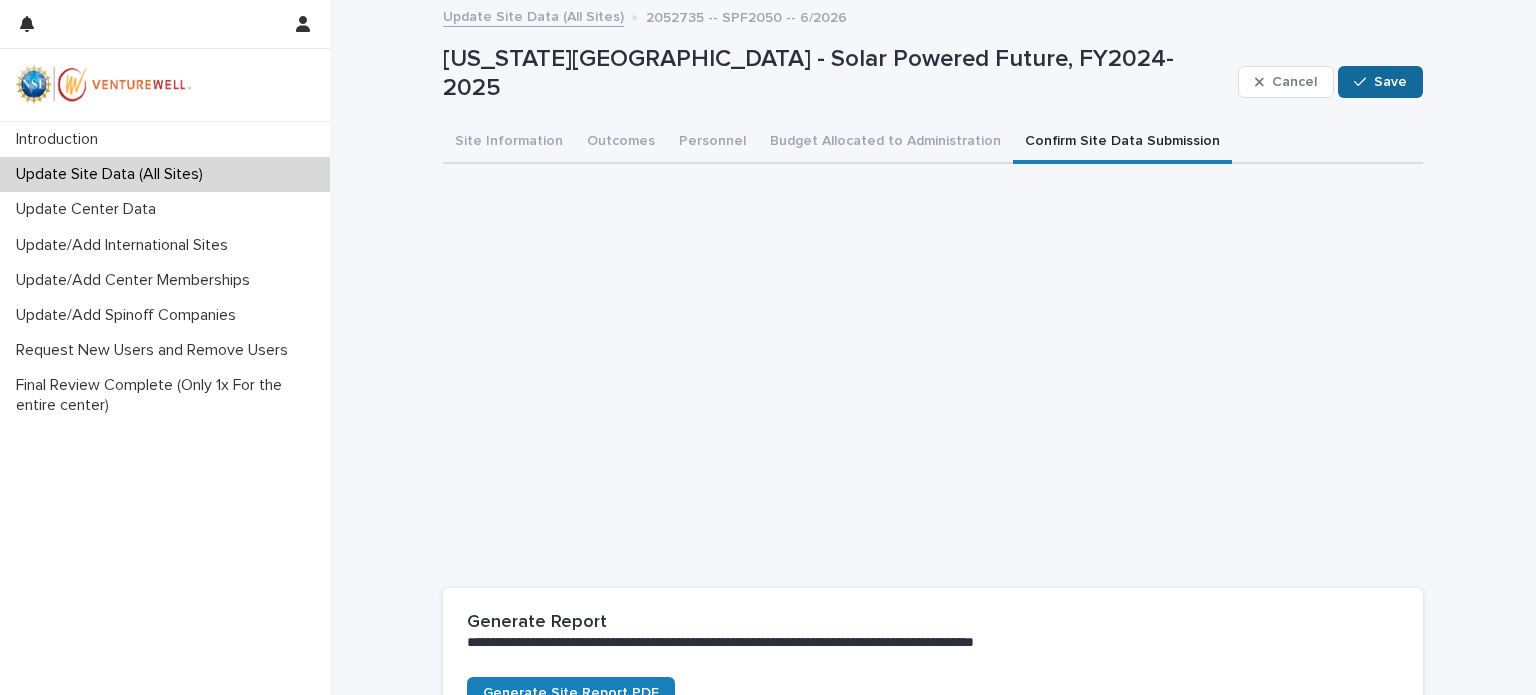 click on "Save" at bounding box center [1390, 82] 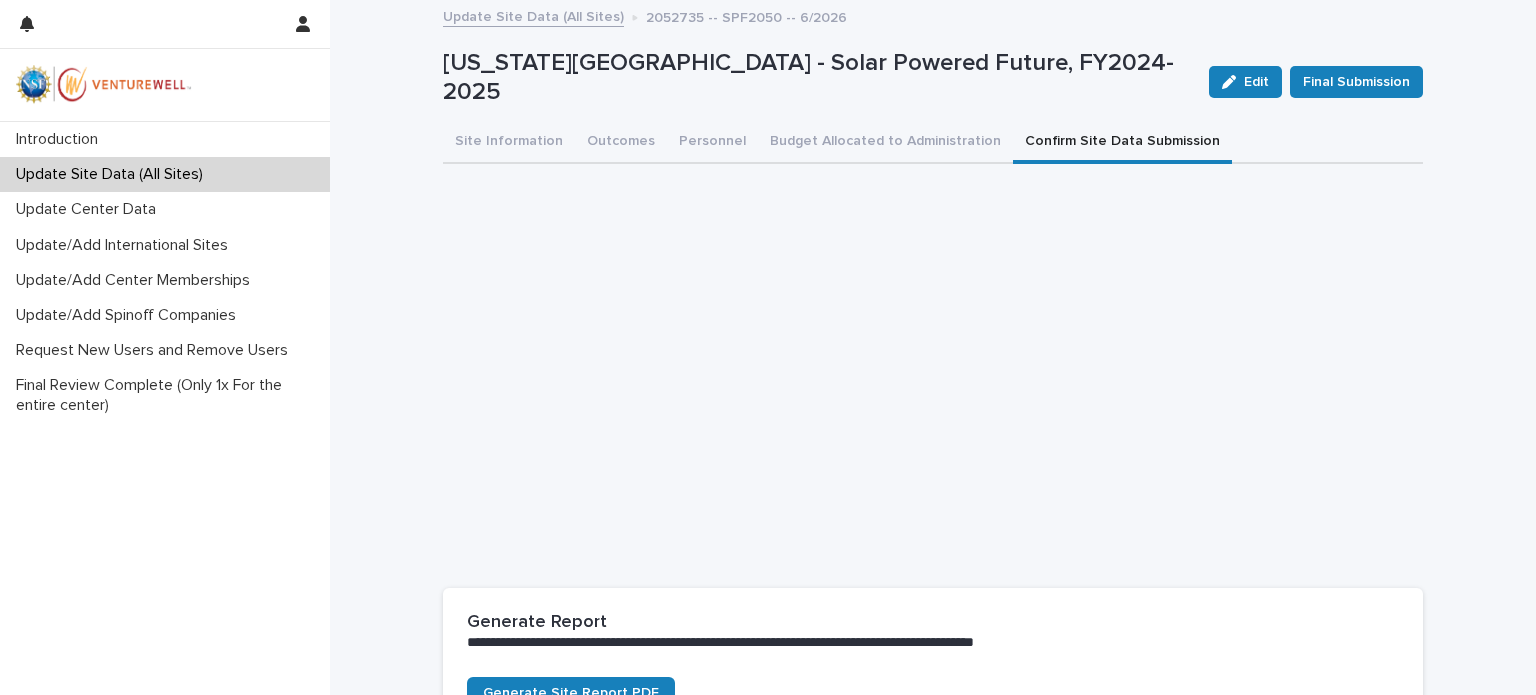 click on "Update Site Data (All Sites)" at bounding box center [113, 174] 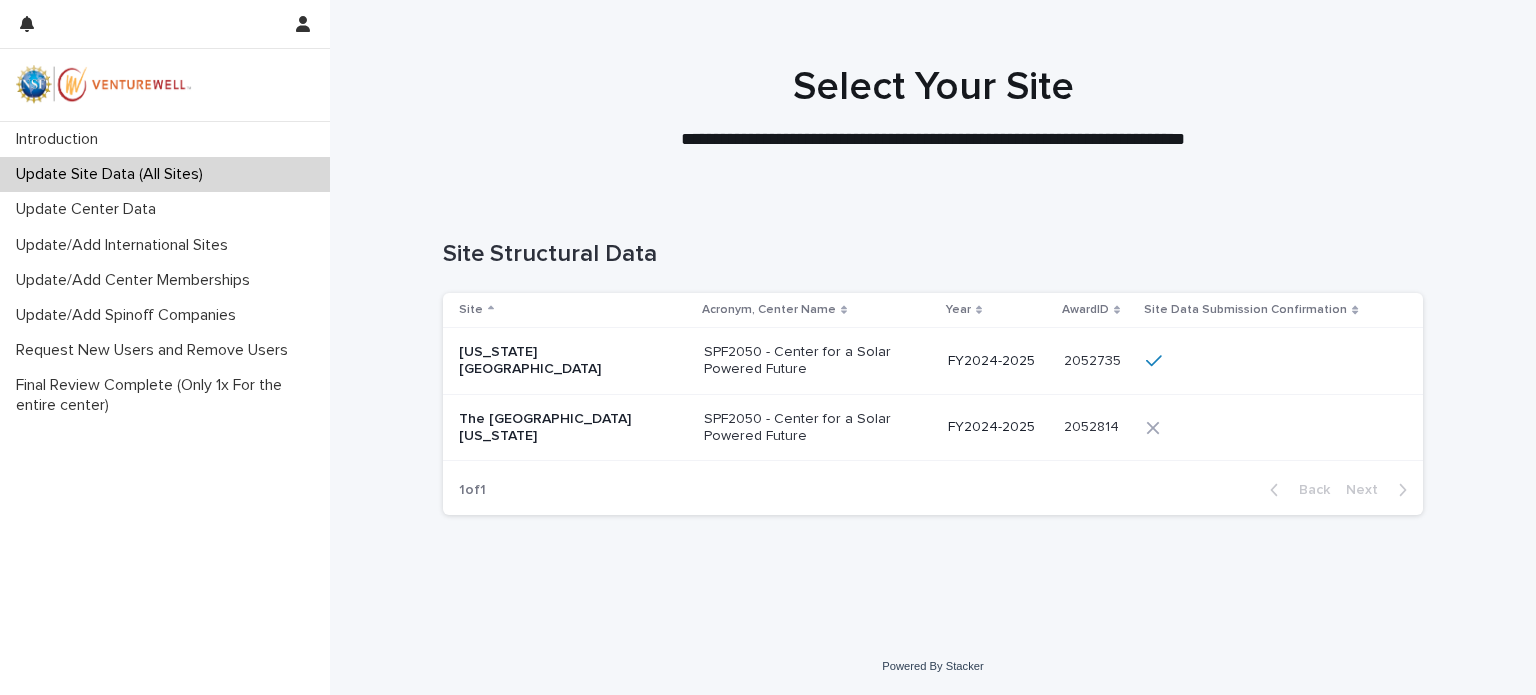 click on "The [GEOGRAPHIC_DATA][US_STATE]" at bounding box center (573, 428) 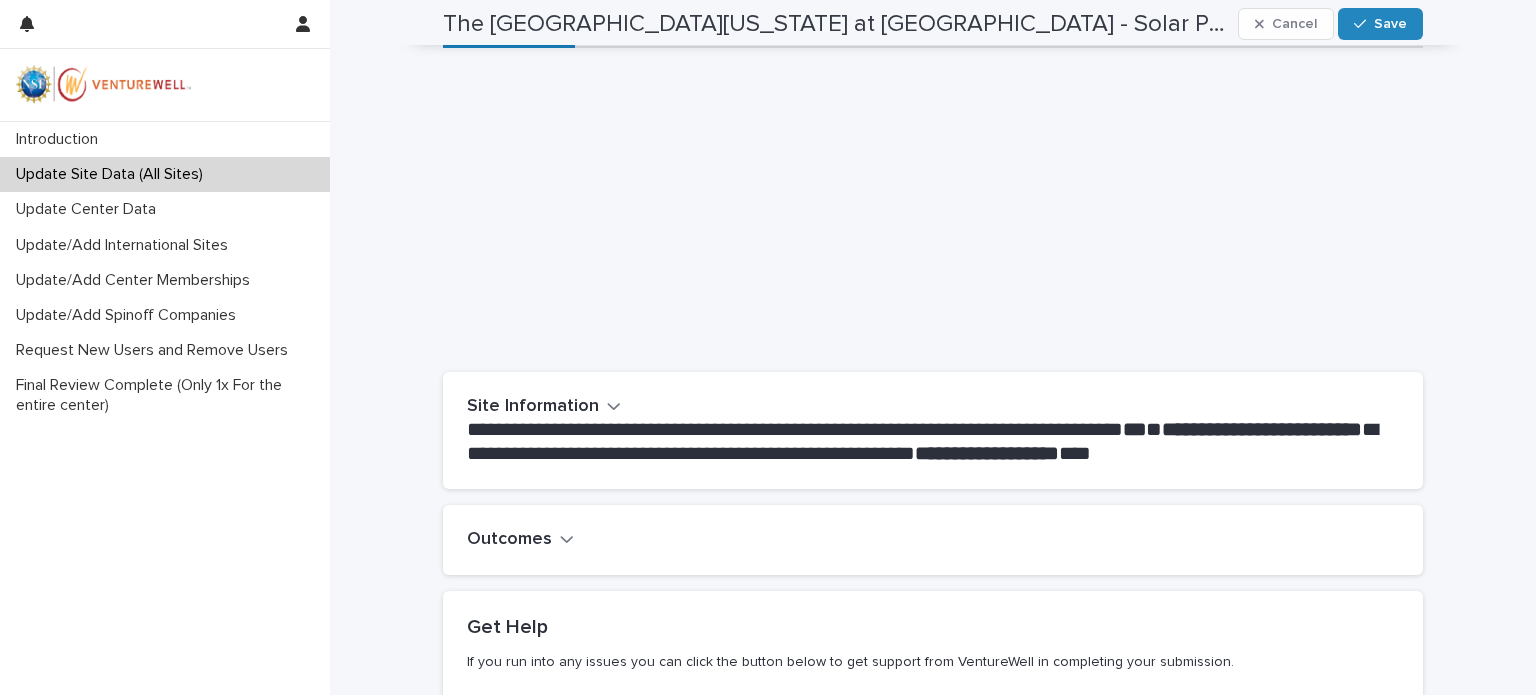 scroll, scrollTop: 0, scrollLeft: 0, axis: both 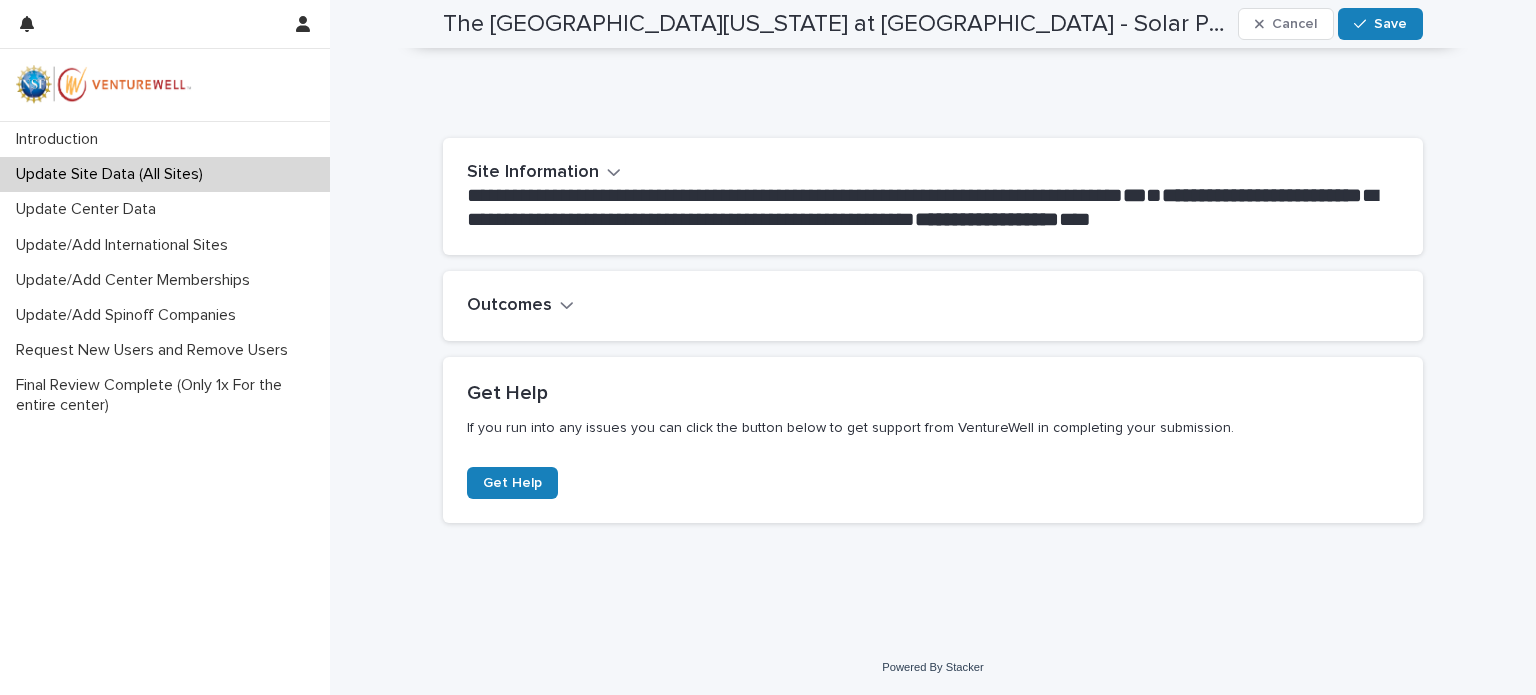click on "Outcomes" at bounding box center [509, 306] 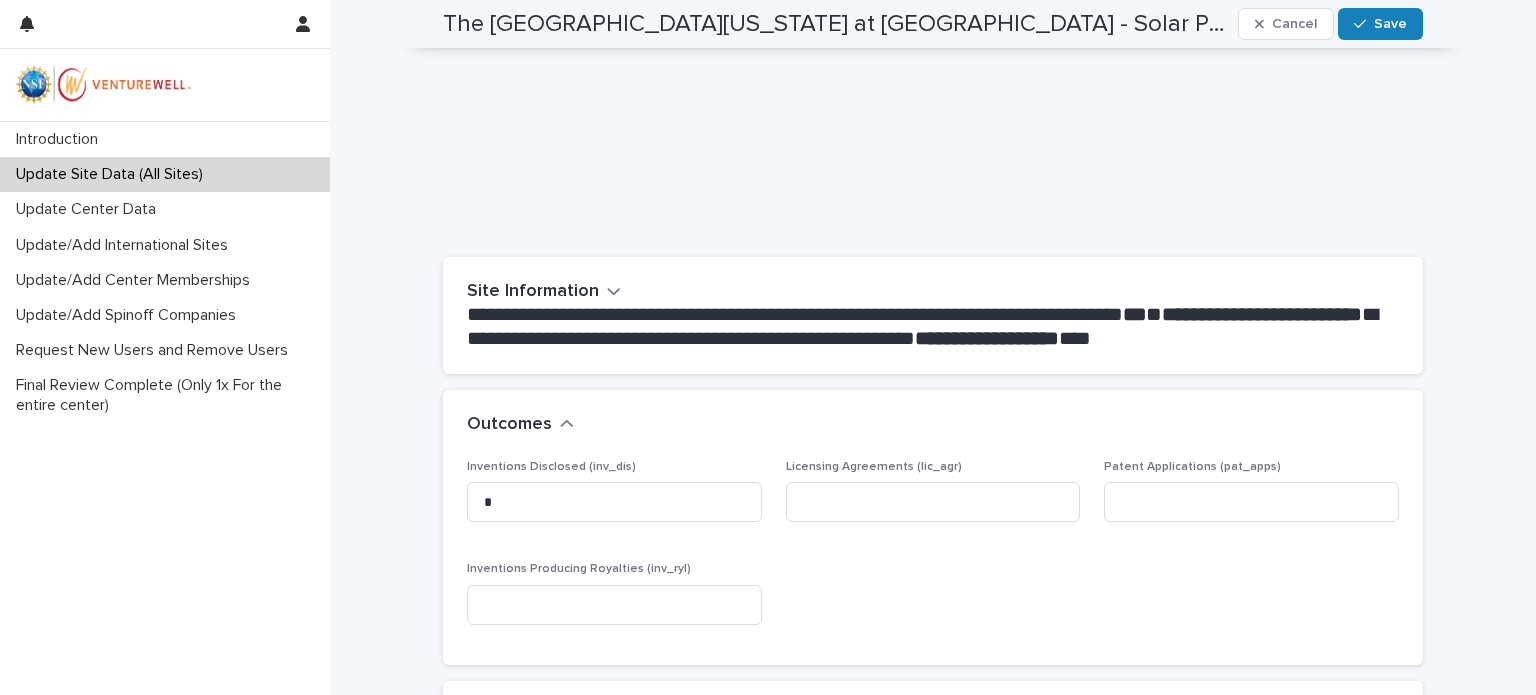 scroll, scrollTop: 0, scrollLeft: 0, axis: both 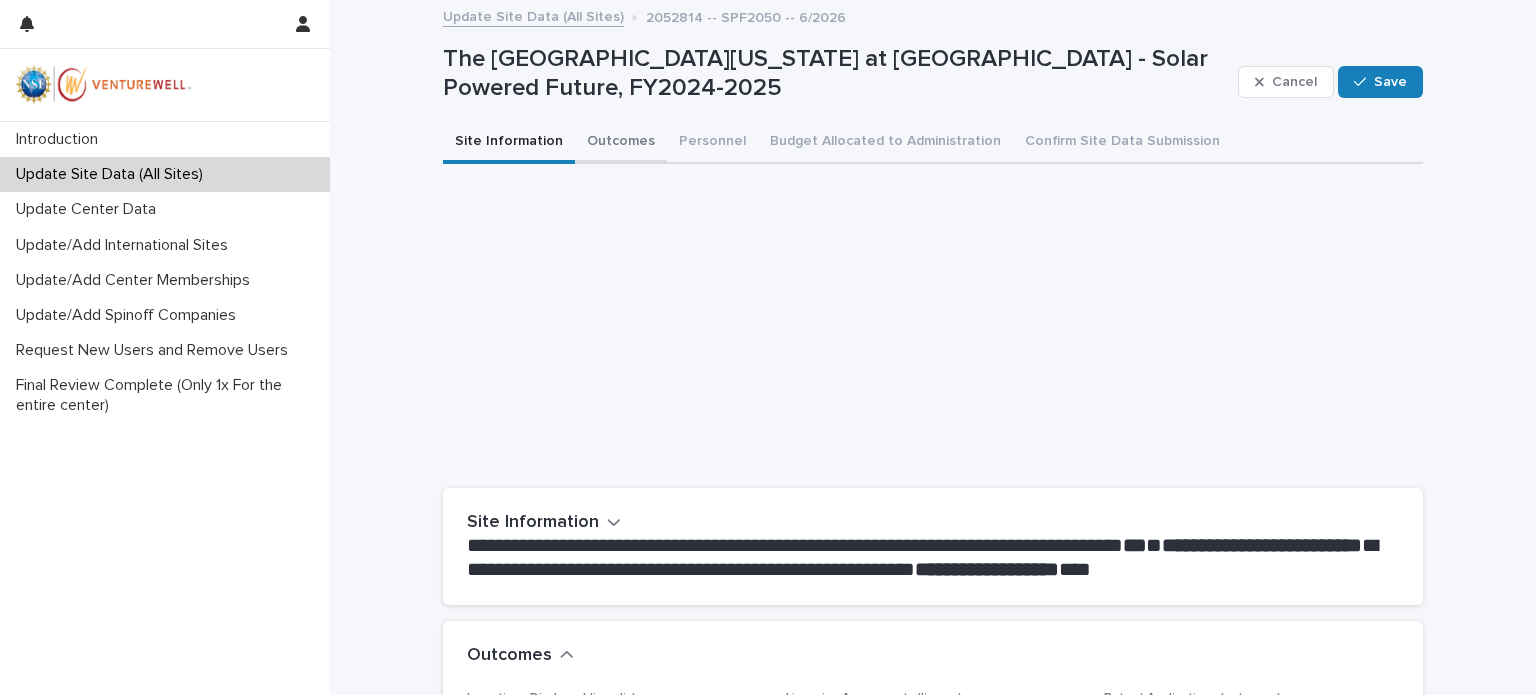 click on "Outcomes" at bounding box center [621, 143] 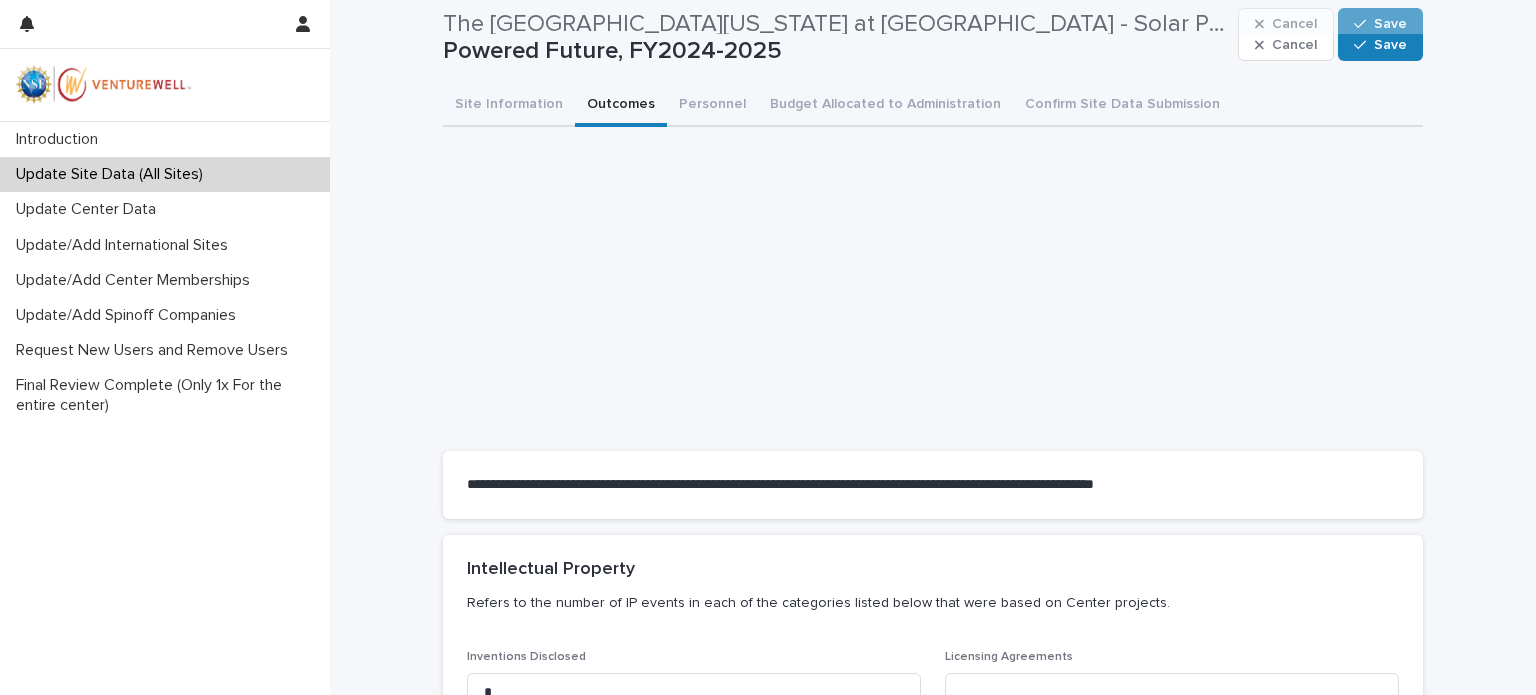 scroll, scrollTop: 0, scrollLeft: 0, axis: both 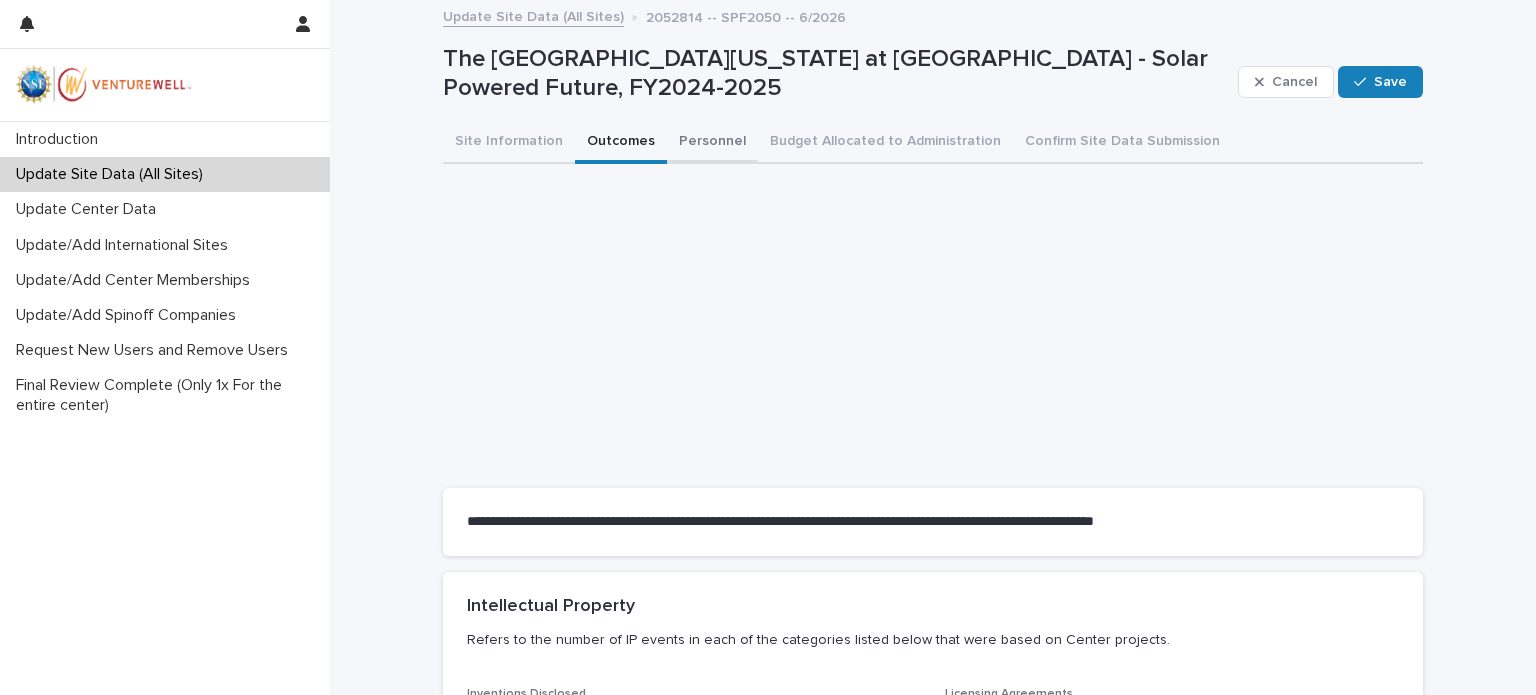 click on "Personnel" at bounding box center [712, 143] 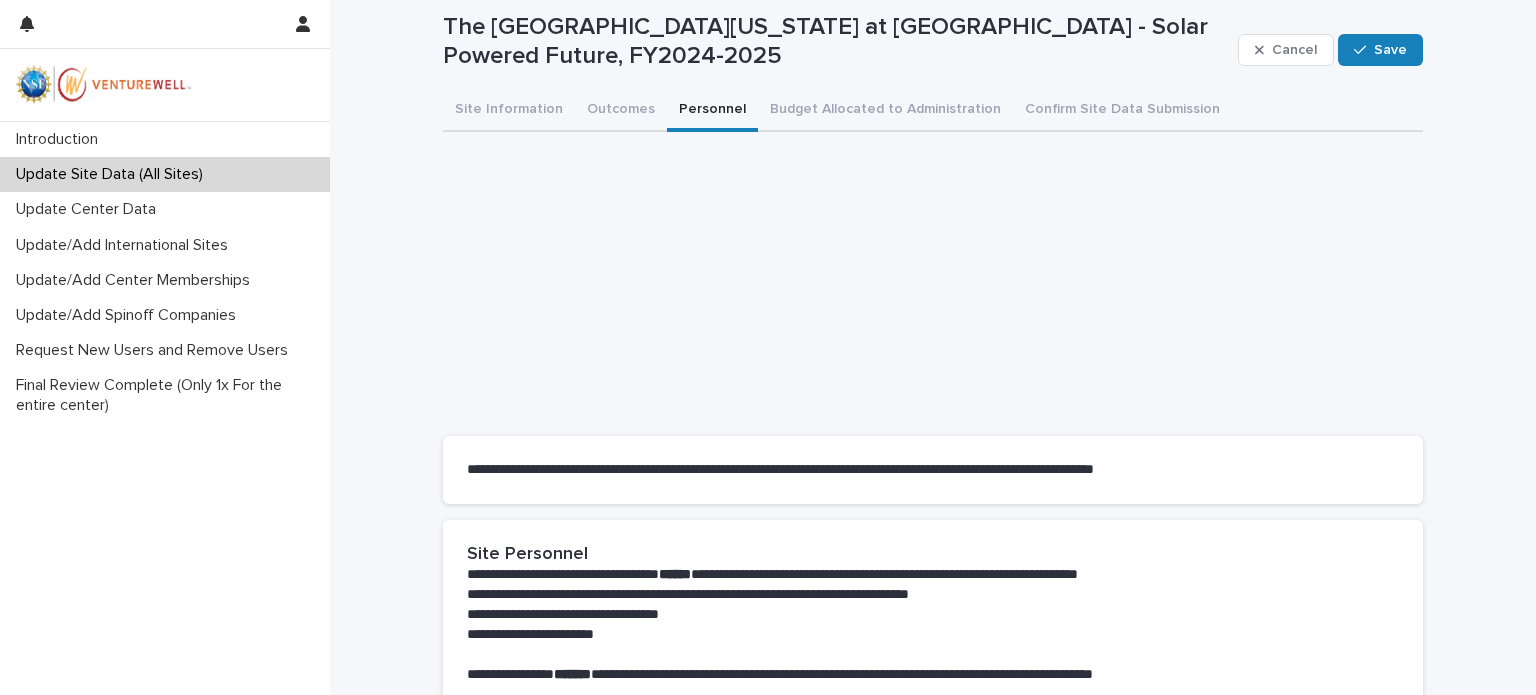 scroll, scrollTop: 0, scrollLeft: 0, axis: both 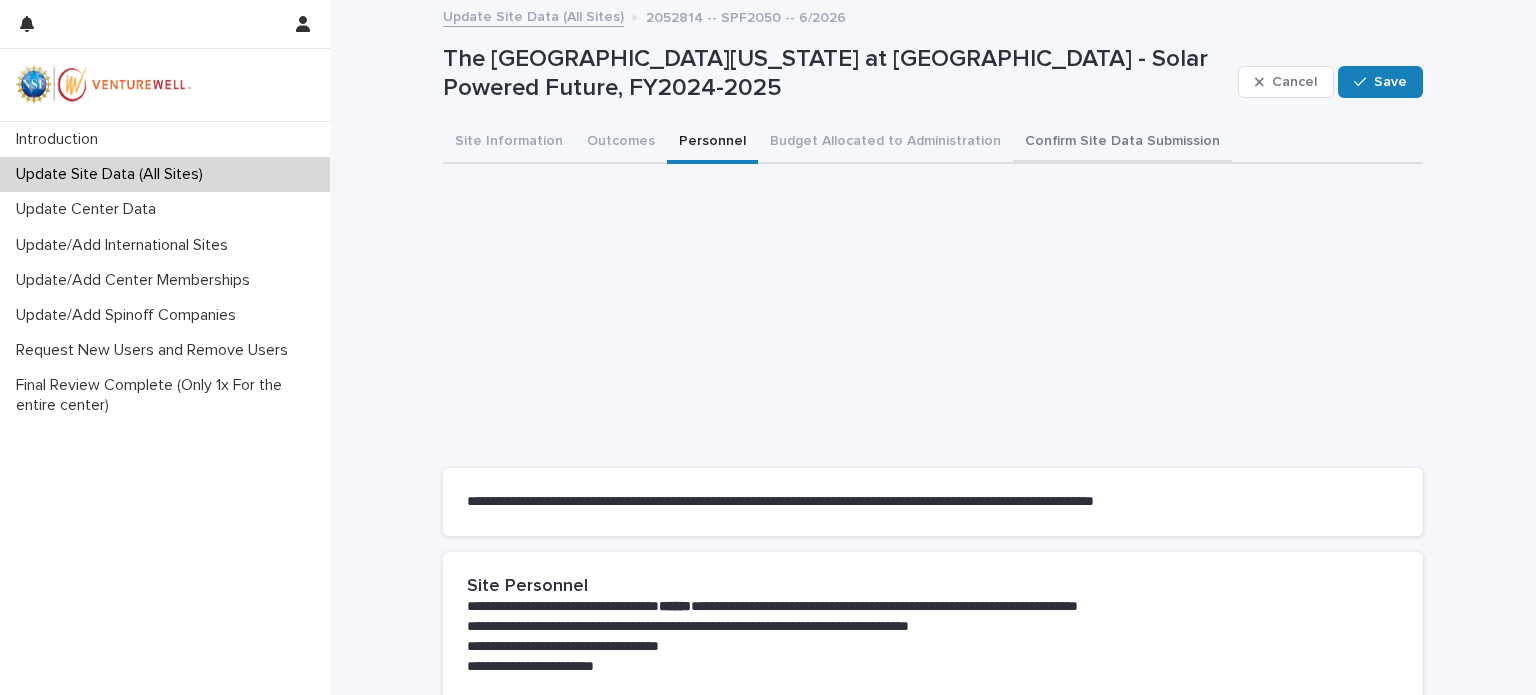 click on "Confirm Site Data Submission" at bounding box center [1122, 143] 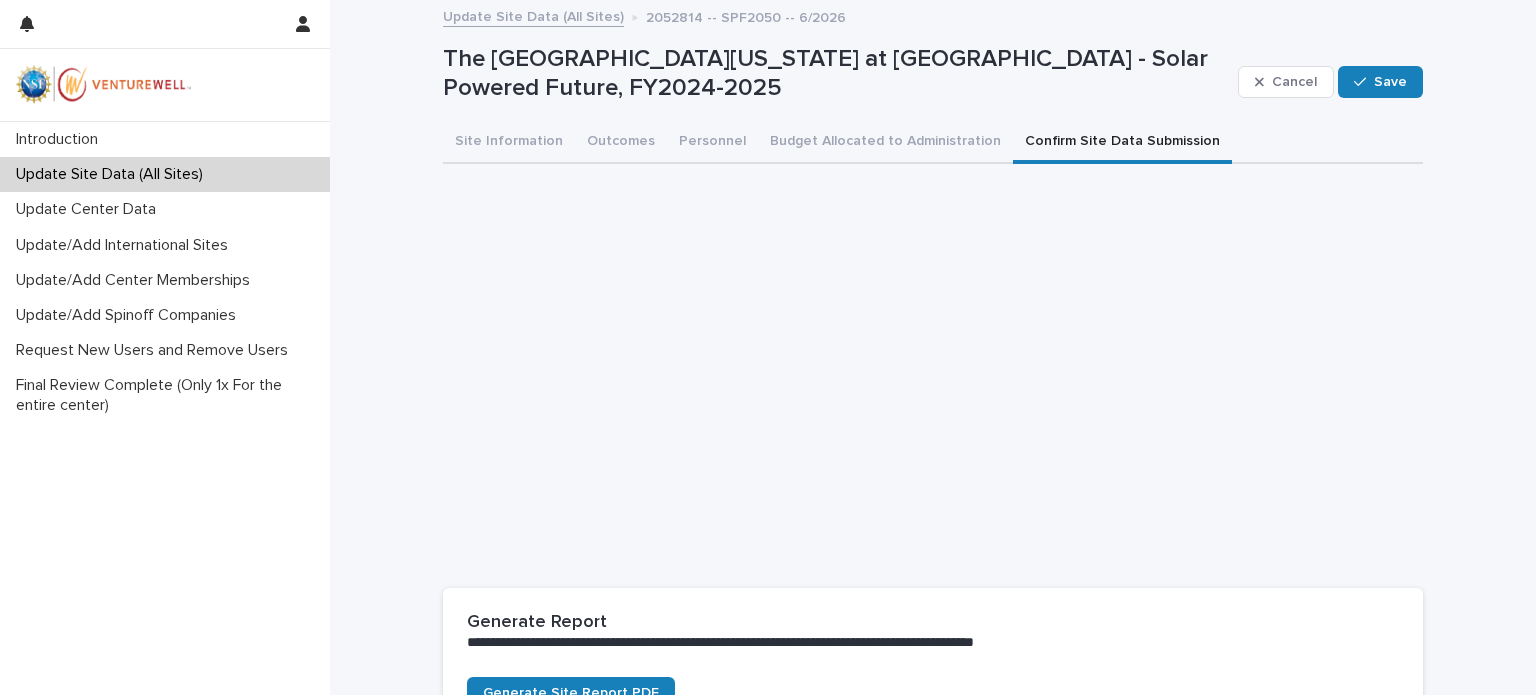 scroll, scrollTop: 300, scrollLeft: 0, axis: vertical 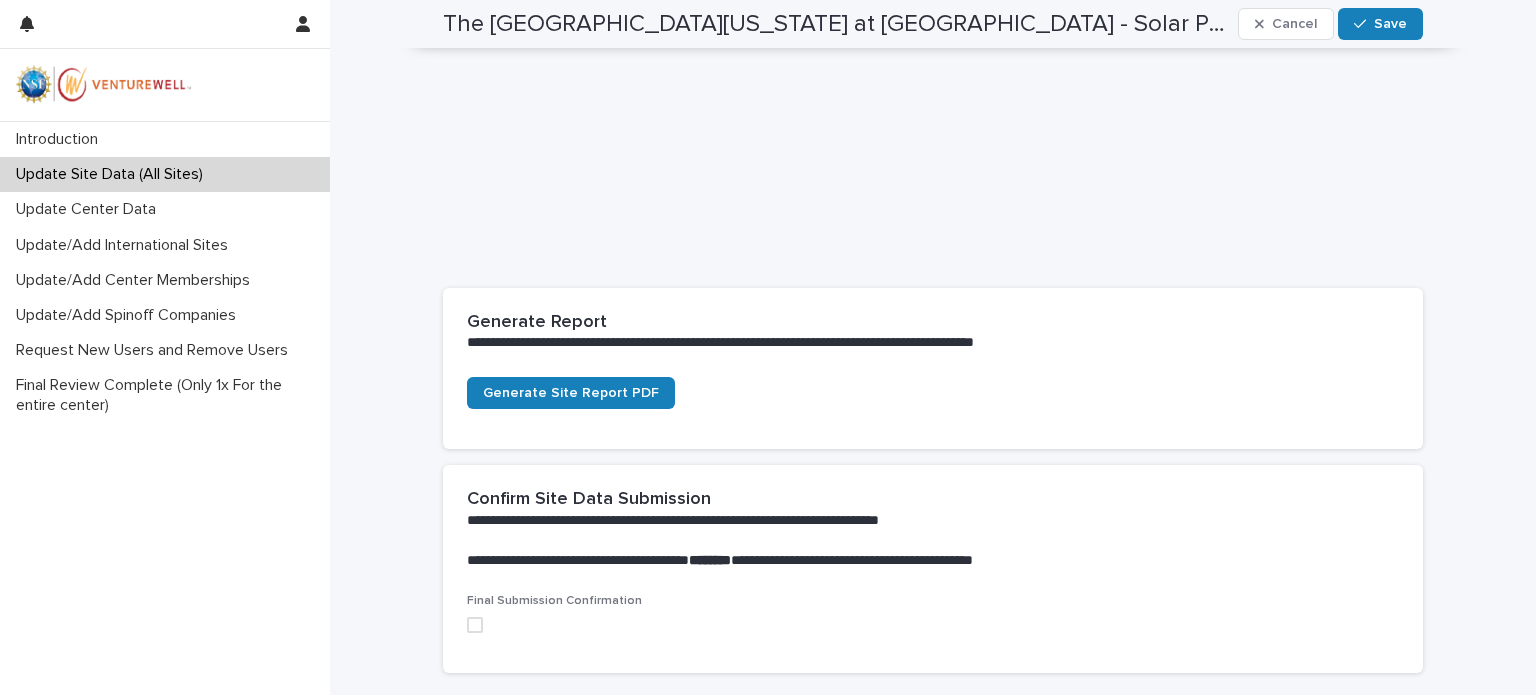 click at bounding box center (475, 625) 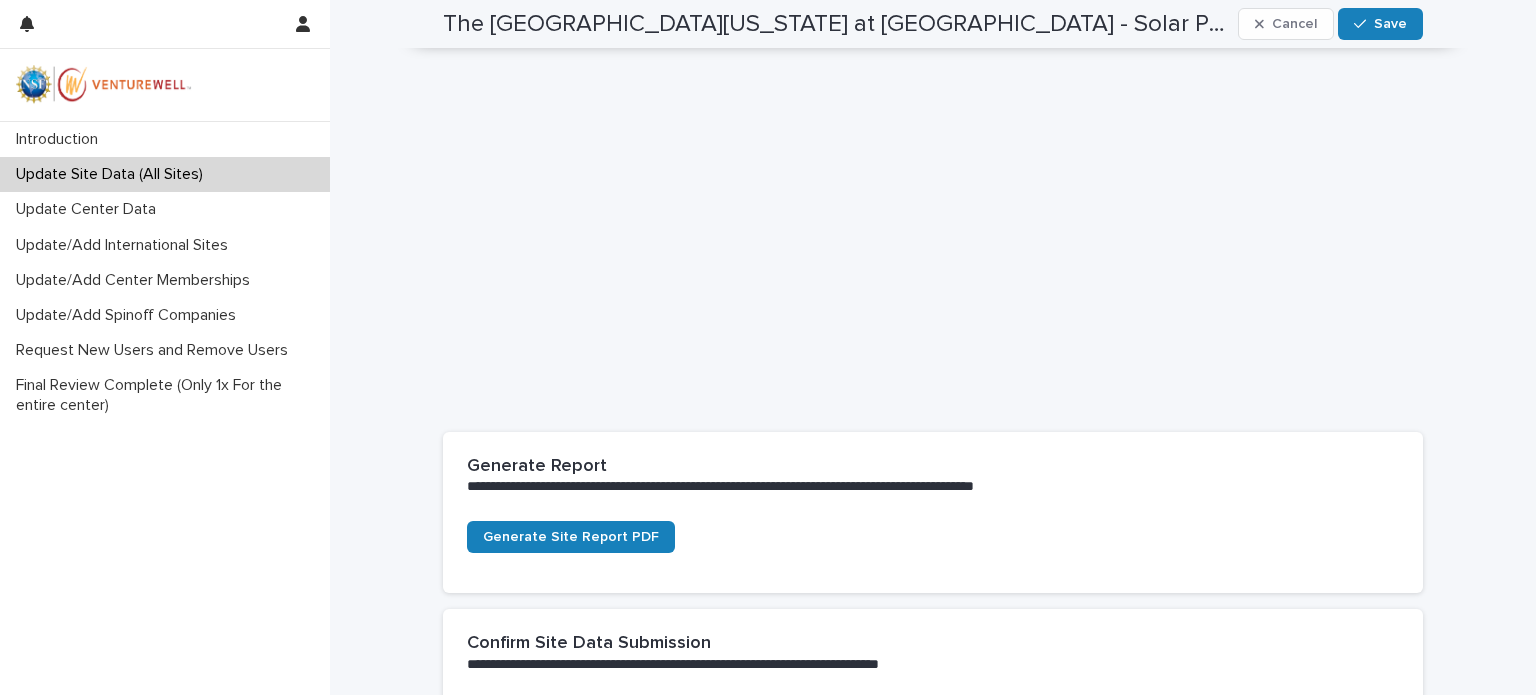 scroll, scrollTop: 0, scrollLeft: 0, axis: both 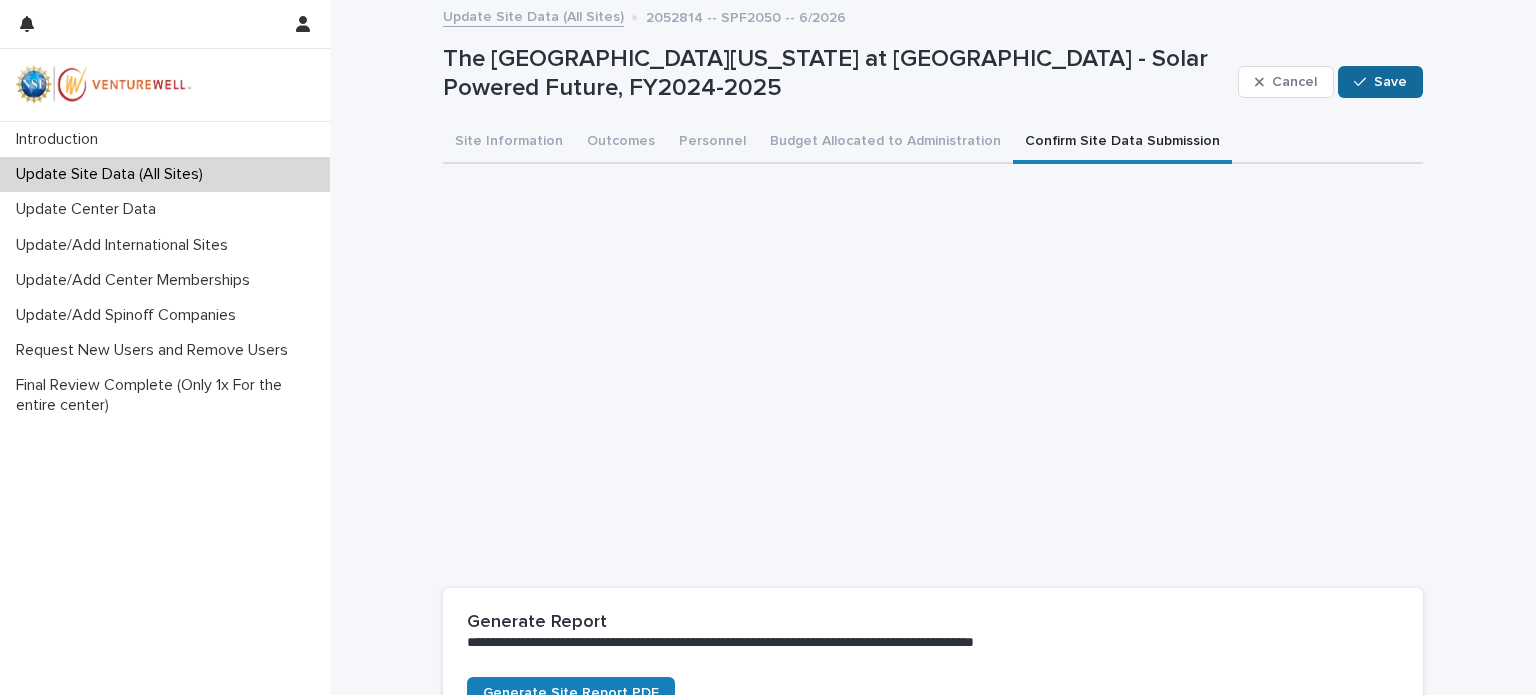 click on "Save" at bounding box center (1380, 82) 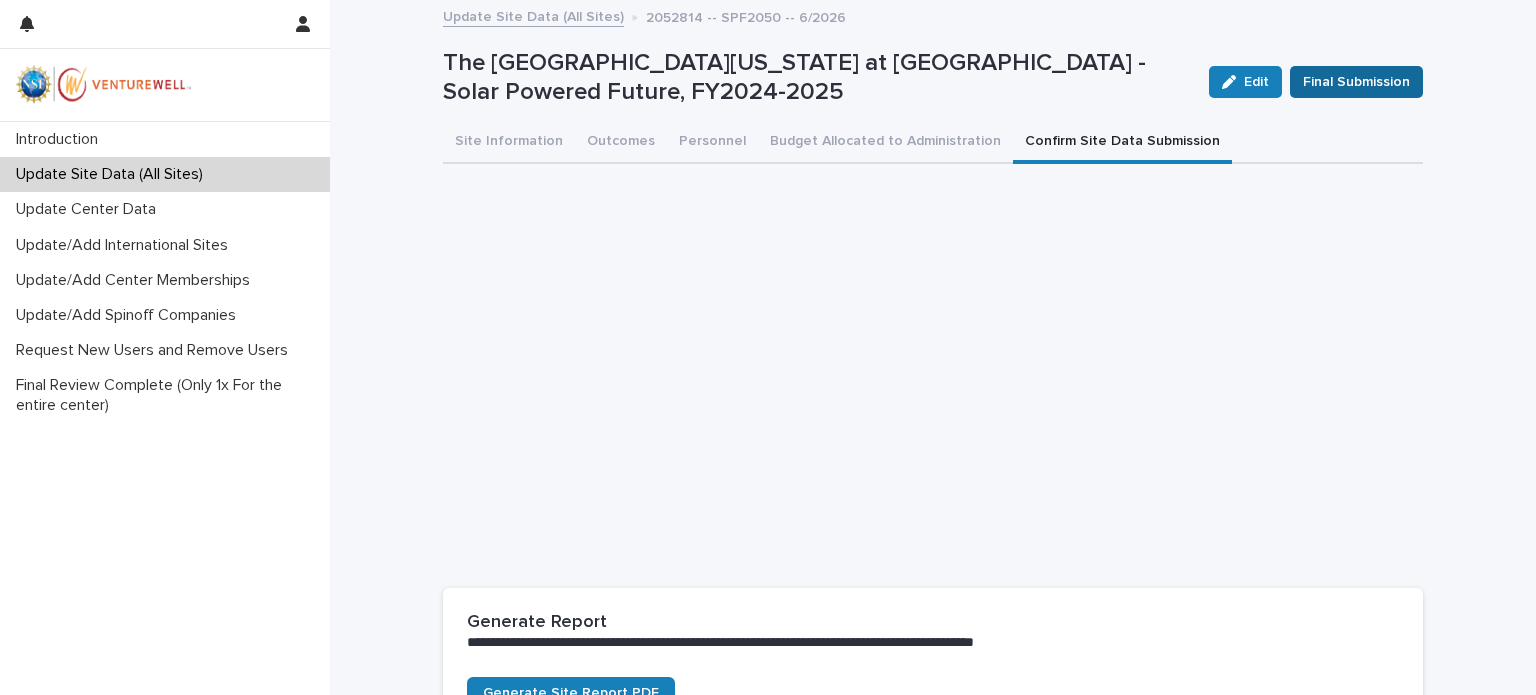 click on "Final Submission" at bounding box center (1356, 82) 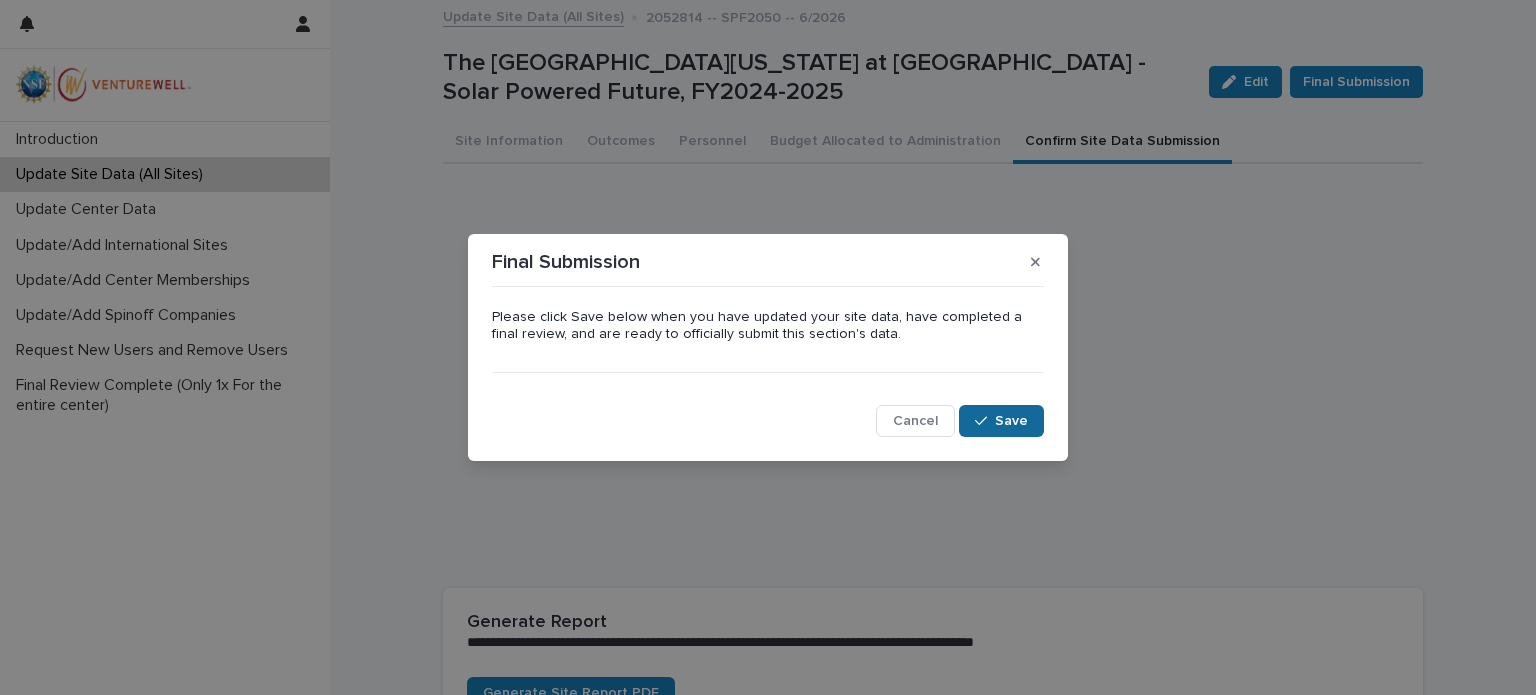 click on "Save" at bounding box center (1011, 421) 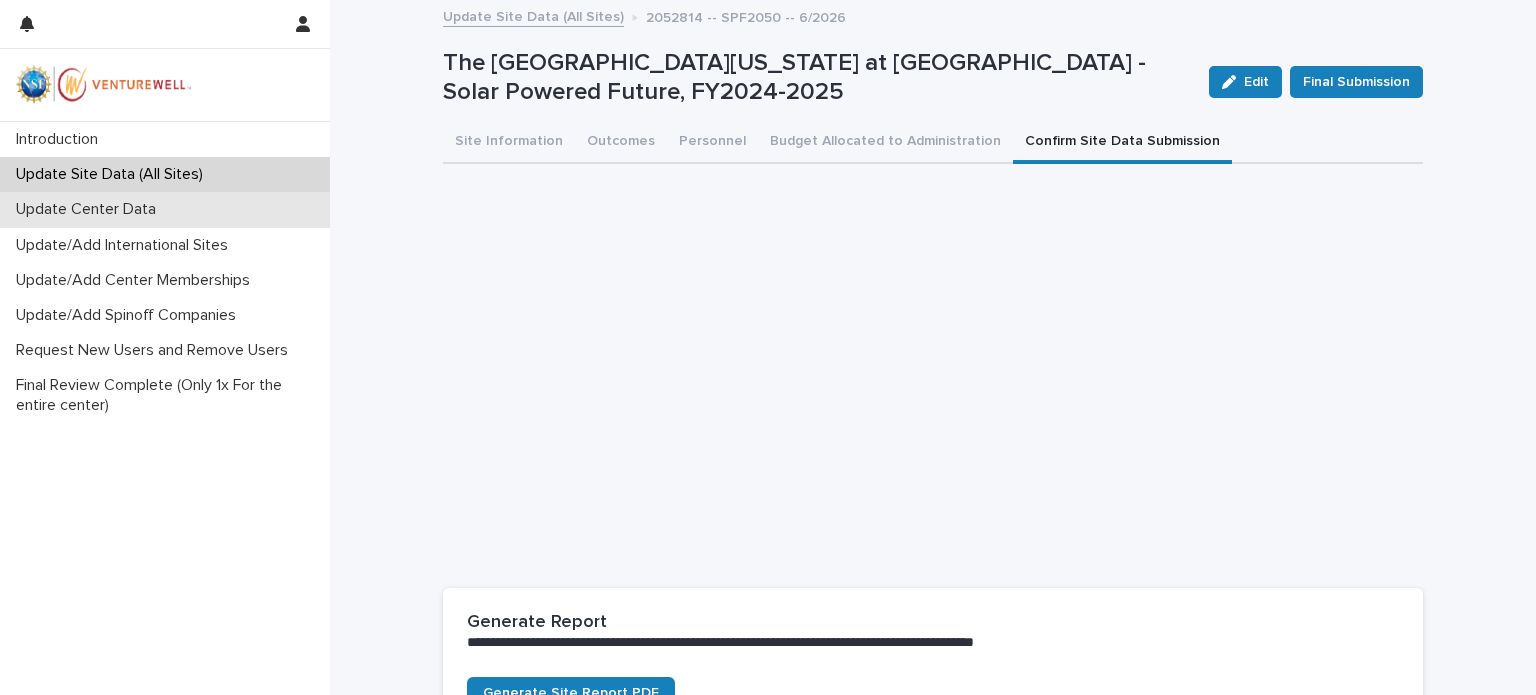 click on "Update Center Data" at bounding box center [90, 209] 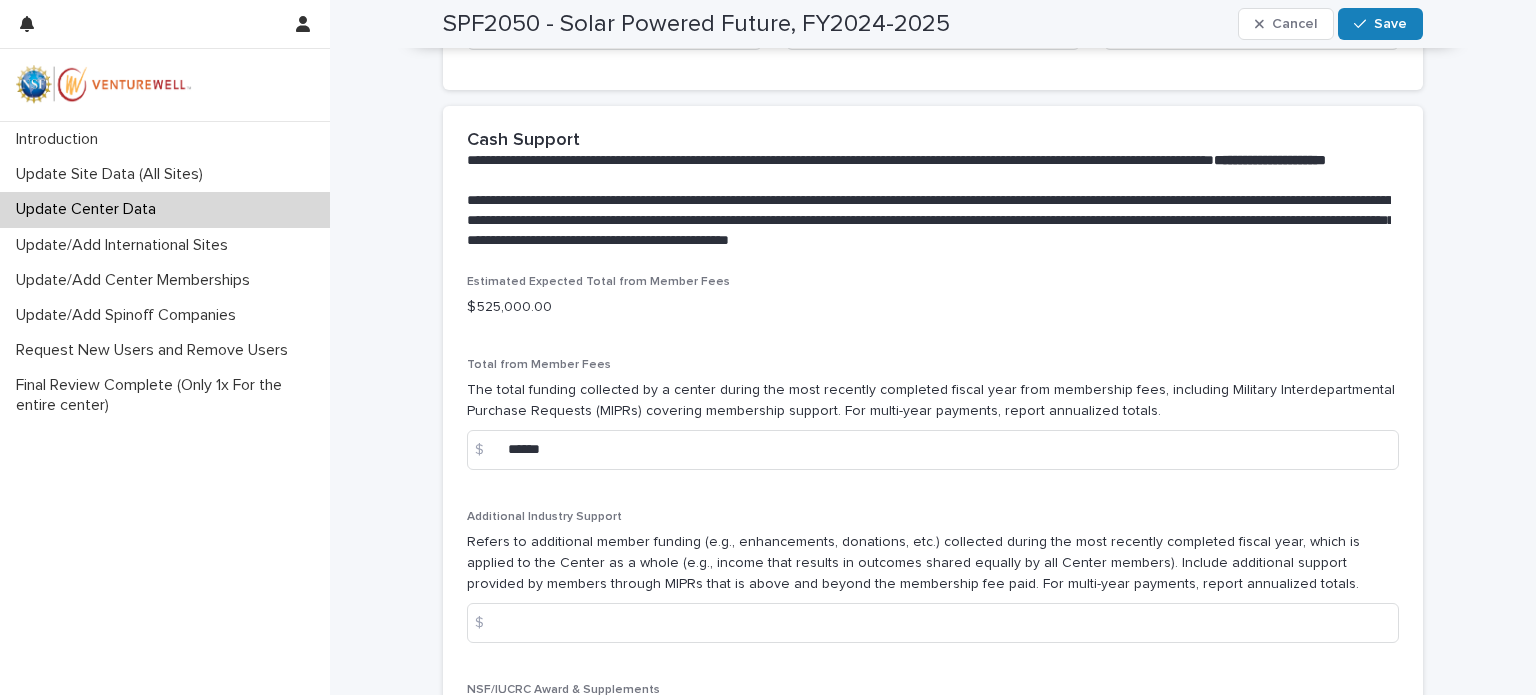 scroll, scrollTop: 900, scrollLeft: 0, axis: vertical 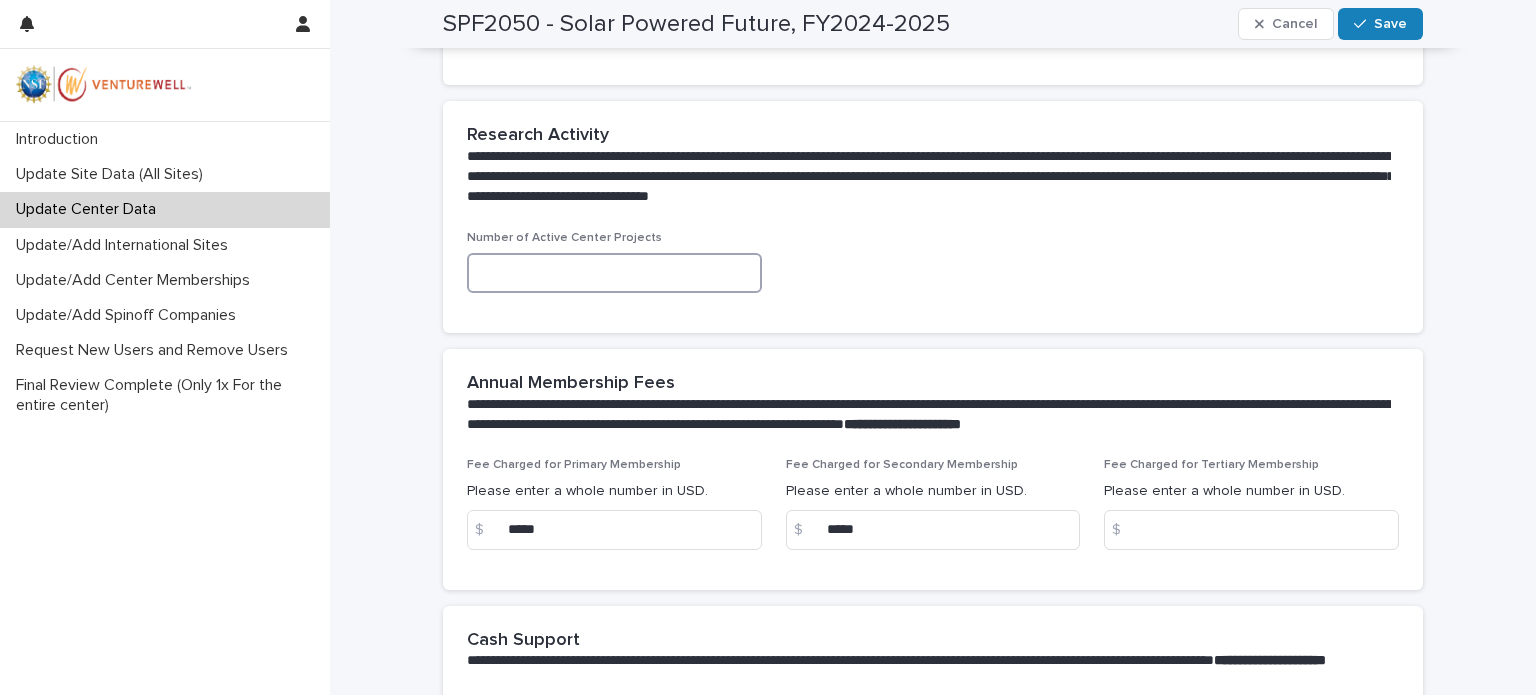click at bounding box center (614, 273) 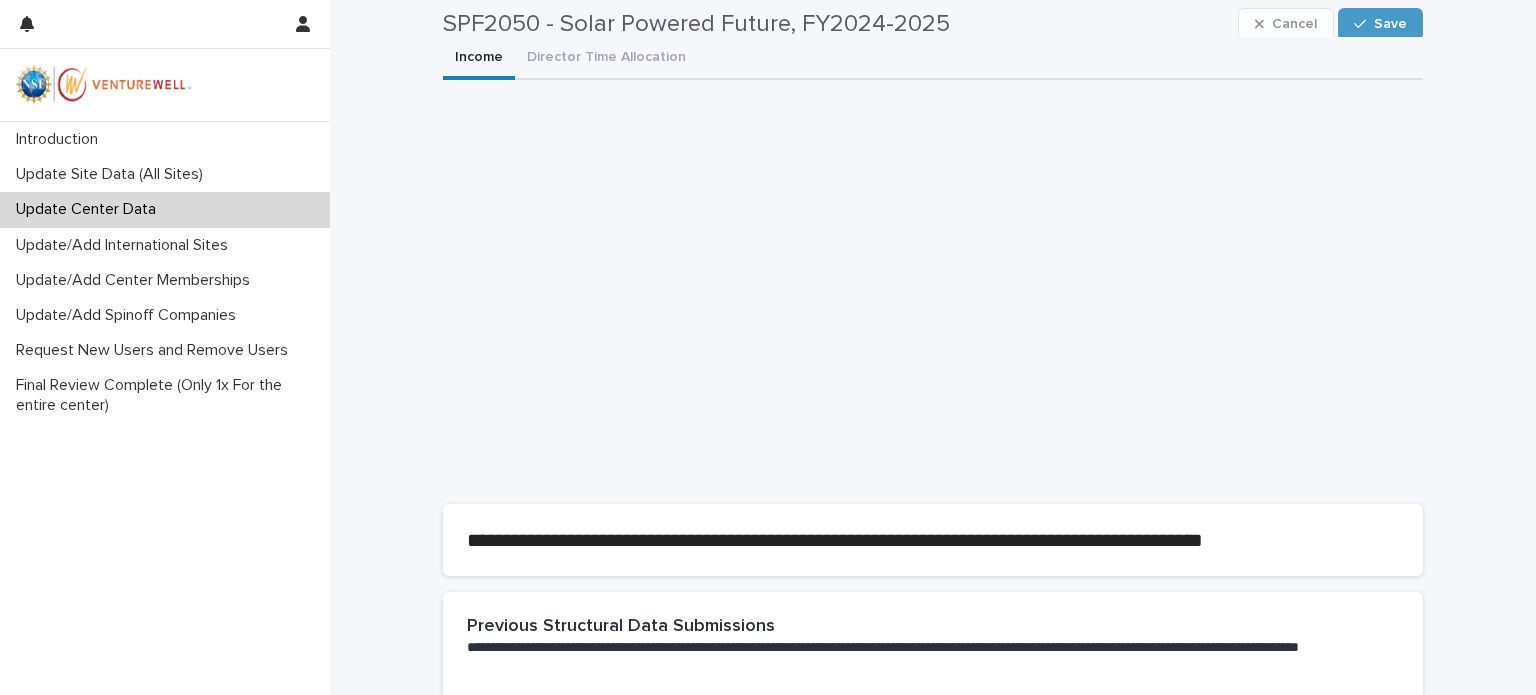 scroll, scrollTop: 0, scrollLeft: 0, axis: both 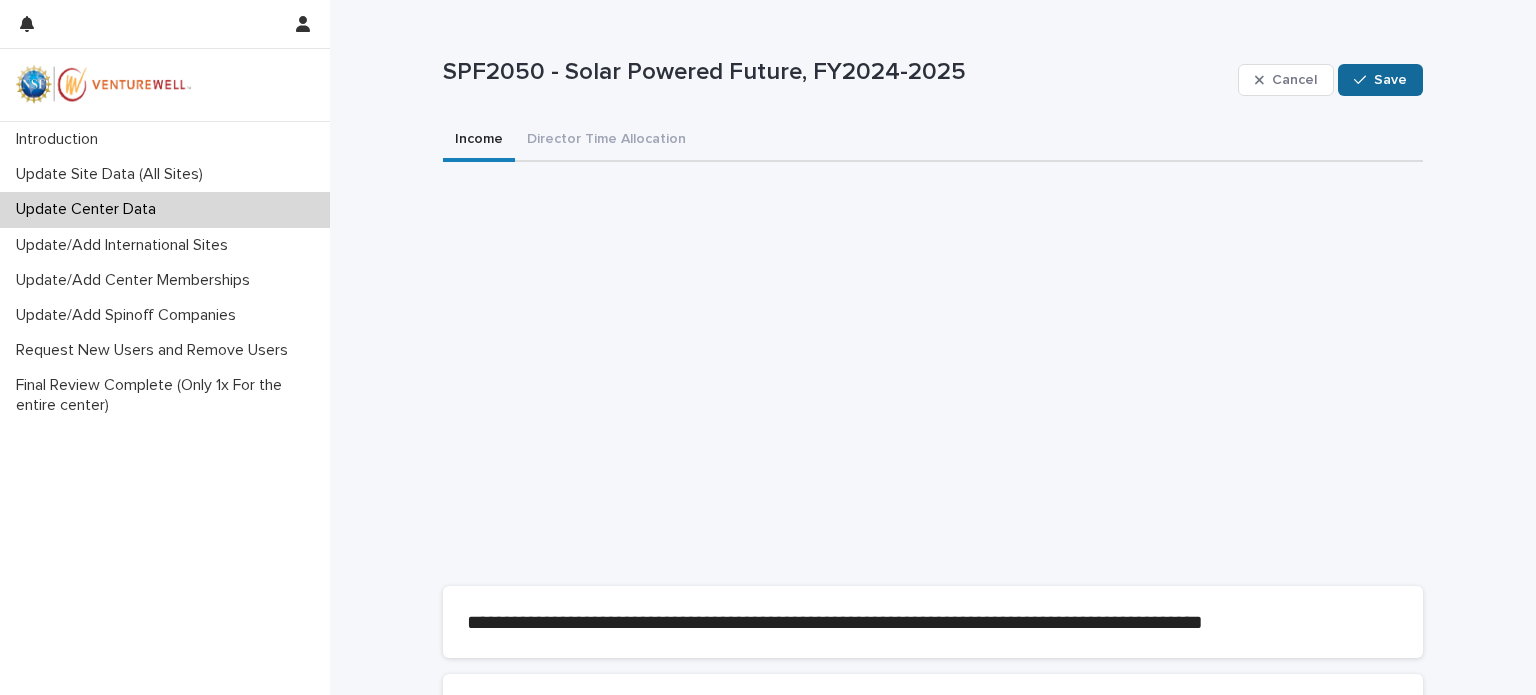 type on "*" 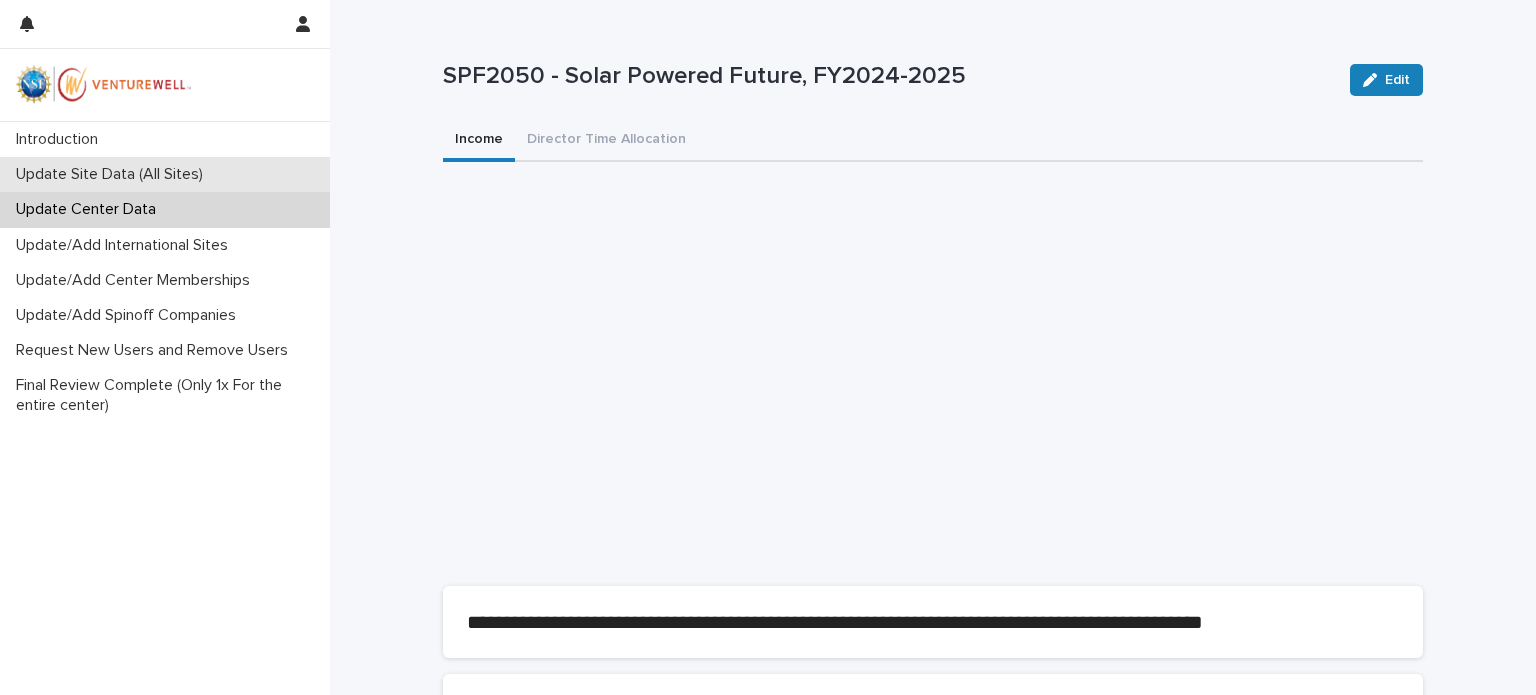 click on "Update Site Data (All Sites)" at bounding box center (113, 174) 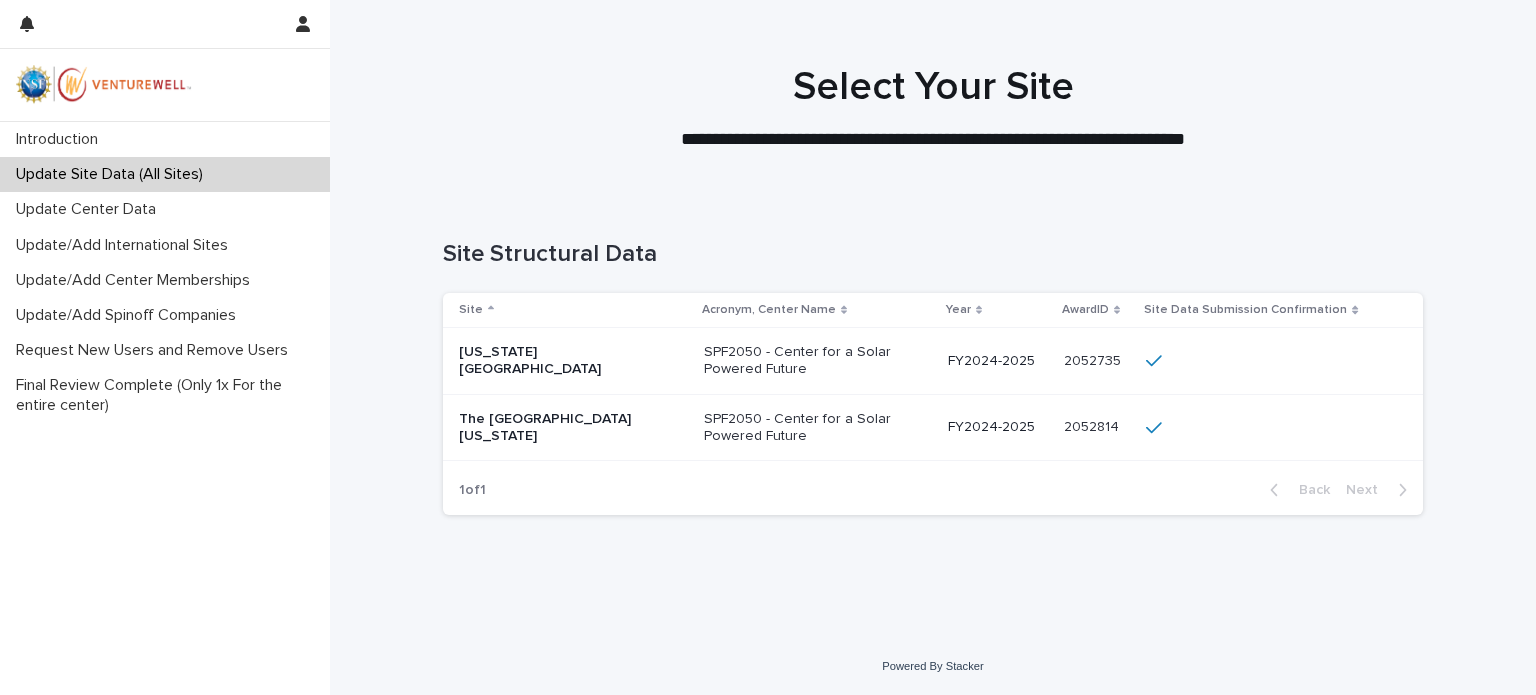 click on "The [GEOGRAPHIC_DATA][US_STATE]" at bounding box center (559, 428) 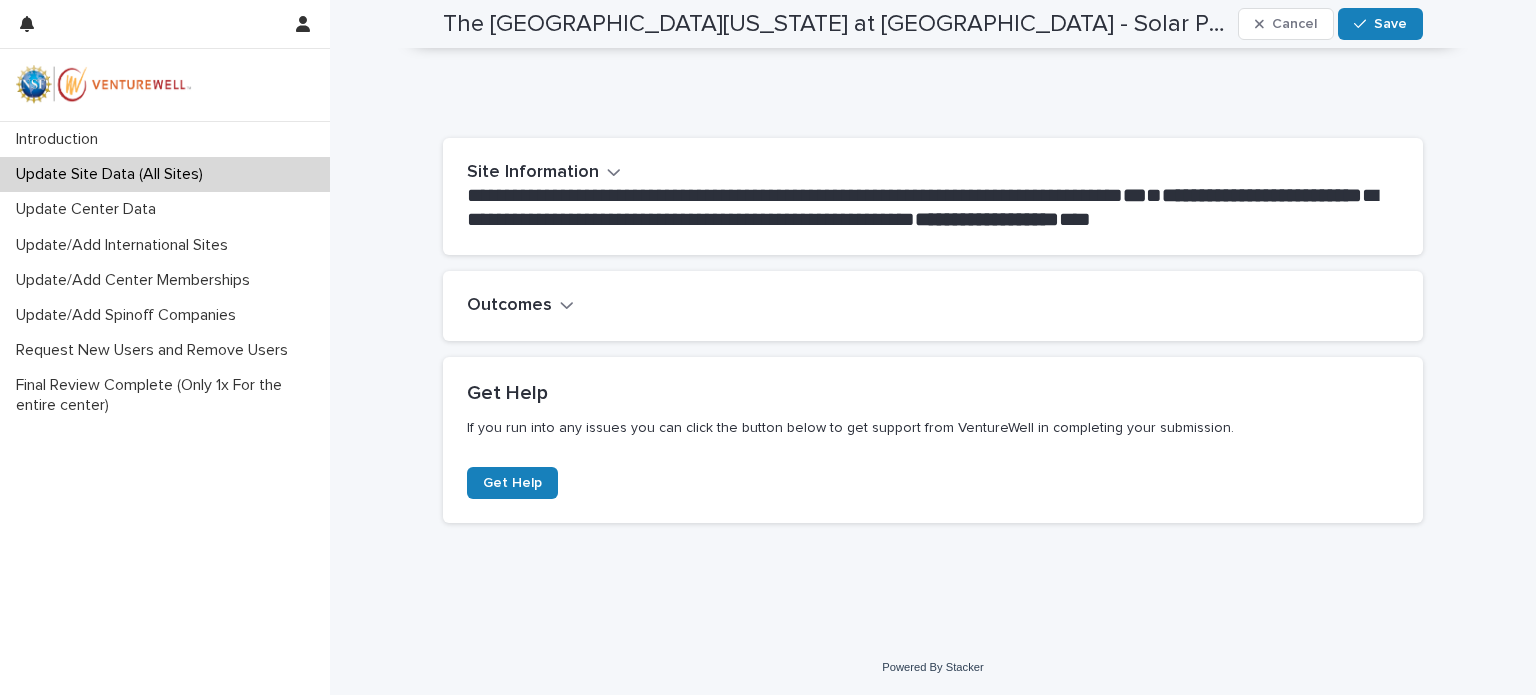 scroll, scrollTop: 0, scrollLeft: 0, axis: both 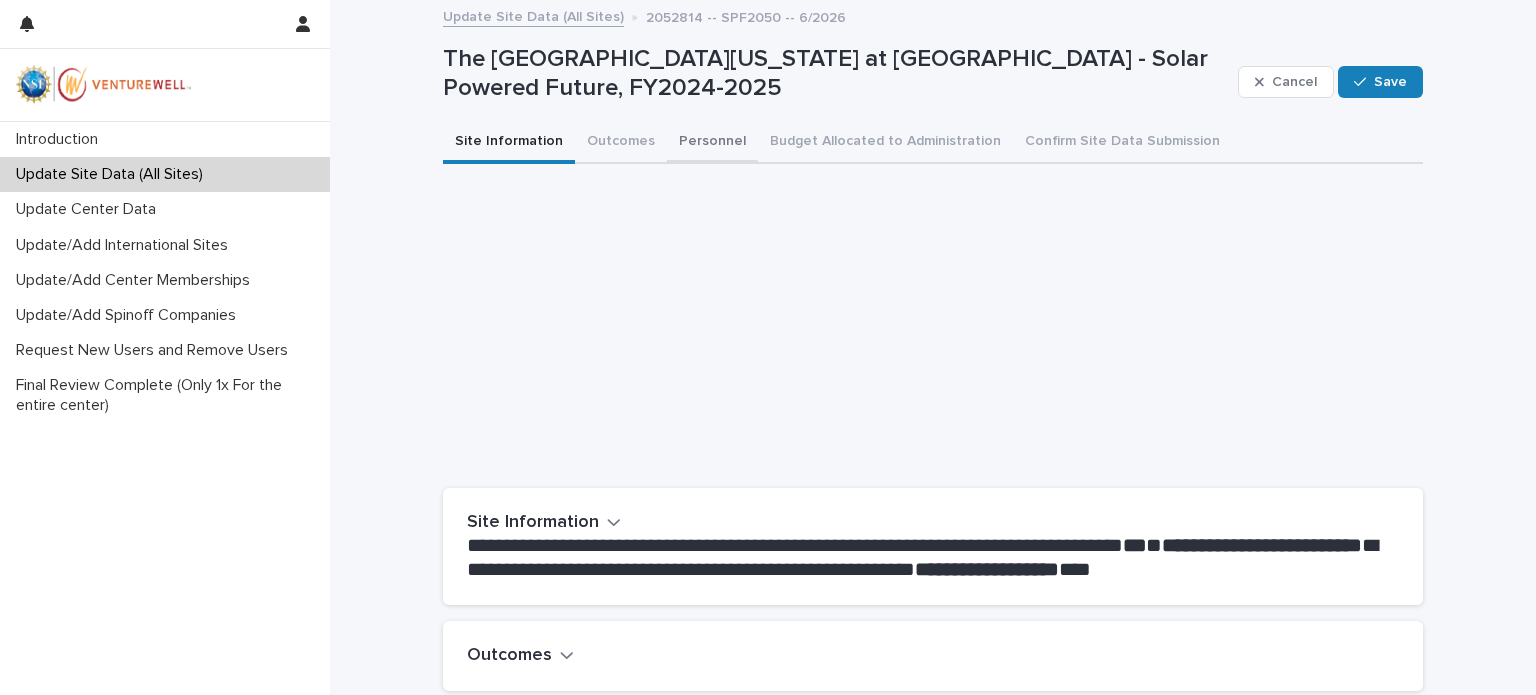 click on "Personnel" at bounding box center (712, 143) 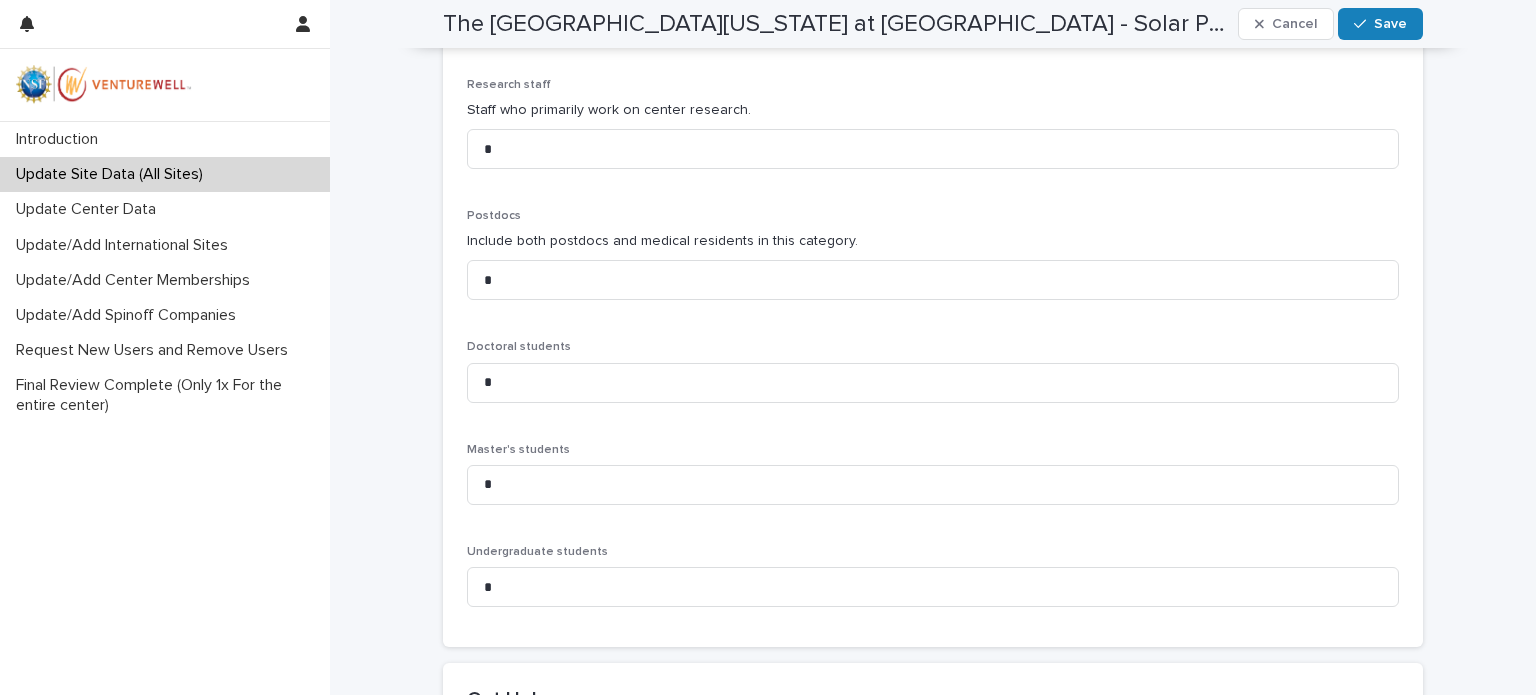 scroll, scrollTop: 1100, scrollLeft: 0, axis: vertical 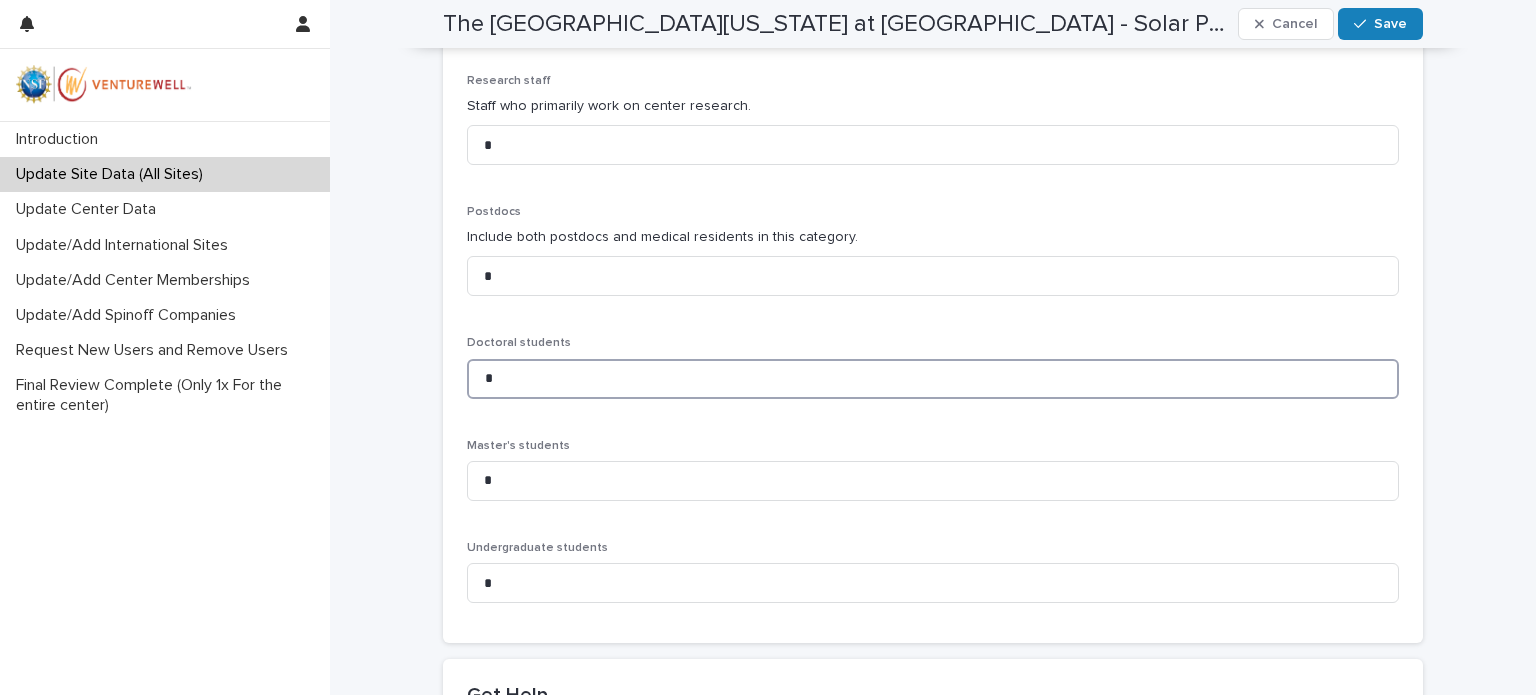 drag, startPoint x: 437, startPoint y: 384, endPoint x: 416, endPoint y: 382, distance: 21.095022 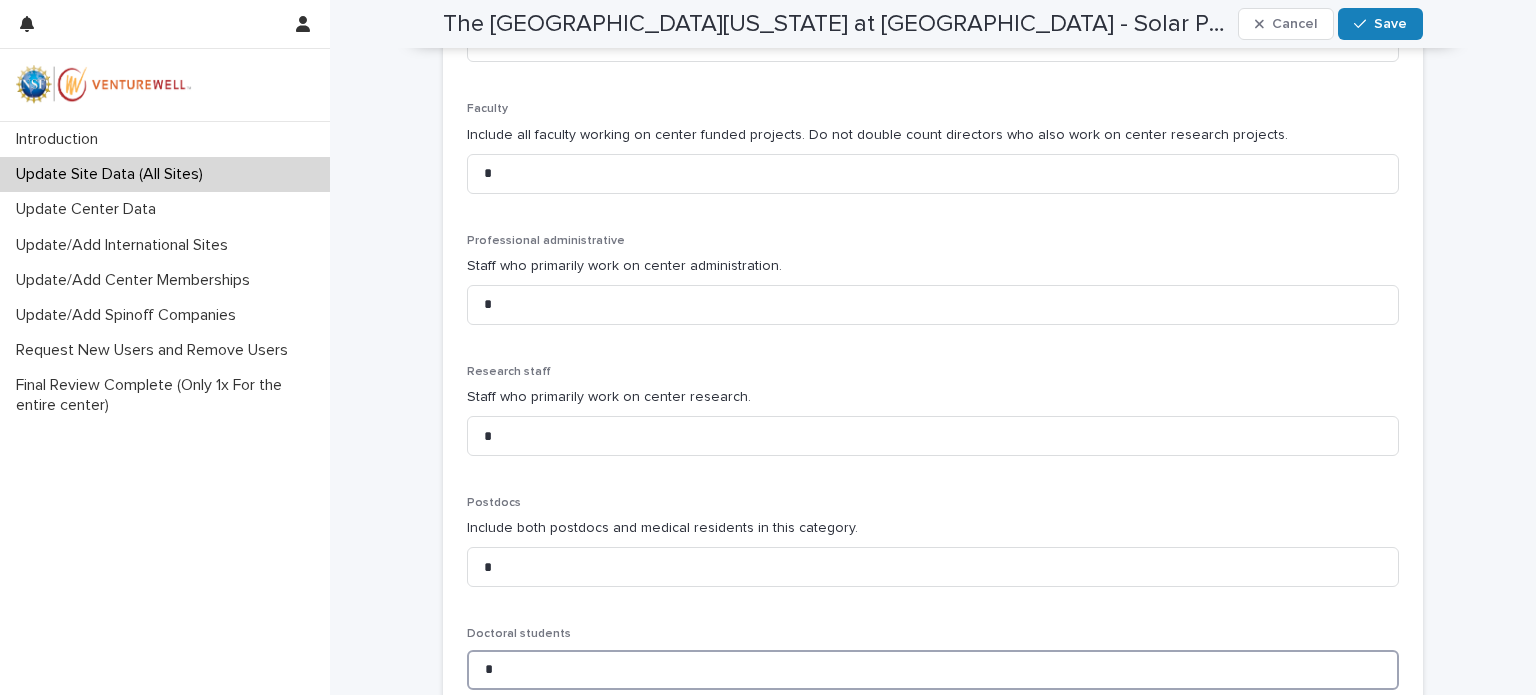 scroll, scrollTop: 800, scrollLeft: 0, axis: vertical 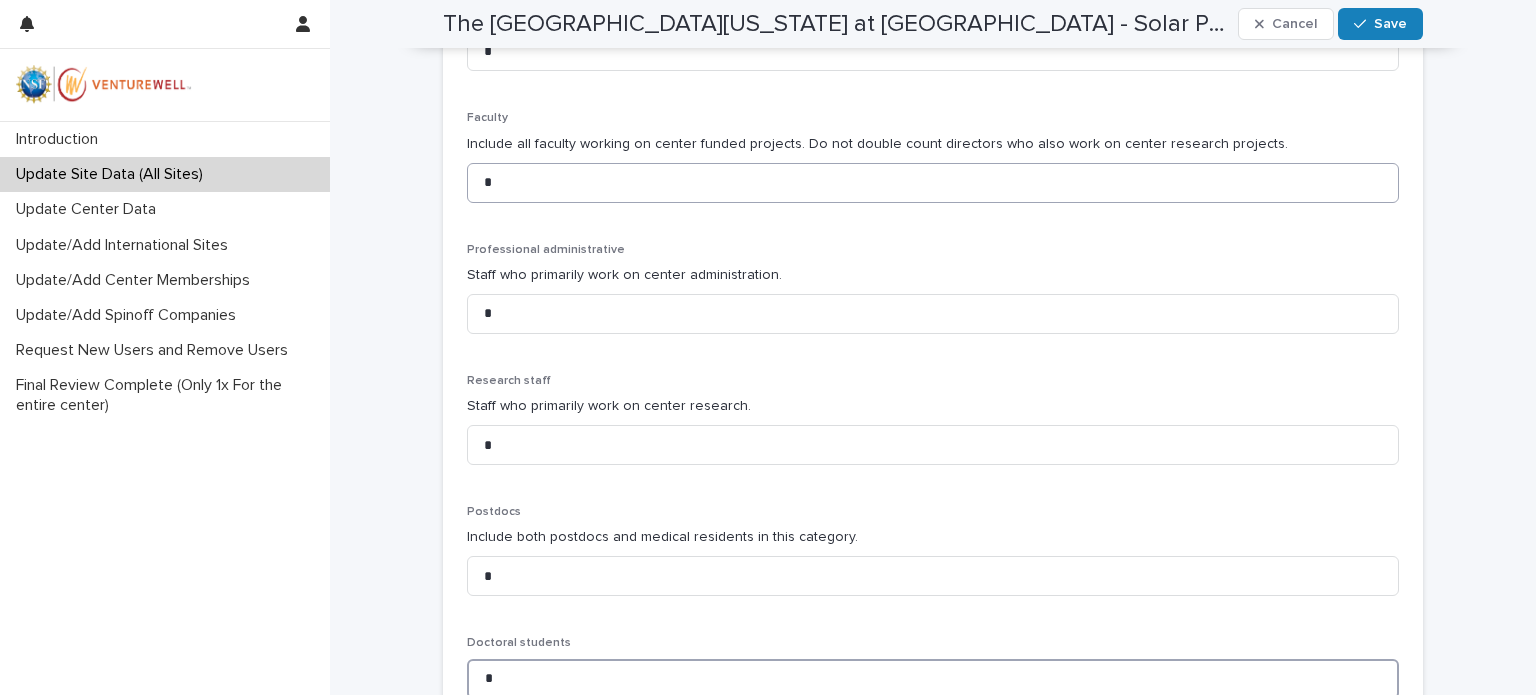 type on "*" 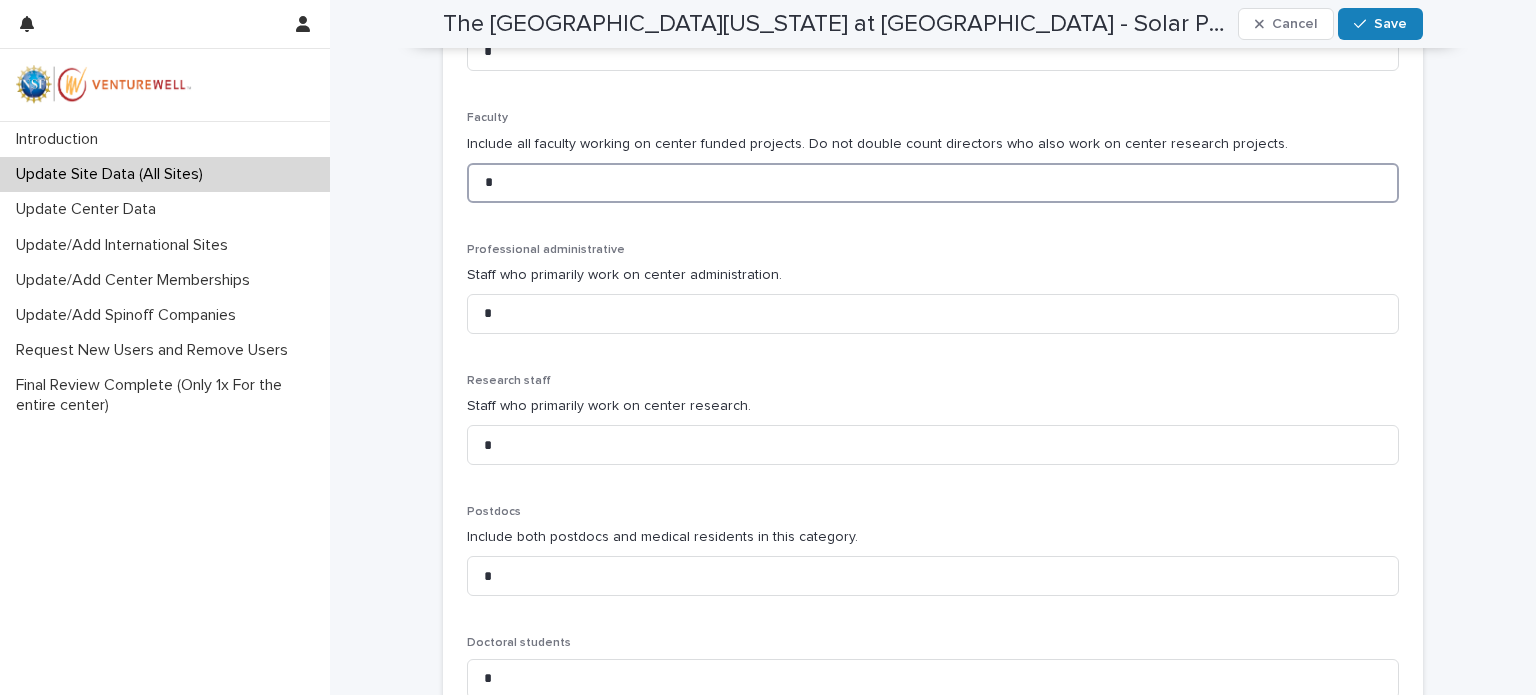 drag, startPoint x: 488, startPoint y: 176, endPoint x: 472, endPoint y: 176, distance: 16 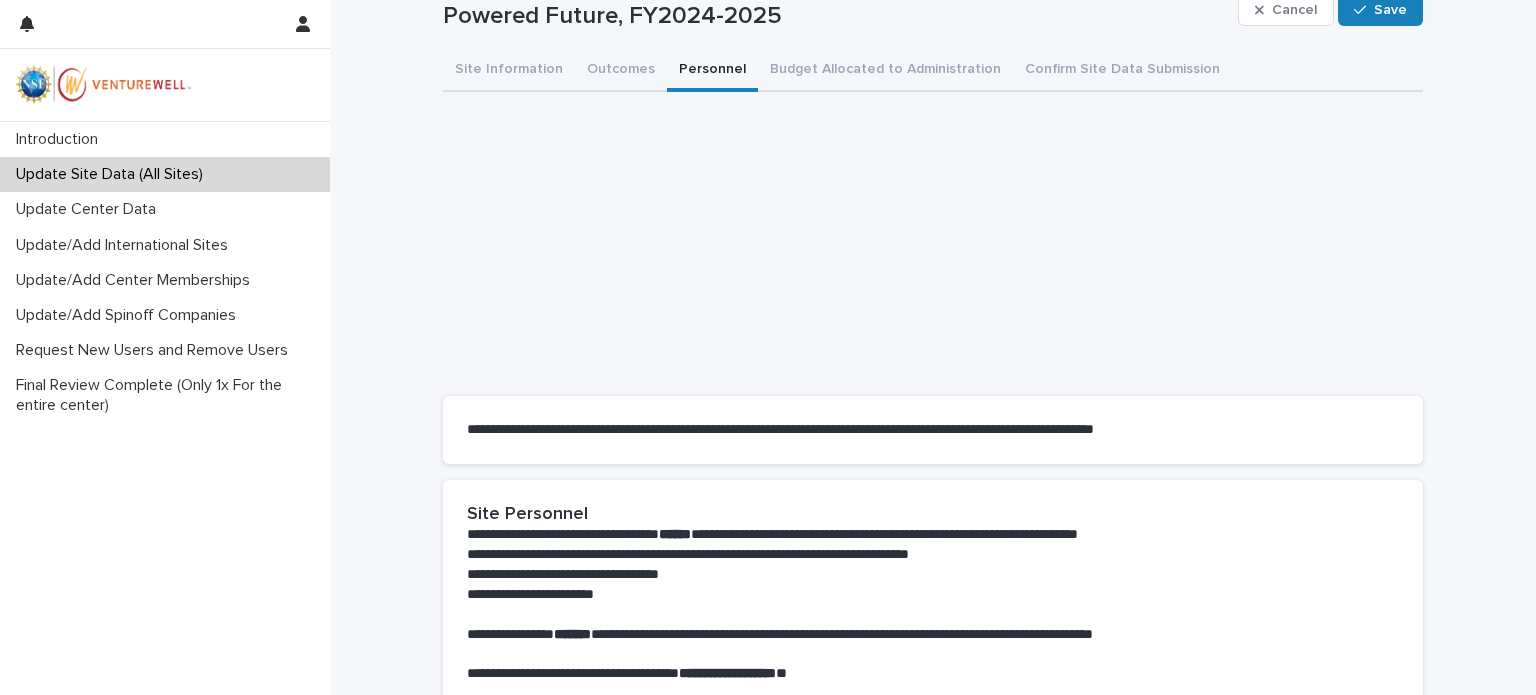 scroll, scrollTop: 0, scrollLeft: 0, axis: both 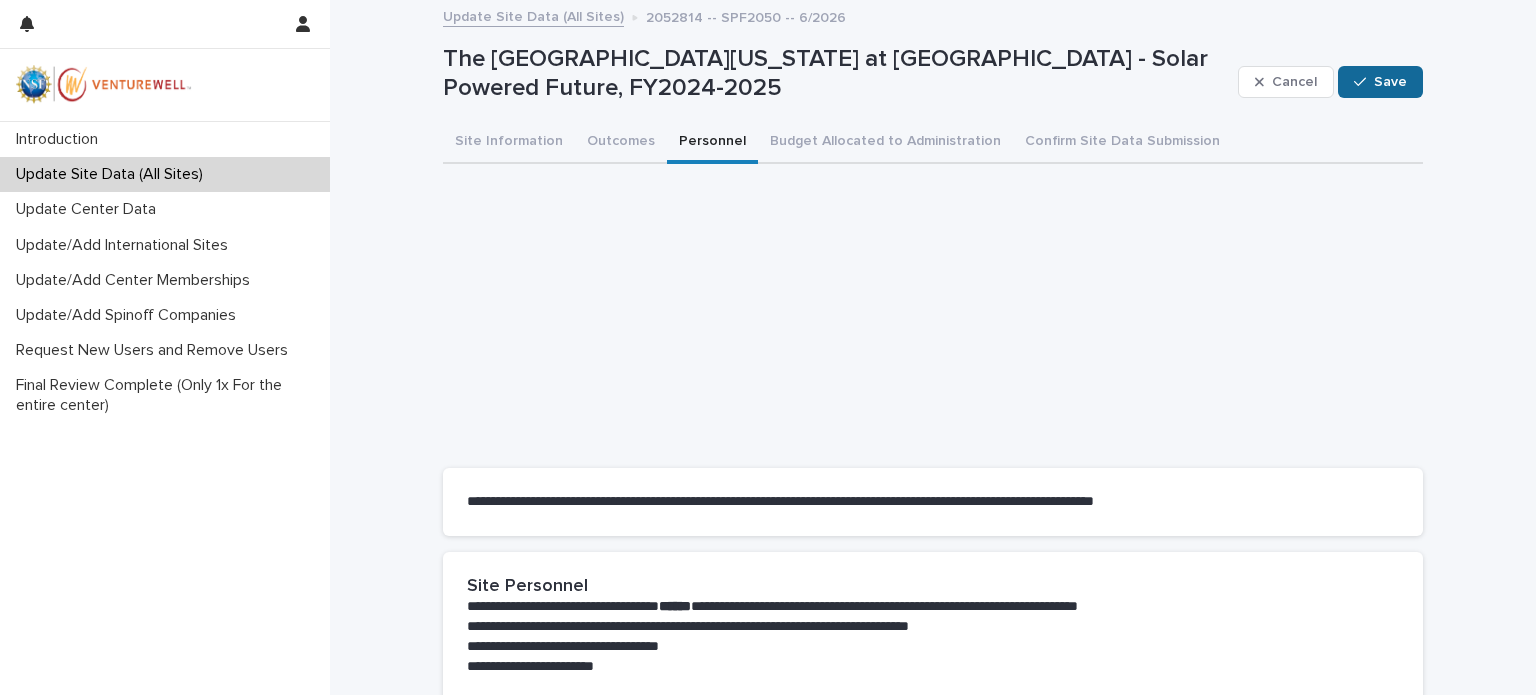 click on "Save" at bounding box center (1390, 82) 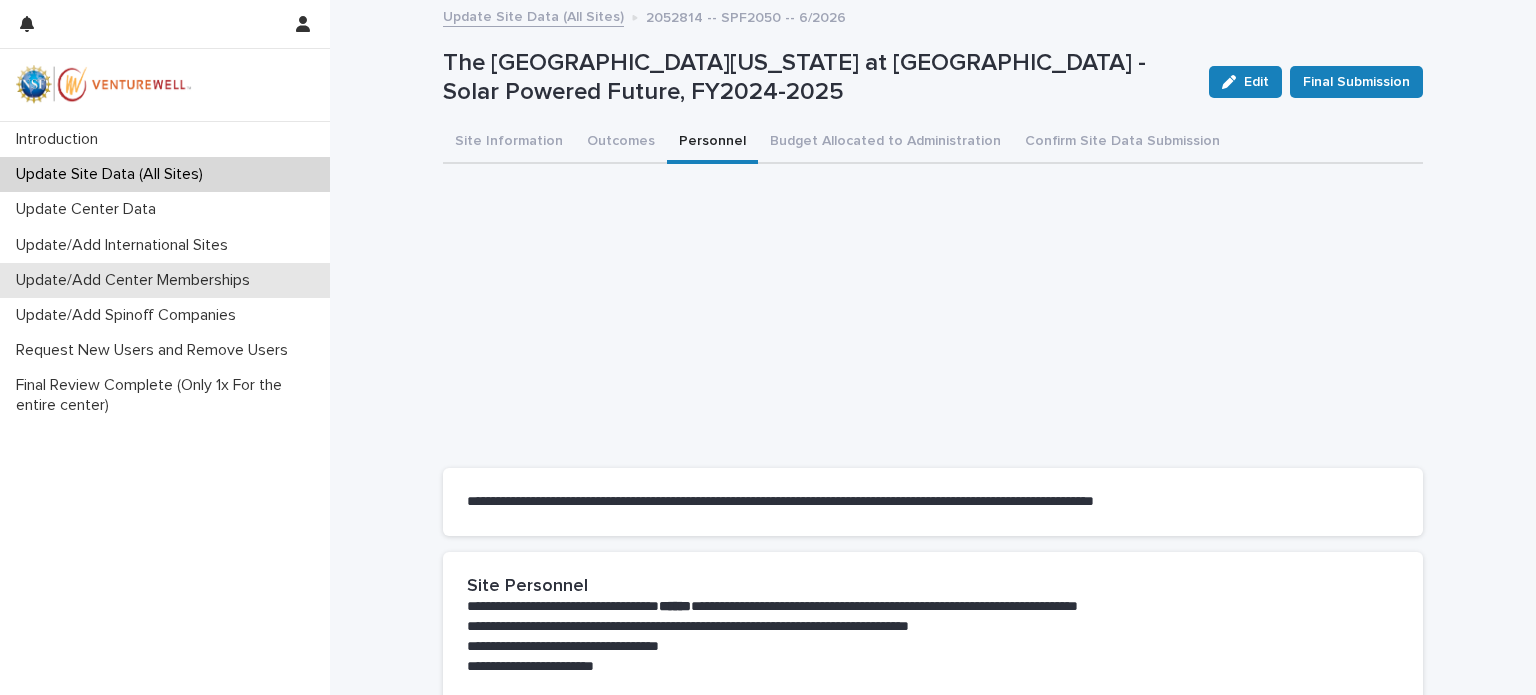 click on "Update/Add Center Memberships" at bounding box center [137, 280] 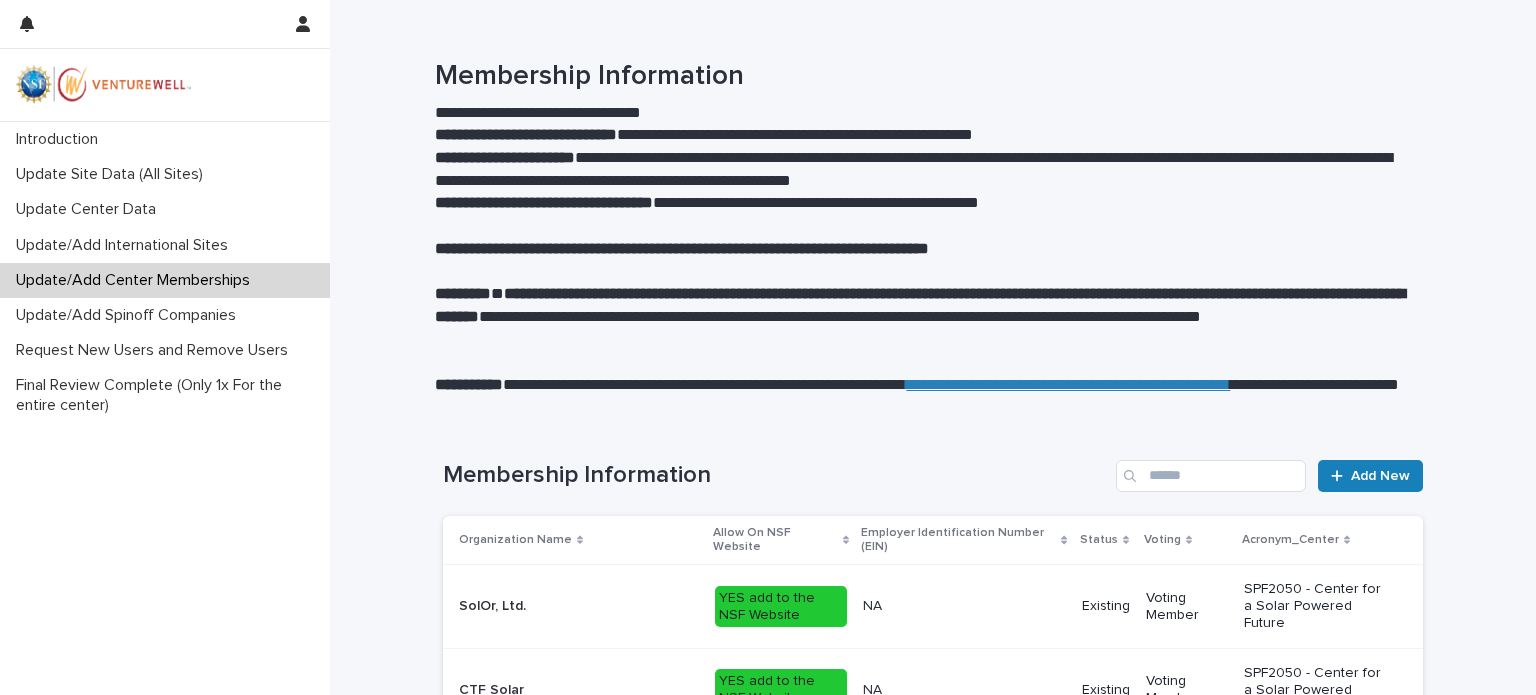 scroll, scrollTop: 300, scrollLeft: 0, axis: vertical 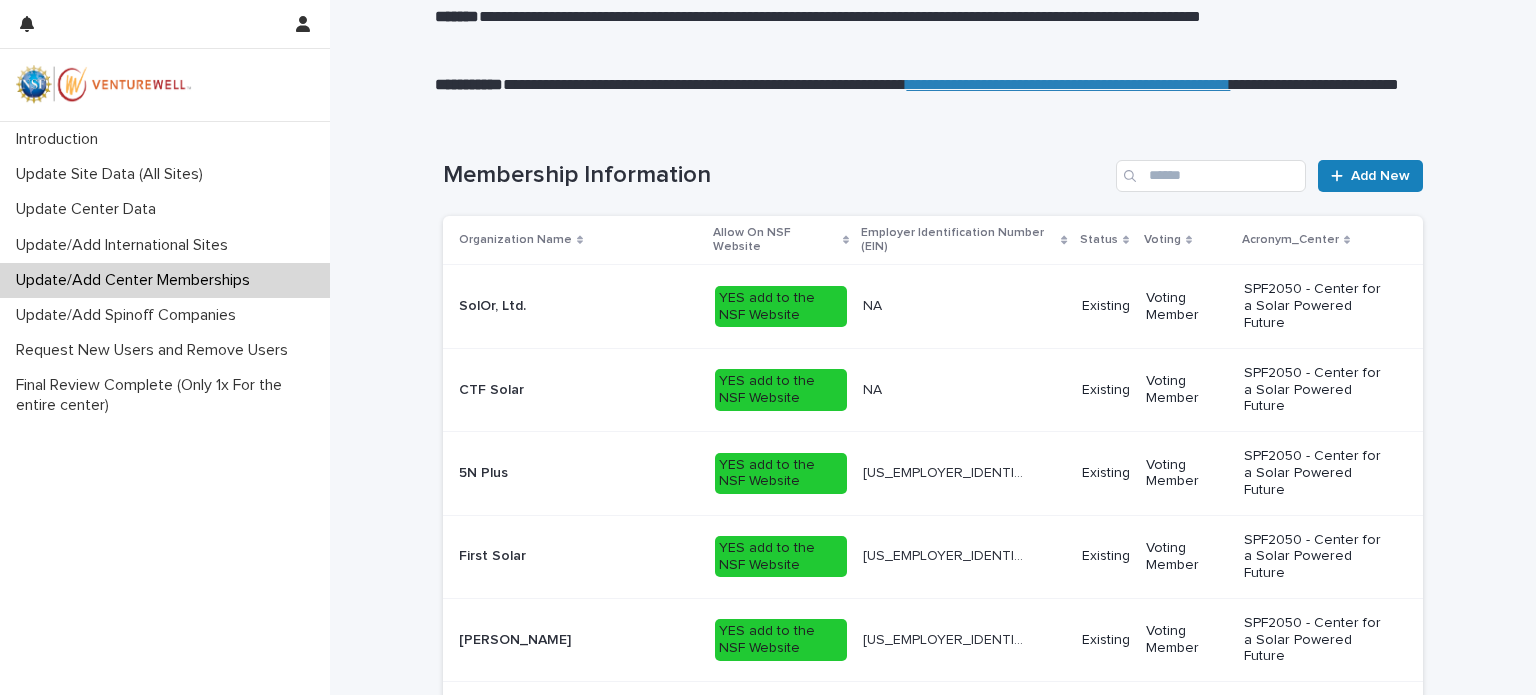 click on "NA NA" at bounding box center [964, 390] 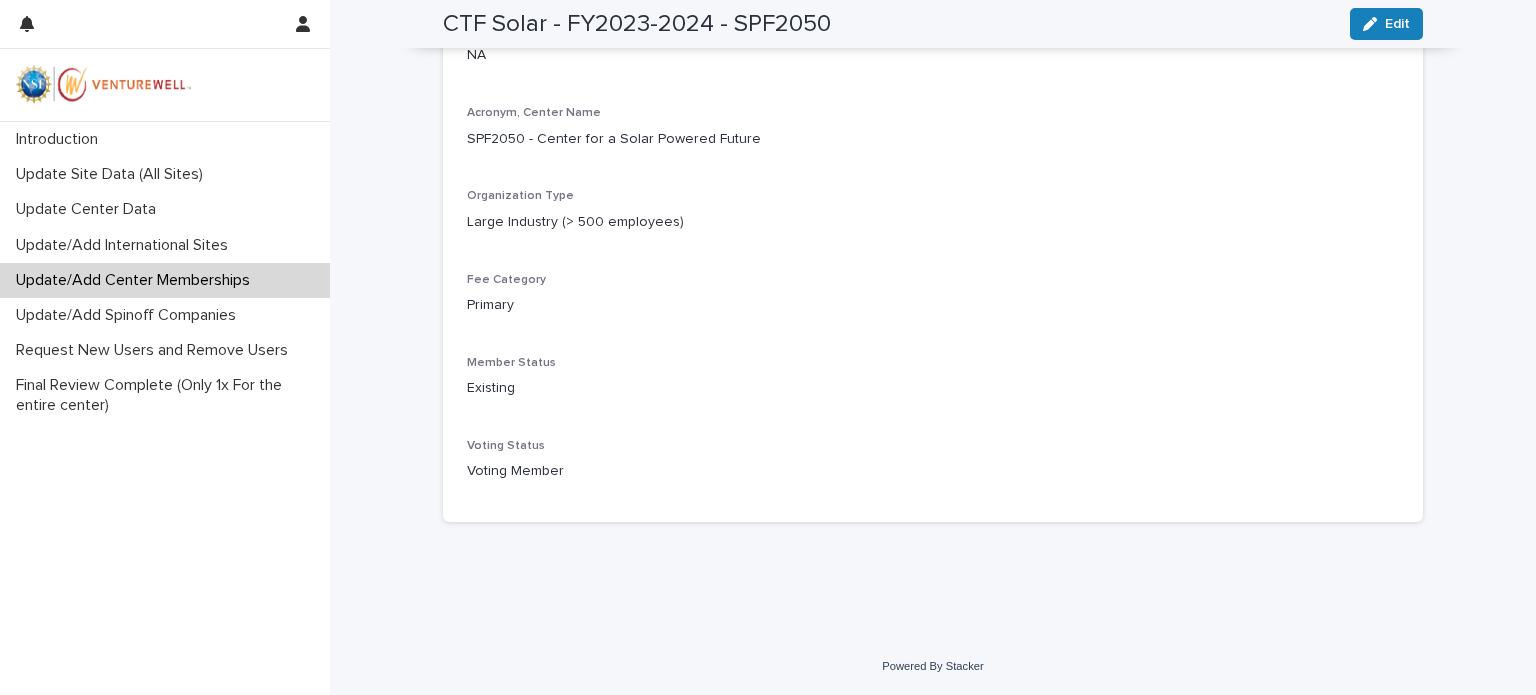 scroll, scrollTop: 322, scrollLeft: 0, axis: vertical 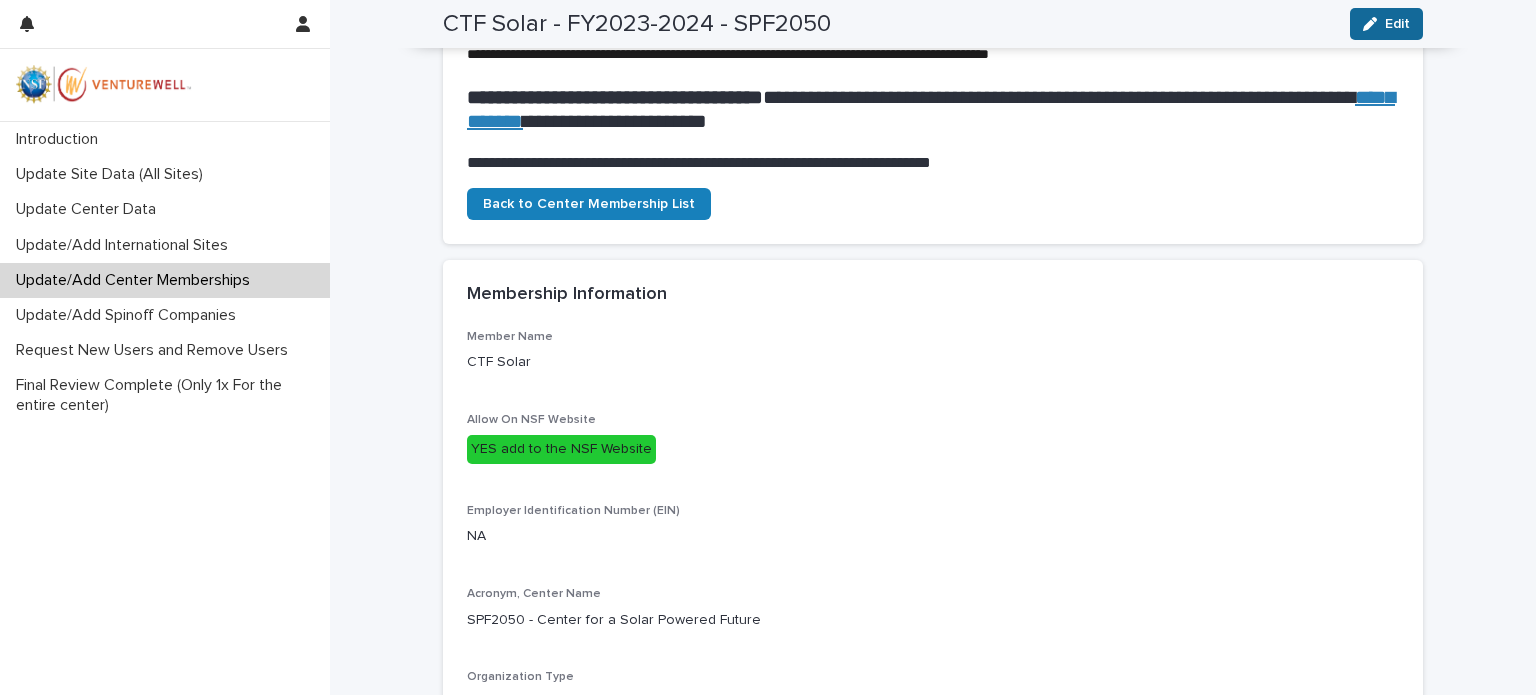 click 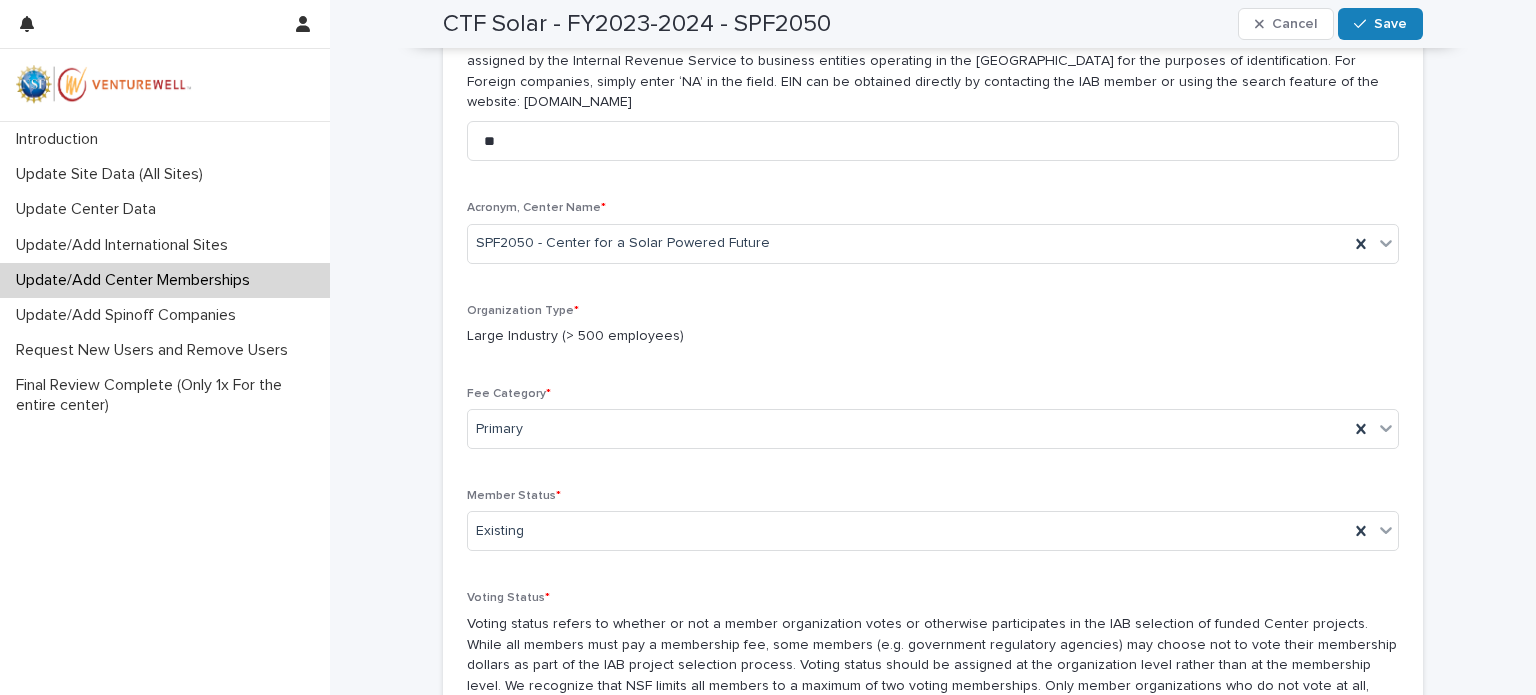 scroll, scrollTop: 1101, scrollLeft: 0, axis: vertical 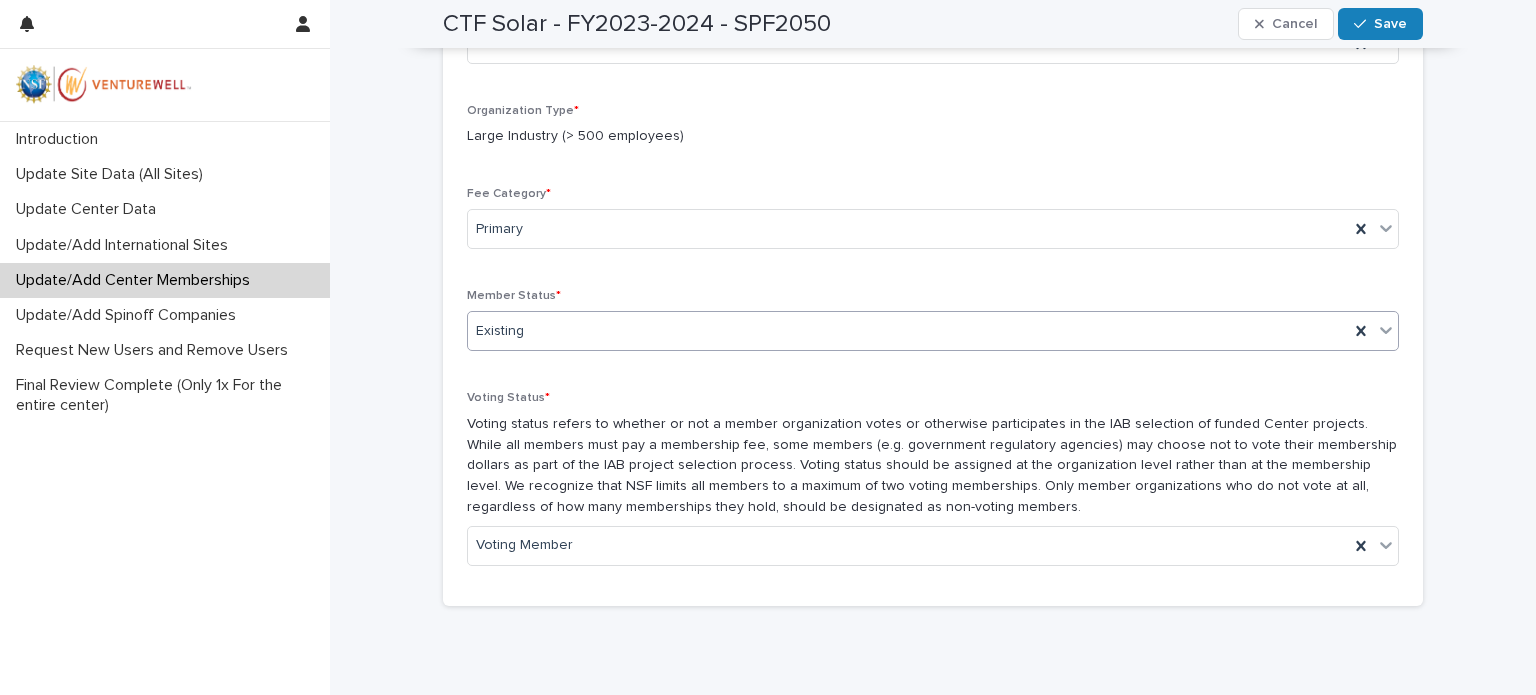click on "Existing" at bounding box center (908, 331) 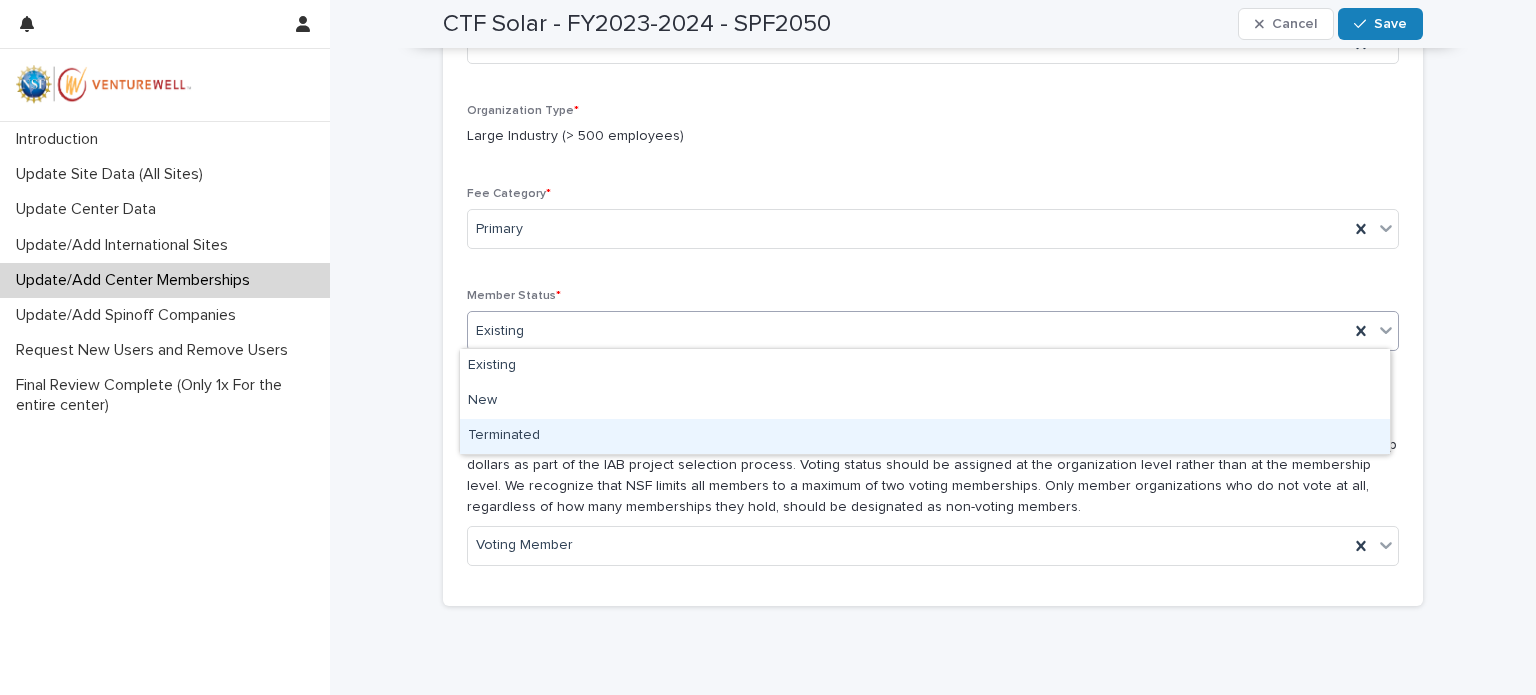 click on "Terminated" at bounding box center (925, 436) 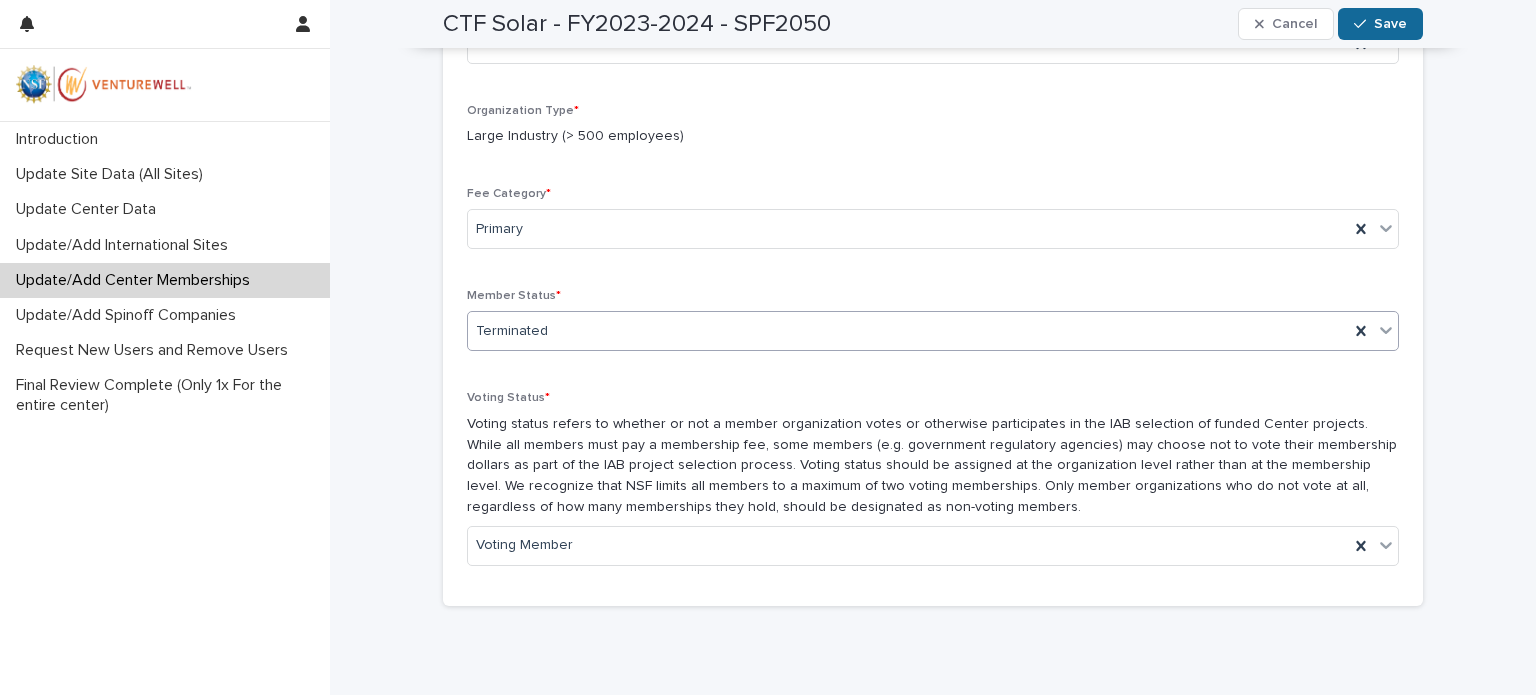 click on "Save" at bounding box center (1390, 24) 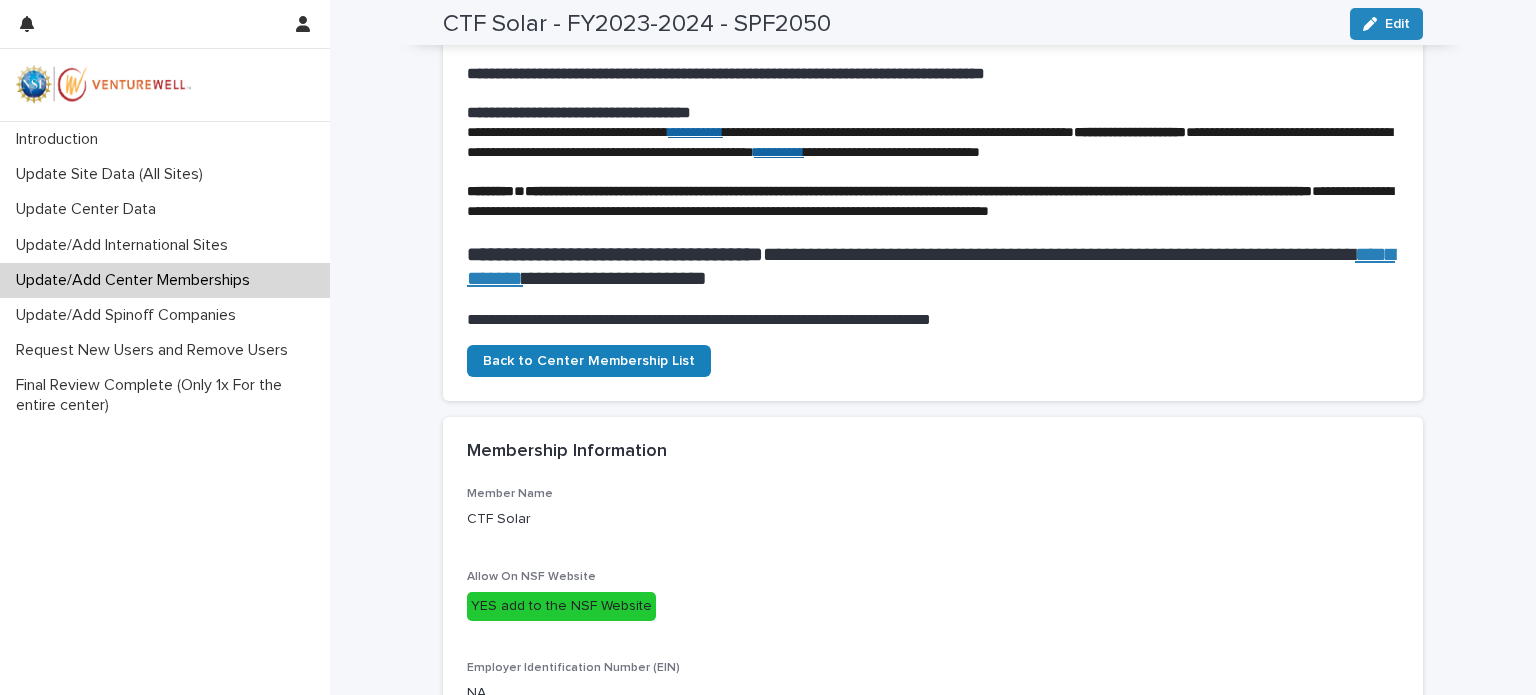 scroll, scrollTop: 0, scrollLeft: 0, axis: both 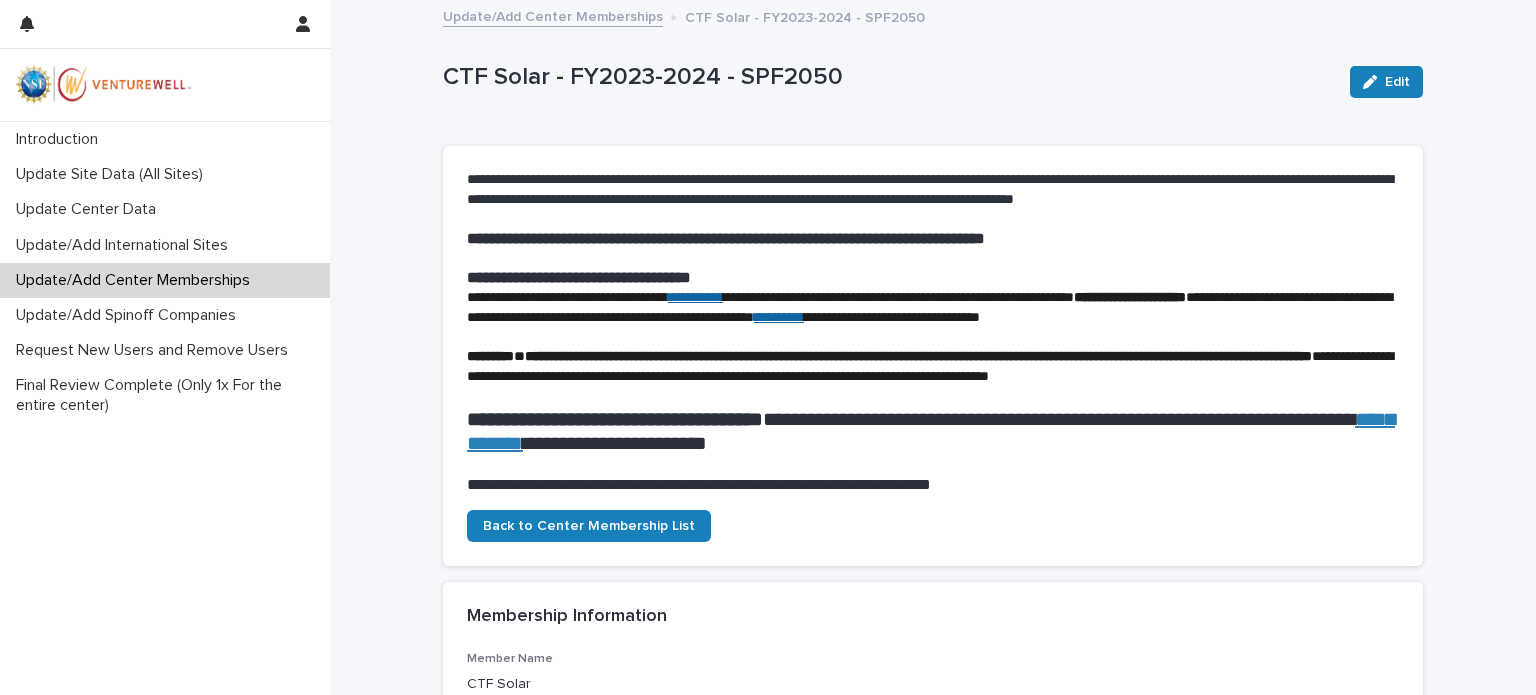 click on "Update/Add Center Memberships" at bounding box center [553, 15] 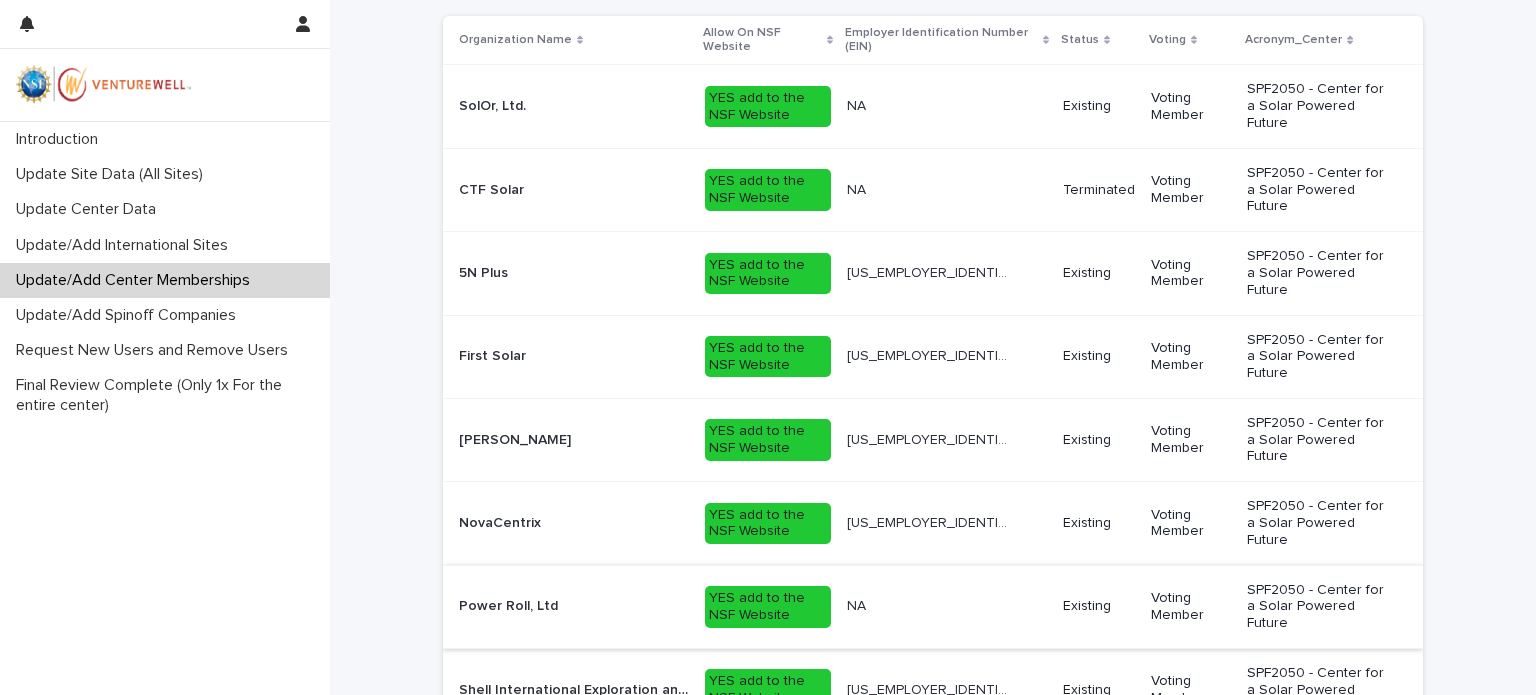 scroll, scrollTop: 600, scrollLeft: 0, axis: vertical 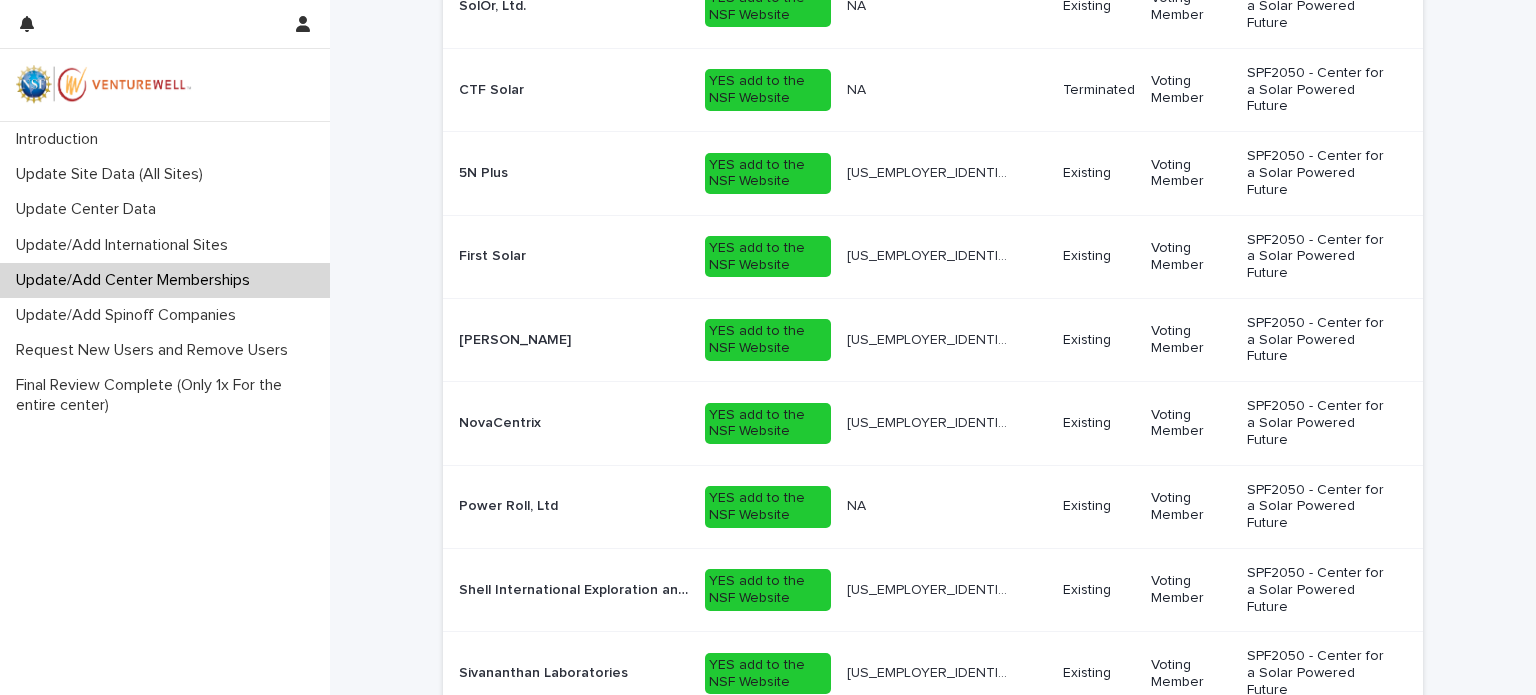 click at bounding box center (930, 423) 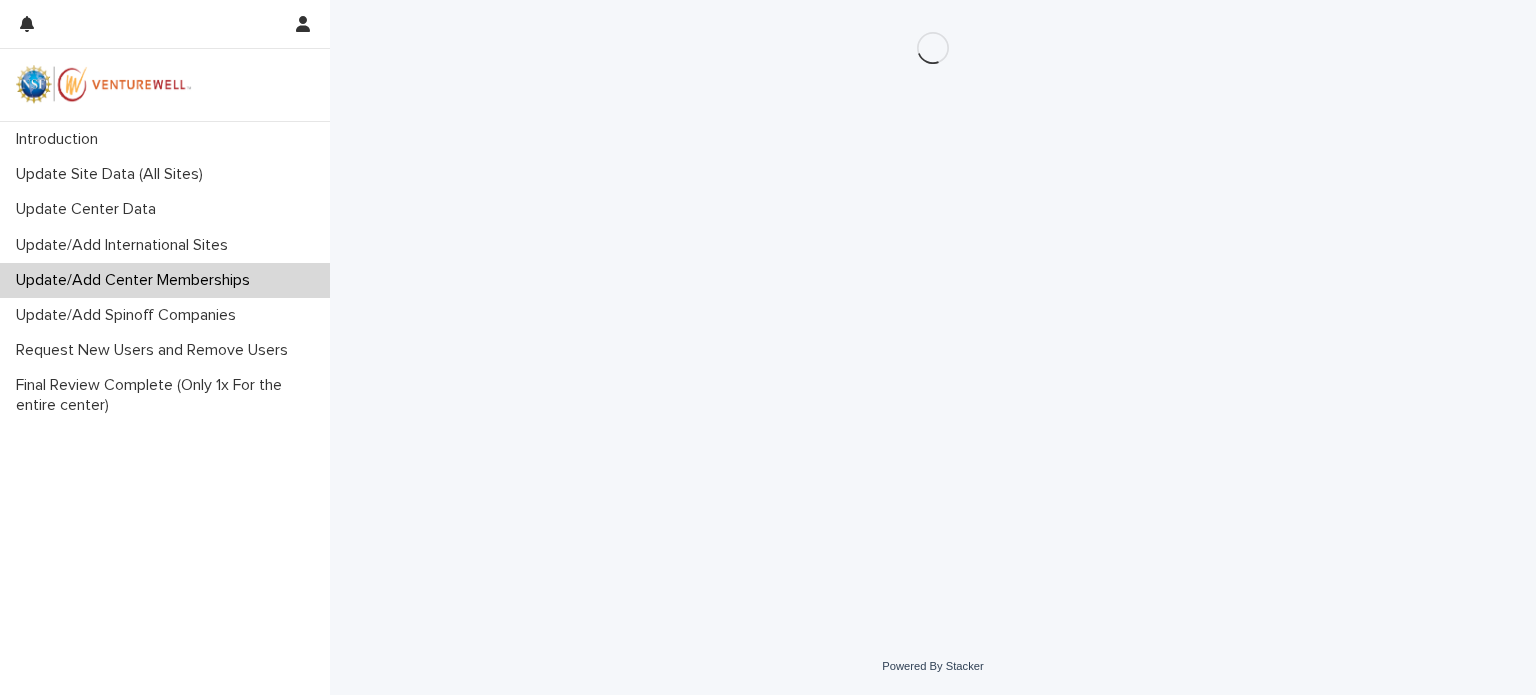 scroll, scrollTop: 0, scrollLeft: 0, axis: both 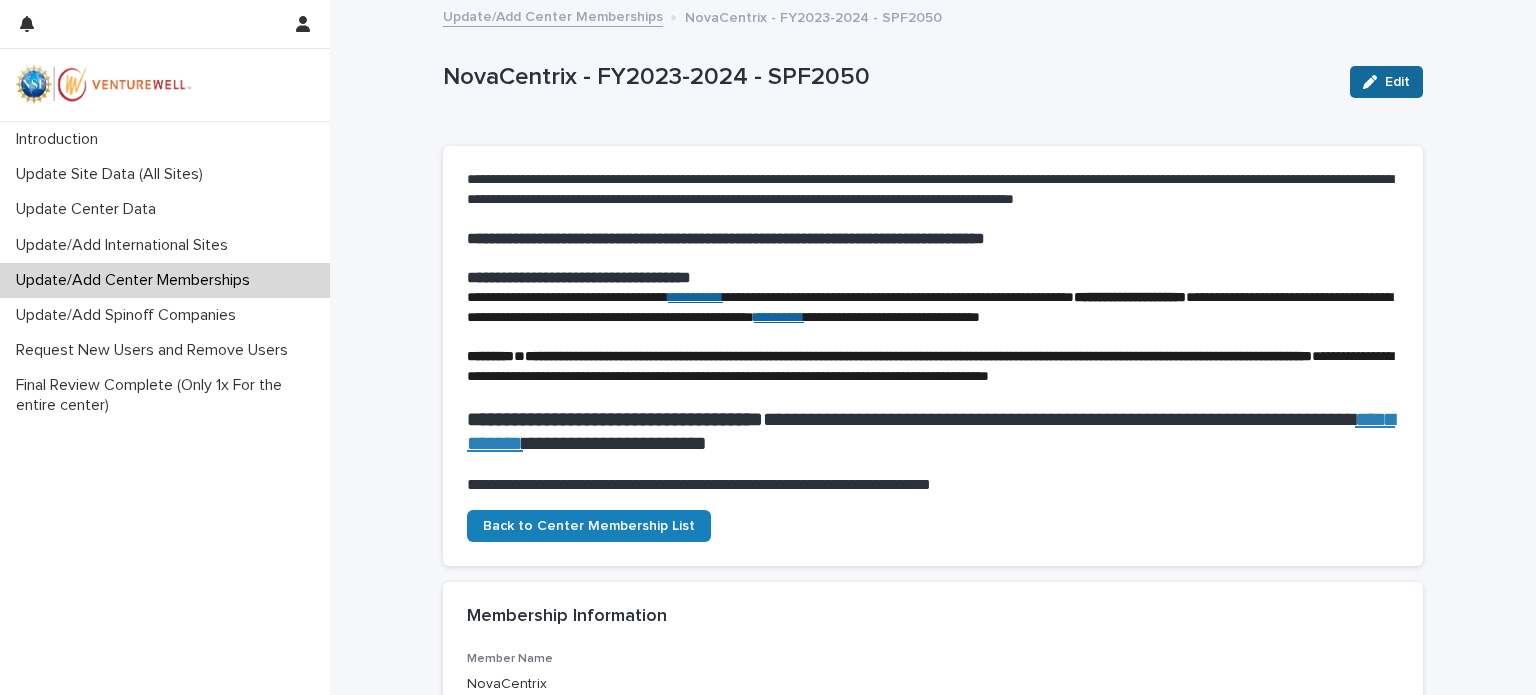 click on "Edit" at bounding box center (1397, 82) 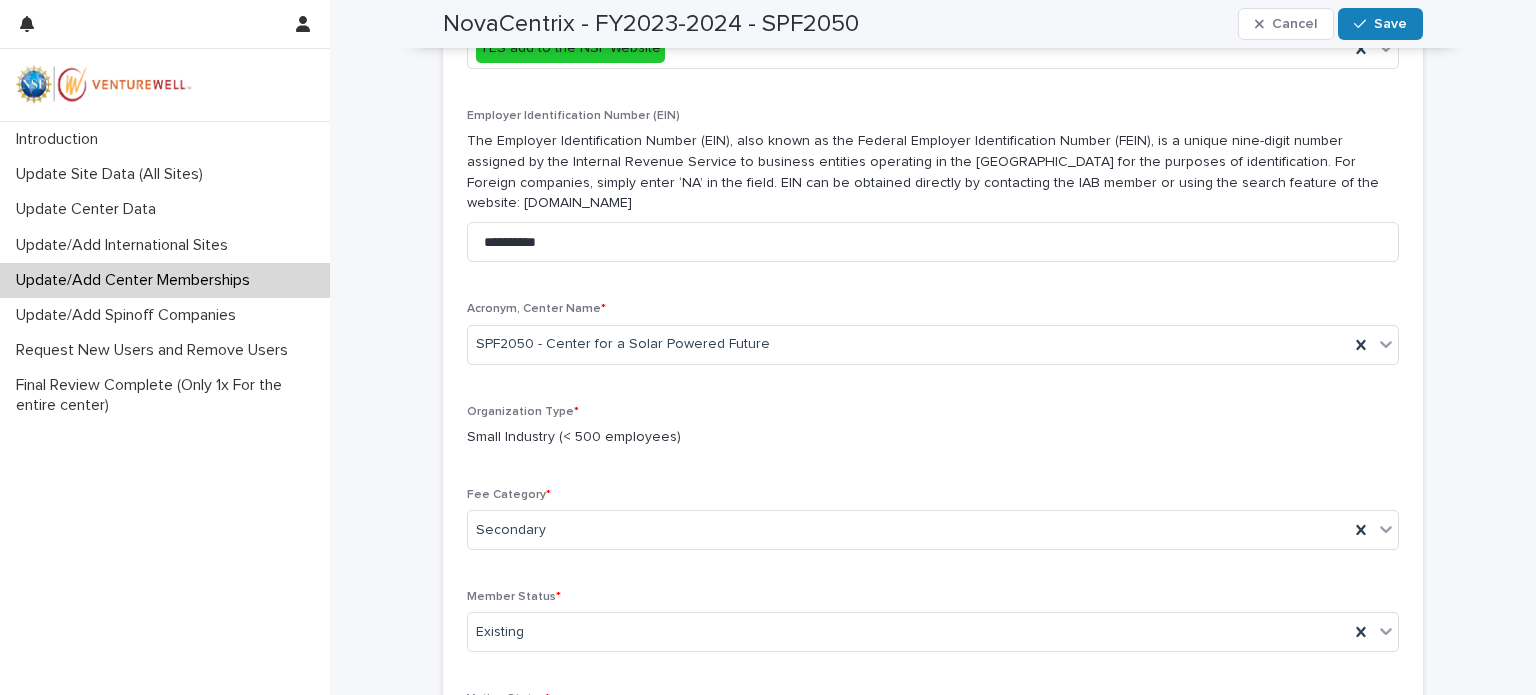 scroll, scrollTop: 1181, scrollLeft: 0, axis: vertical 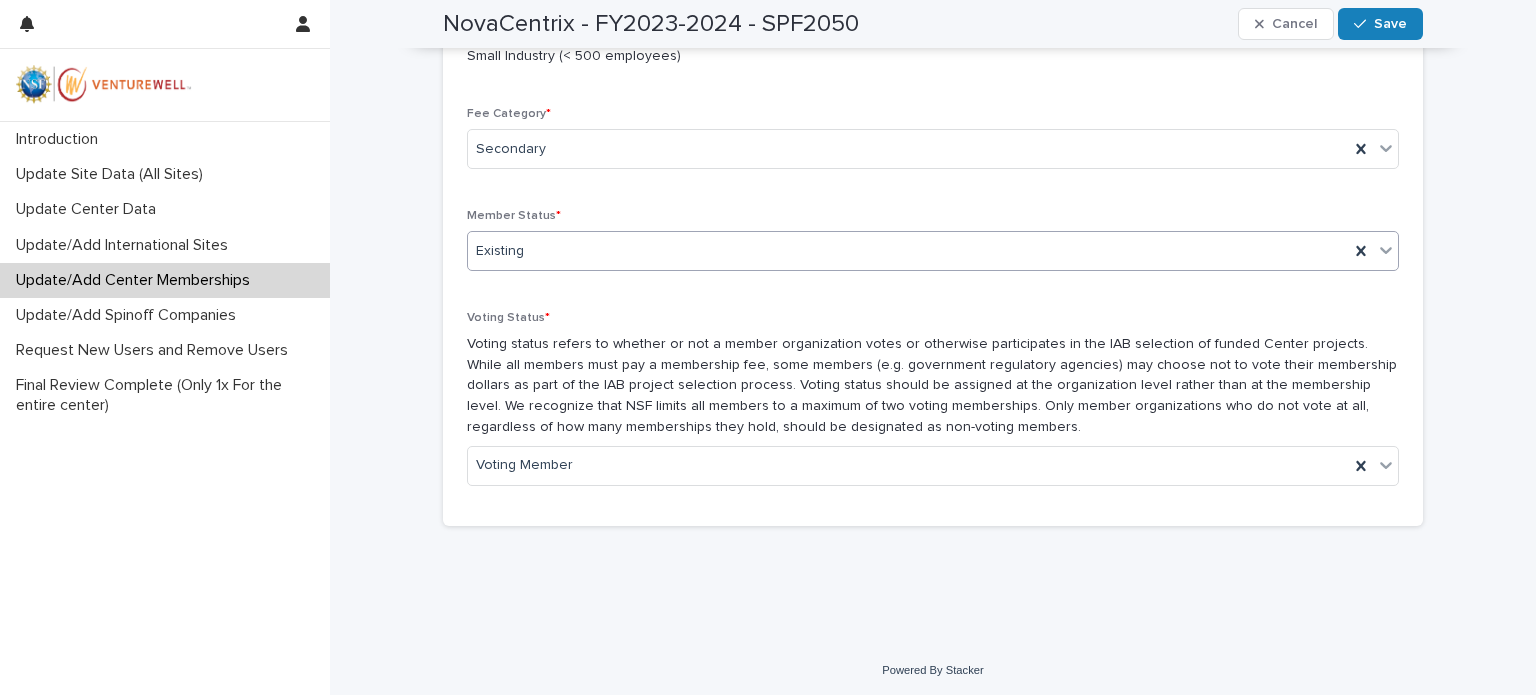 click on "Existing" at bounding box center [908, 251] 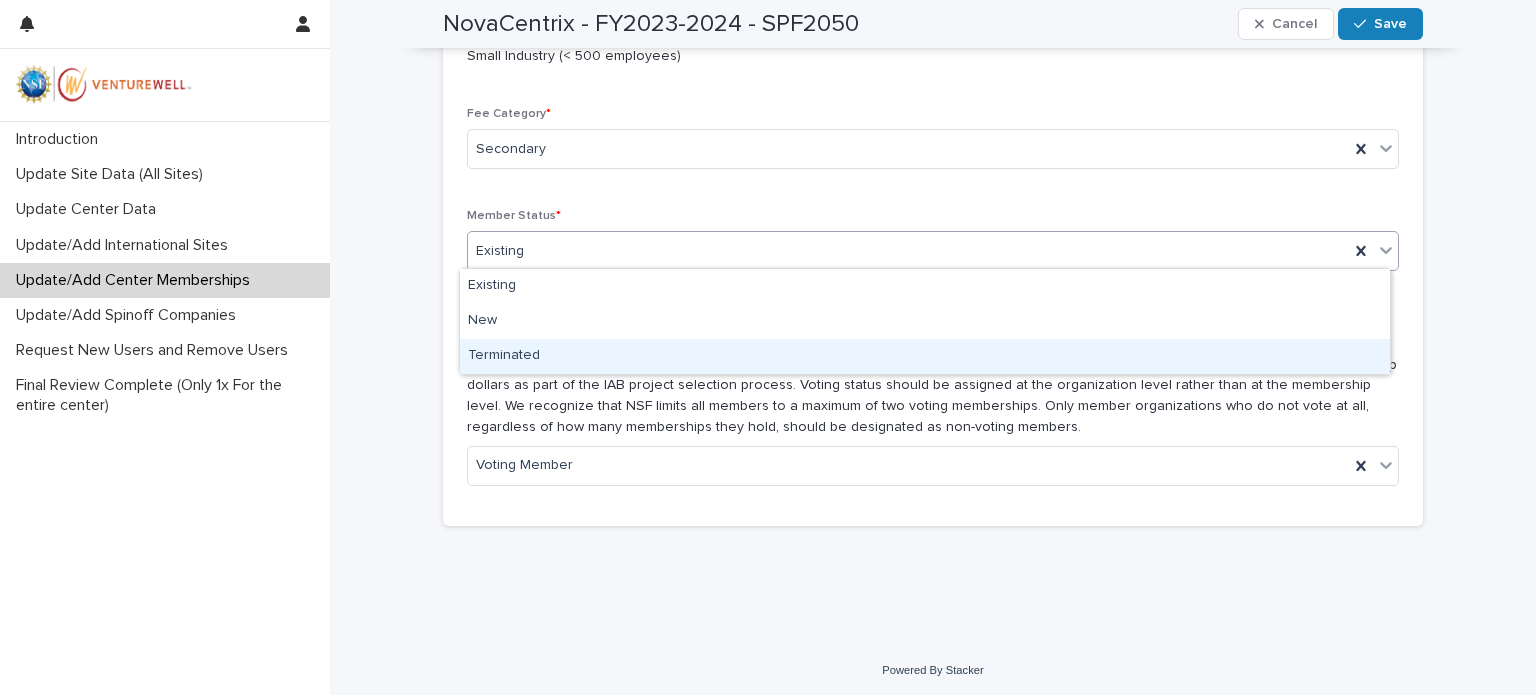 click on "Terminated" at bounding box center [925, 356] 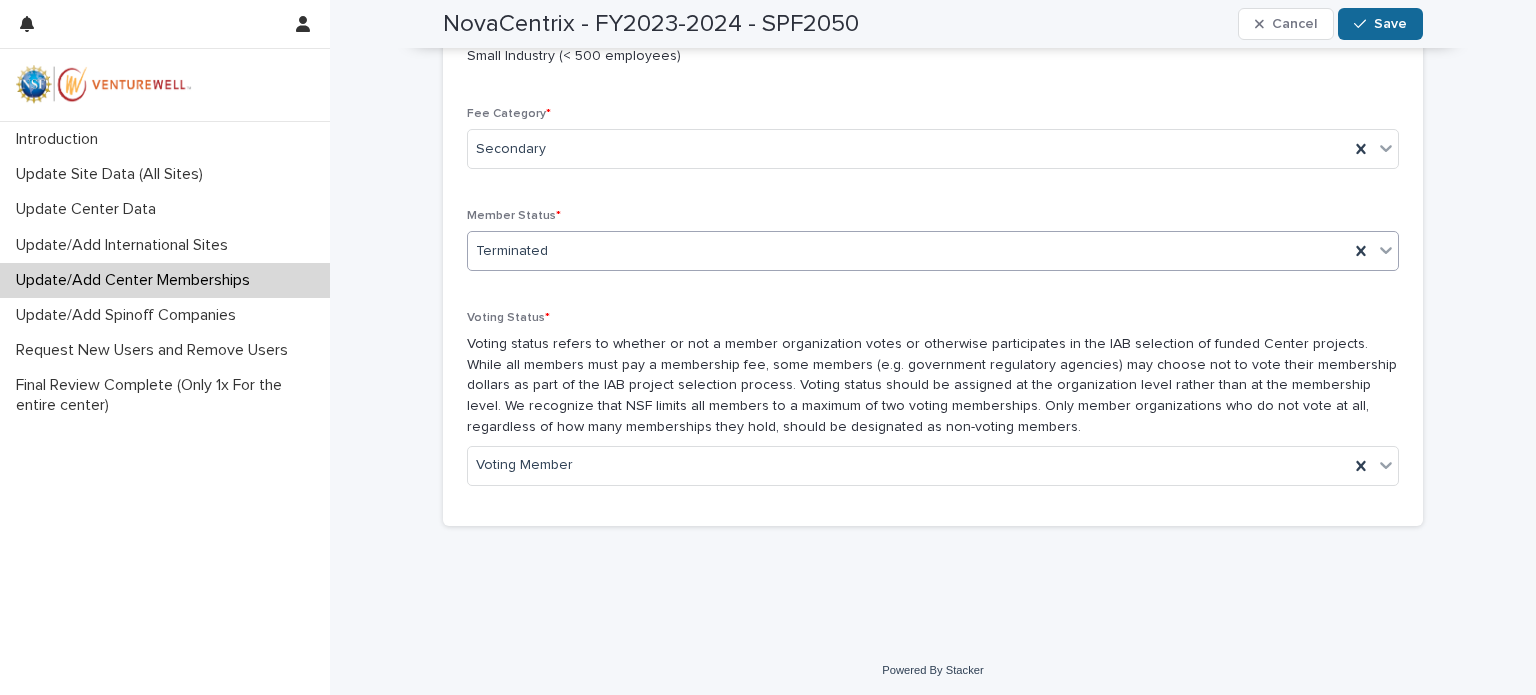 click on "Save" at bounding box center [1390, 24] 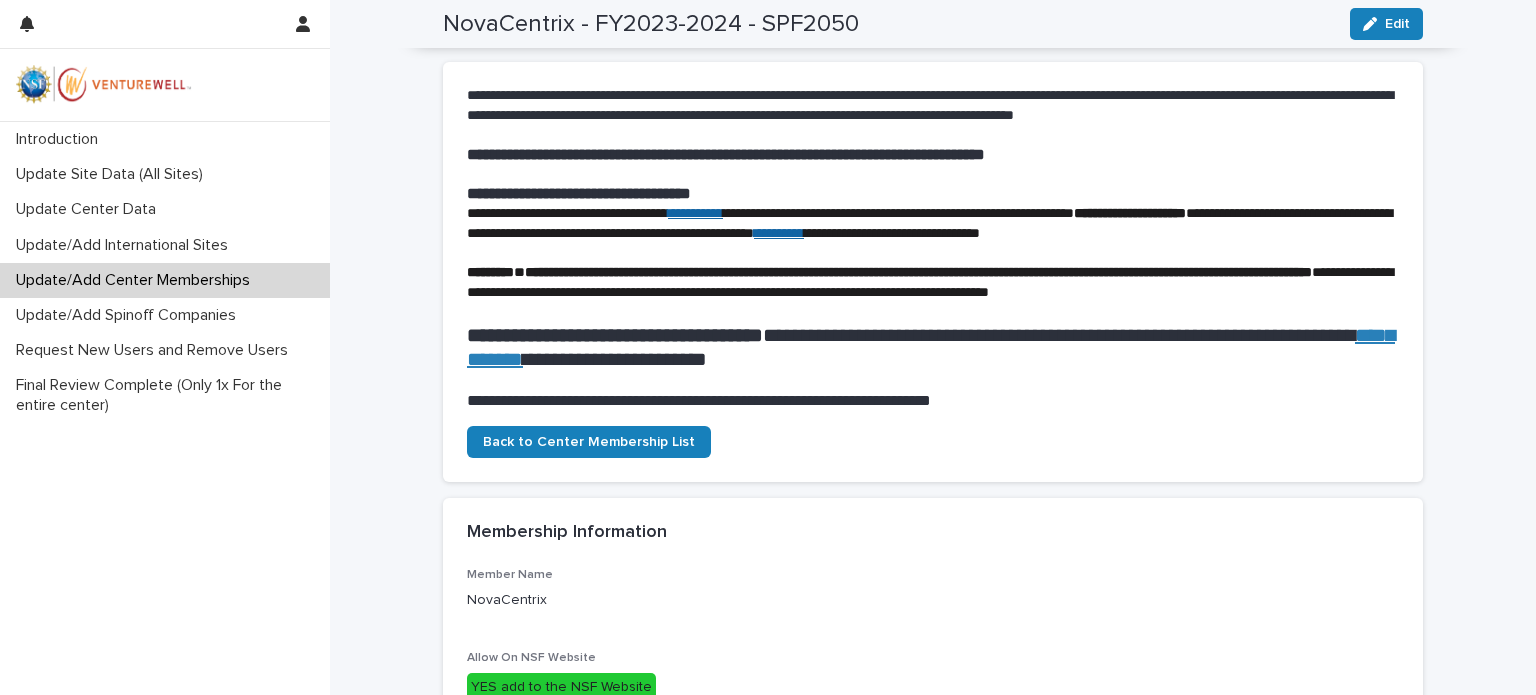 scroll, scrollTop: 0, scrollLeft: 0, axis: both 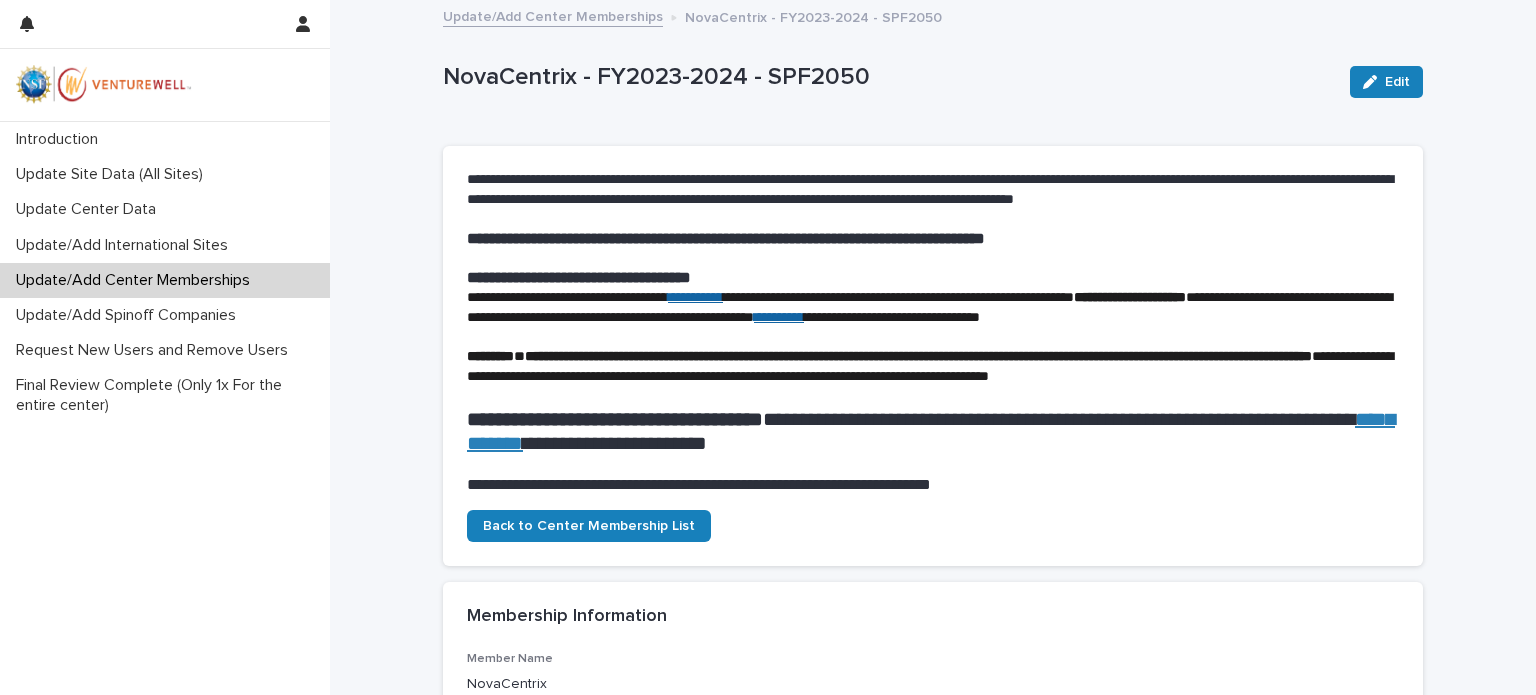 click on "Update/Add Center Memberships" at bounding box center (553, 15) 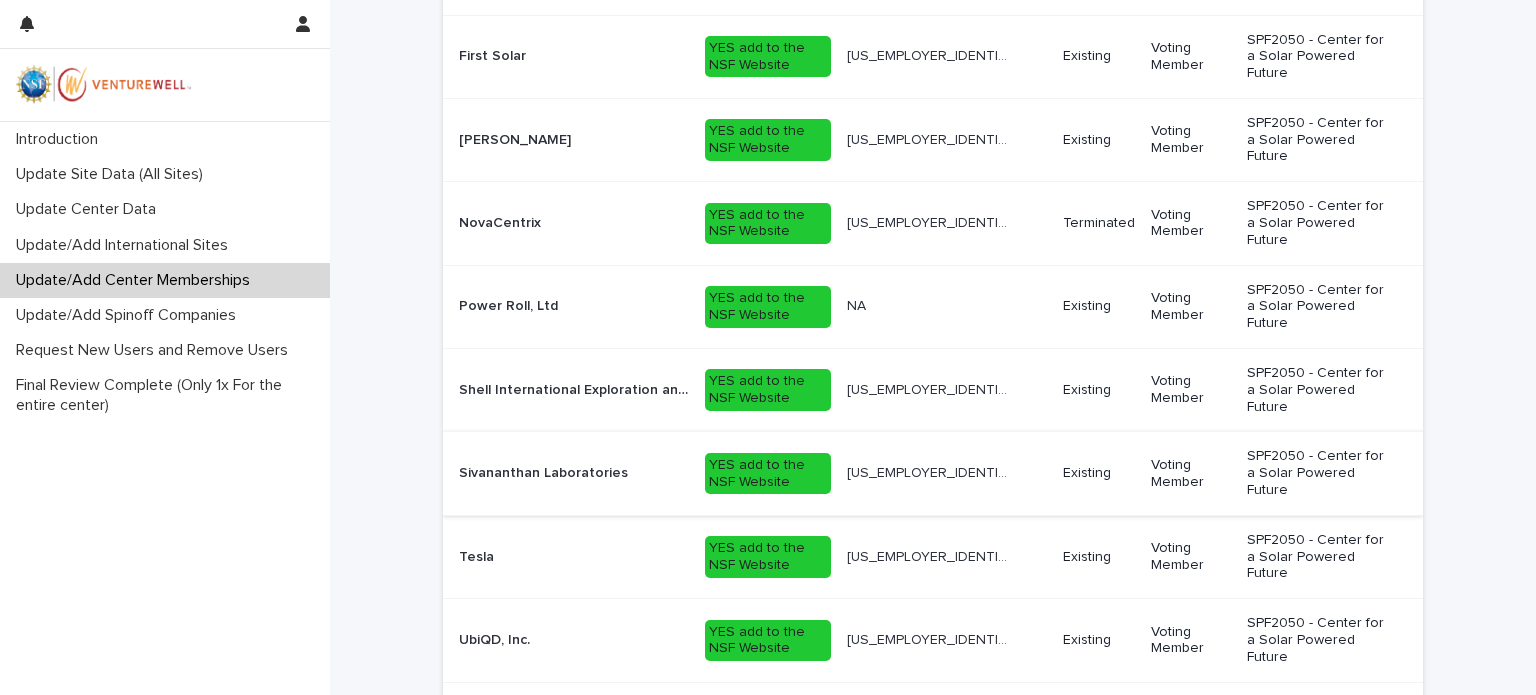 scroll, scrollTop: 900, scrollLeft: 0, axis: vertical 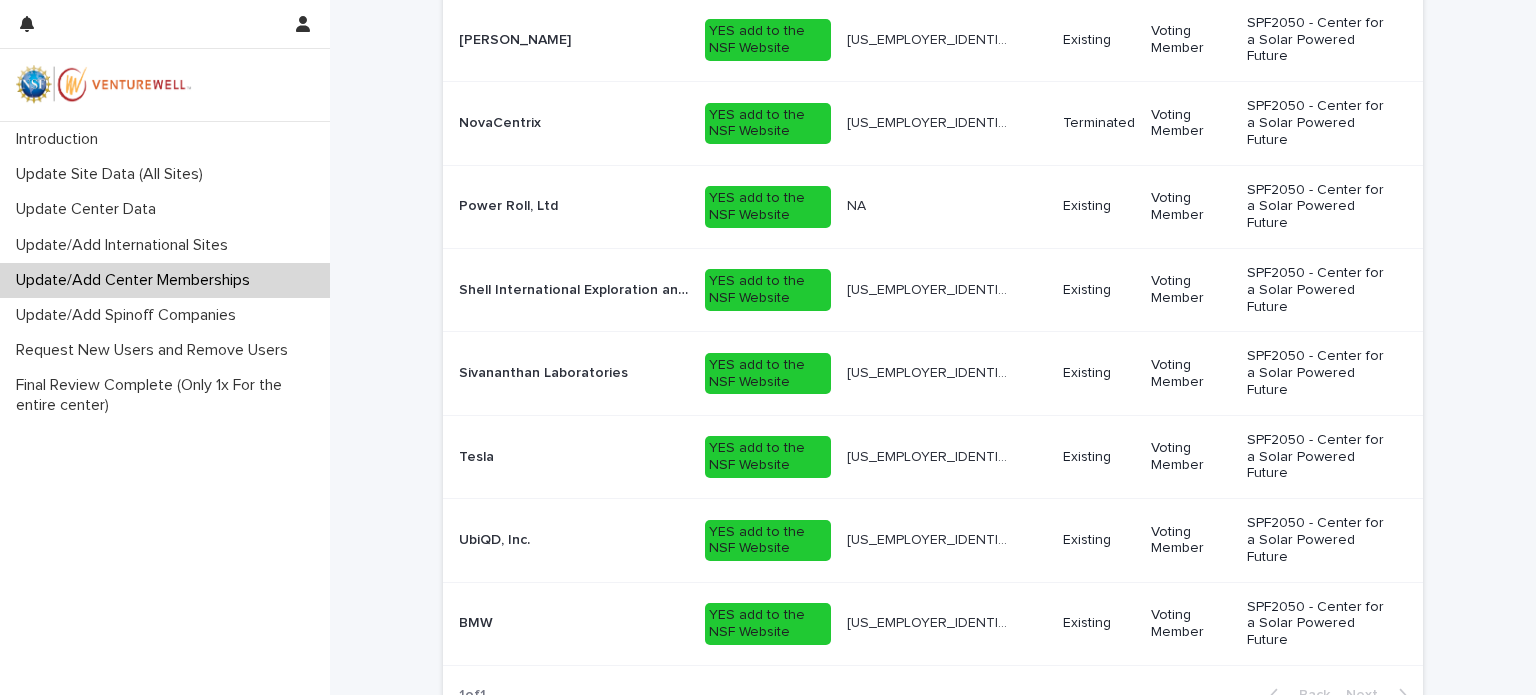 click on "Loading... Saving… Loading... Saving… Membership Information Add New Organization Name Allow On NSF Website Employer Identification Number (EIN) Status Voting Acronym_Center SolOr, Ltd. SolOr, Ltd.   YES add to the NSF Website NA NA   Existing Voting Member SPF2050 - Center for a Solar Powered Future CTF Solar CTF Solar   YES add to the NSF Website NA NA   Terminated Voting Member SPF2050 - Center for a Solar Powered Future 5N Plus 5N Plus   YES add to the NSF Website [US_EMPLOYER_IDENTIFICATION_NUMBER] [US_EMPLOYER_IDENTIFICATION_NUMBER]   Existing Voting Member SPF2050 - Center for a Solar Powered Future First Solar First Solar   YES add to the NSF Website [US_EMPLOYER_IDENTIFICATION_NUMBER] [US_EMPLOYER_IDENTIFICATION_NUMBER]   Existing Voting Member SPF2050 - Center for a Solar Powered Future [PERSON_NAME] [PERSON_NAME]   YES add to the NSF Website [US_EMPLOYER_IDENTIFICATION_NUMBER] [US_EMPLOYER_IDENTIFICATION_NUMBER]   Existing Voting Member SPF2050 - Center for a Solar Powered Future NovaCentrix NovaCentrix   YES add to the NSF Website [US_EMPLOYER_IDENTIFICATION_NUMBER] [US_EMPLOYER_IDENTIFICATION_NUMBER]   Terminated Voting Member SPF2050 - Center for a Solar Powered Future   NA NA" at bounding box center (933, 153) 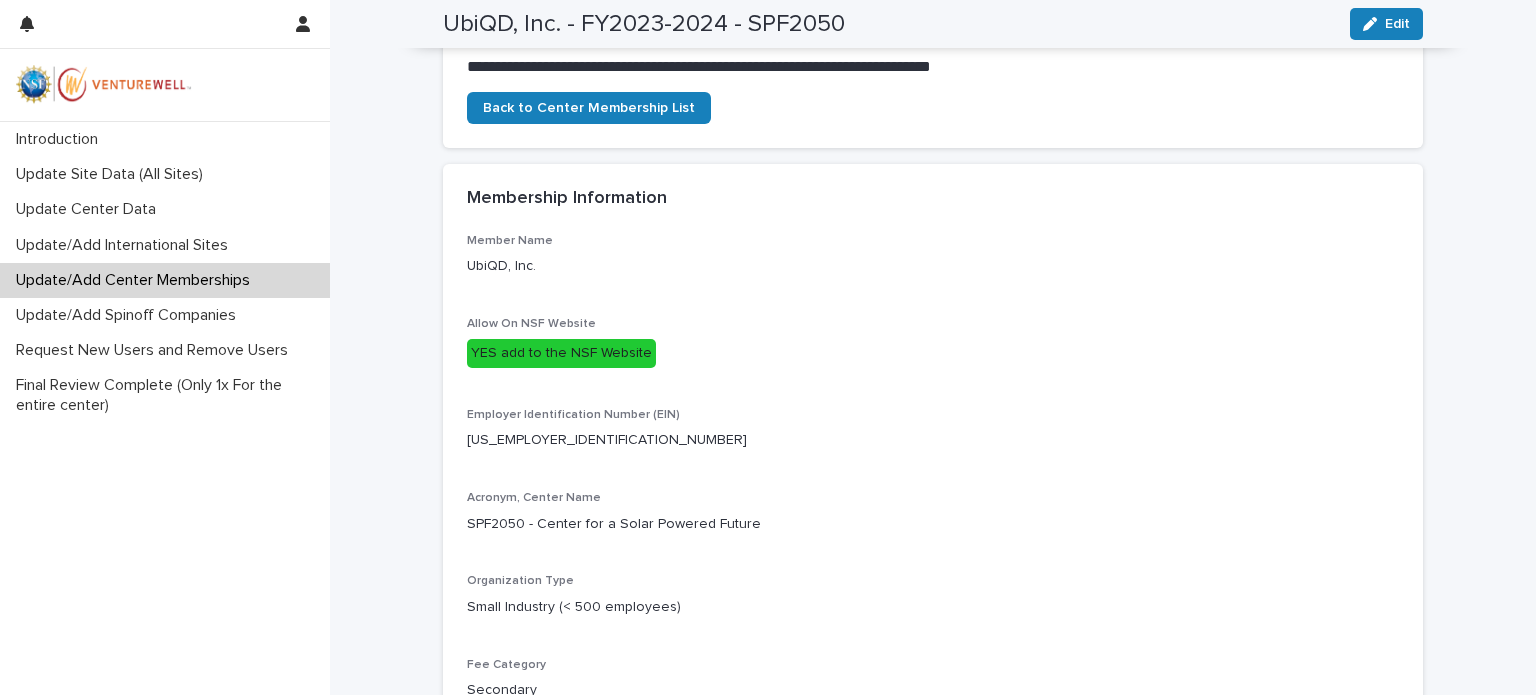 scroll, scrollTop: 400, scrollLeft: 0, axis: vertical 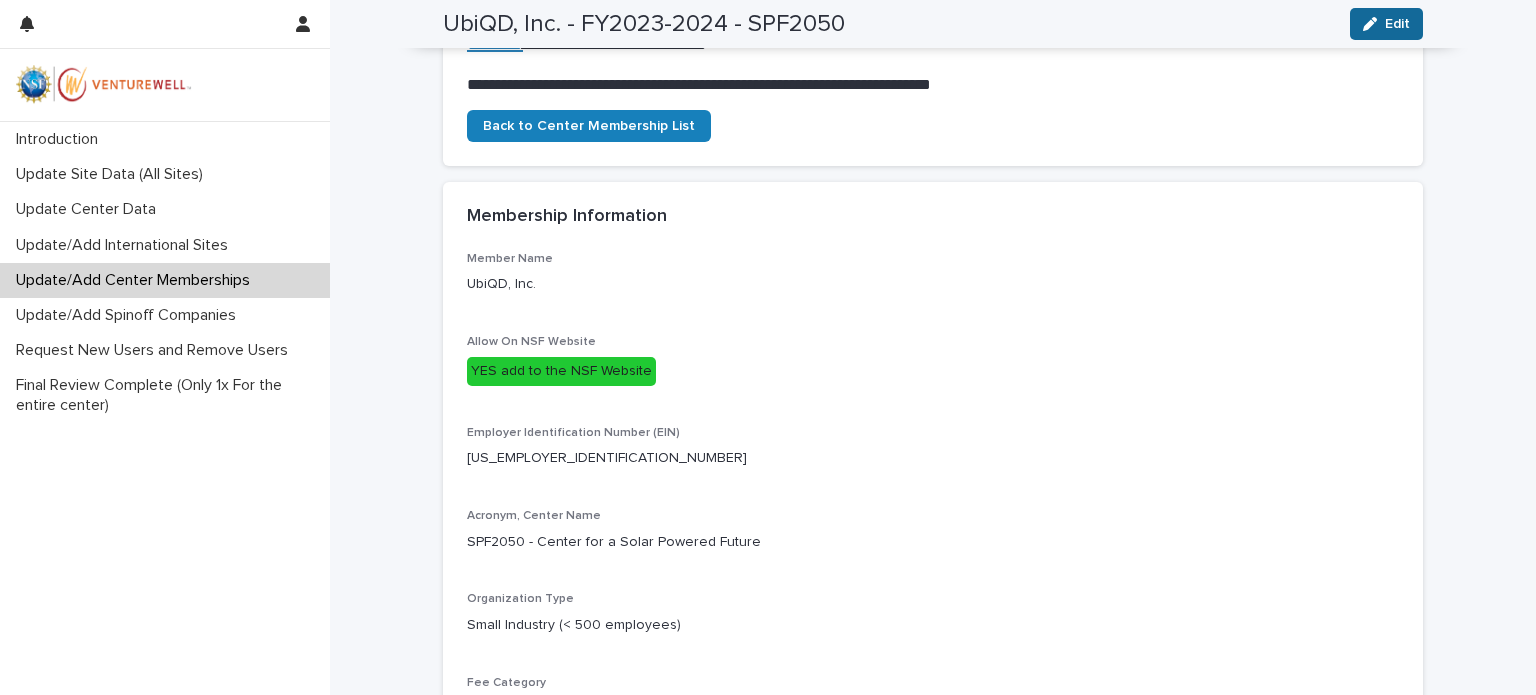 click on "Edit" at bounding box center (1397, 24) 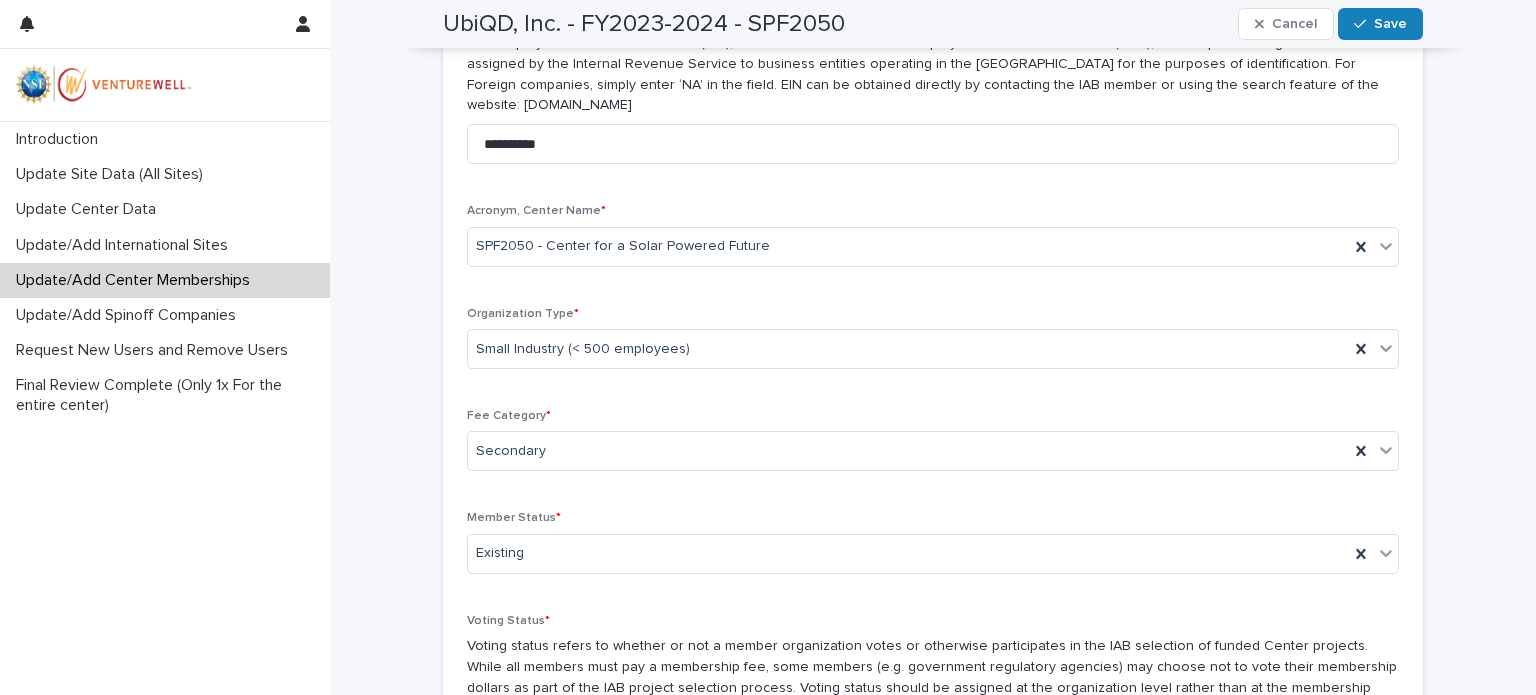 scroll, scrollTop: 988, scrollLeft: 0, axis: vertical 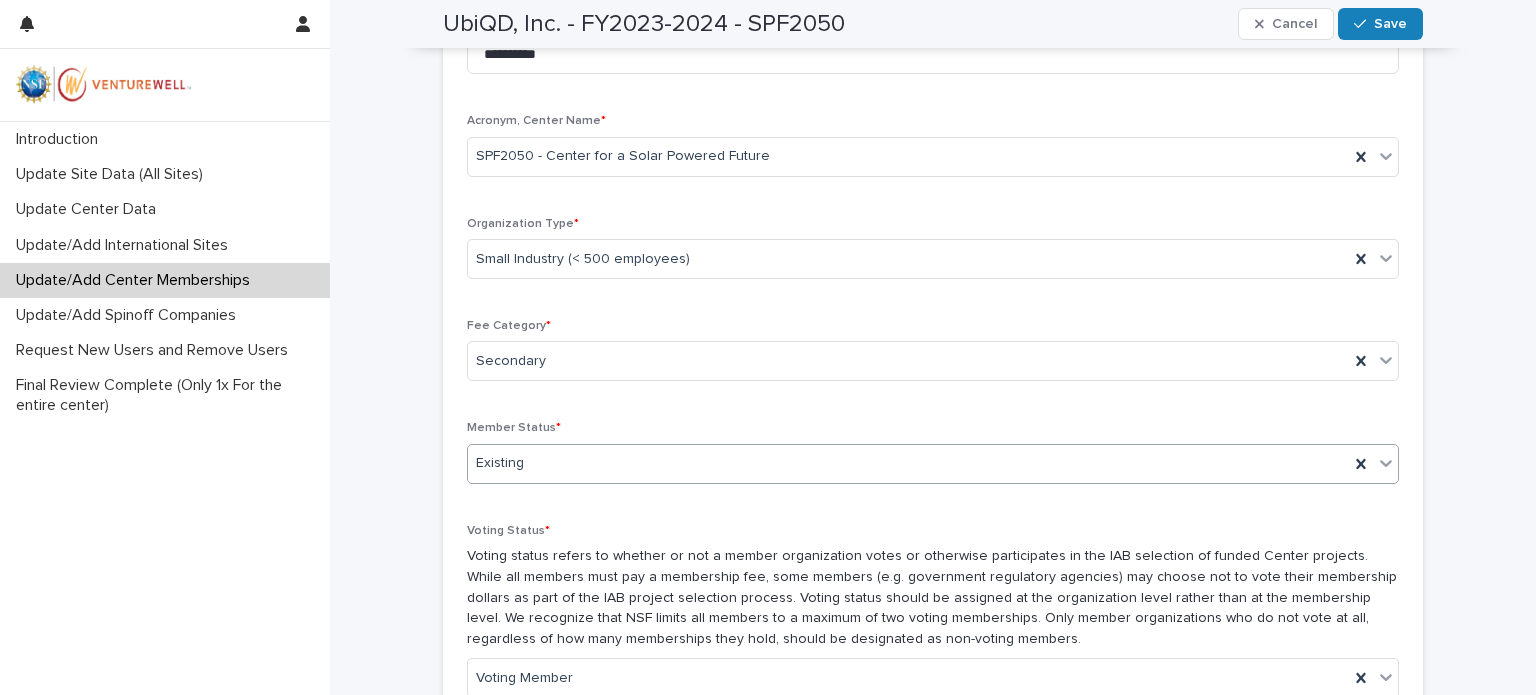 click on "Existing" at bounding box center (908, 463) 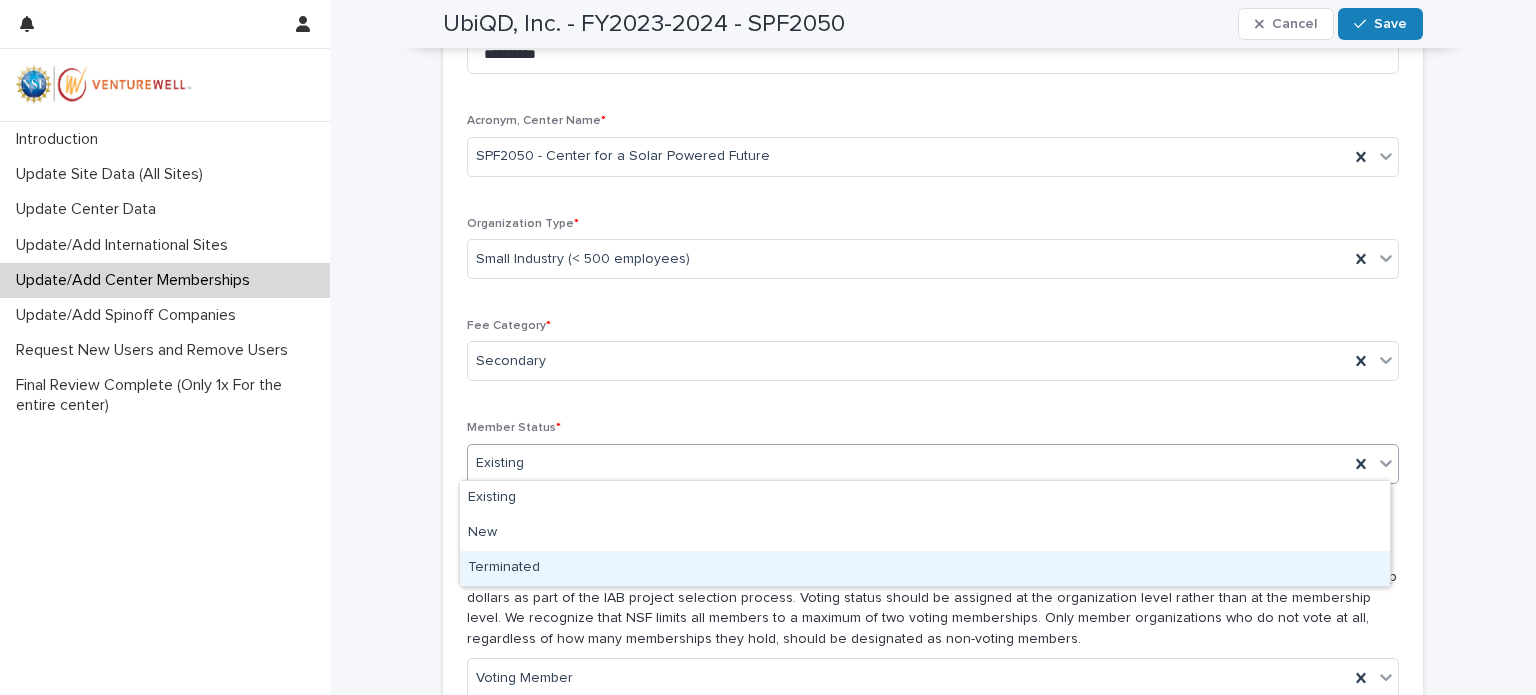 click on "Terminated" at bounding box center [925, 568] 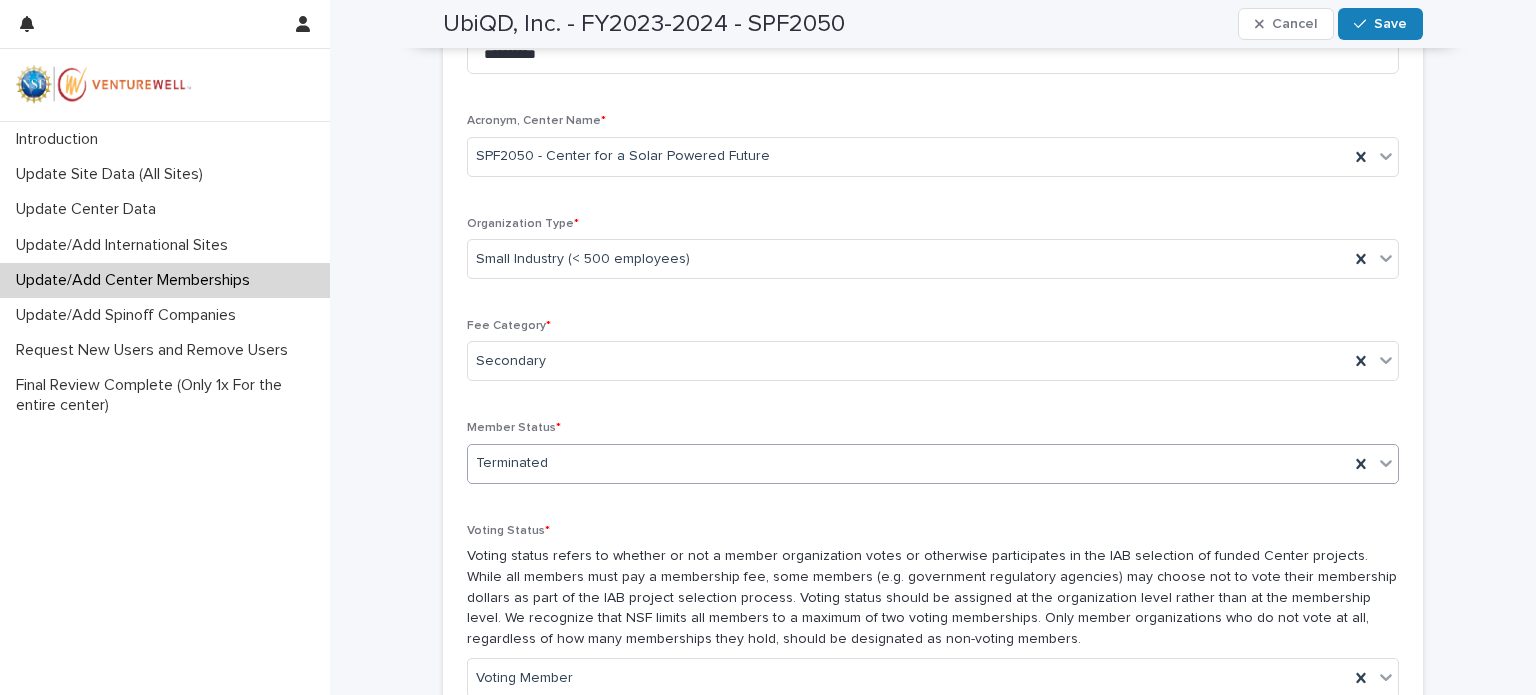 click on "**********" at bounding box center [933, -66] 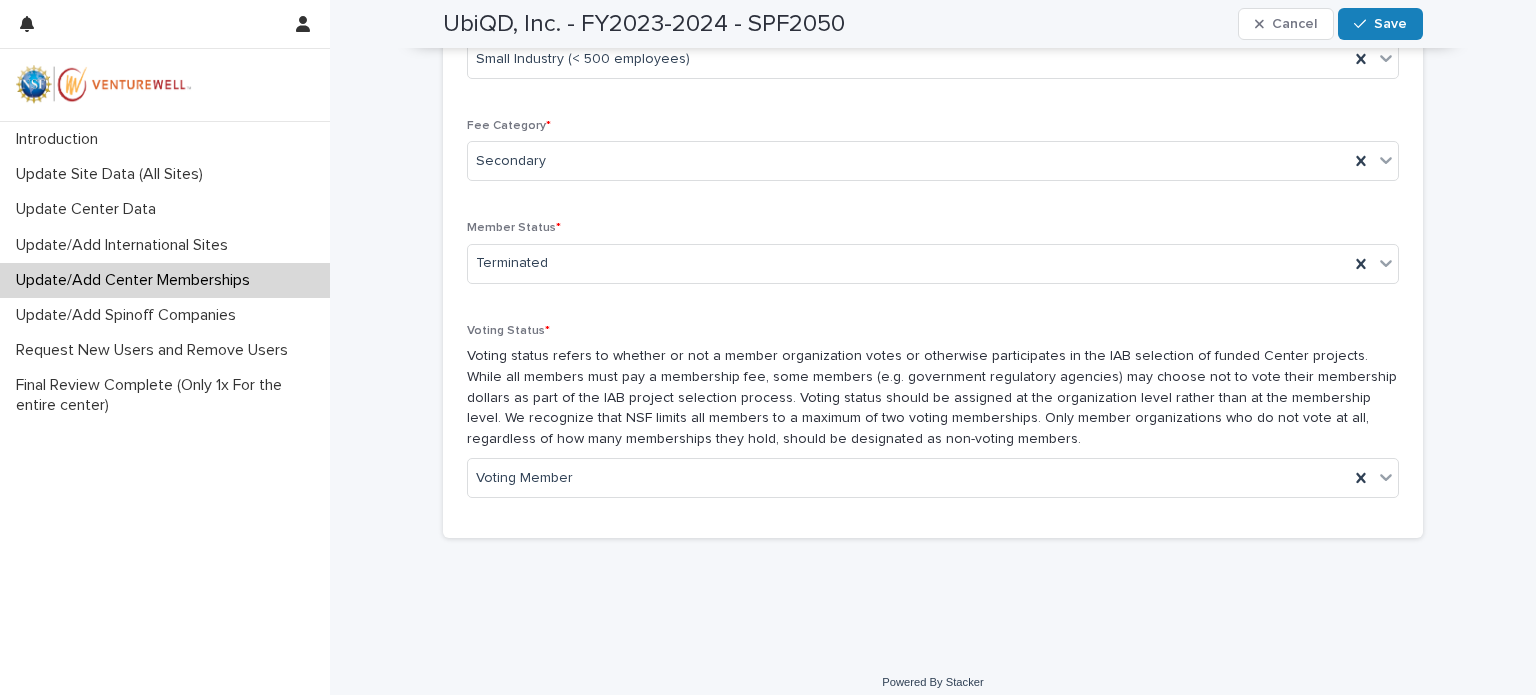 scroll, scrollTop: 1200, scrollLeft: 0, axis: vertical 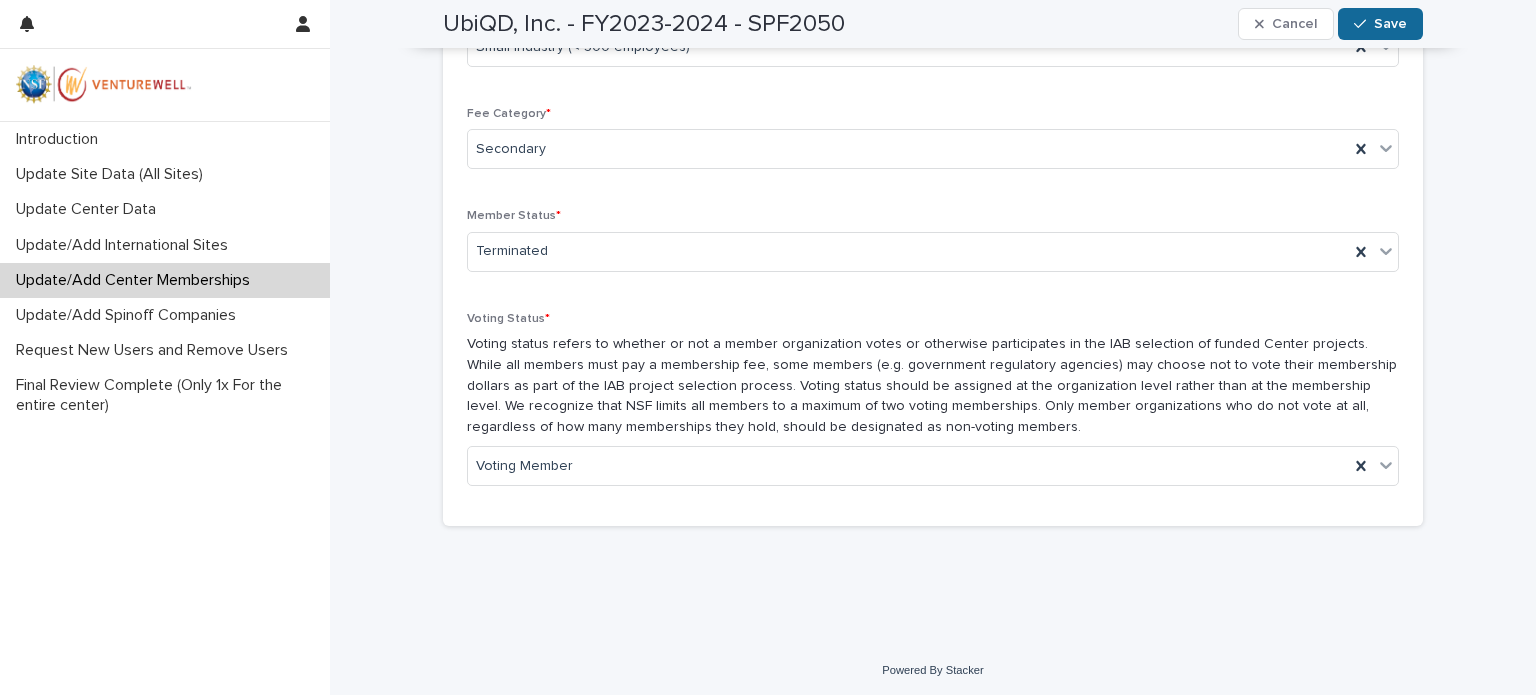 click on "Save" at bounding box center (1390, 24) 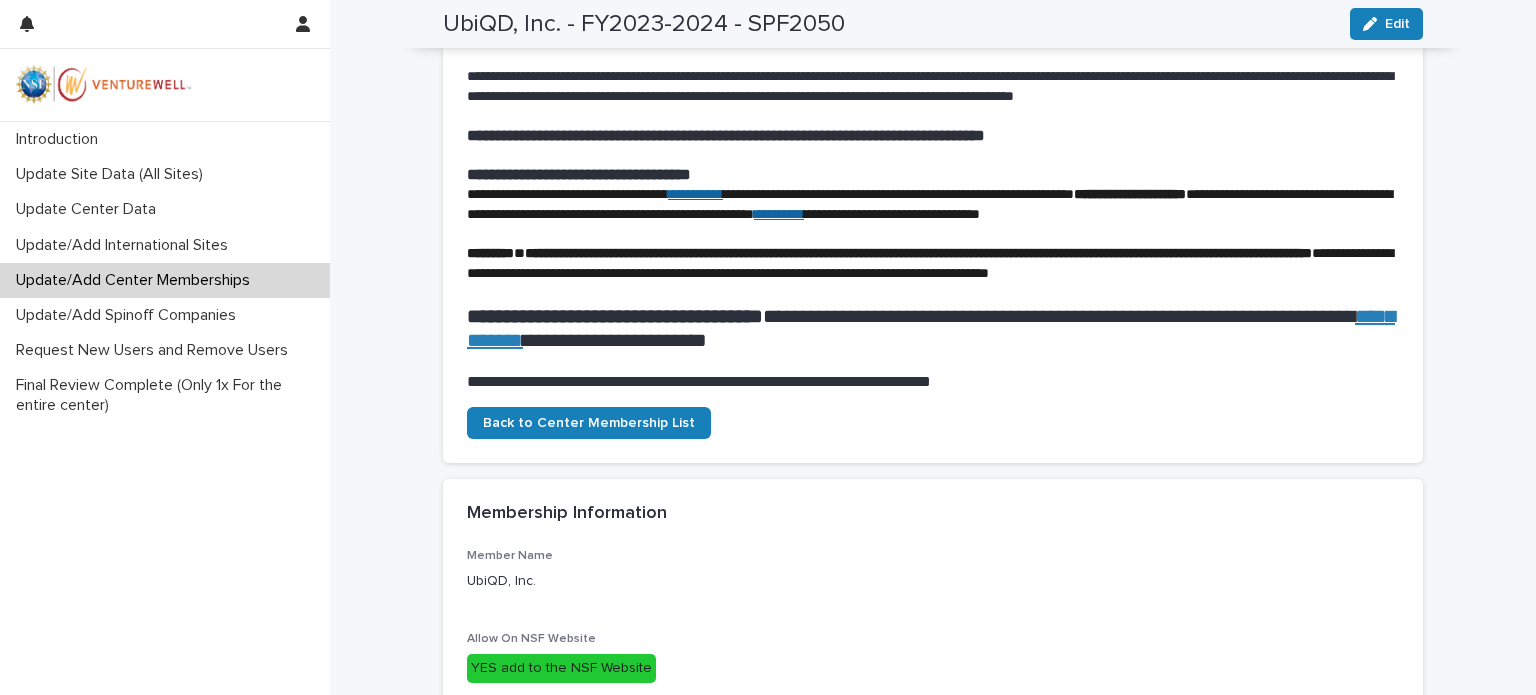scroll, scrollTop: 0, scrollLeft: 0, axis: both 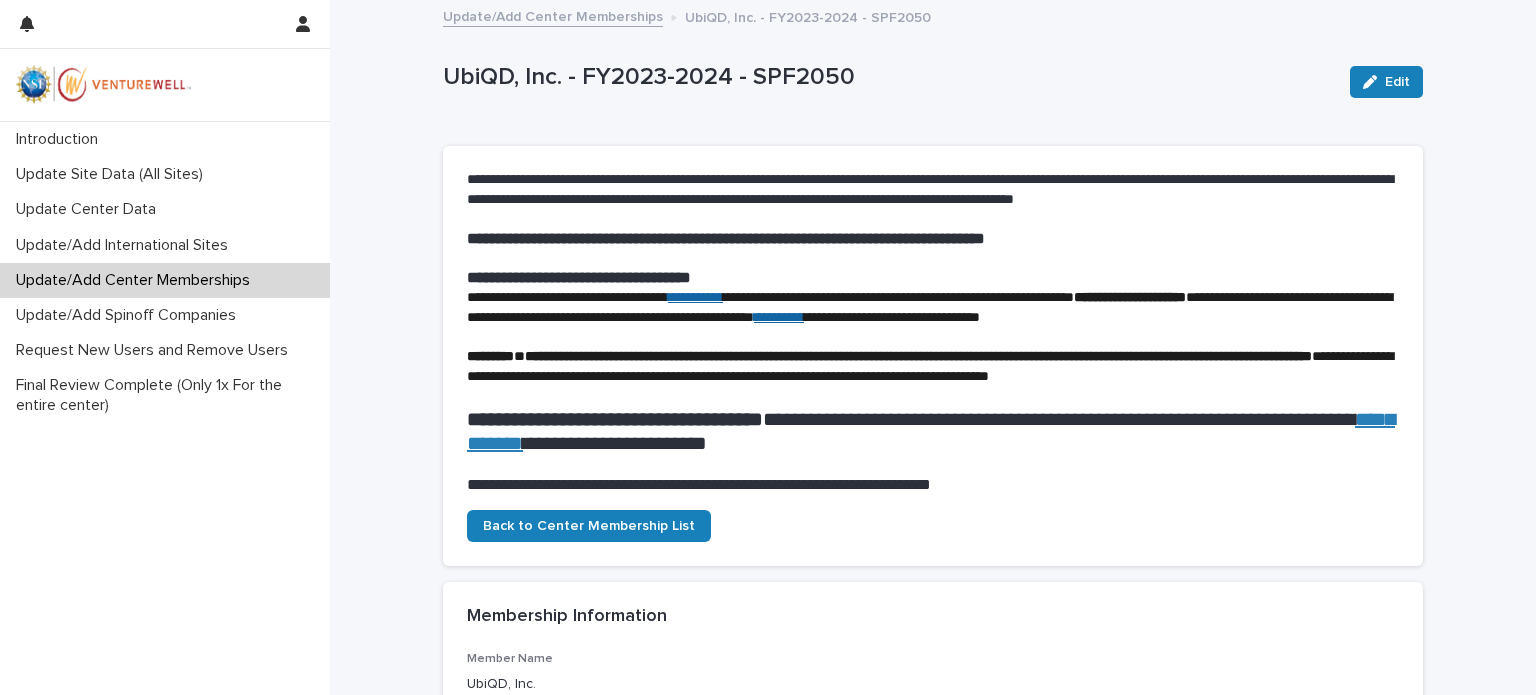 click on "Update/Add Center Memberships" at bounding box center (553, 15) 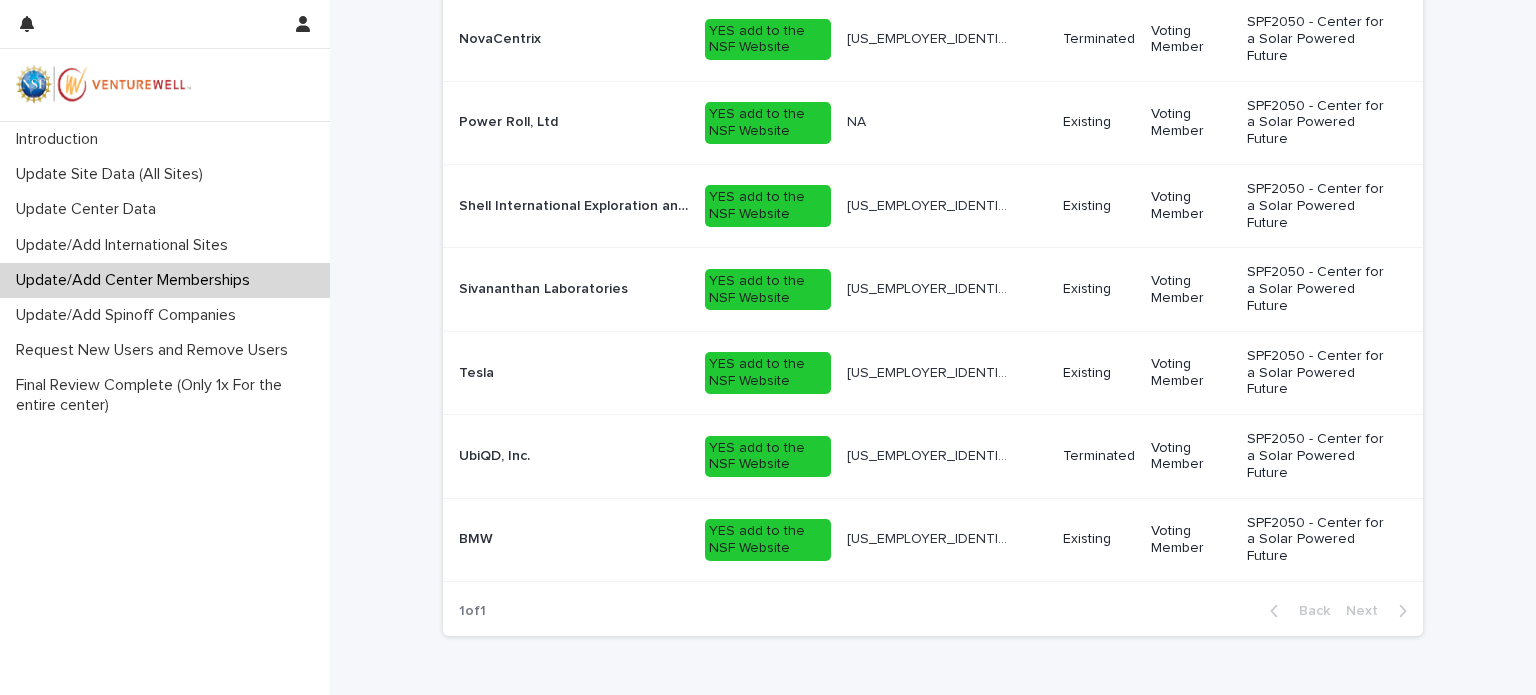scroll, scrollTop: 989, scrollLeft: 0, axis: vertical 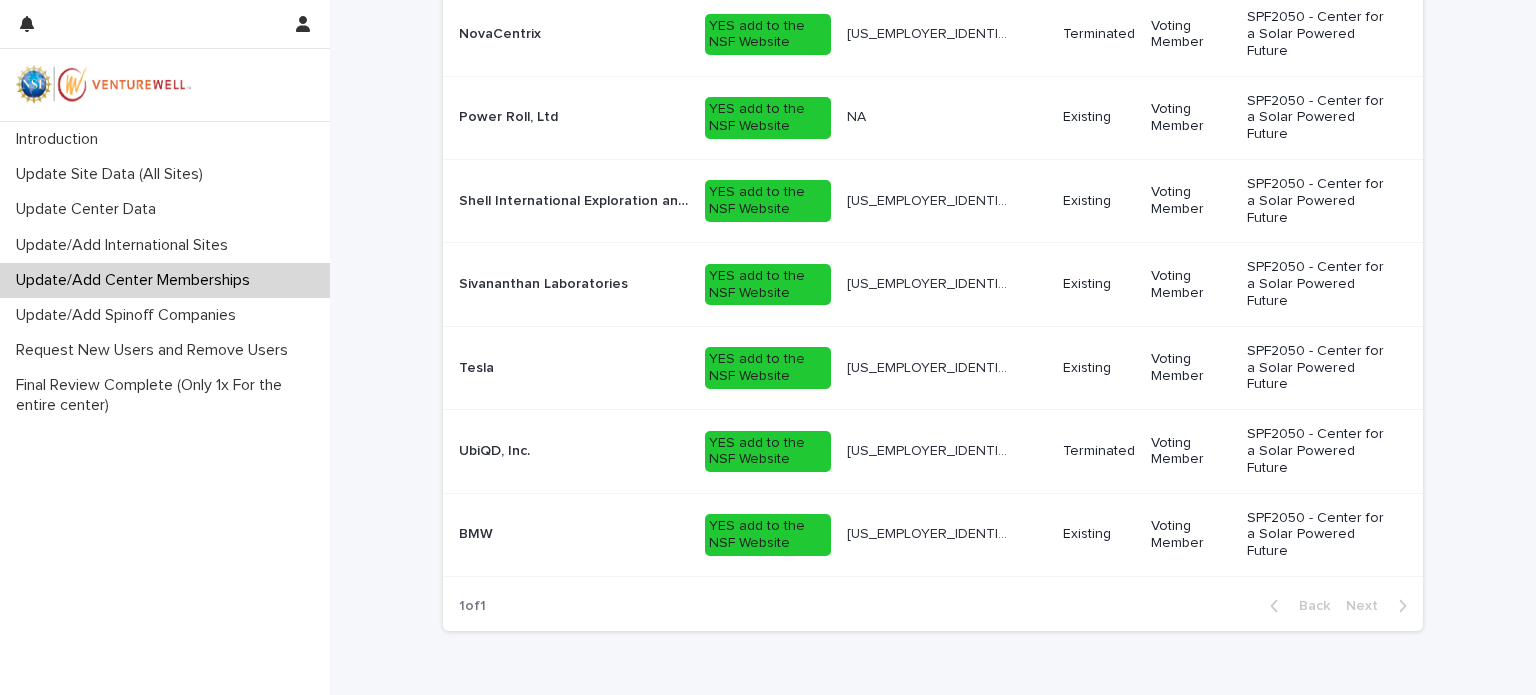 click on "Loading... Saving… Loading... Saving… Membership Information Add New Organization Name Allow On NSF Website Employer Identification Number (EIN) Status Voting Acronym_Center SolOr, Ltd. SolOr, Ltd.   YES add to the NSF Website NA NA   Existing Voting Member SPF2050 - Center for a Solar Powered Future CTF Solar CTF Solar   YES add to the NSF Website NA NA   Terminated Voting Member SPF2050 - Center for a Solar Powered Future 5N Plus 5N Plus   YES add to the NSF Website [US_EMPLOYER_IDENTIFICATION_NUMBER] [US_EMPLOYER_IDENTIFICATION_NUMBER]   Existing Voting Member SPF2050 - Center for a Solar Powered Future First Solar First Solar   YES add to the NSF Website [US_EMPLOYER_IDENTIFICATION_NUMBER] [US_EMPLOYER_IDENTIFICATION_NUMBER]   Existing Voting Member SPF2050 - Center for a Solar Powered Future [PERSON_NAME] [PERSON_NAME]   YES add to the NSF Website [US_EMPLOYER_IDENTIFICATION_NUMBER] [US_EMPLOYER_IDENTIFICATION_NUMBER]   Existing Voting Member SPF2050 - Center for a Solar Powered Future NovaCentrix NovaCentrix   YES add to the NSF Website [US_EMPLOYER_IDENTIFICATION_NUMBER] [US_EMPLOYER_IDENTIFICATION_NUMBER]   Terminated Voting Member SPF2050 - Center for a Solar Powered Future   NA NA" at bounding box center [933, 89] 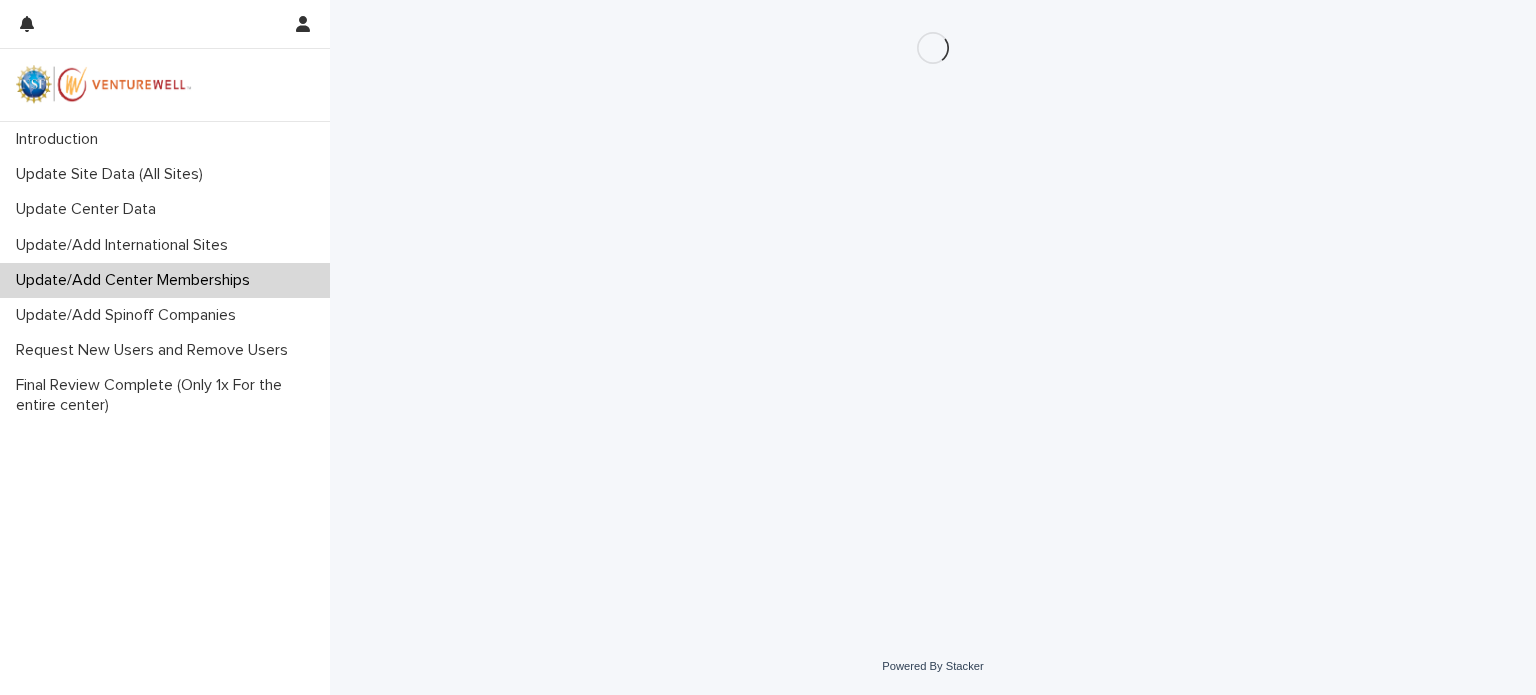 scroll, scrollTop: 0, scrollLeft: 0, axis: both 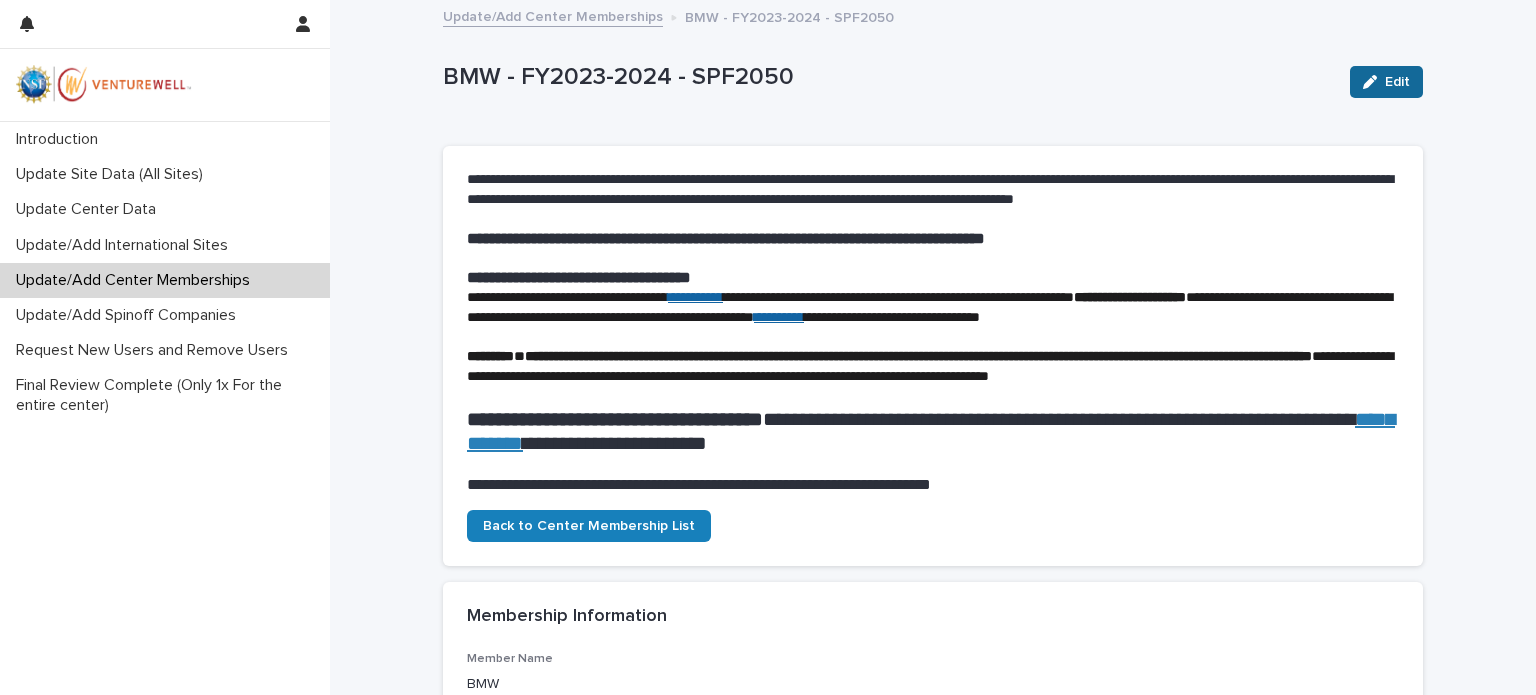 click on "Edit" at bounding box center (1386, 82) 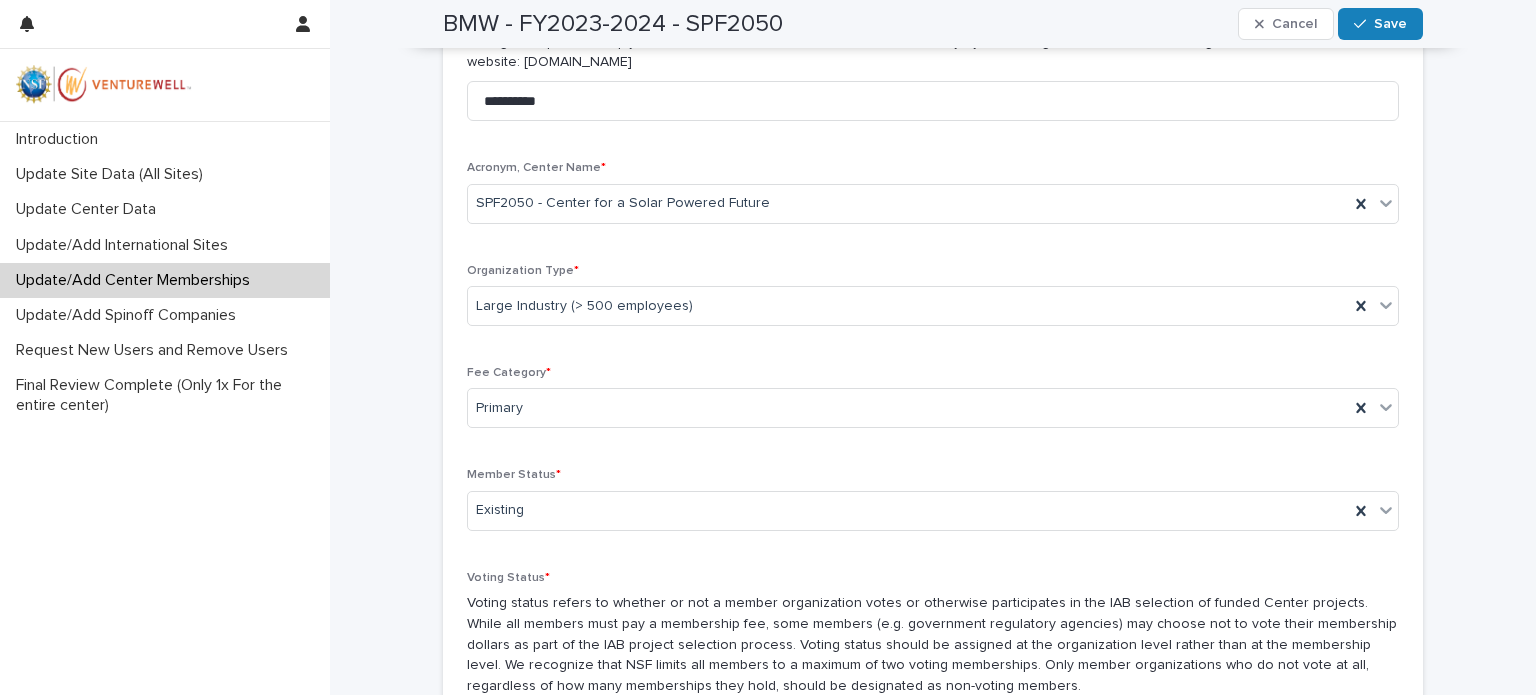 scroll, scrollTop: 1100, scrollLeft: 0, axis: vertical 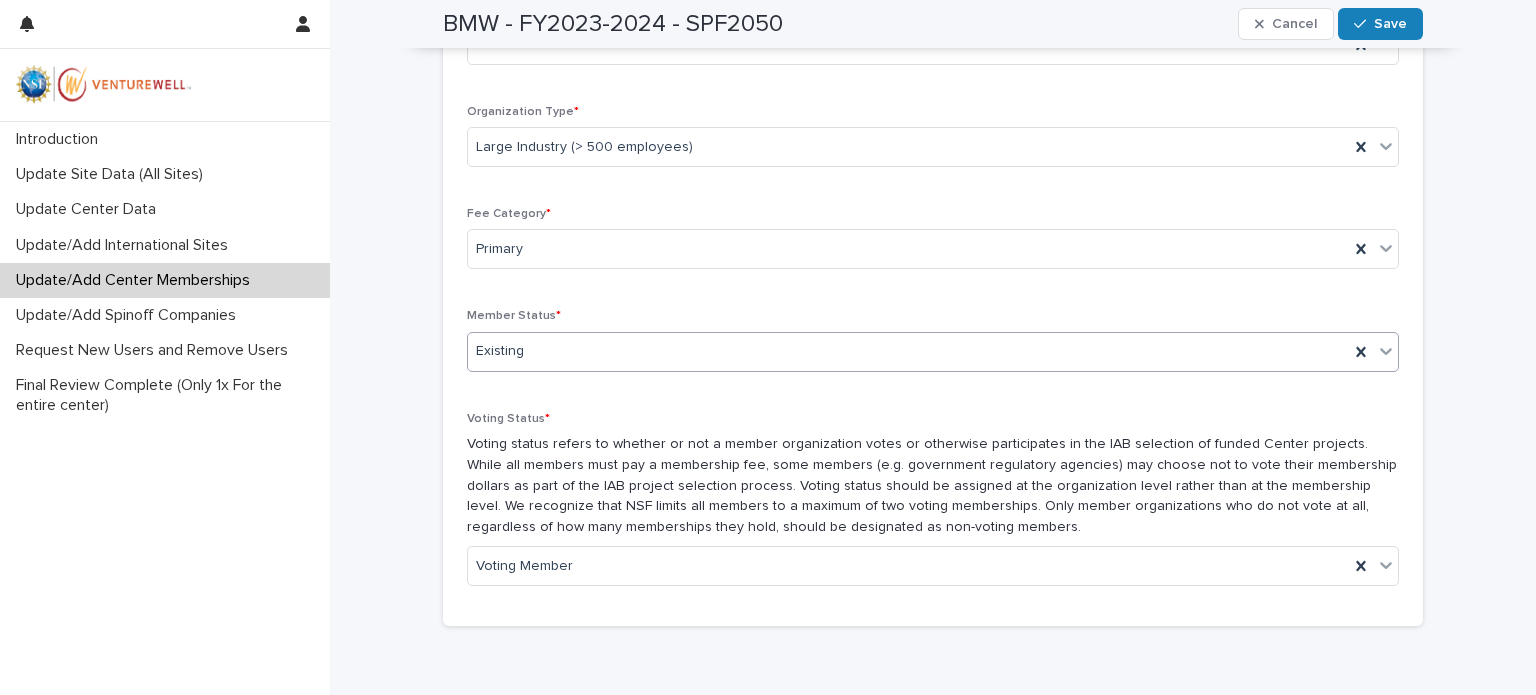 click on "Existing" at bounding box center [908, 351] 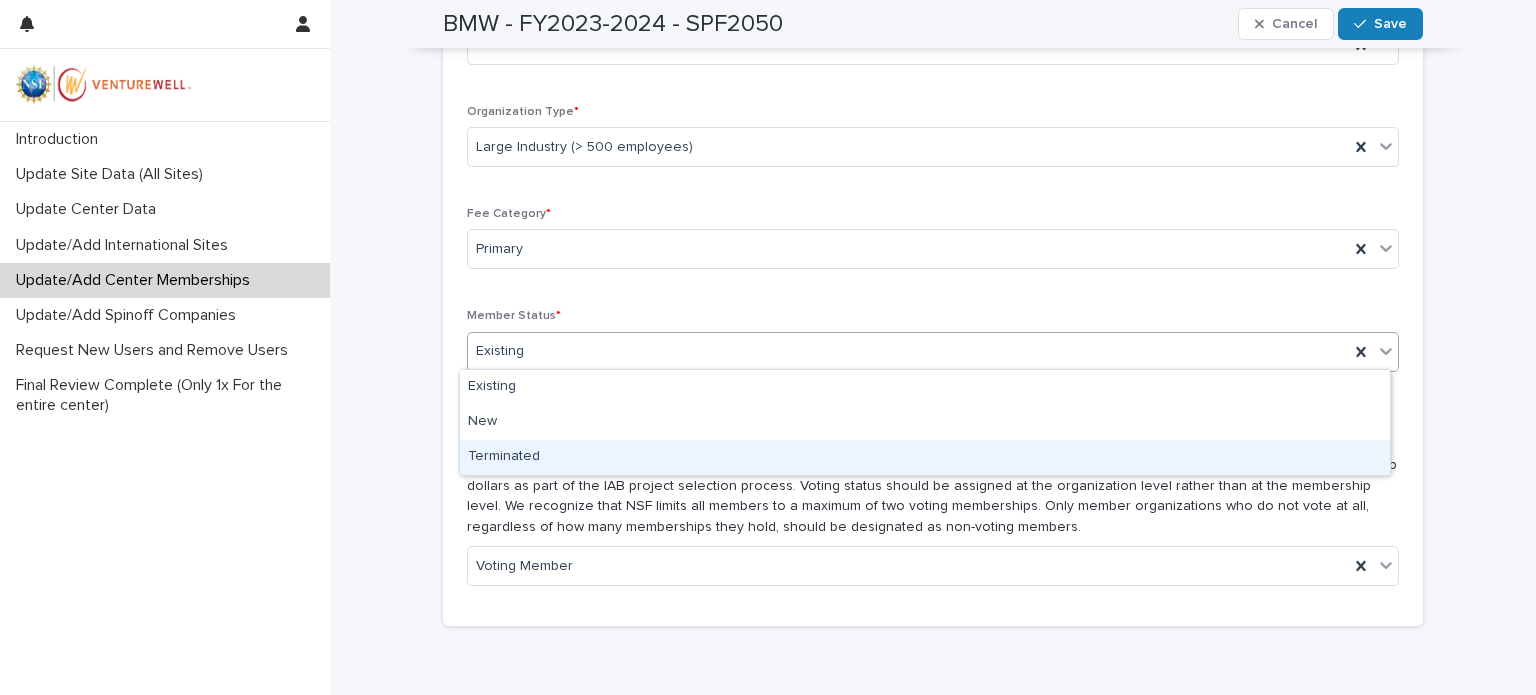 click on "Terminated" at bounding box center [925, 457] 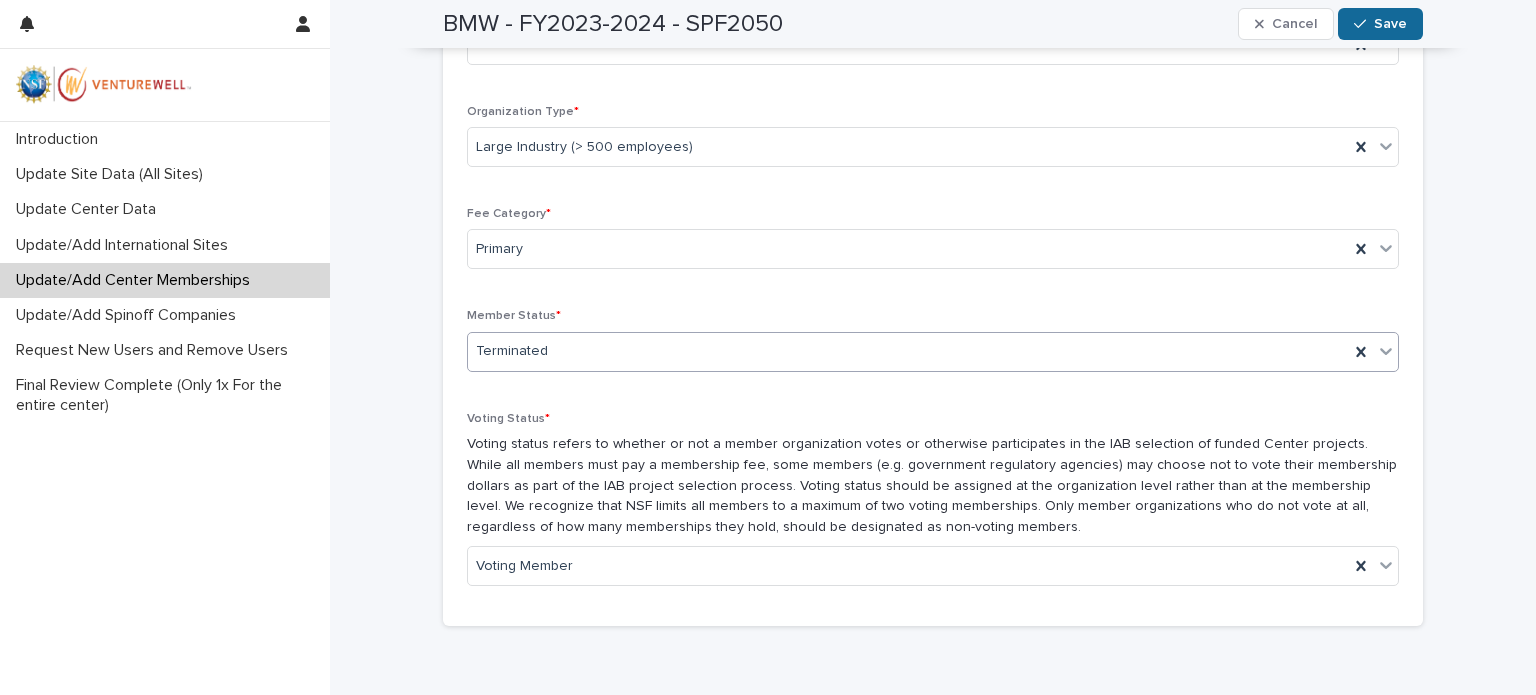 click on "Save" at bounding box center (1390, 24) 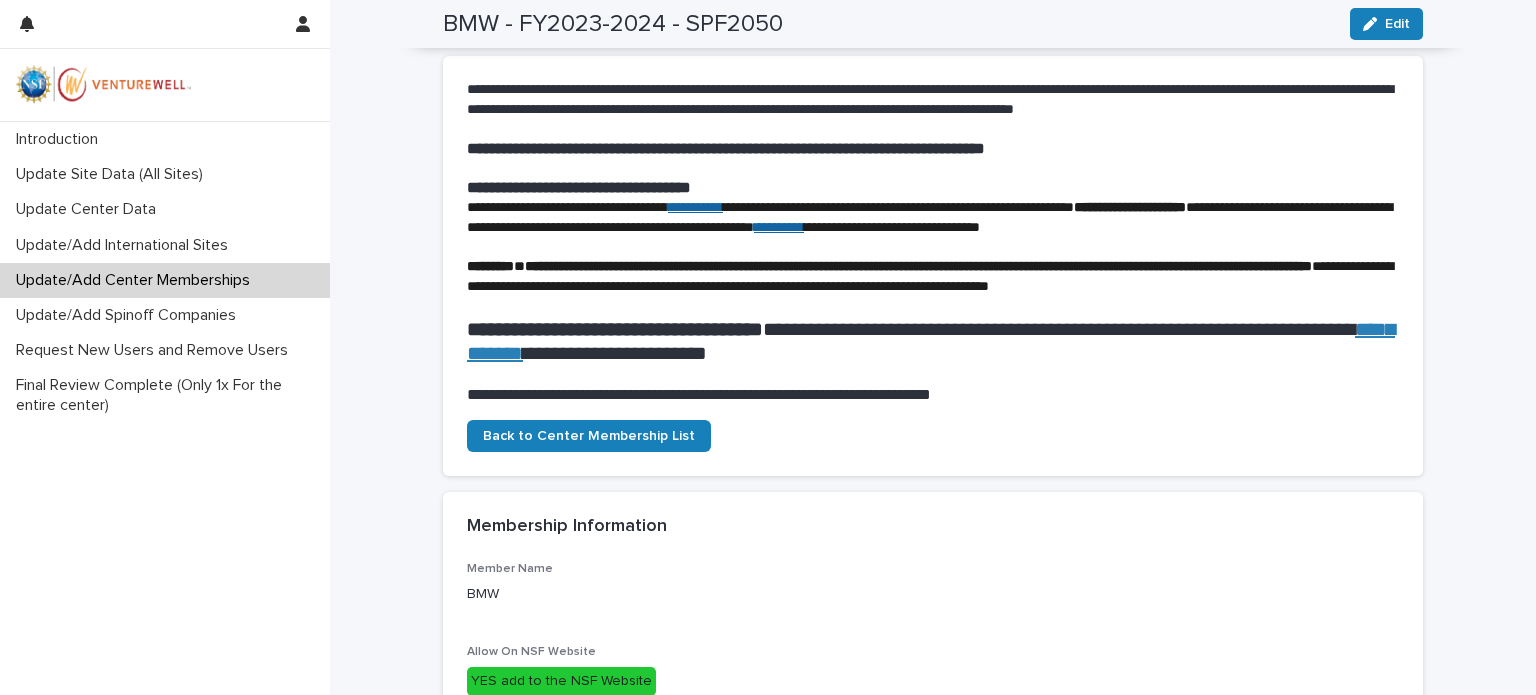 scroll, scrollTop: 0, scrollLeft: 0, axis: both 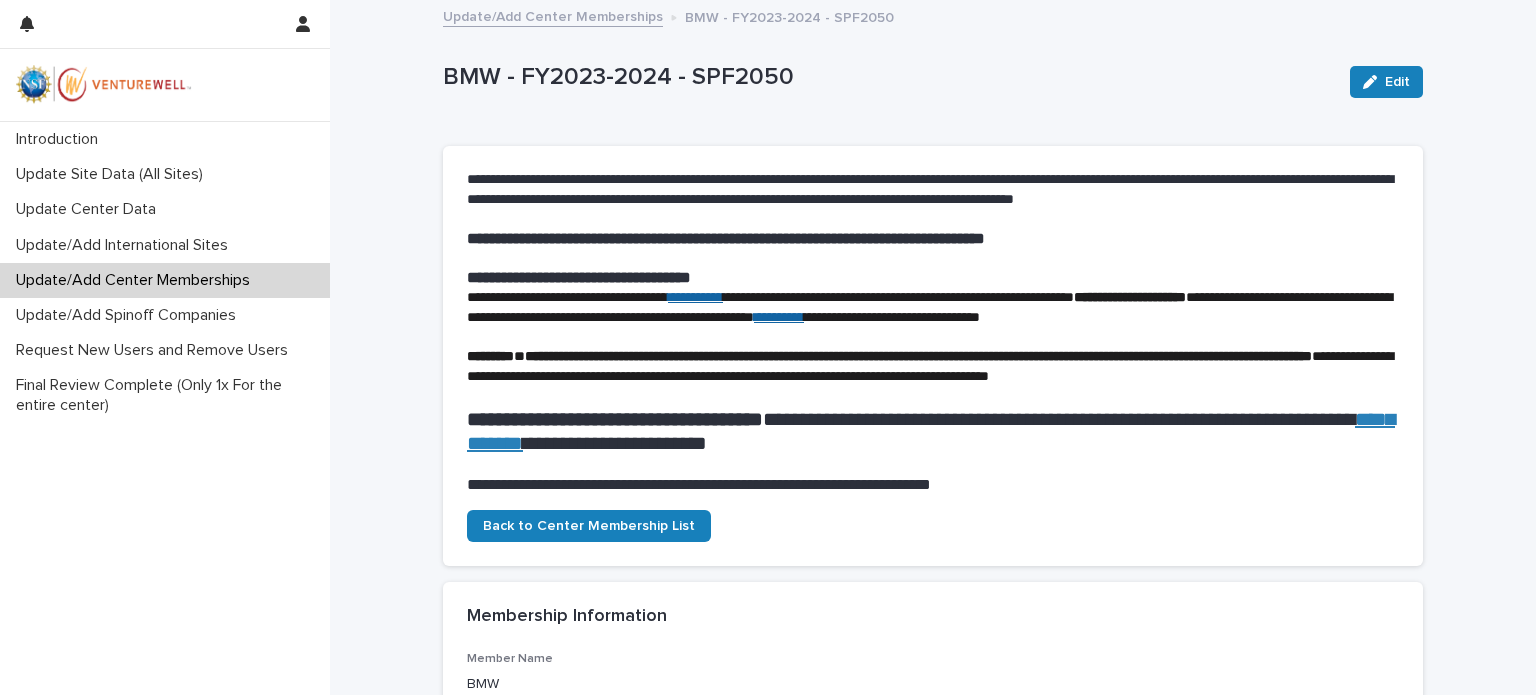 click on "Update/Add Center Memberships" at bounding box center [553, 15] 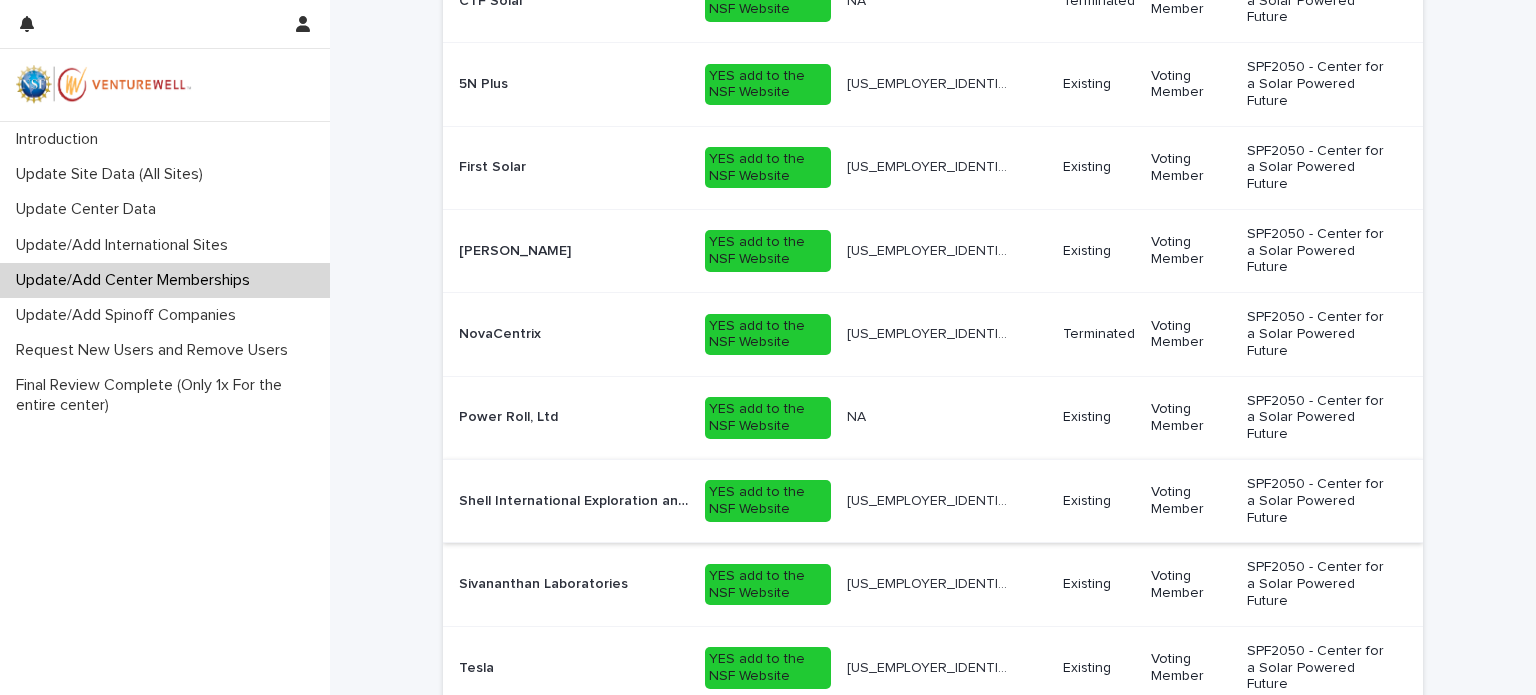 scroll, scrollTop: 189, scrollLeft: 0, axis: vertical 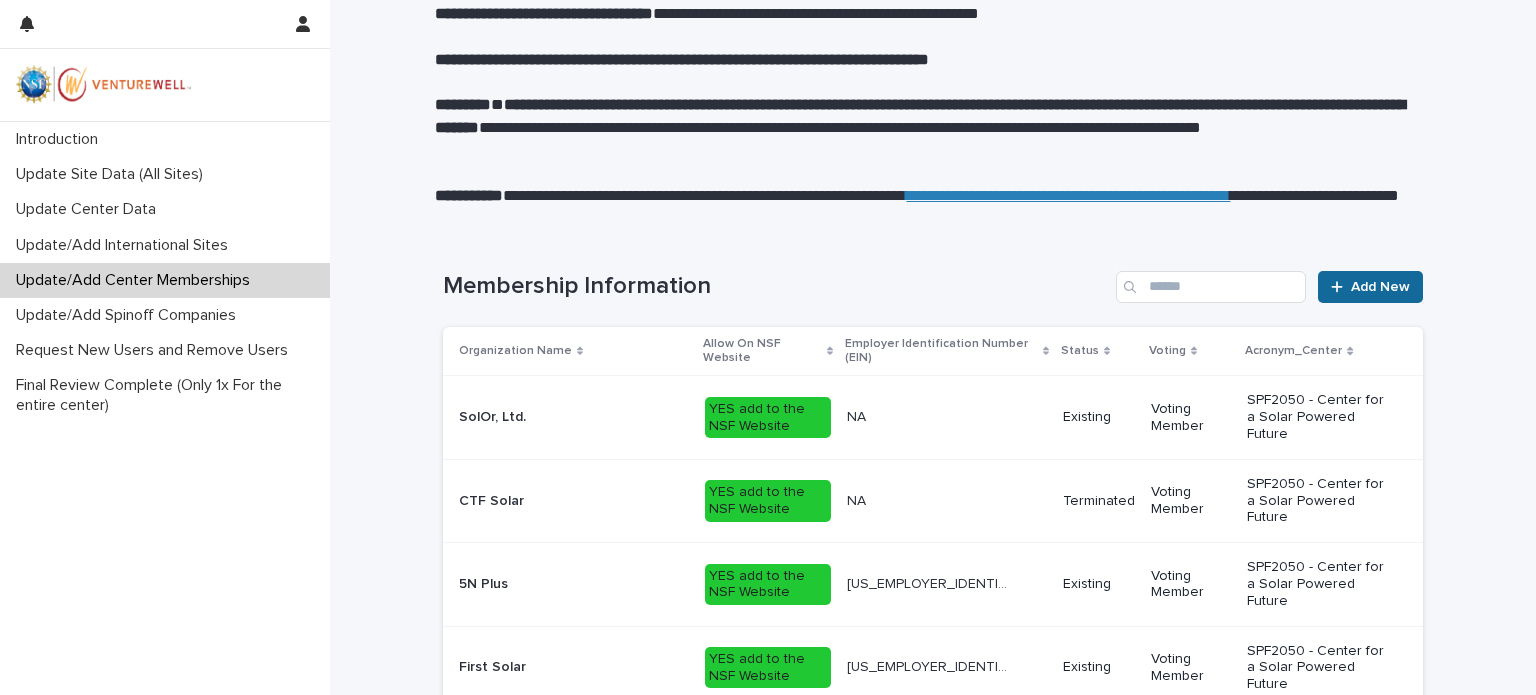 click on "Add New" at bounding box center (1380, 287) 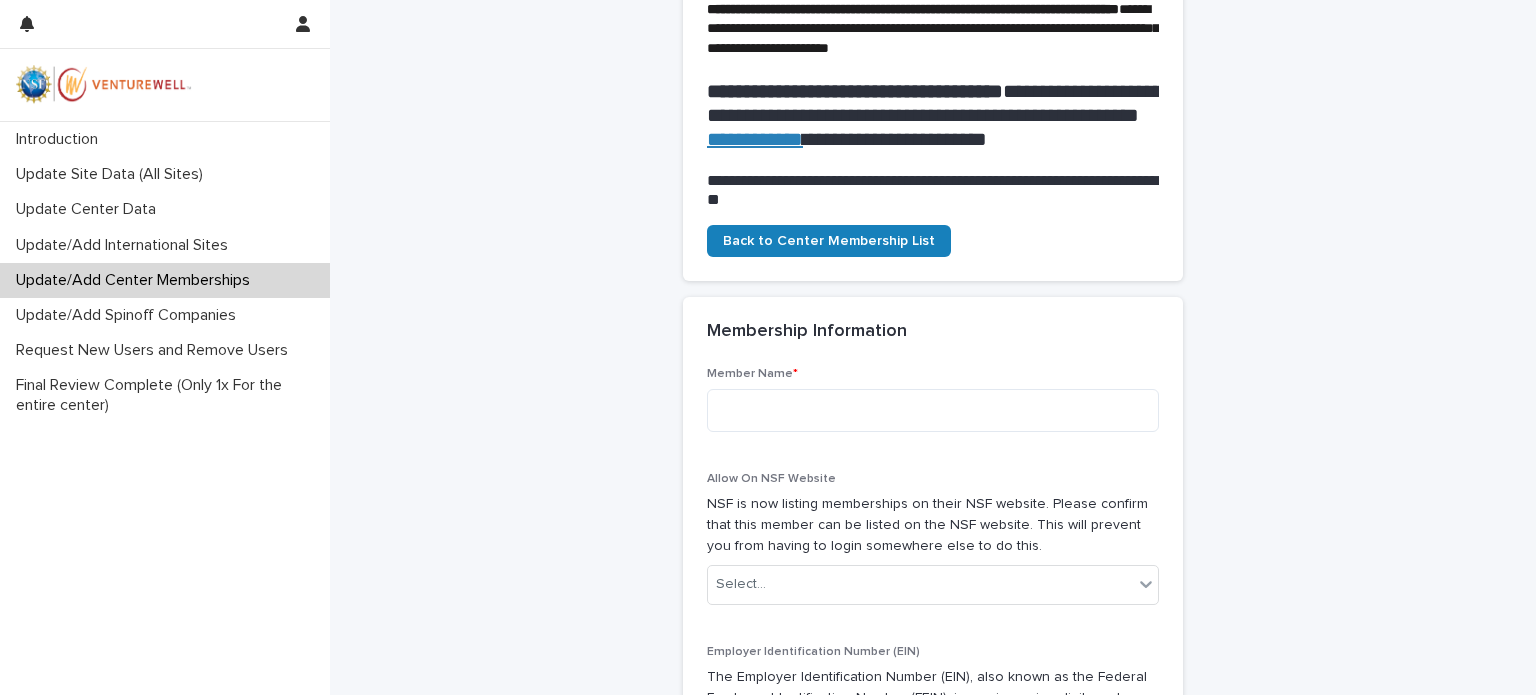 scroll, scrollTop: 655, scrollLeft: 0, axis: vertical 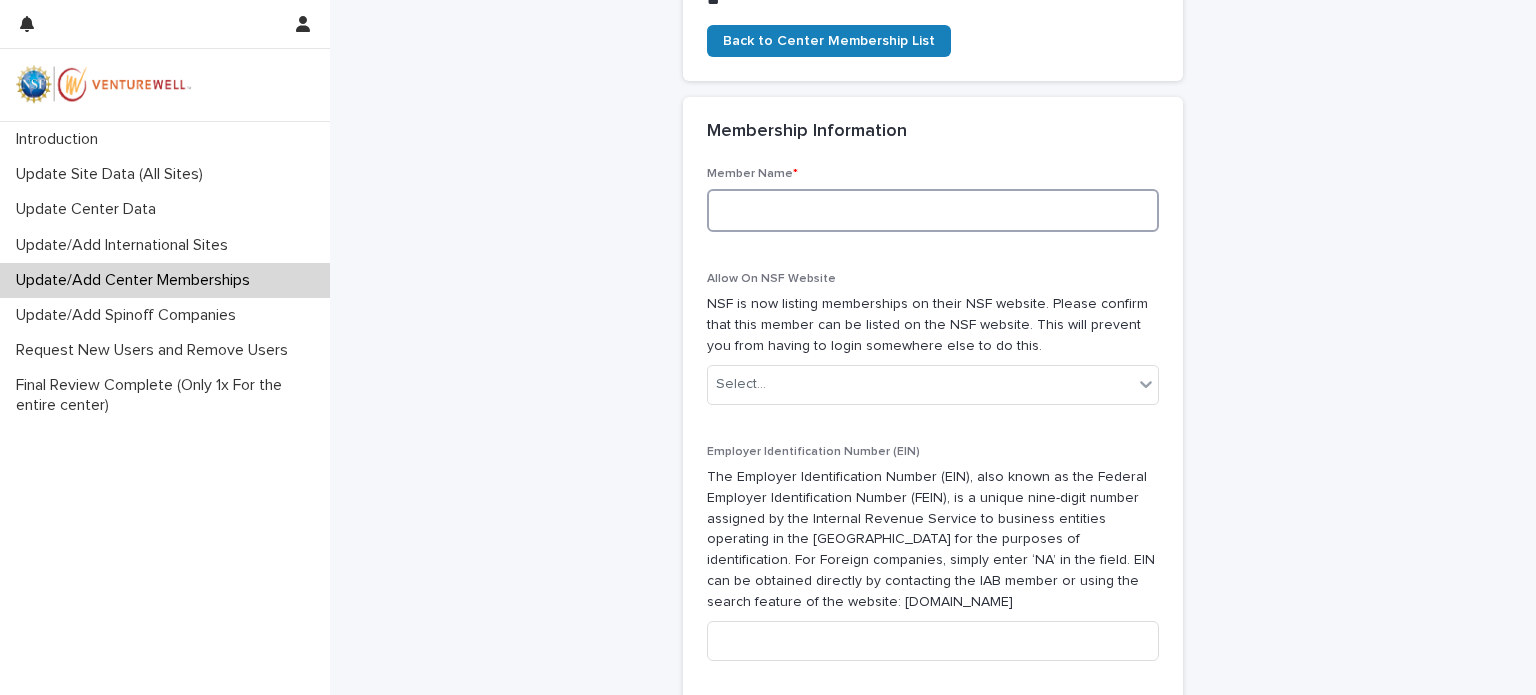 click at bounding box center (933, 210) 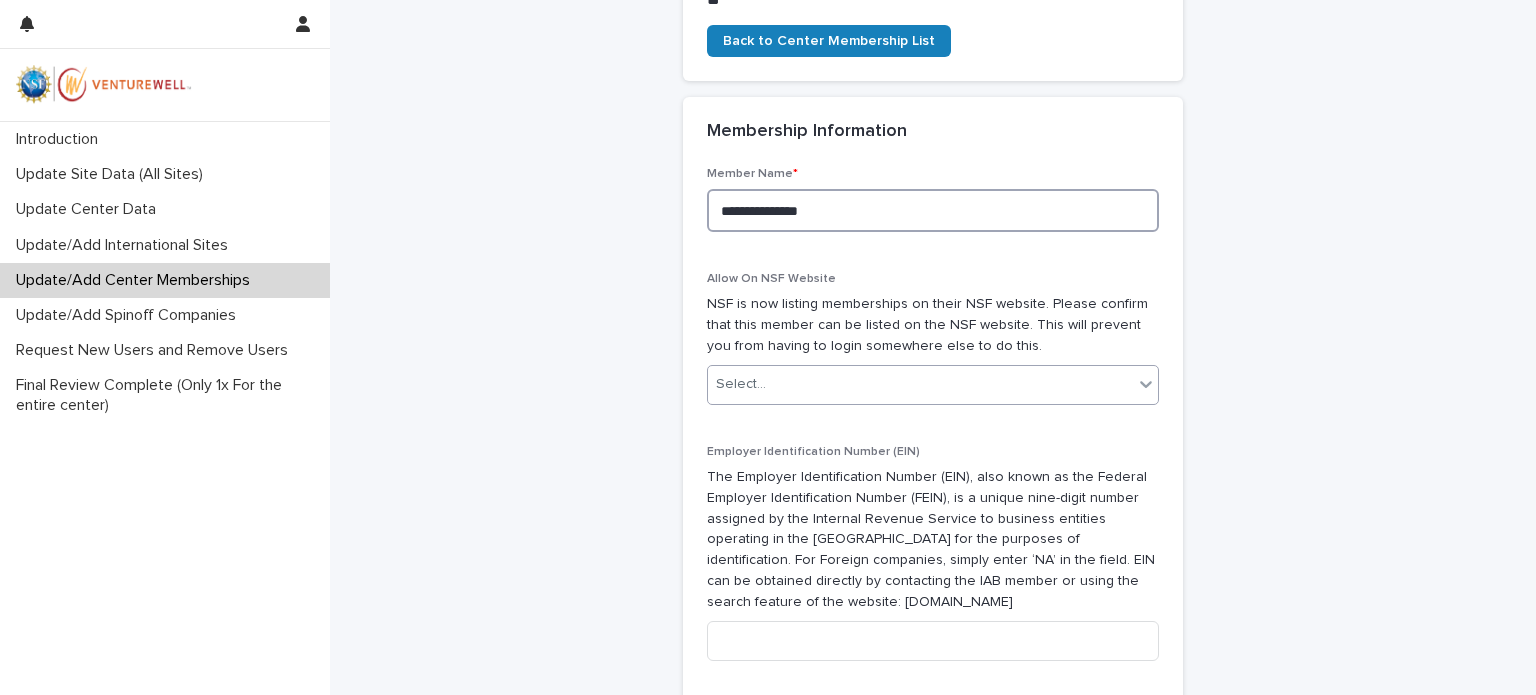 type on "**********" 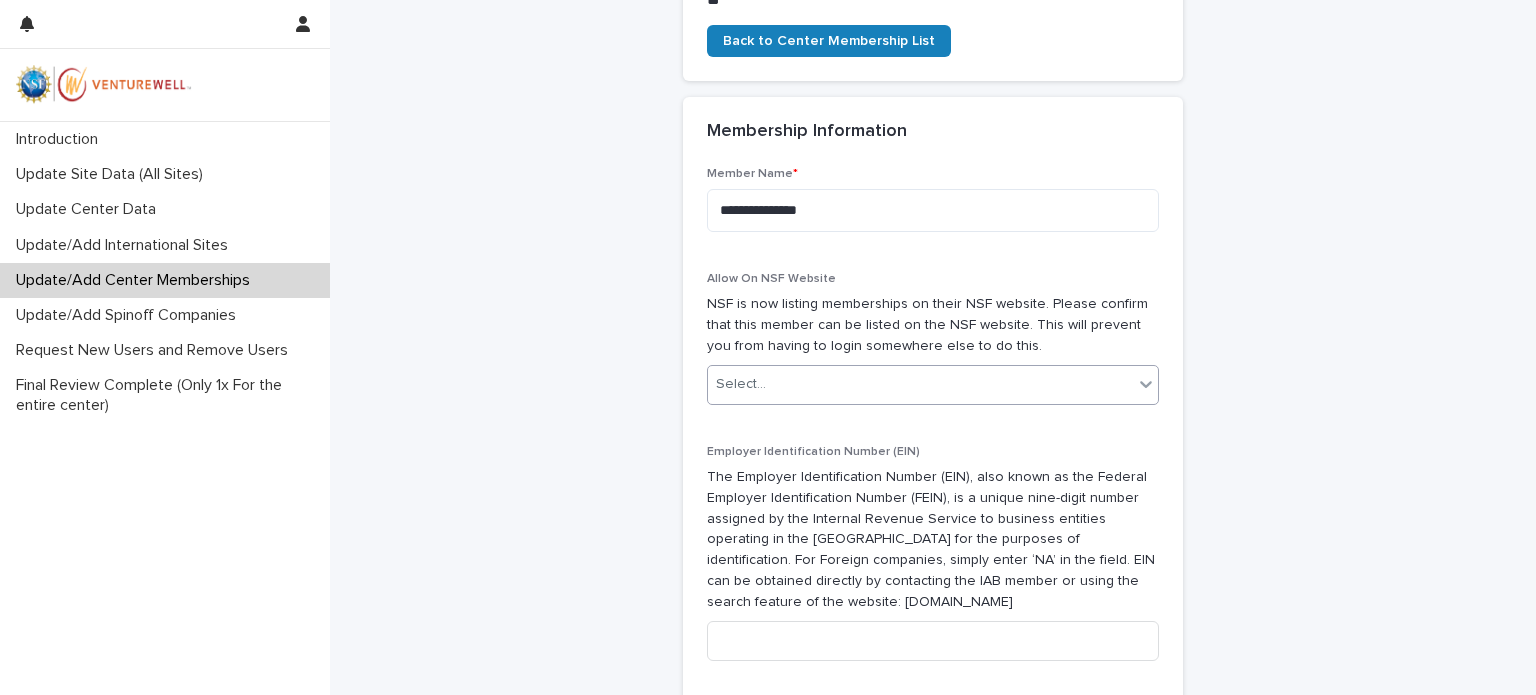 click on "Select..." at bounding box center [920, 384] 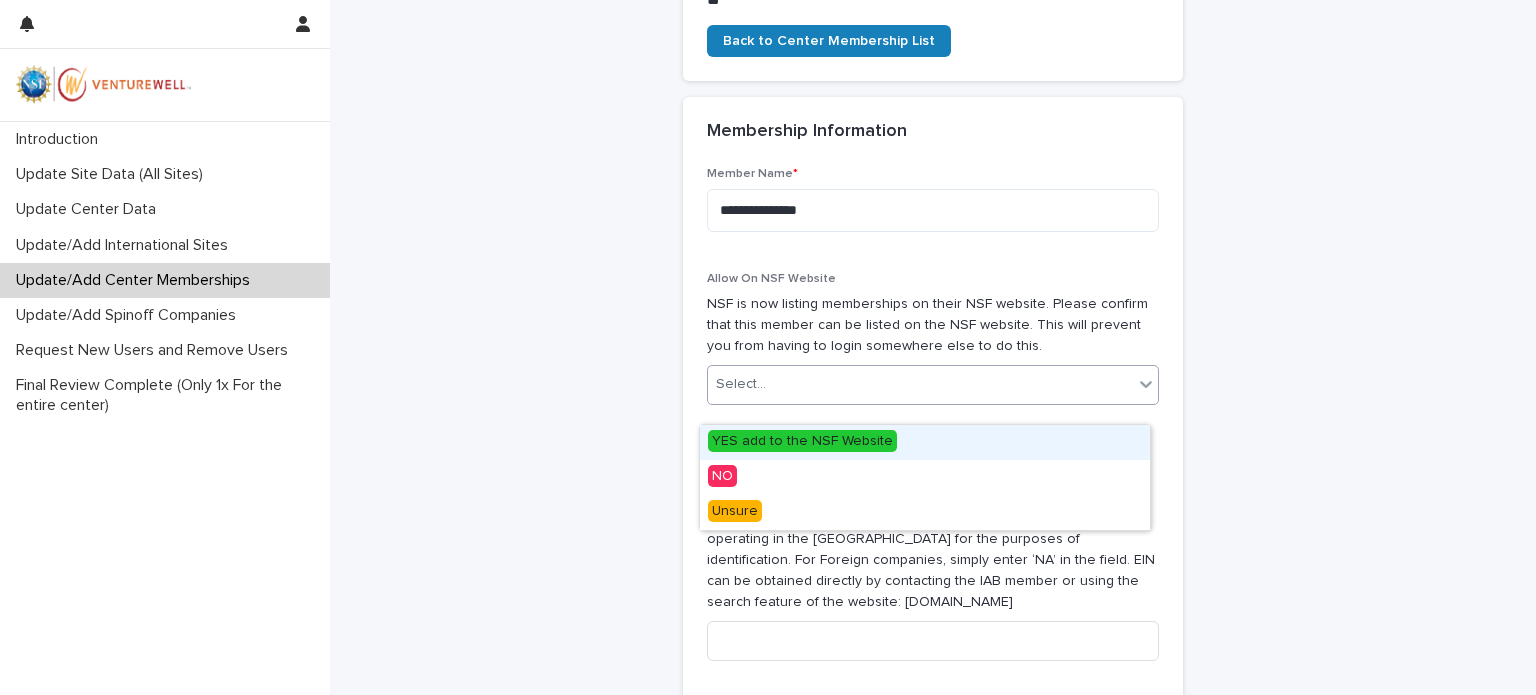 click on "YES add to the NSF Website" at bounding box center [802, 441] 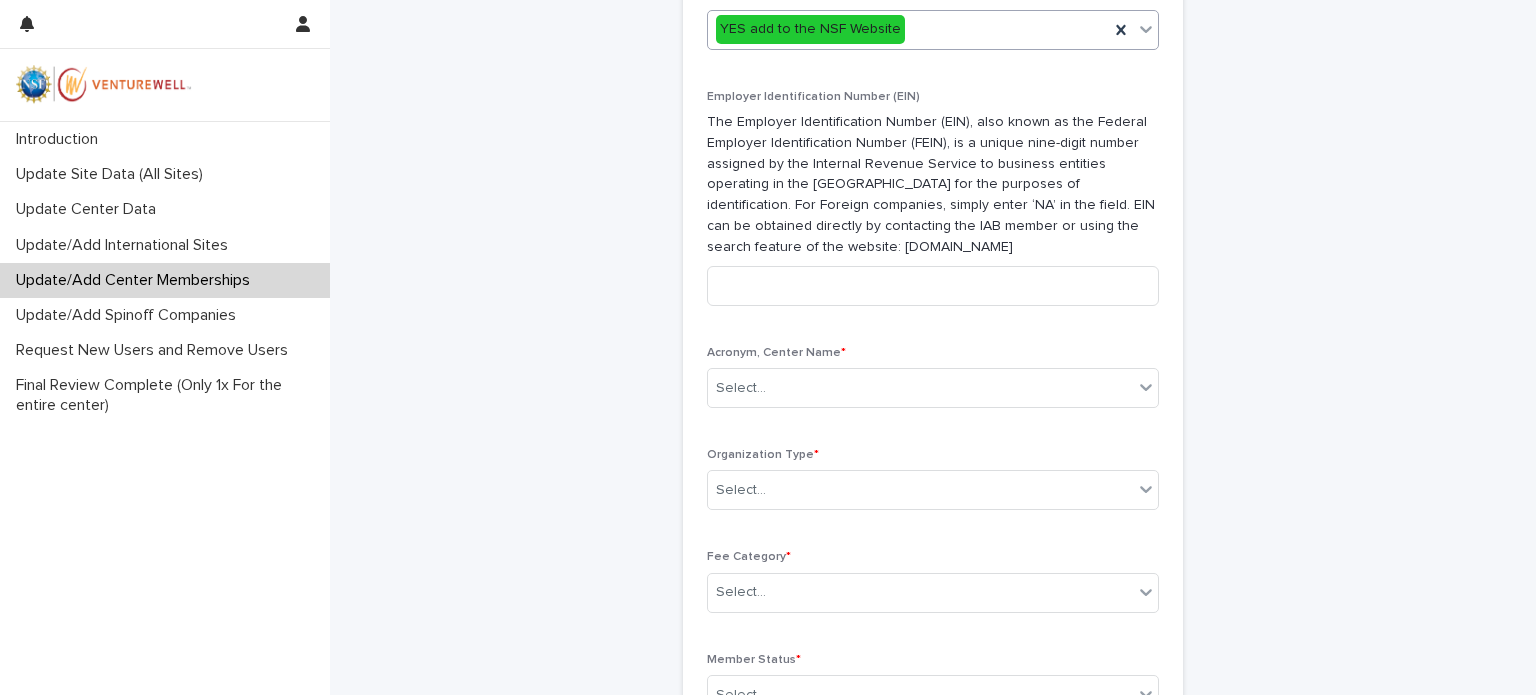 scroll, scrollTop: 1055, scrollLeft: 0, axis: vertical 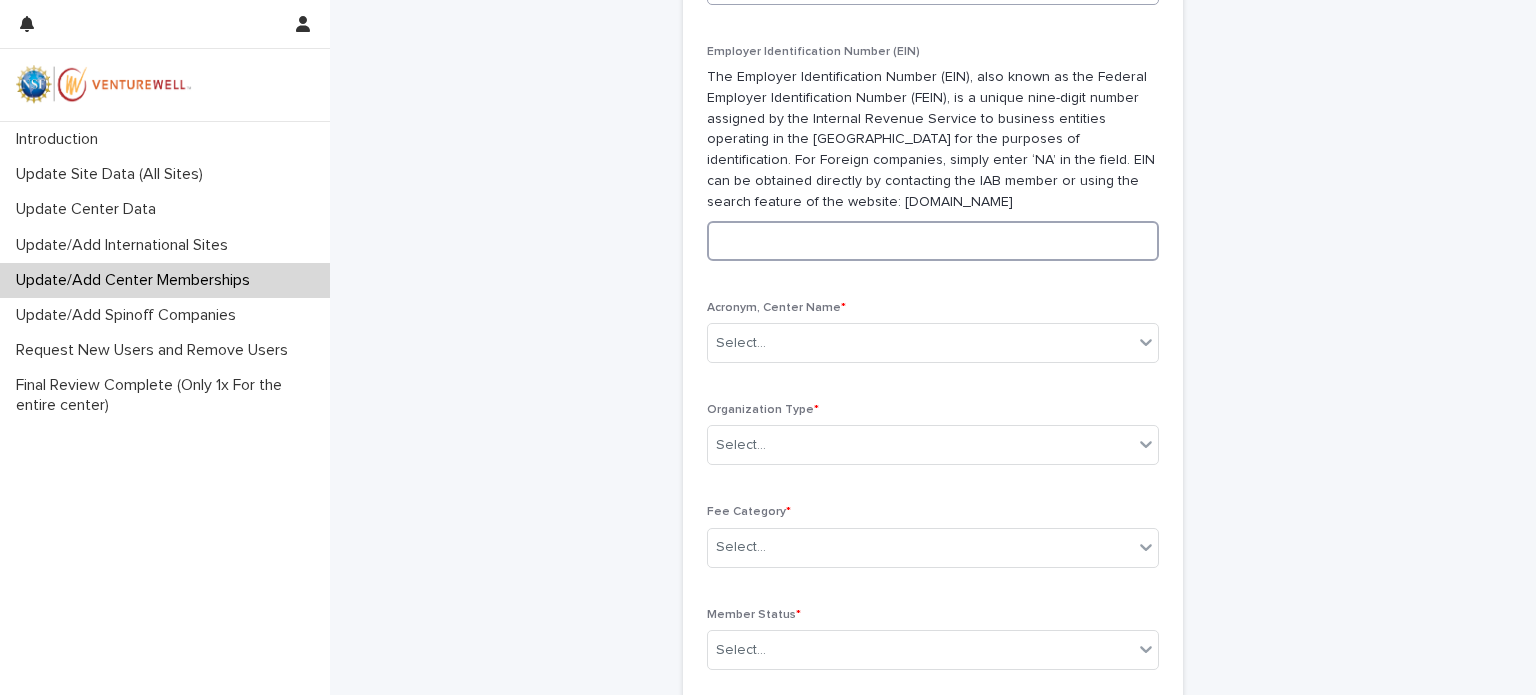 click at bounding box center [933, 241] 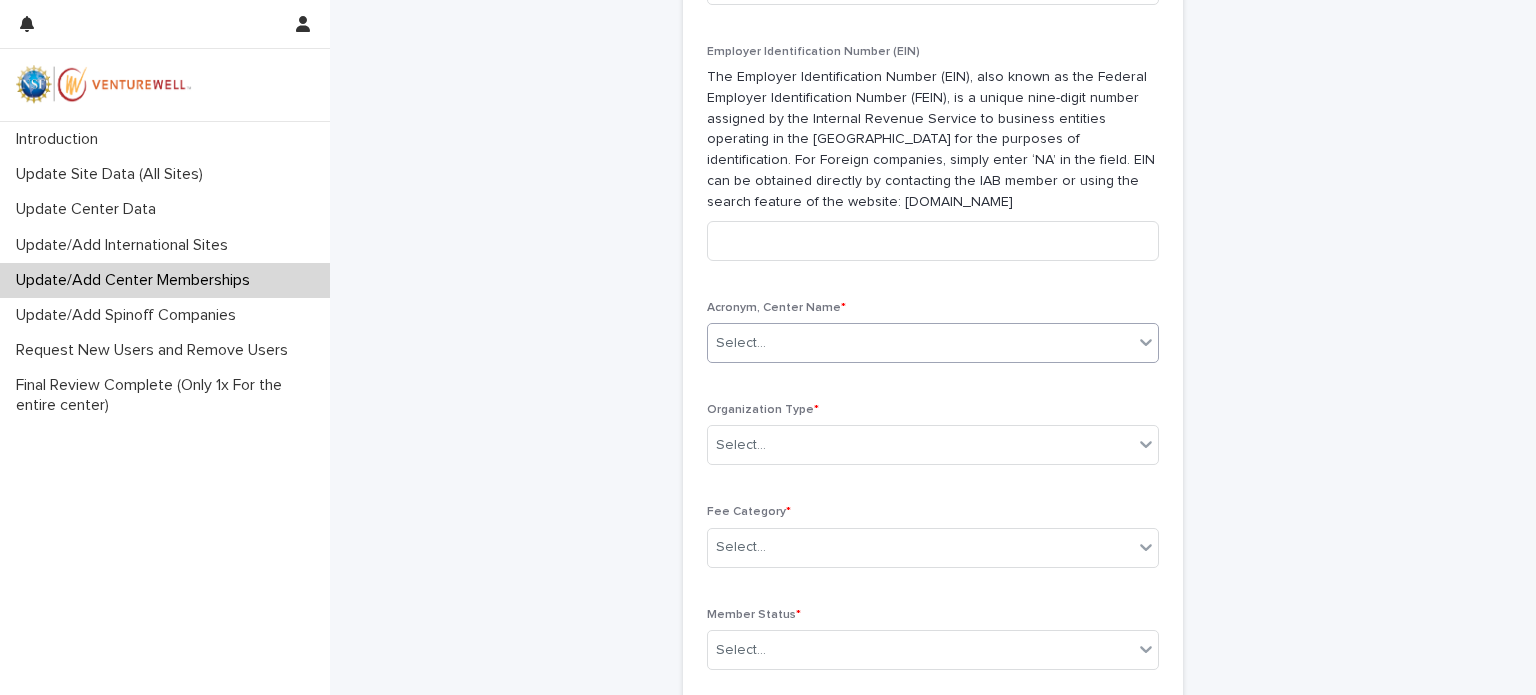 click on "Select..." at bounding box center [920, 343] 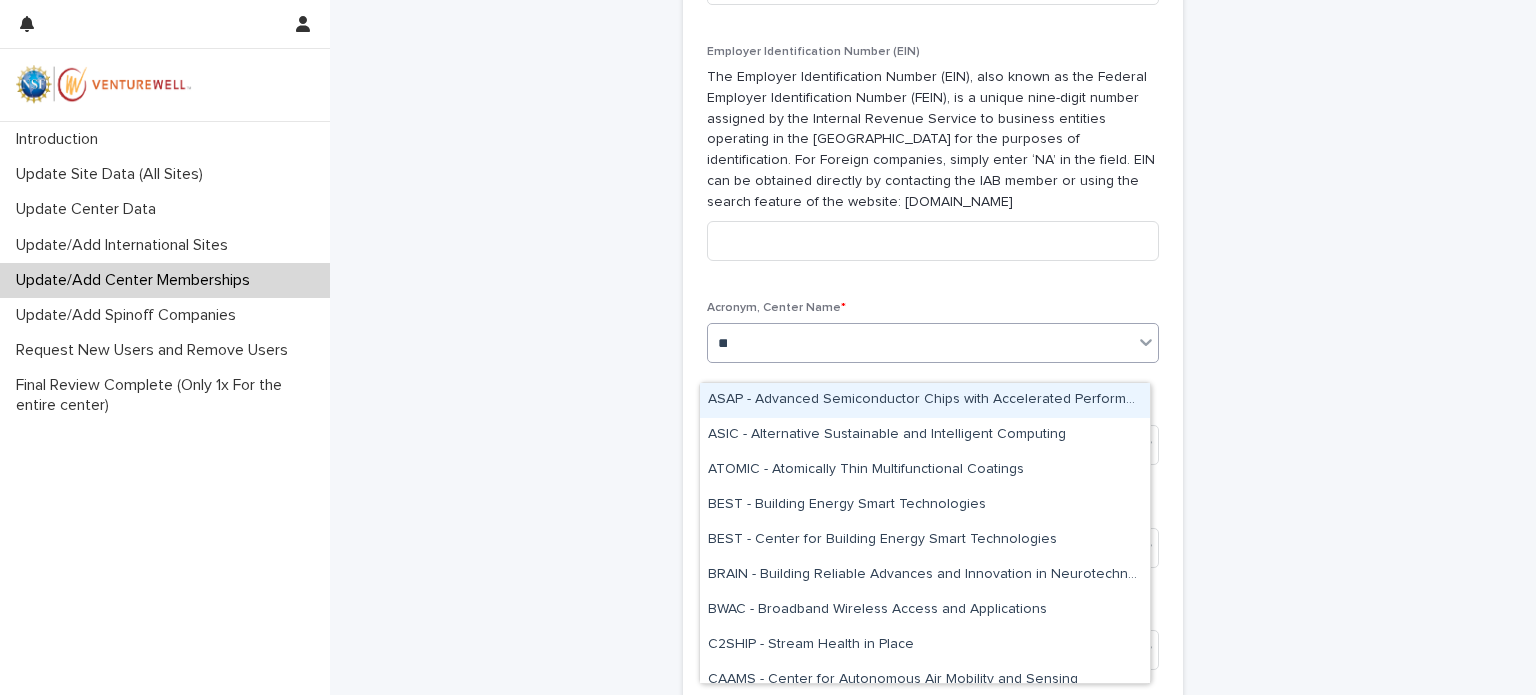 type on "***" 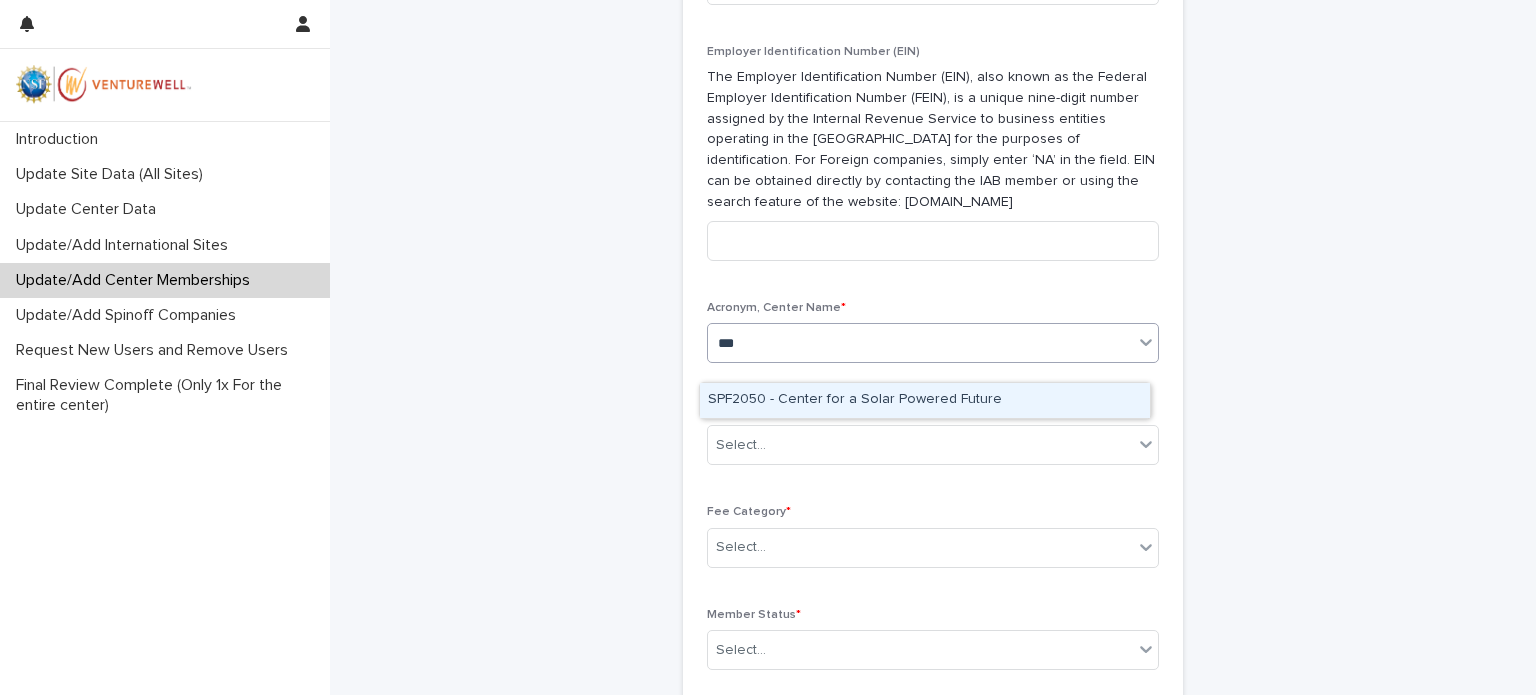 click on "SPF2050 - Center for a Solar Powered Future" at bounding box center (925, 400) 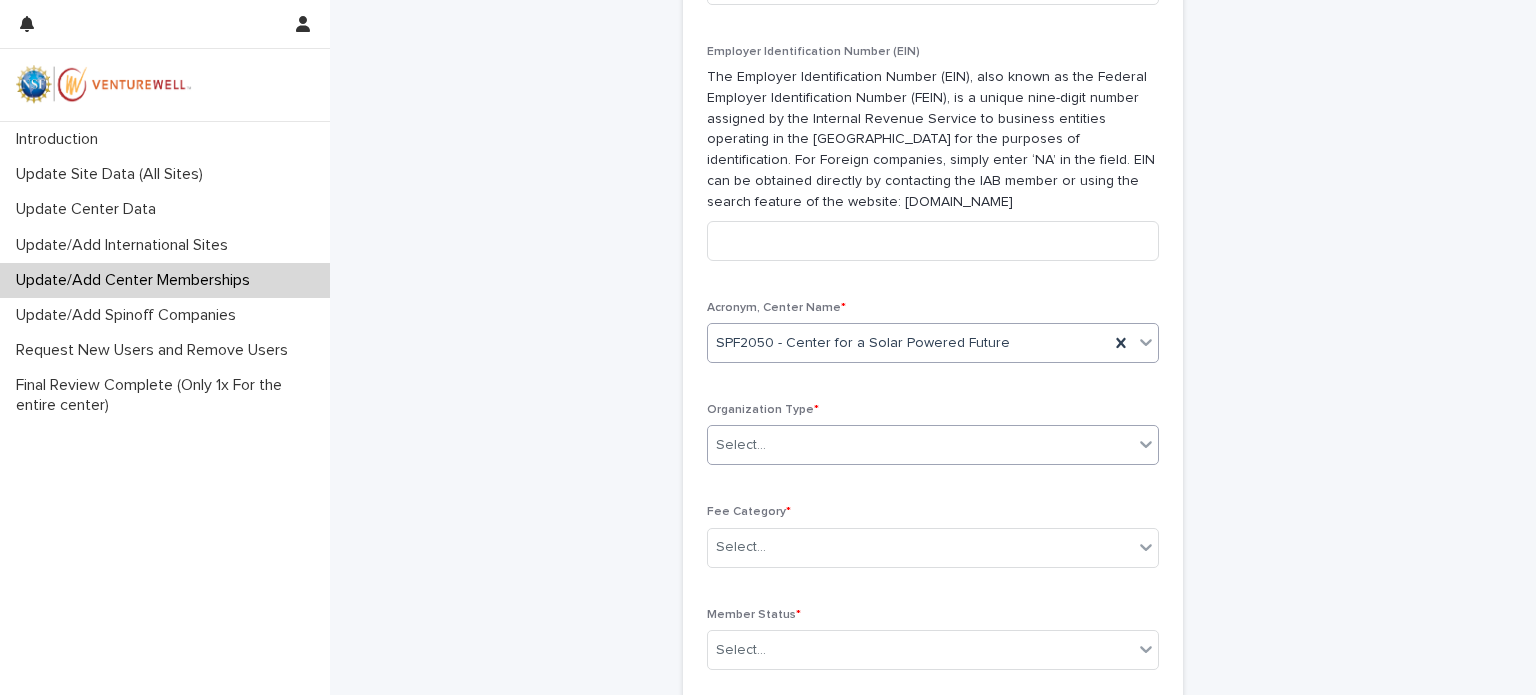 click on "Select..." at bounding box center (920, 445) 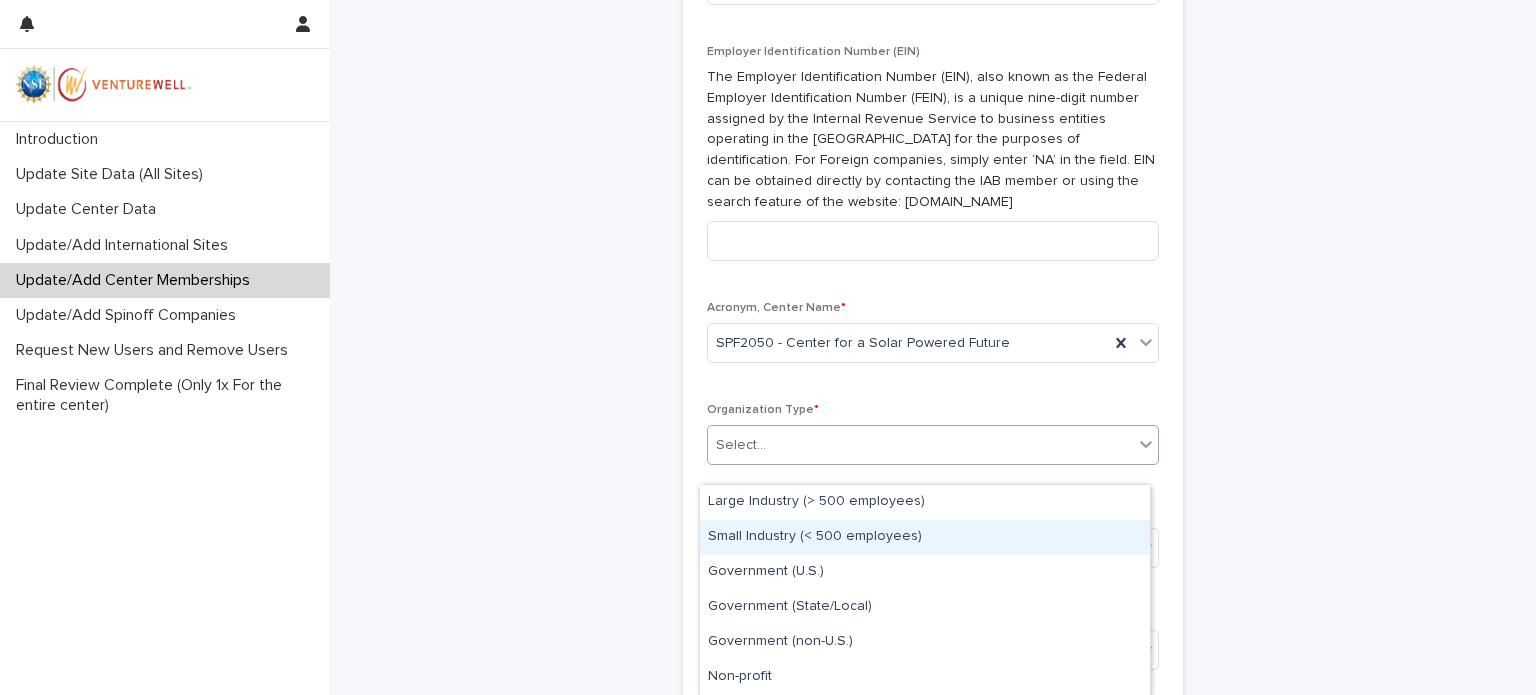 click on "Small Industry (< 500 employees)" at bounding box center (925, 537) 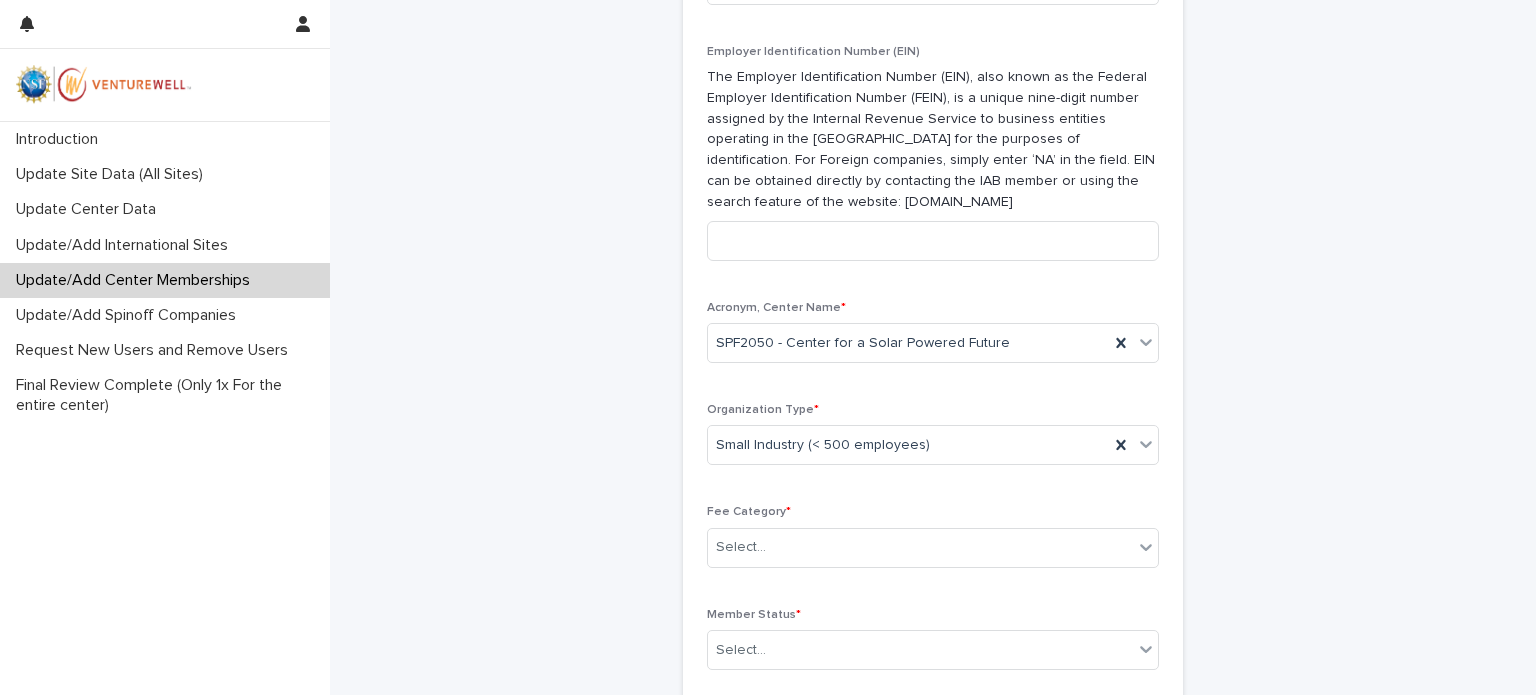 click on "**********" at bounding box center (933, 22) 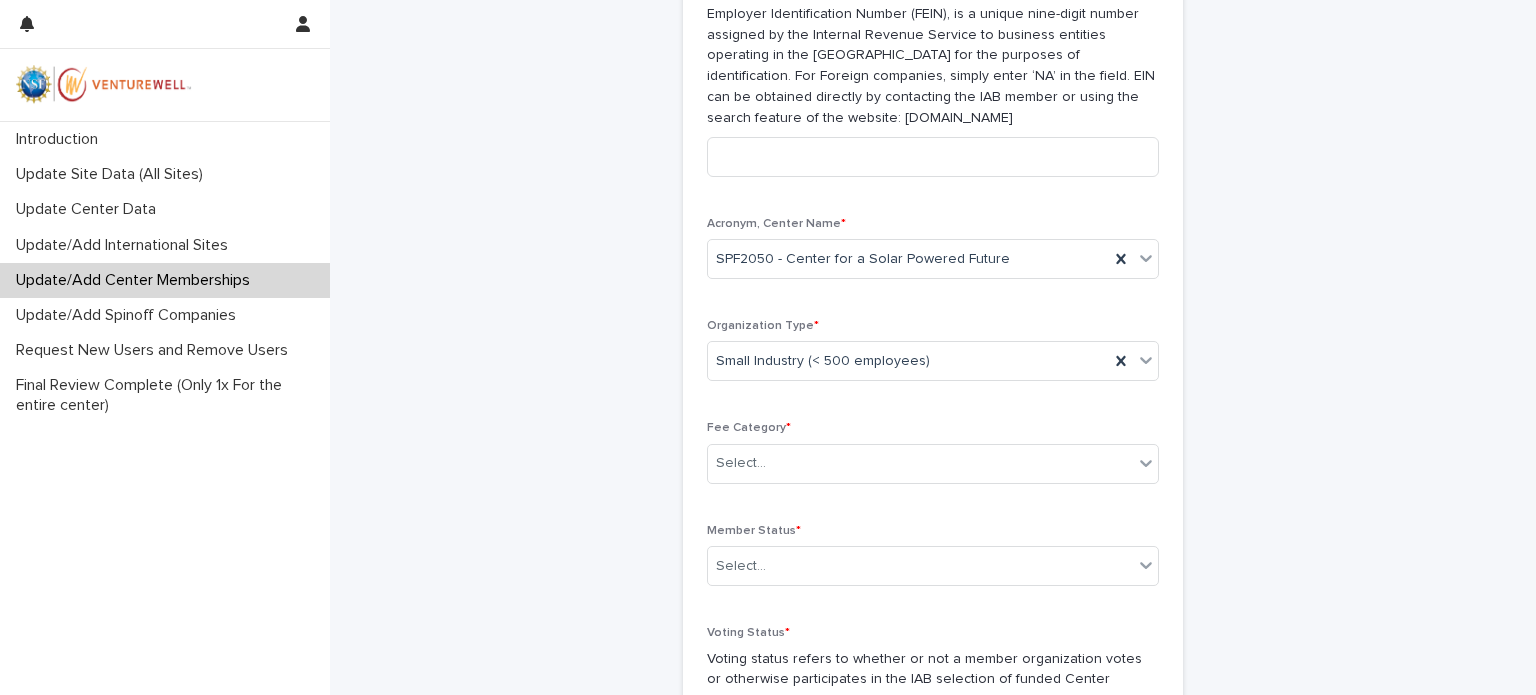 scroll, scrollTop: 1255, scrollLeft: 0, axis: vertical 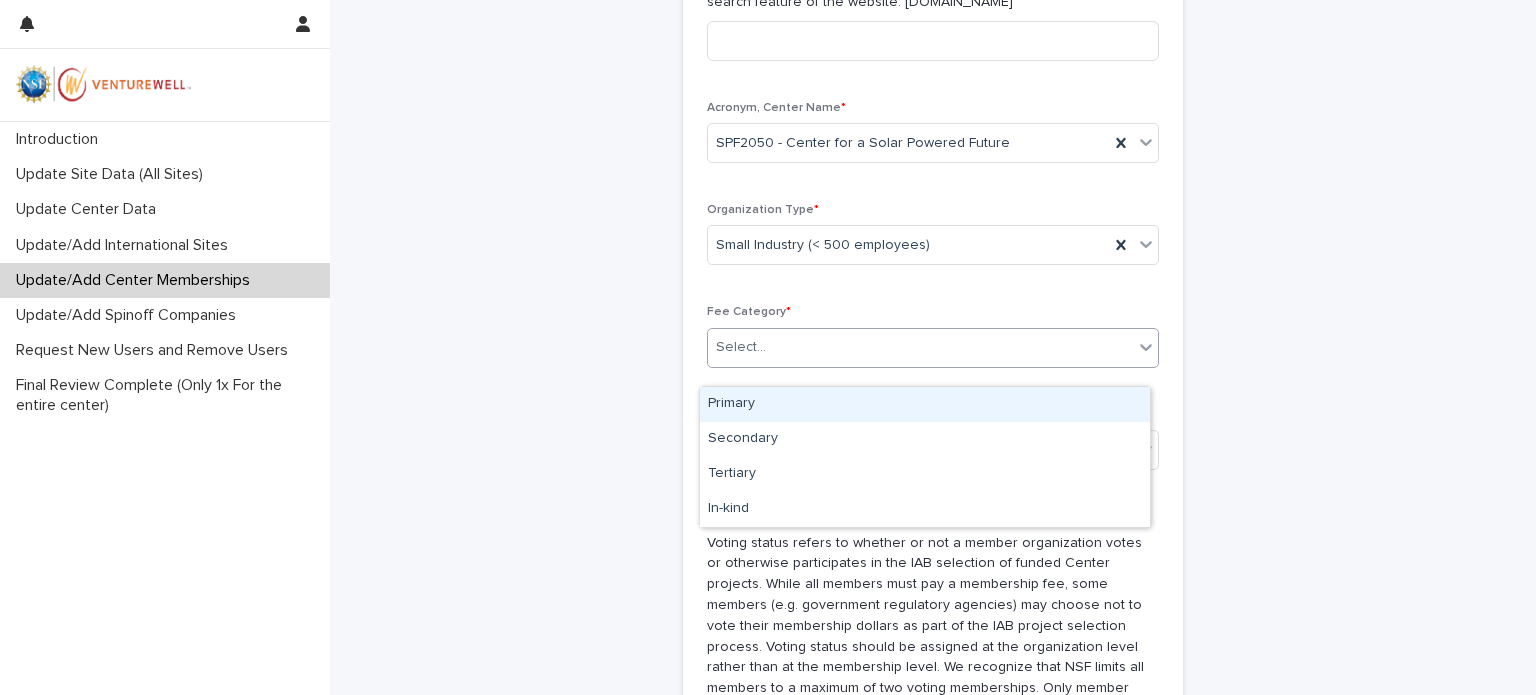 click on "Select..." at bounding box center (920, 347) 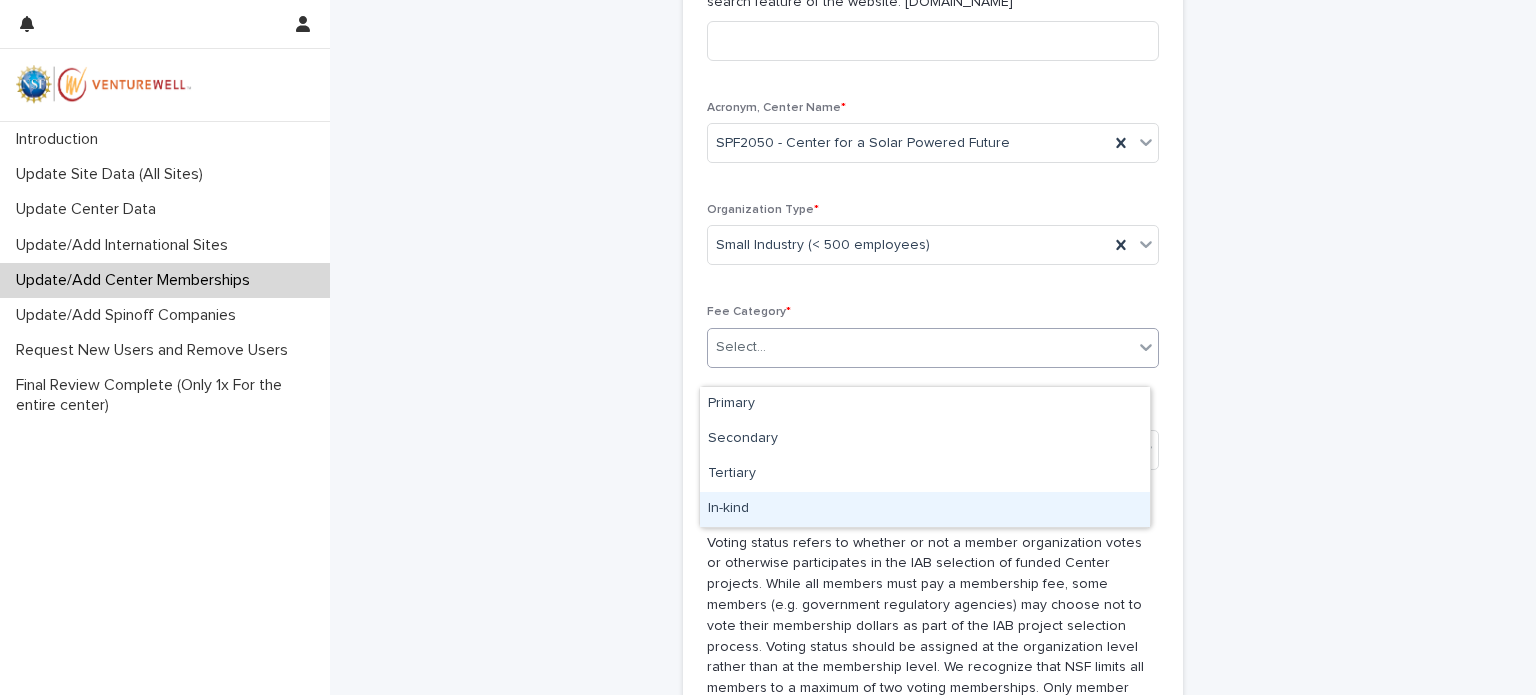 click on "In-kind" at bounding box center [925, 509] 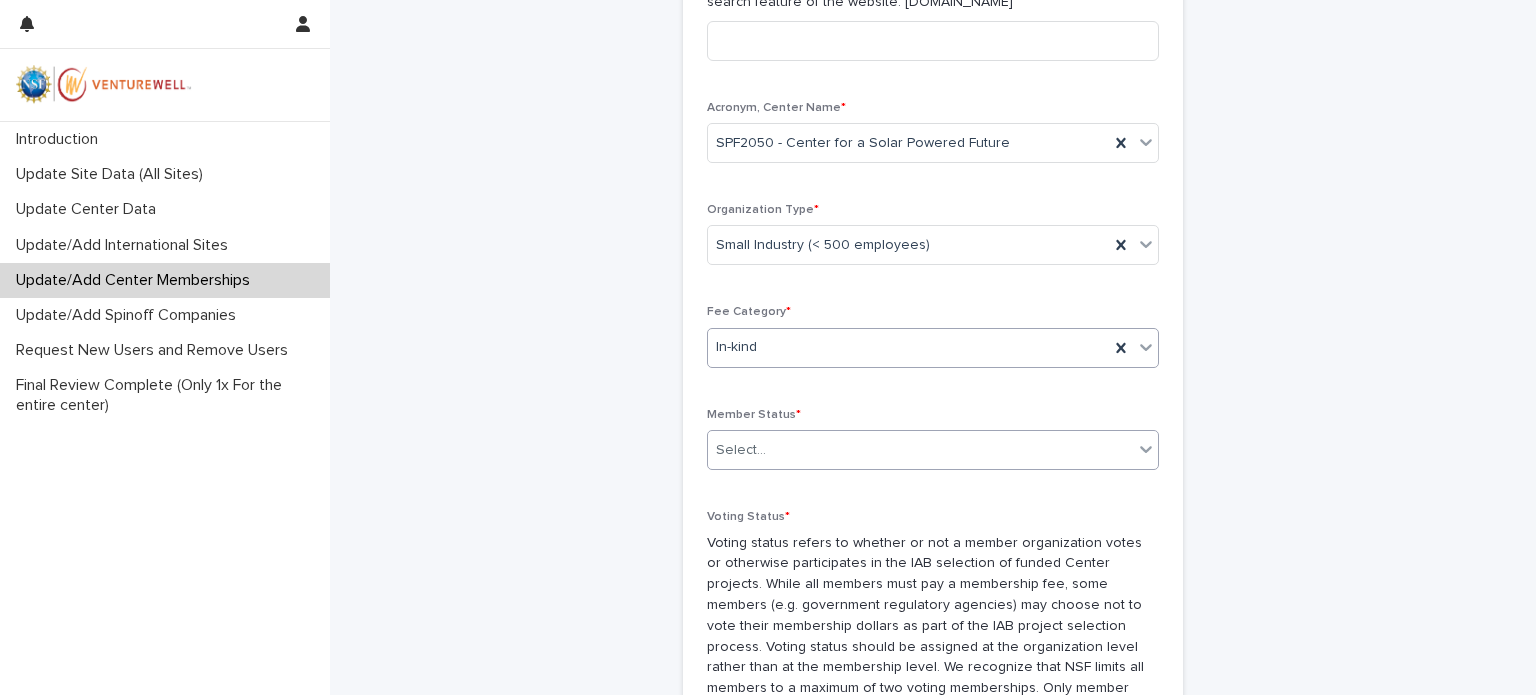 click on "Select..." at bounding box center (920, 450) 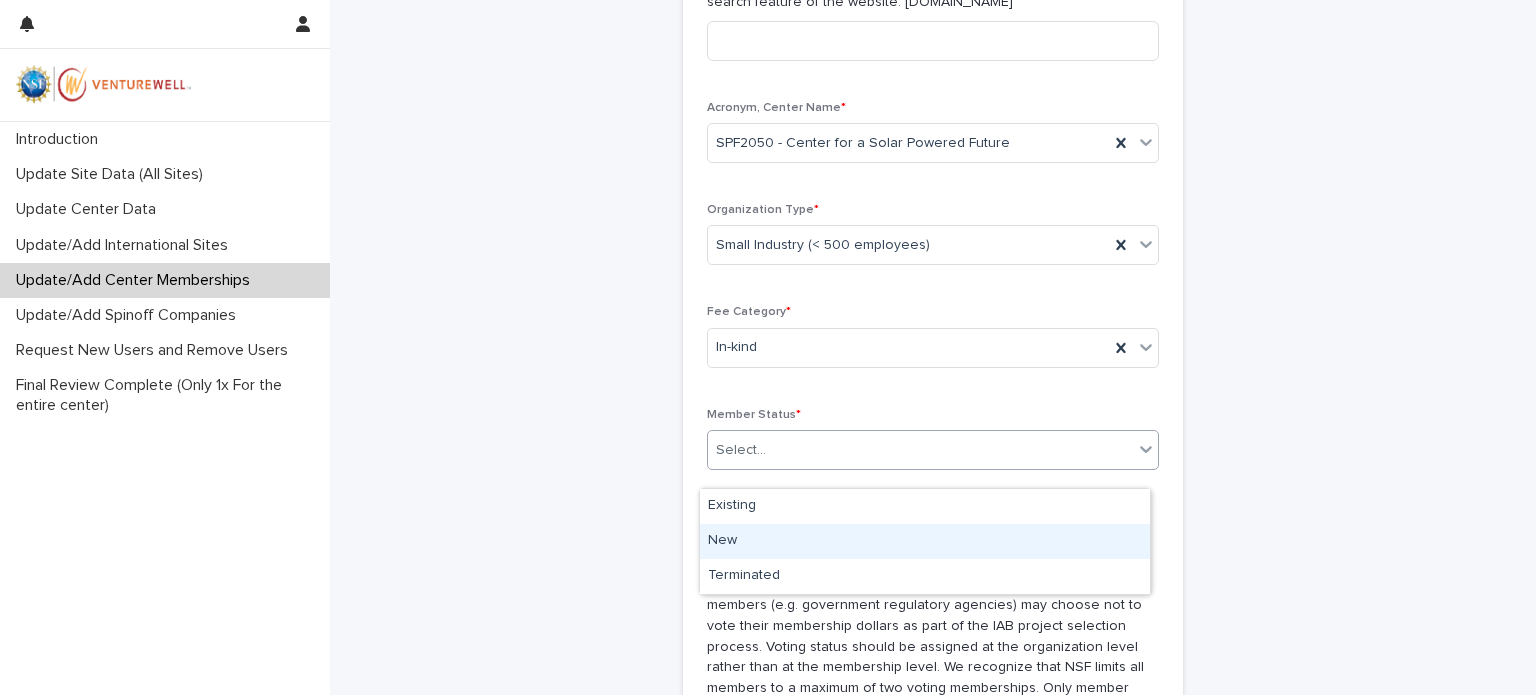 click on "New" at bounding box center [925, 541] 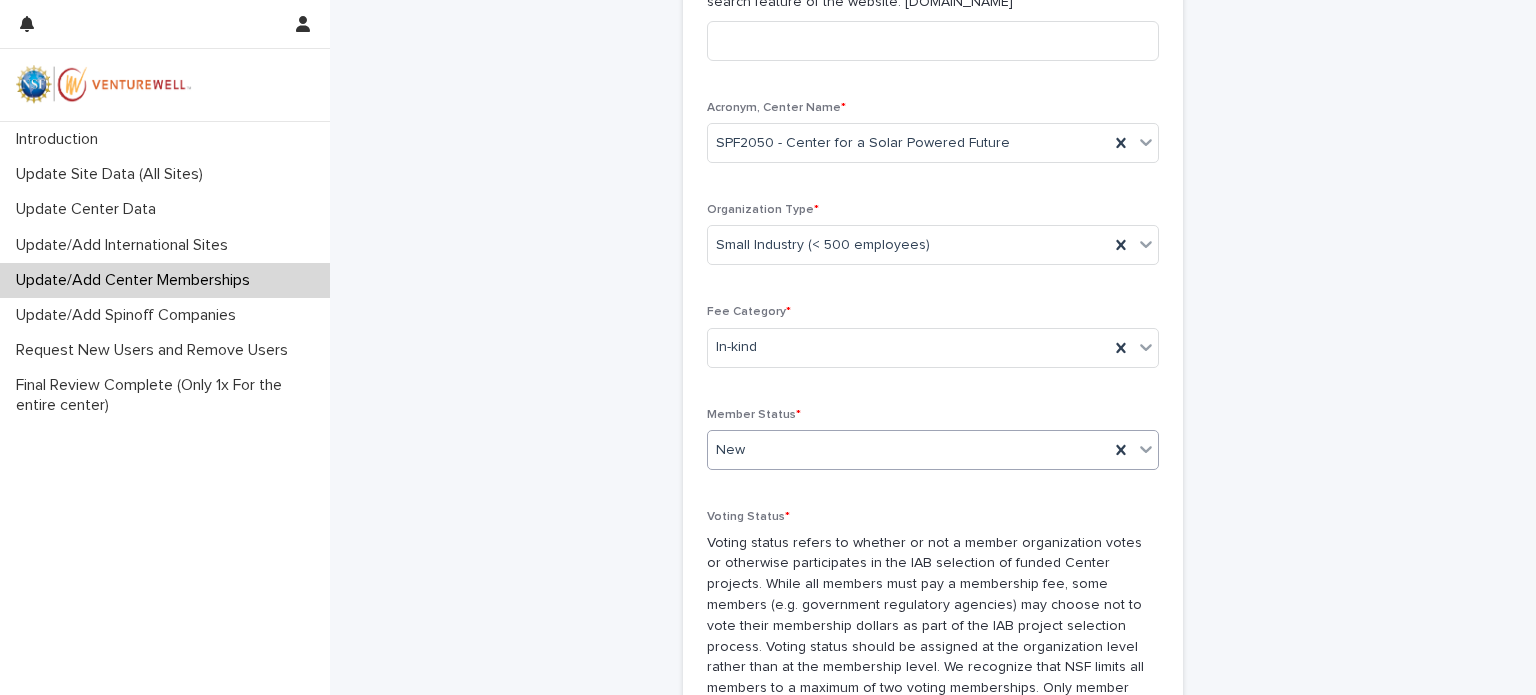 click on "**********" at bounding box center [933, -178] 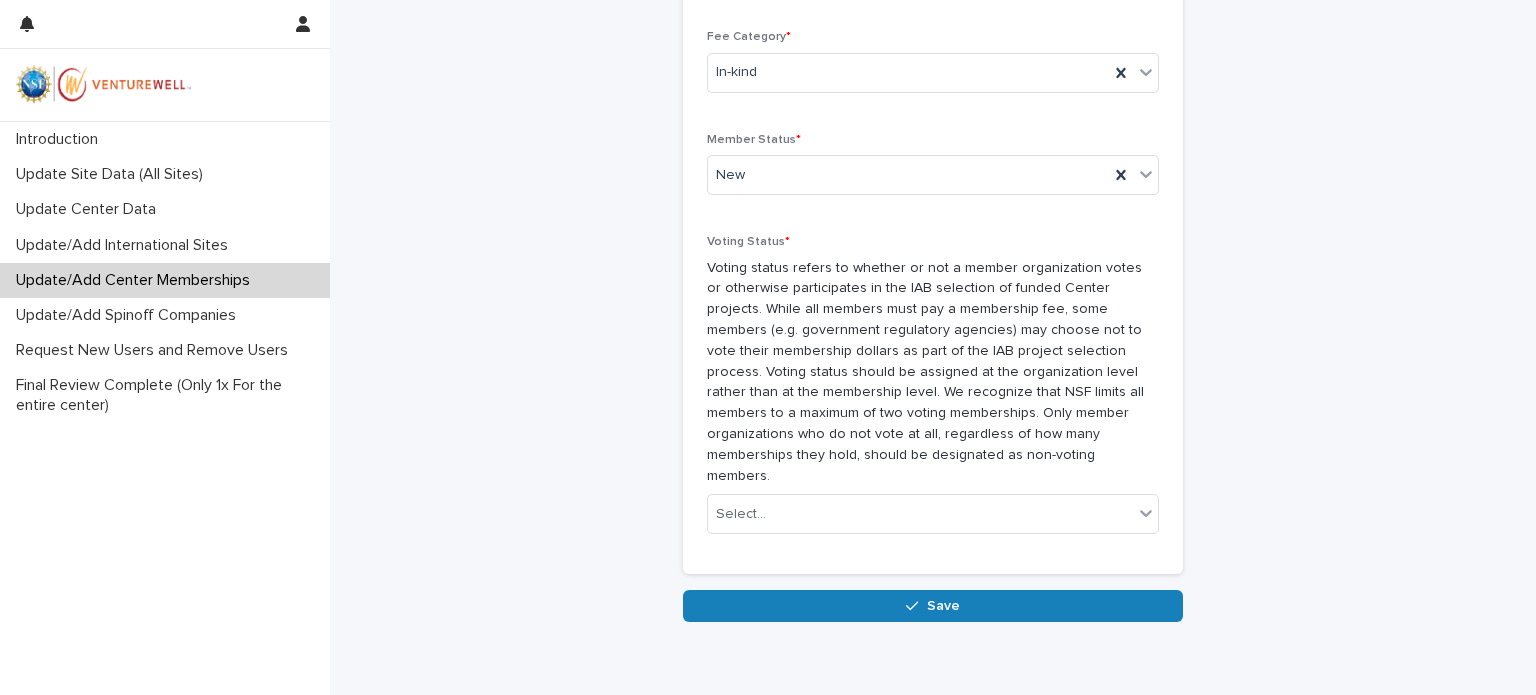 scroll, scrollTop: 1610, scrollLeft: 0, axis: vertical 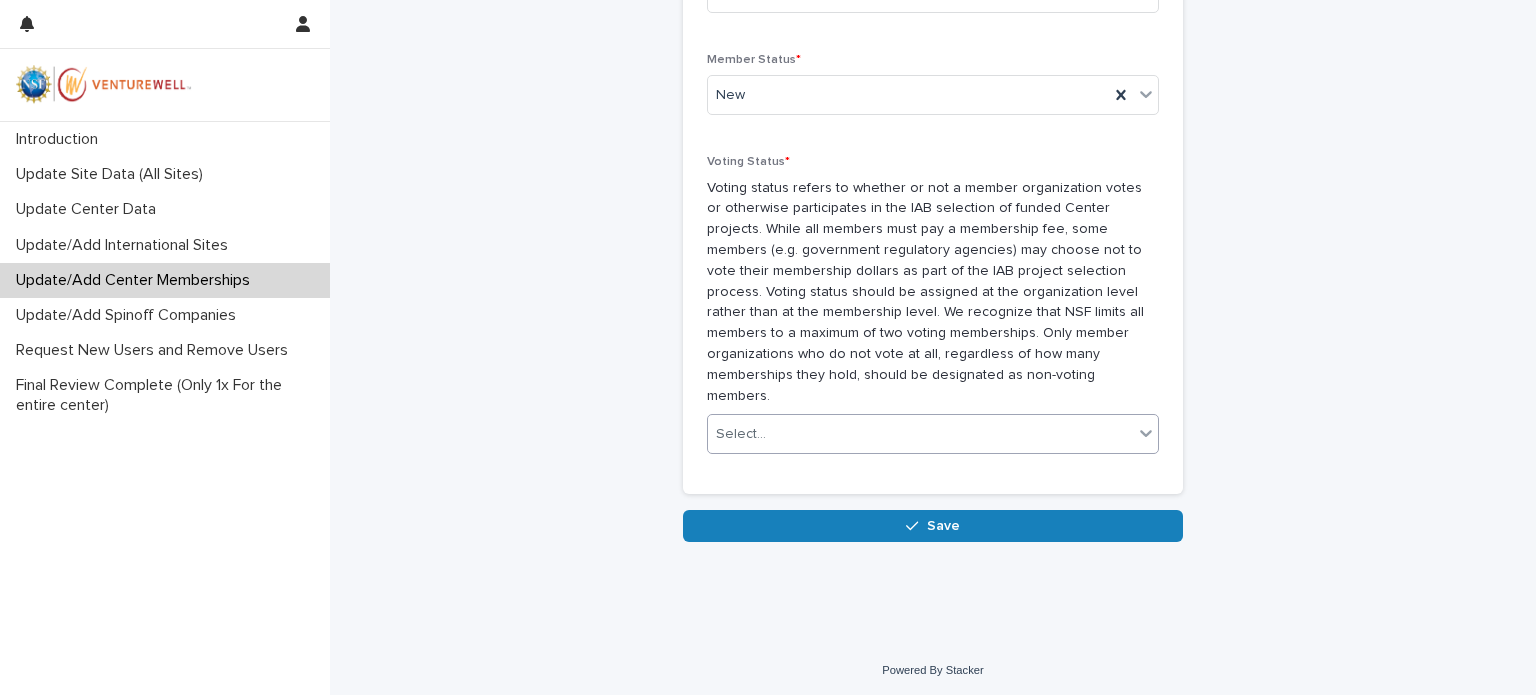 click on "Select..." at bounding box center (920, 434) 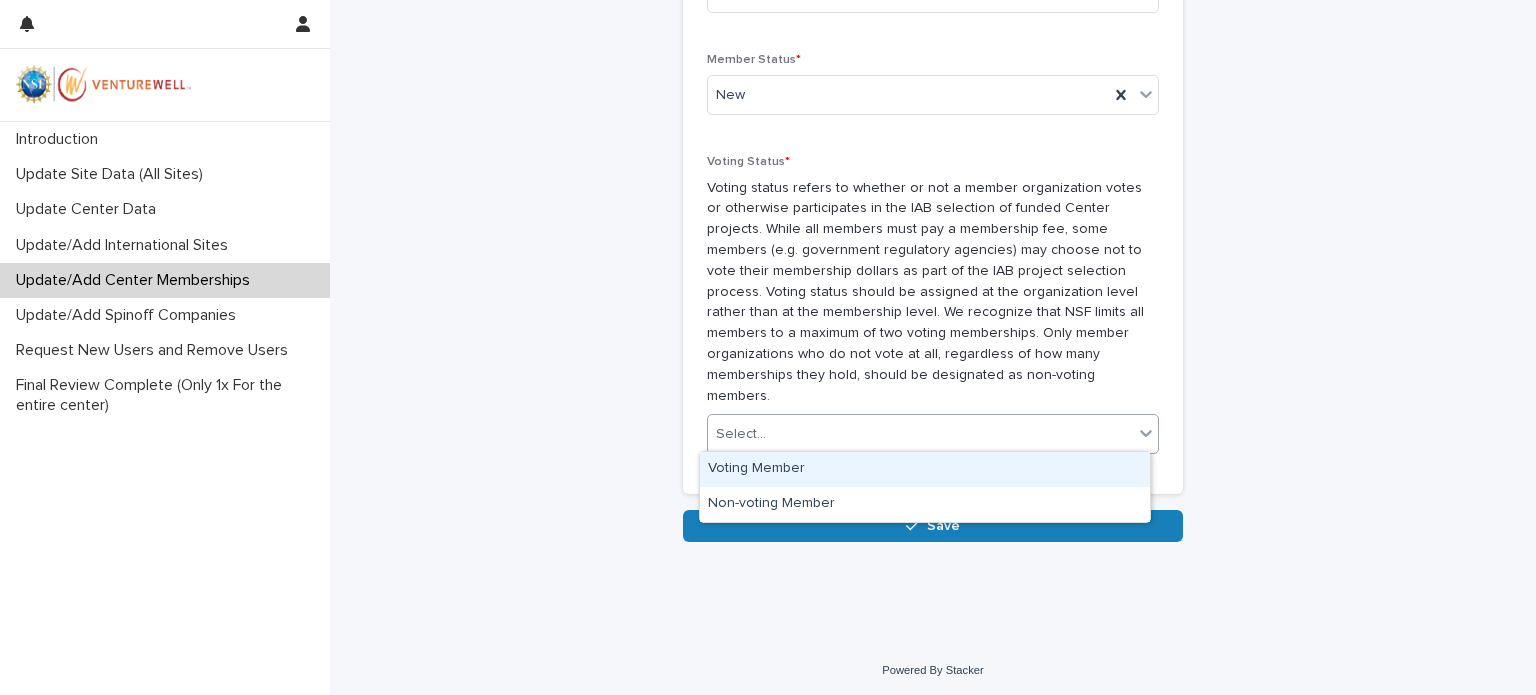 click on "Voting Member" at bounding box center [925, 469] 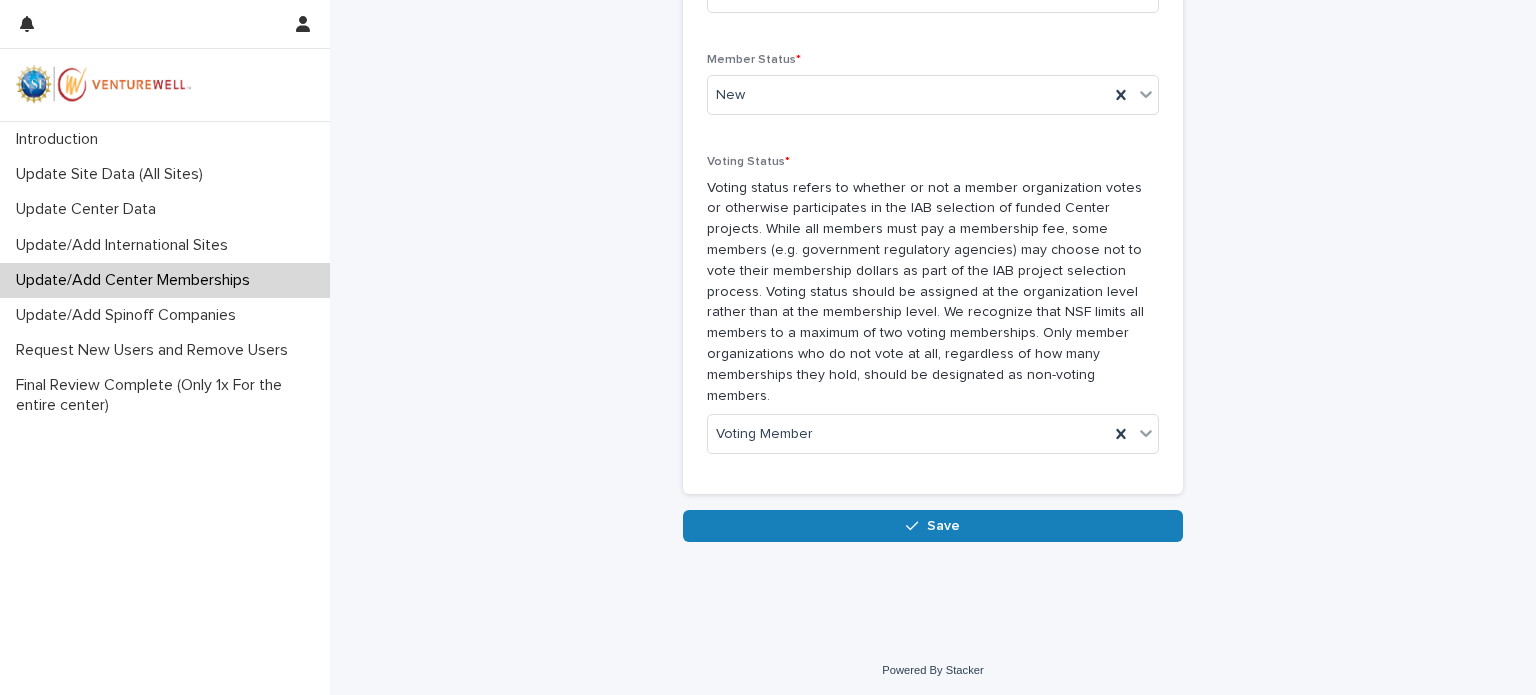 click on "**********" at bounding box center (933, -533) 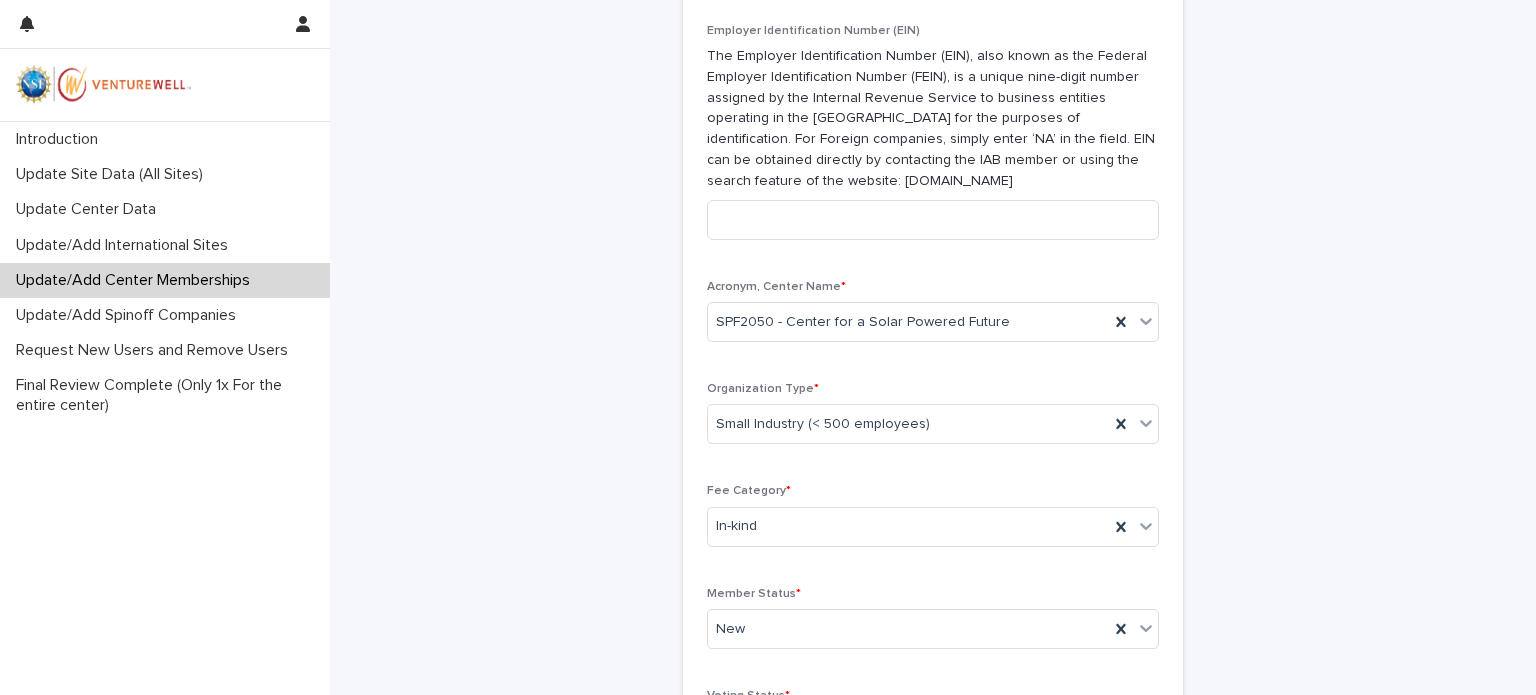 scroll, scrollTop: 910, scrollLeft: 0, axis: vertical 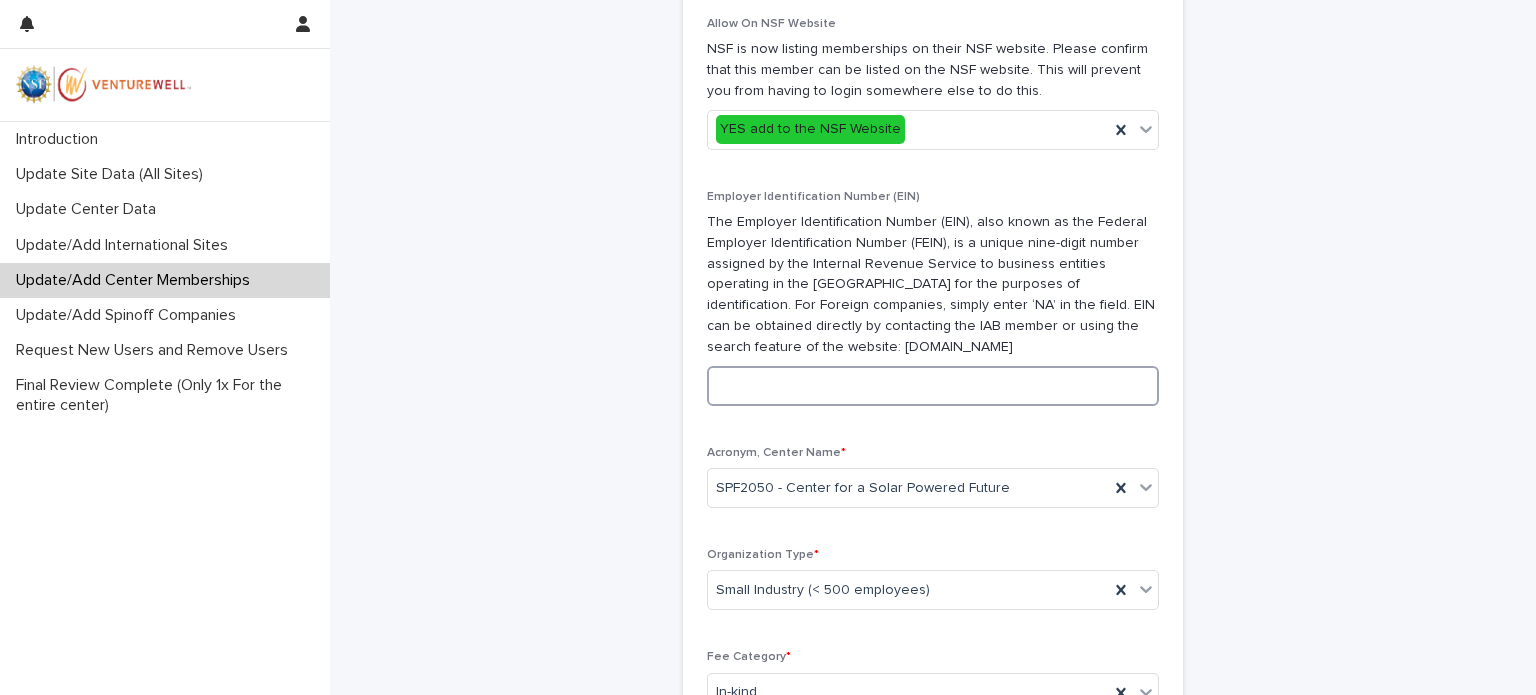 click at bounding box center [933, 386] 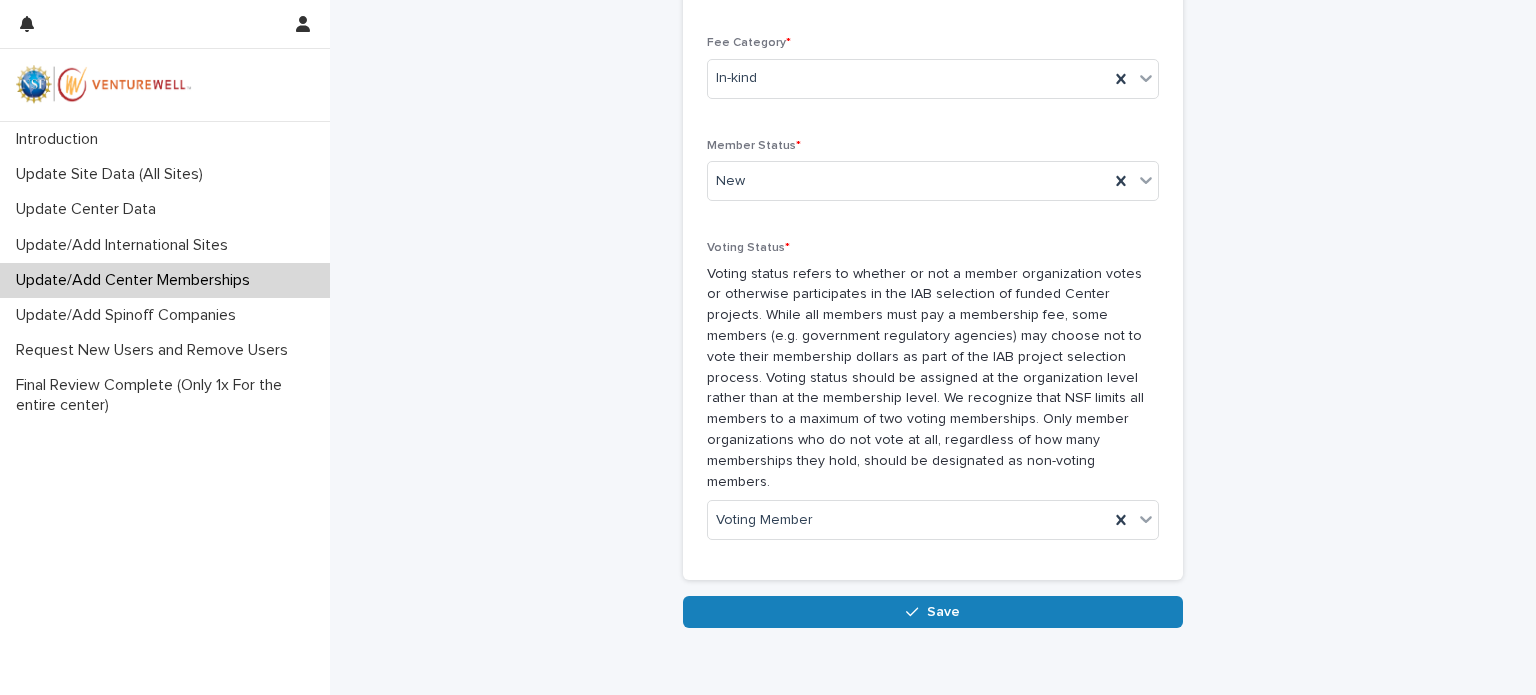scroll, scrollTop: 1610, scrollLeft: 0, axis: vertical 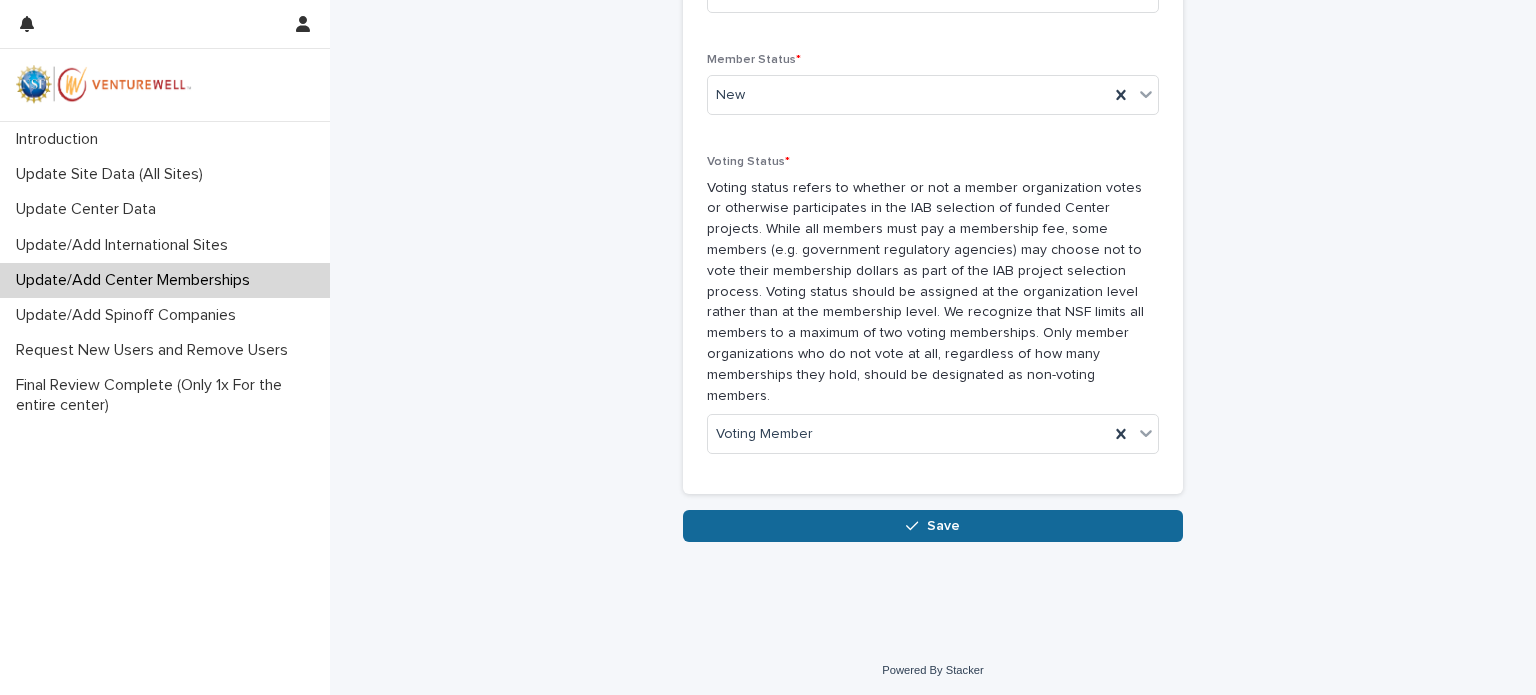 type on "**********" 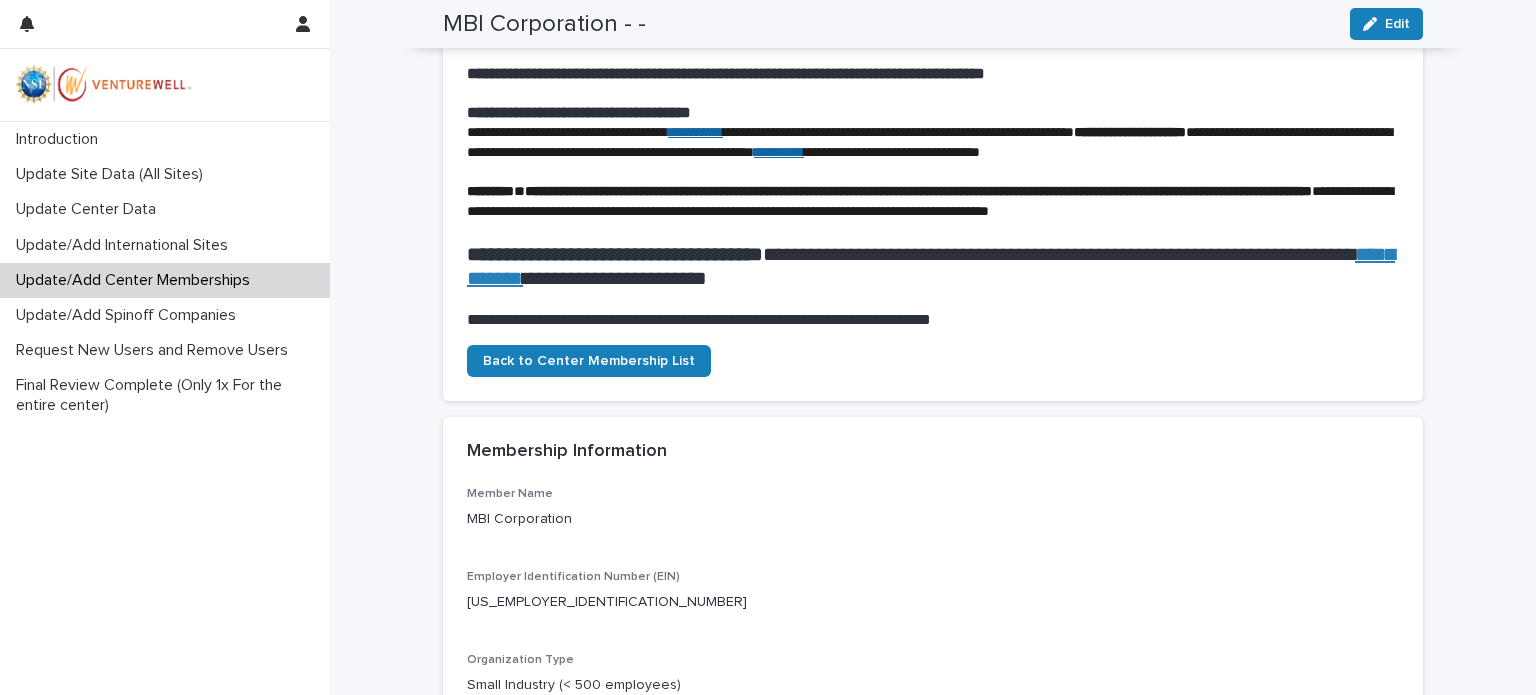 scroll, scrollTop: 0, scrollLeft: 0, axis: both 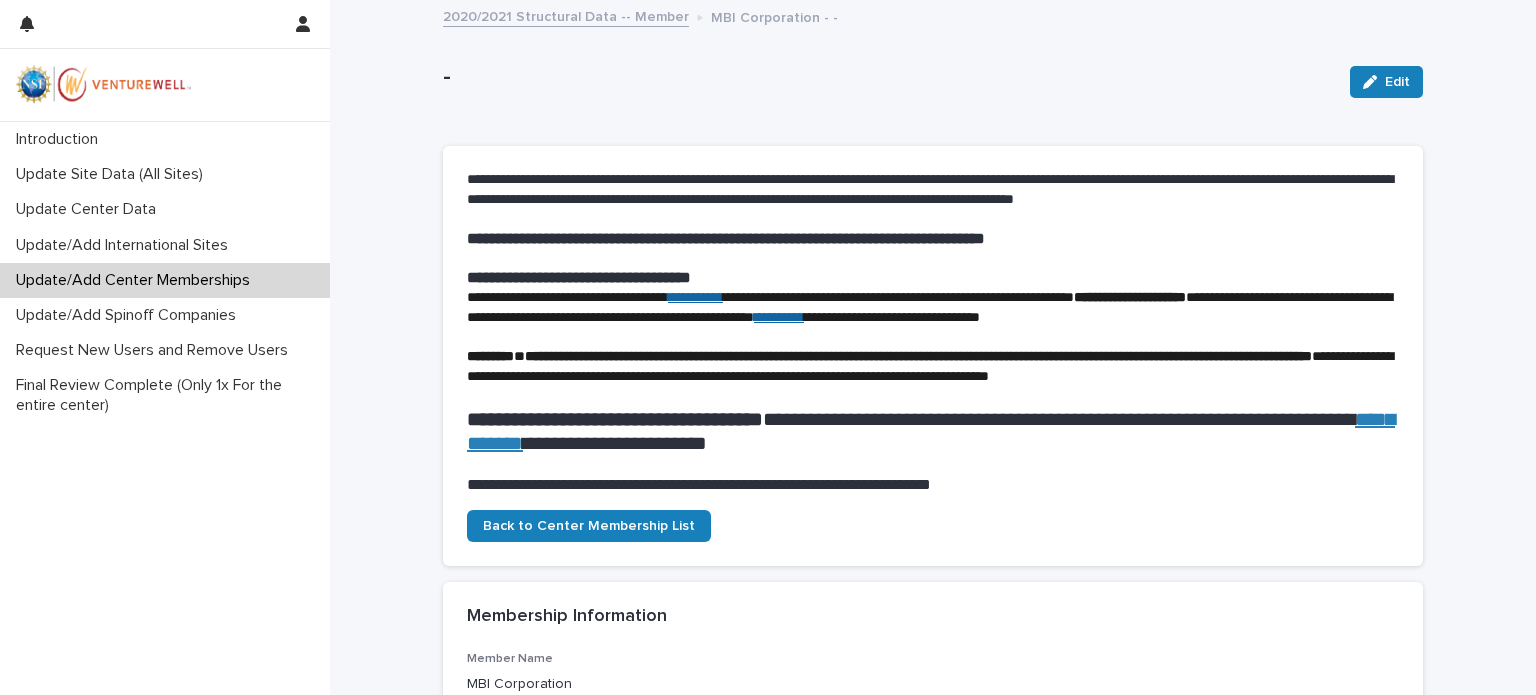 click on "2020/2021 Structural Data -- Member" at bounding box center (566, 15) 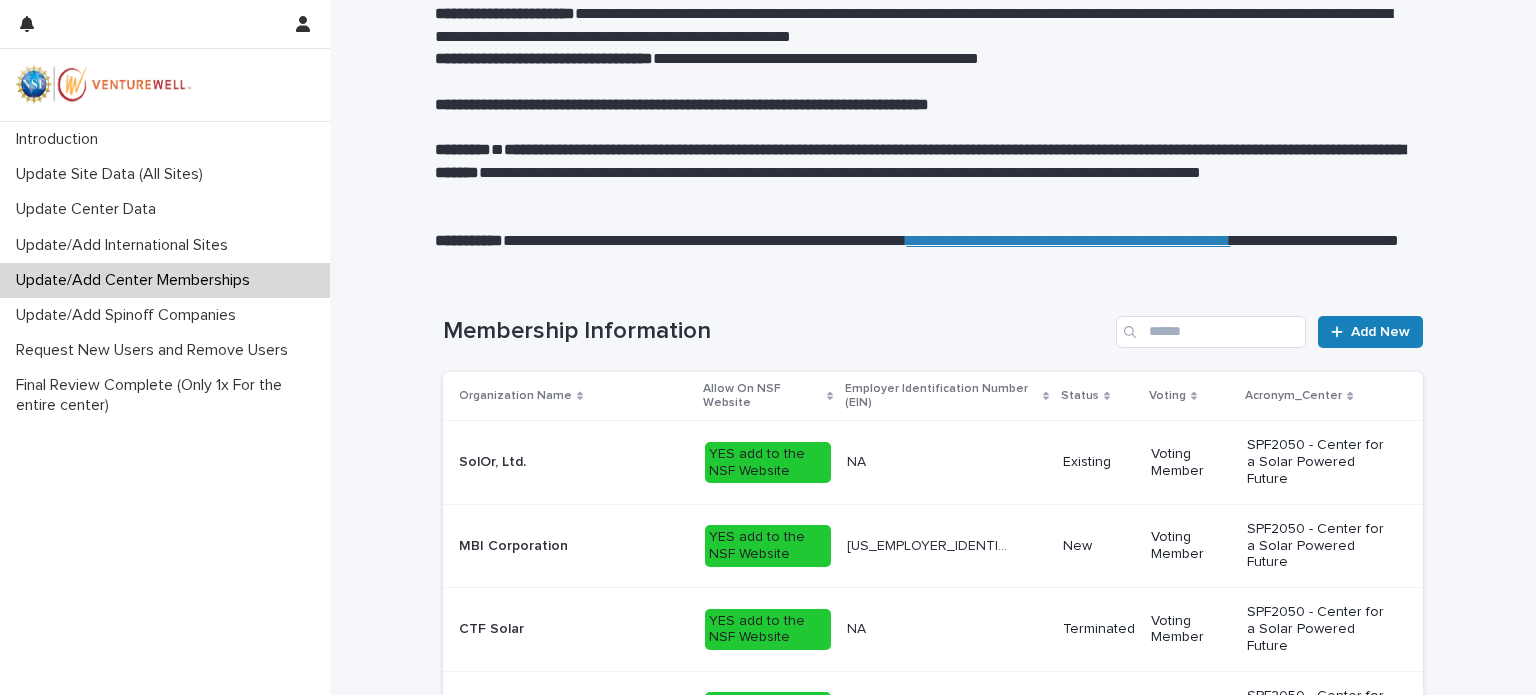 scroll, scrollTop: 0, scrollLeft: 0, axis: both 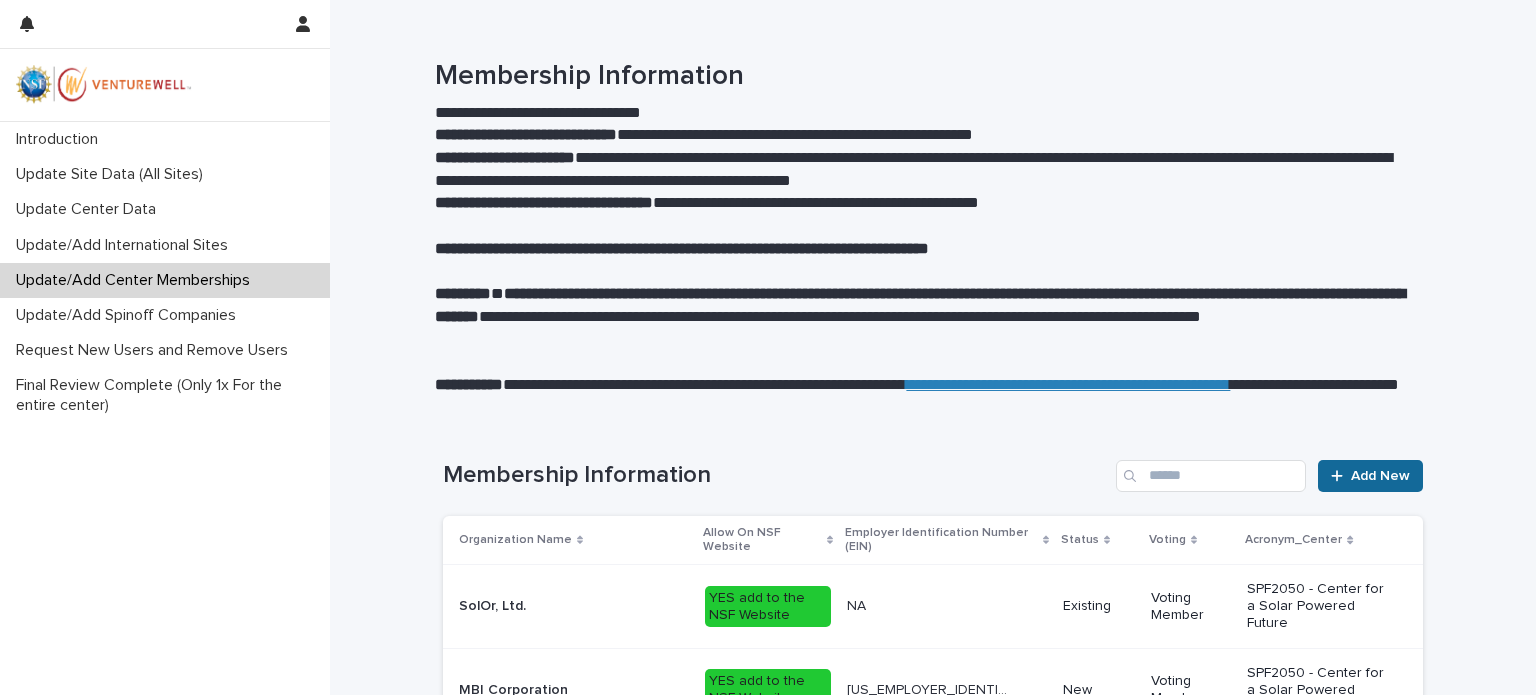 click on "Add New" at bounding box center [1380, 476] 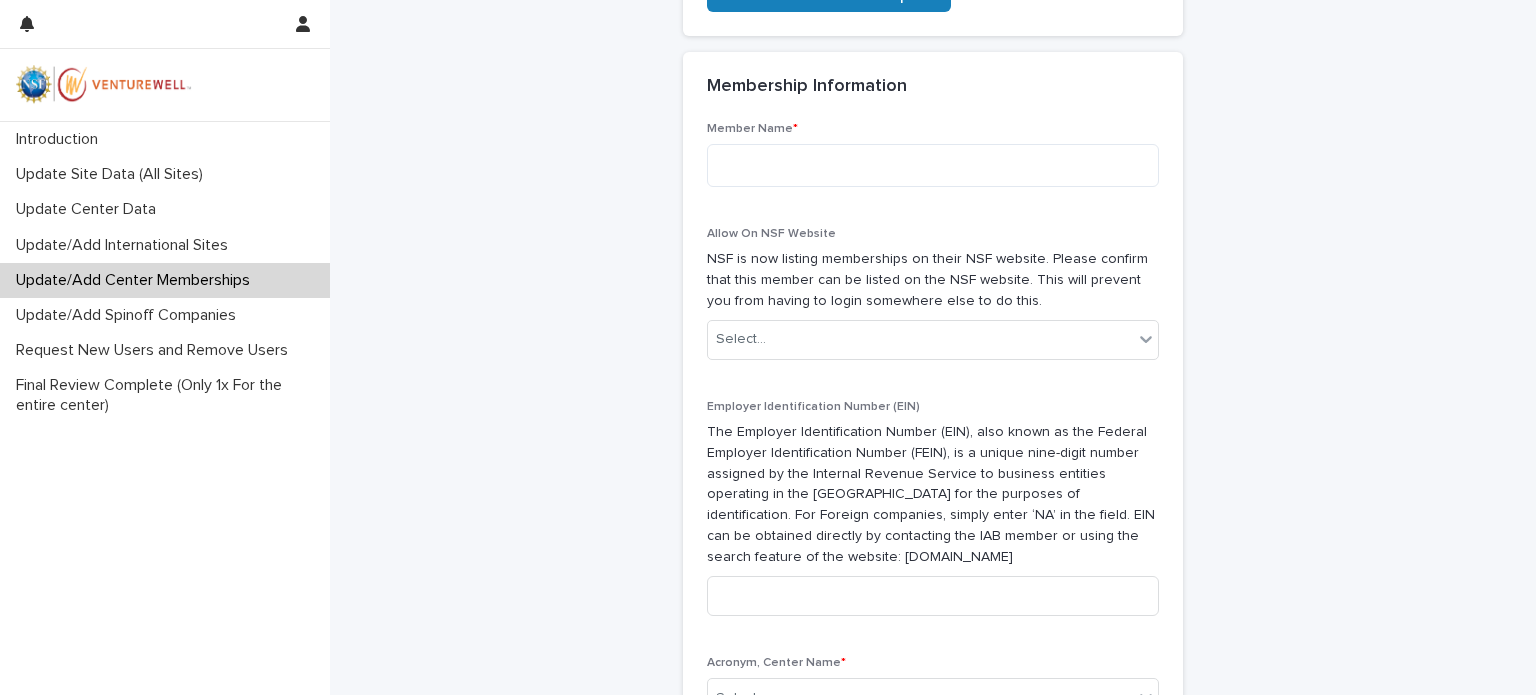 scroll, scrollTop: 500, scrollLeft: 0, axis: vertical 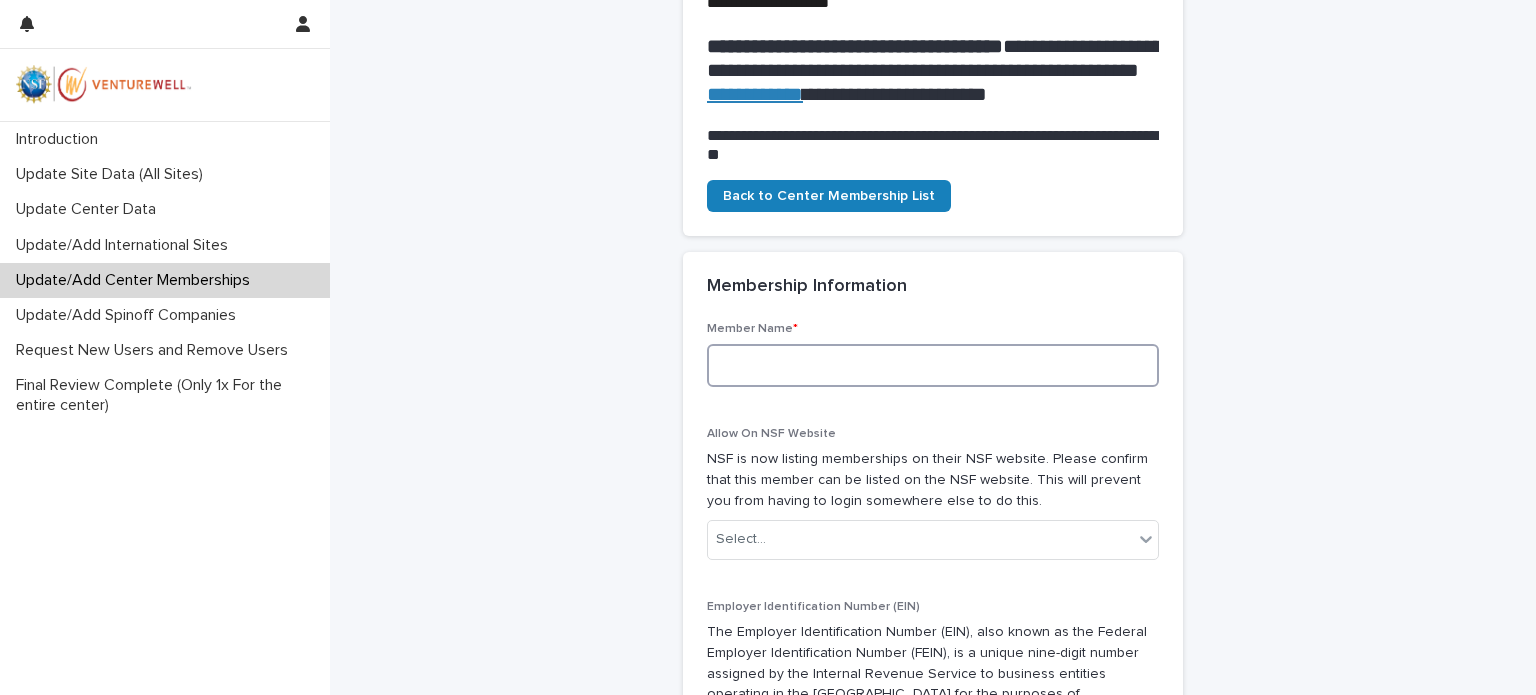 click at bounding box center [933, 365] 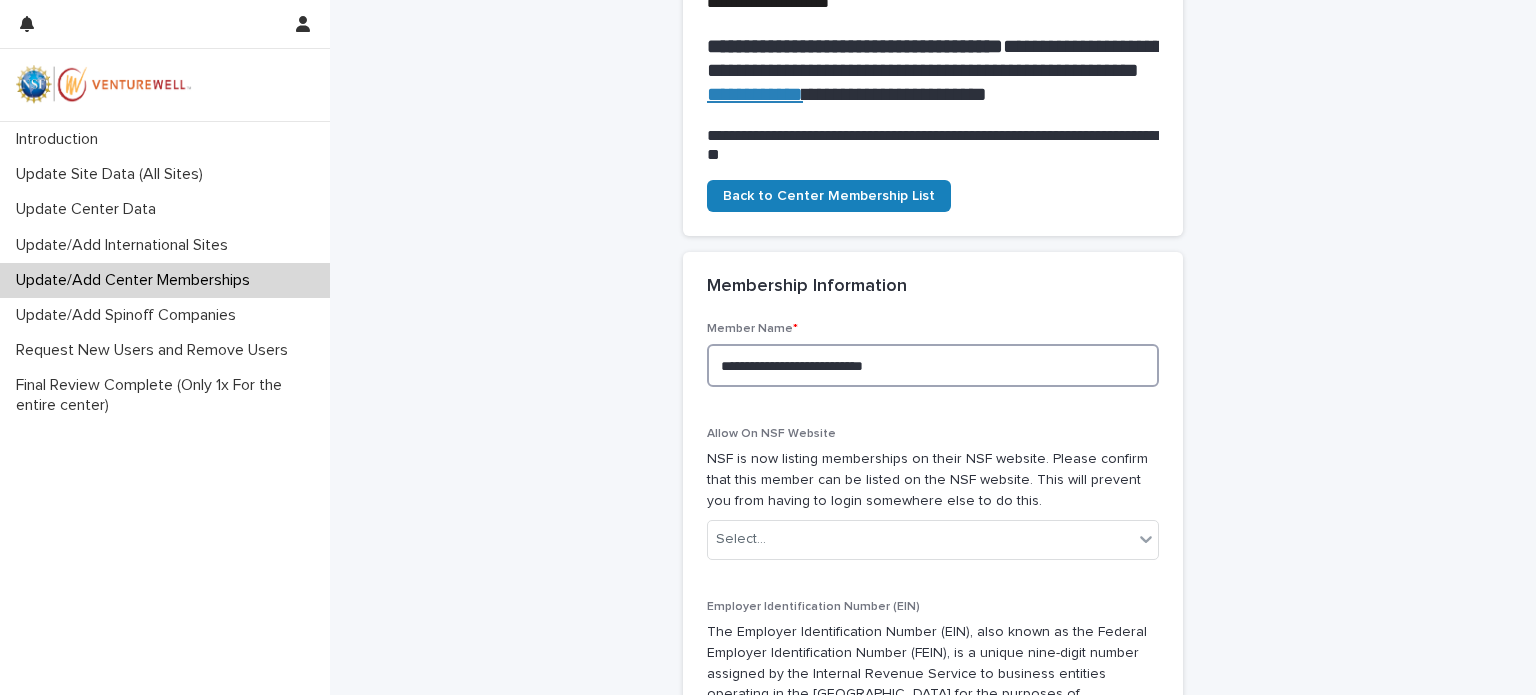 scroll, scrollTop: 700, scrollLeft: 0, axis: vertical 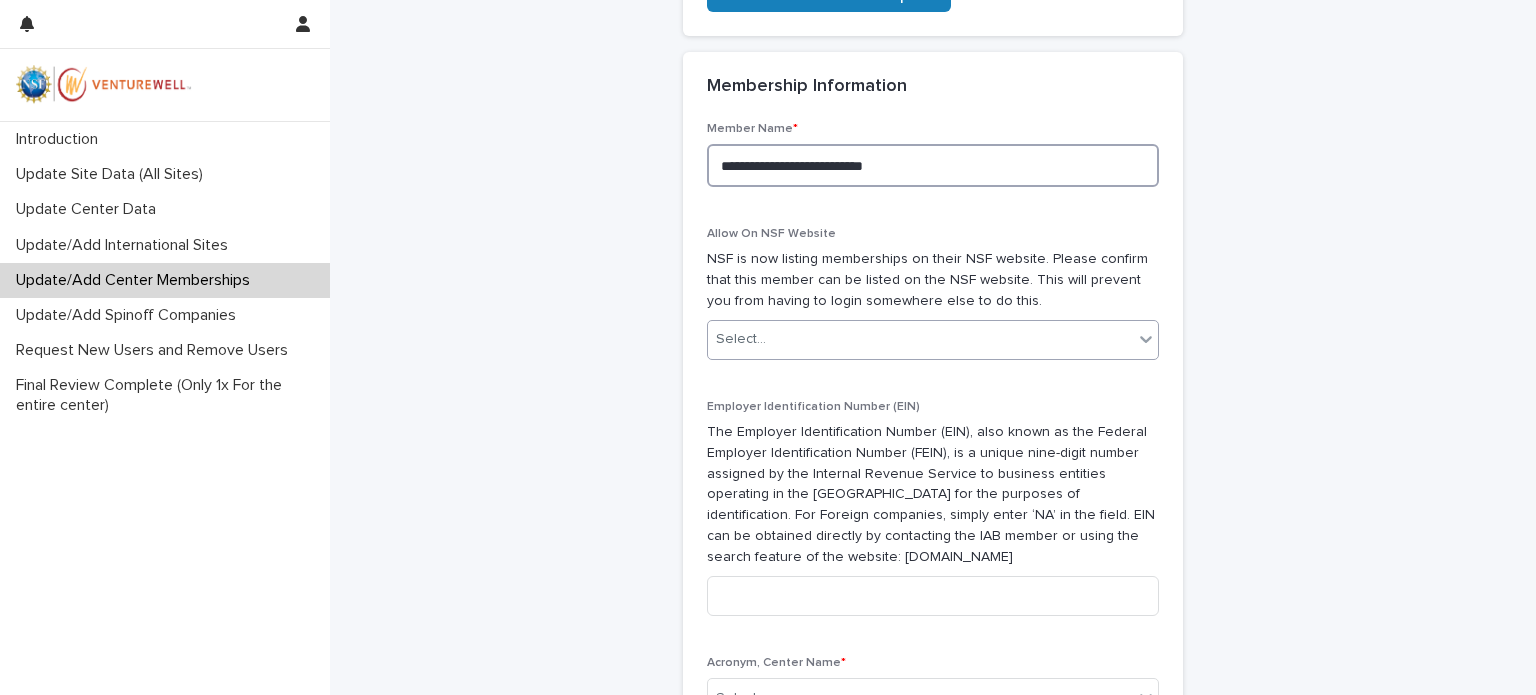 type on "**********" 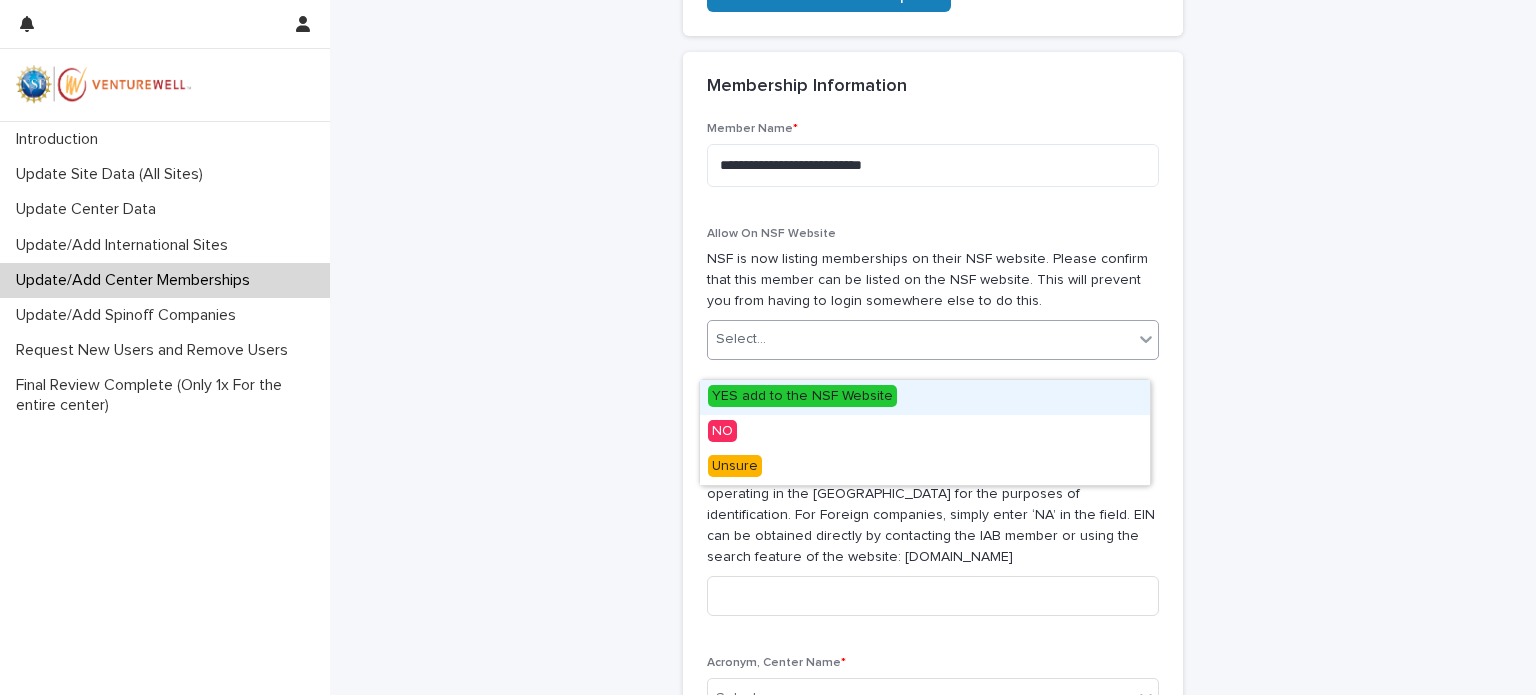 click on "Select..." at bounding box center (920, 339) 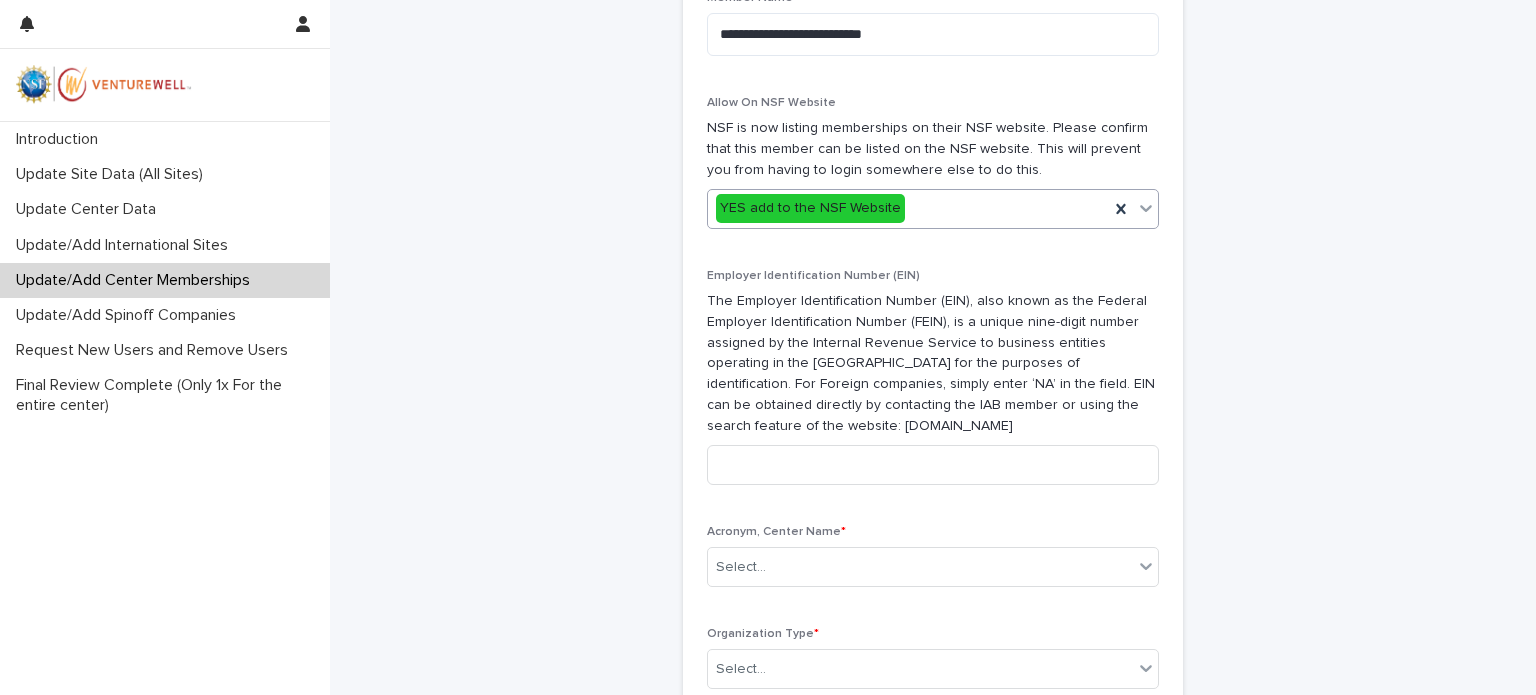 scroll, scrollTop: 1000, scrollLeft: 0, axis: vertical 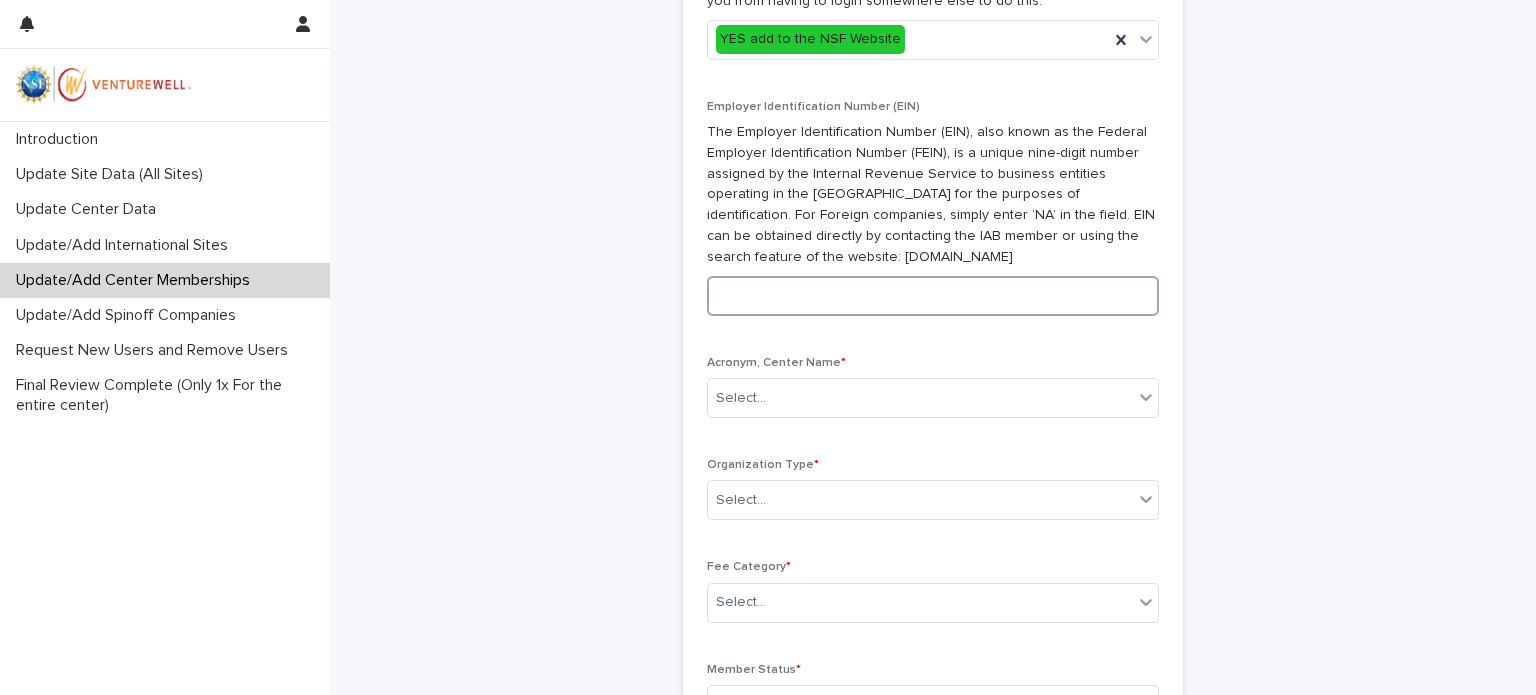click at bounding box center (933, 296) 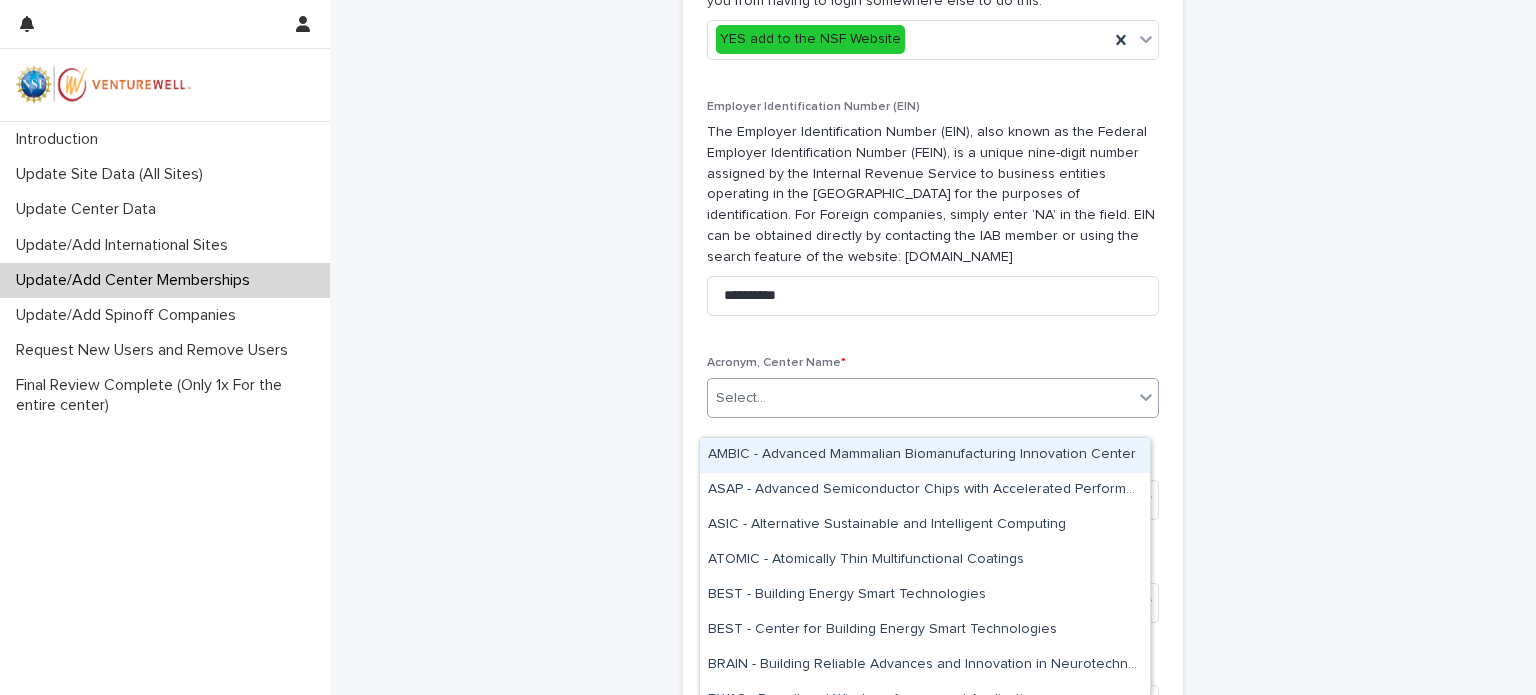 click on "Select..." at bounding box center (920, 398) 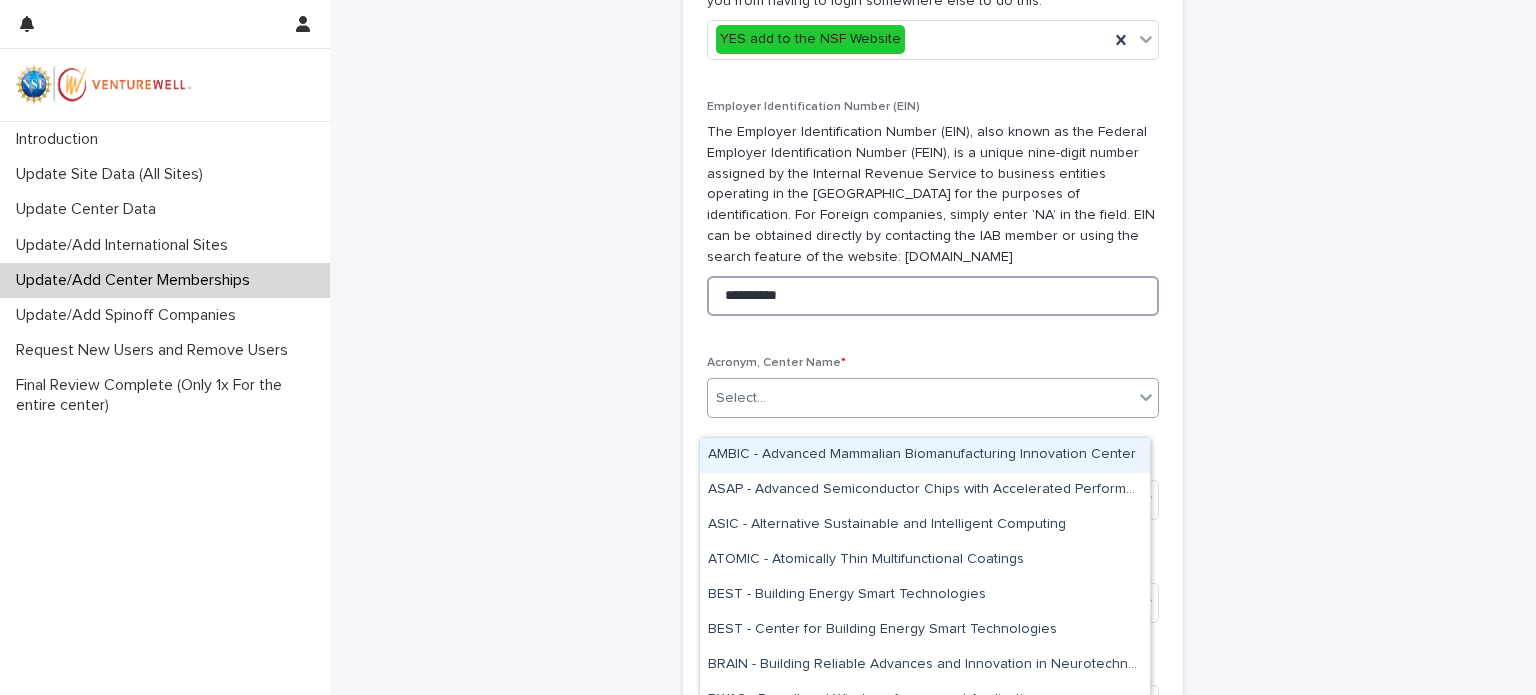 click on "*********" at bounding box center (933, 296) 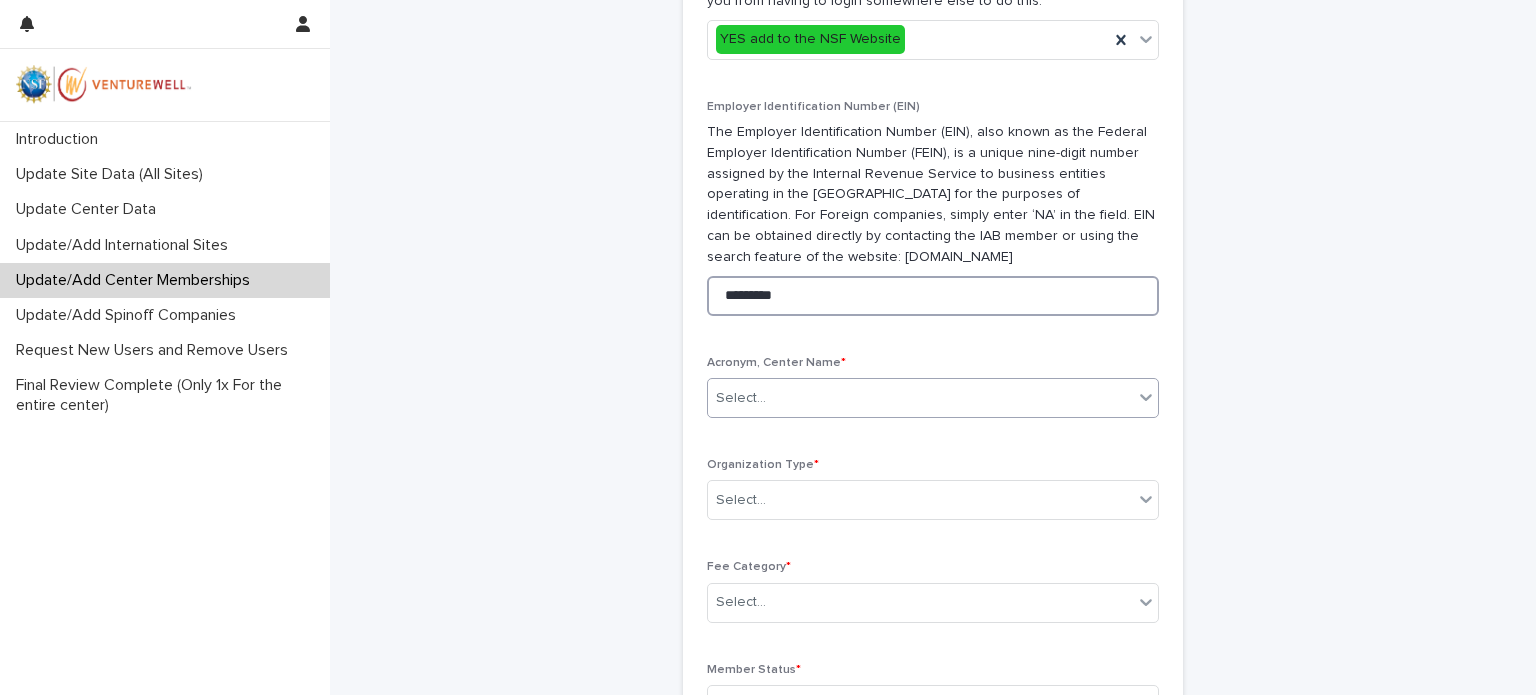type on "*********" 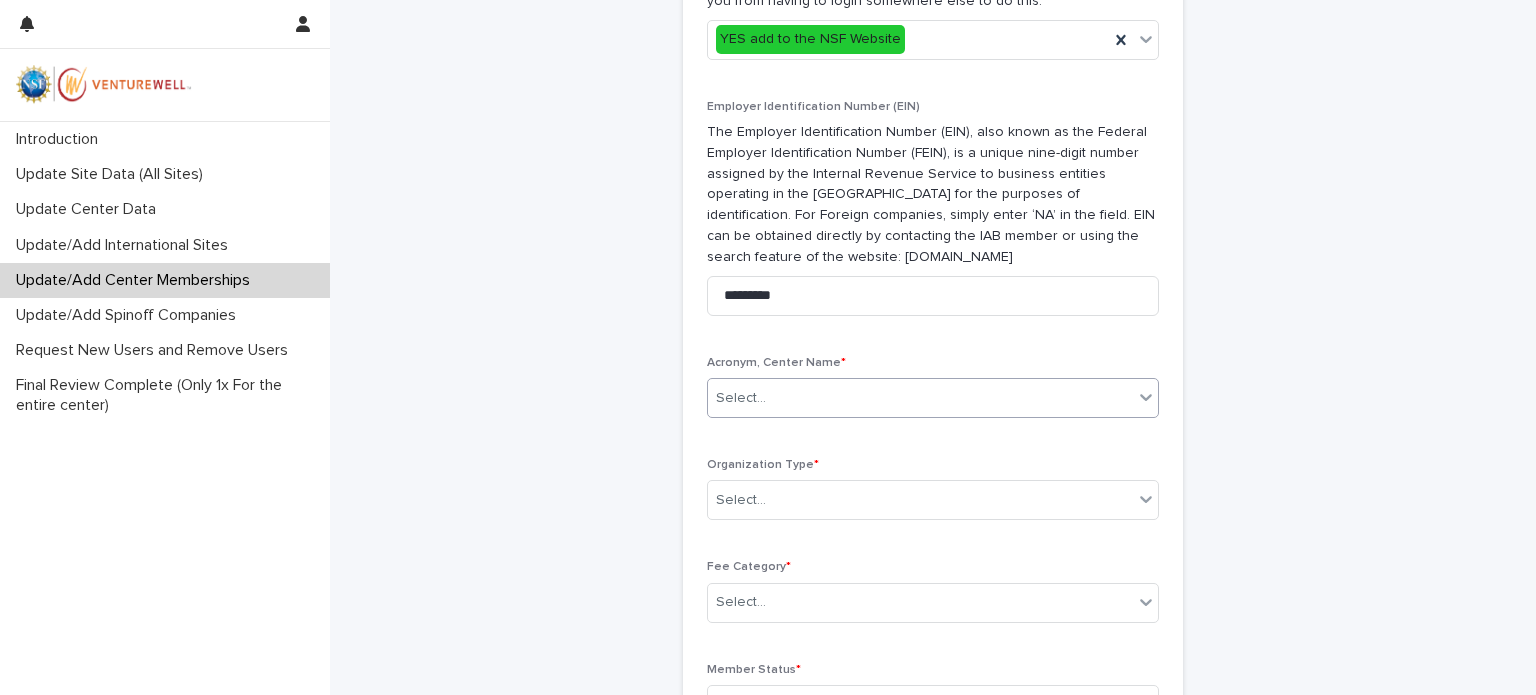 click on "Select..." at bounding box center (920, 398) 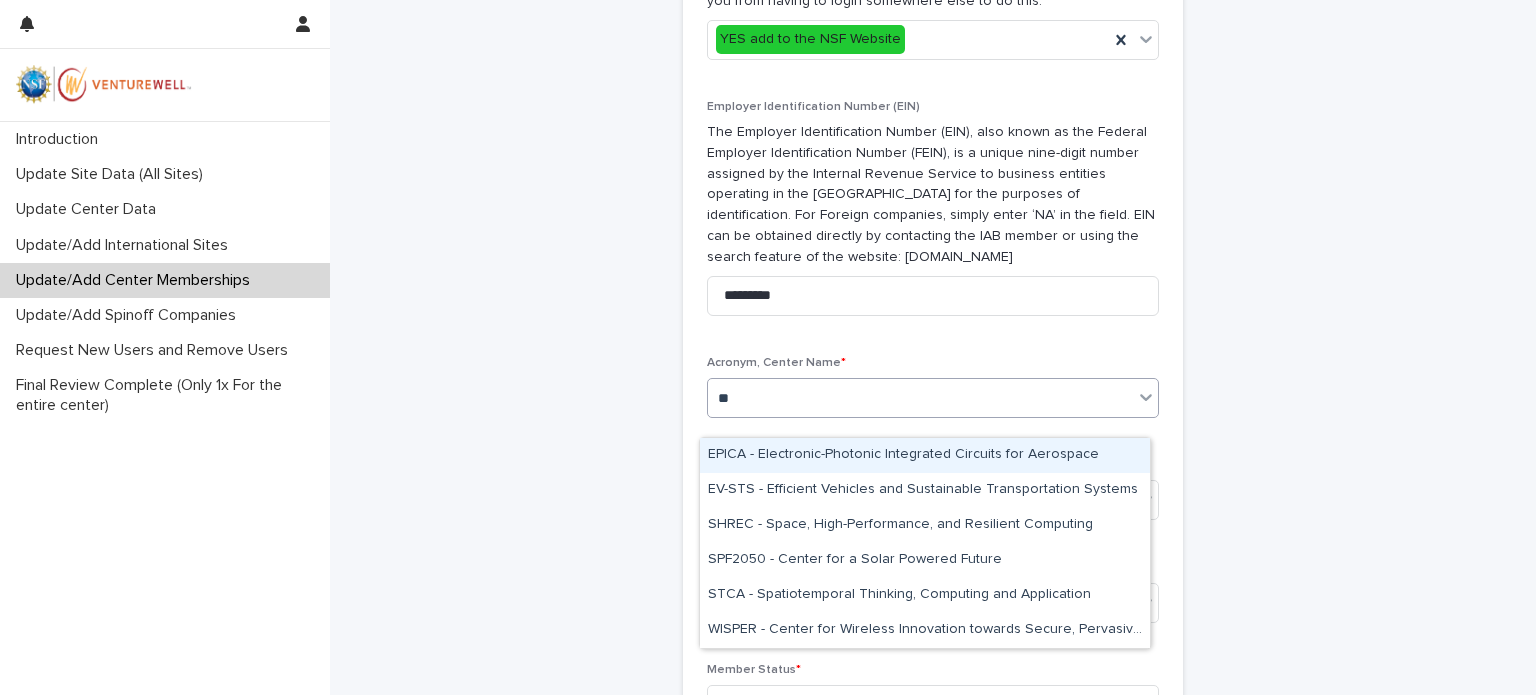type on "***" 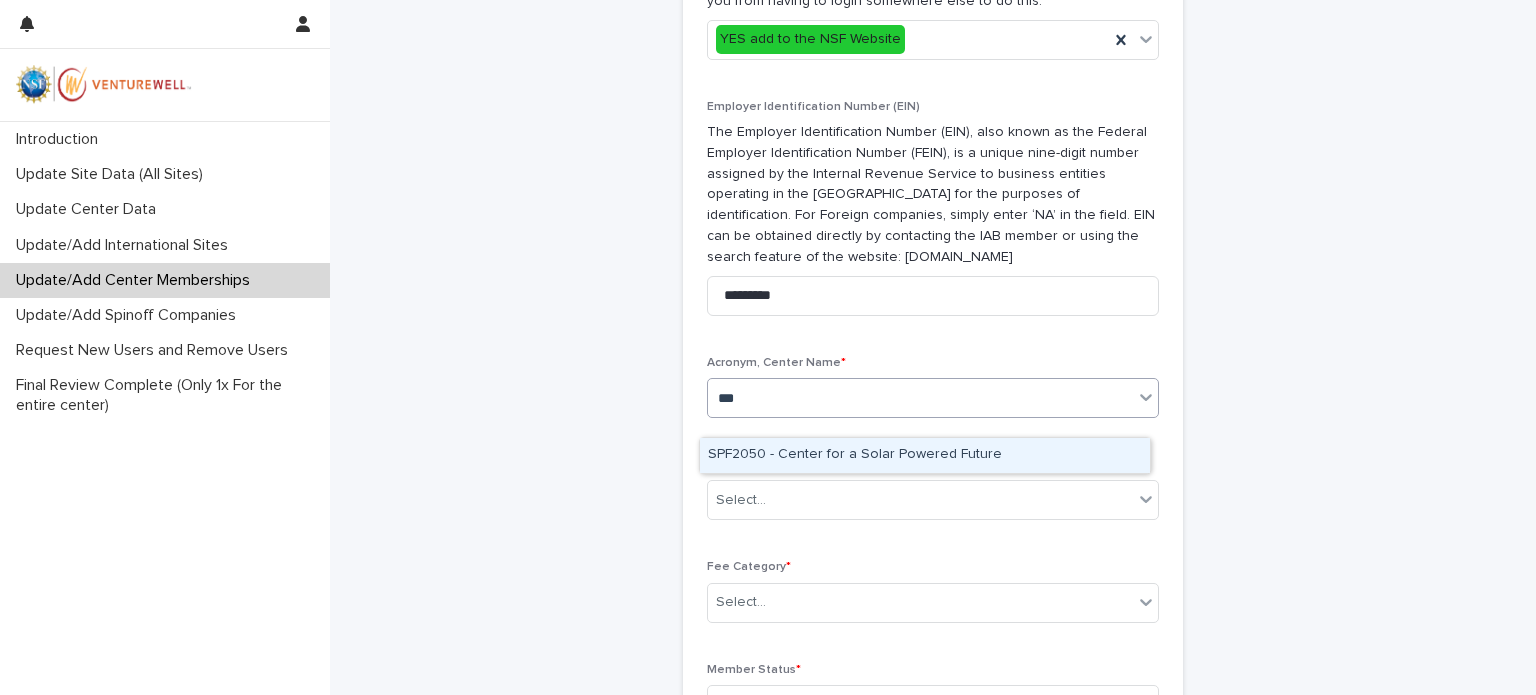 click on "SPF2050 - Center for a Solar Powered Future" at bounding box center (925, 455) 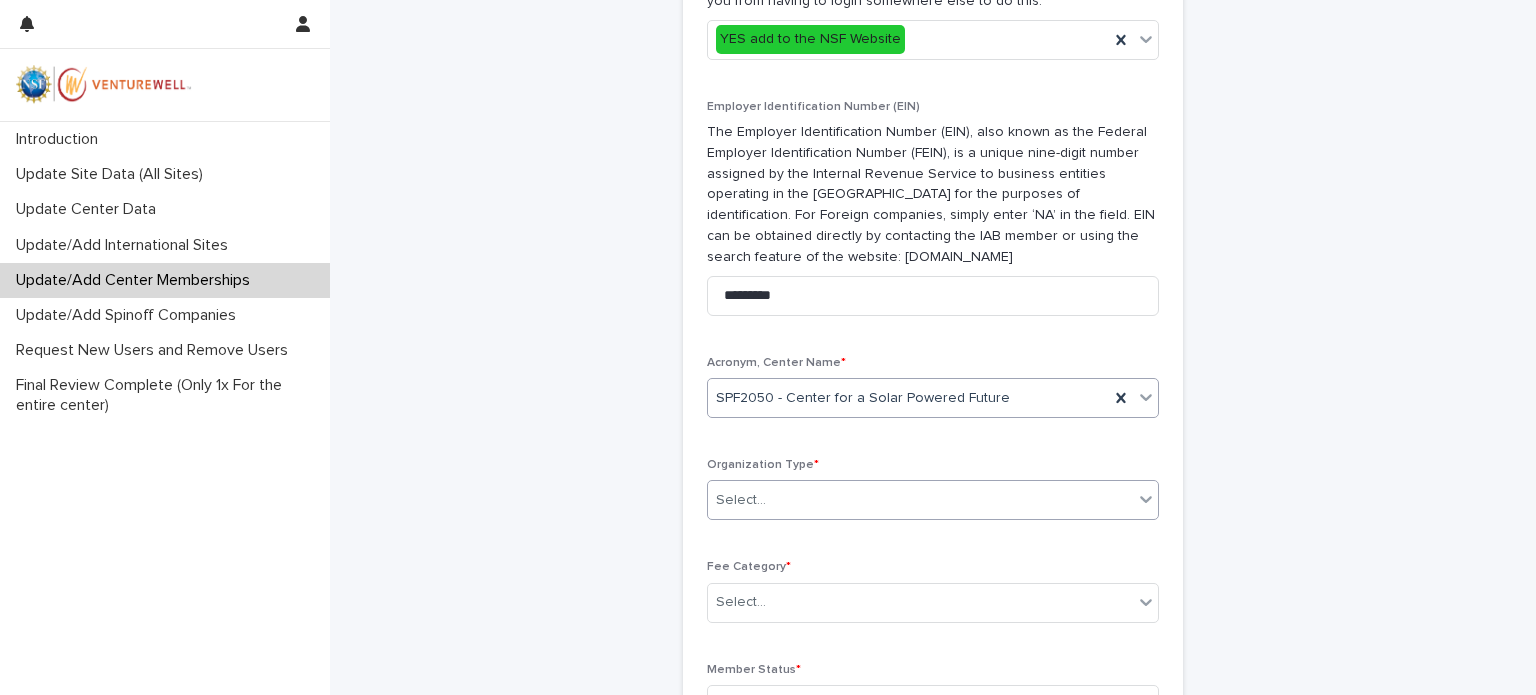 click on "Select..." at bounding box center (920, 500) 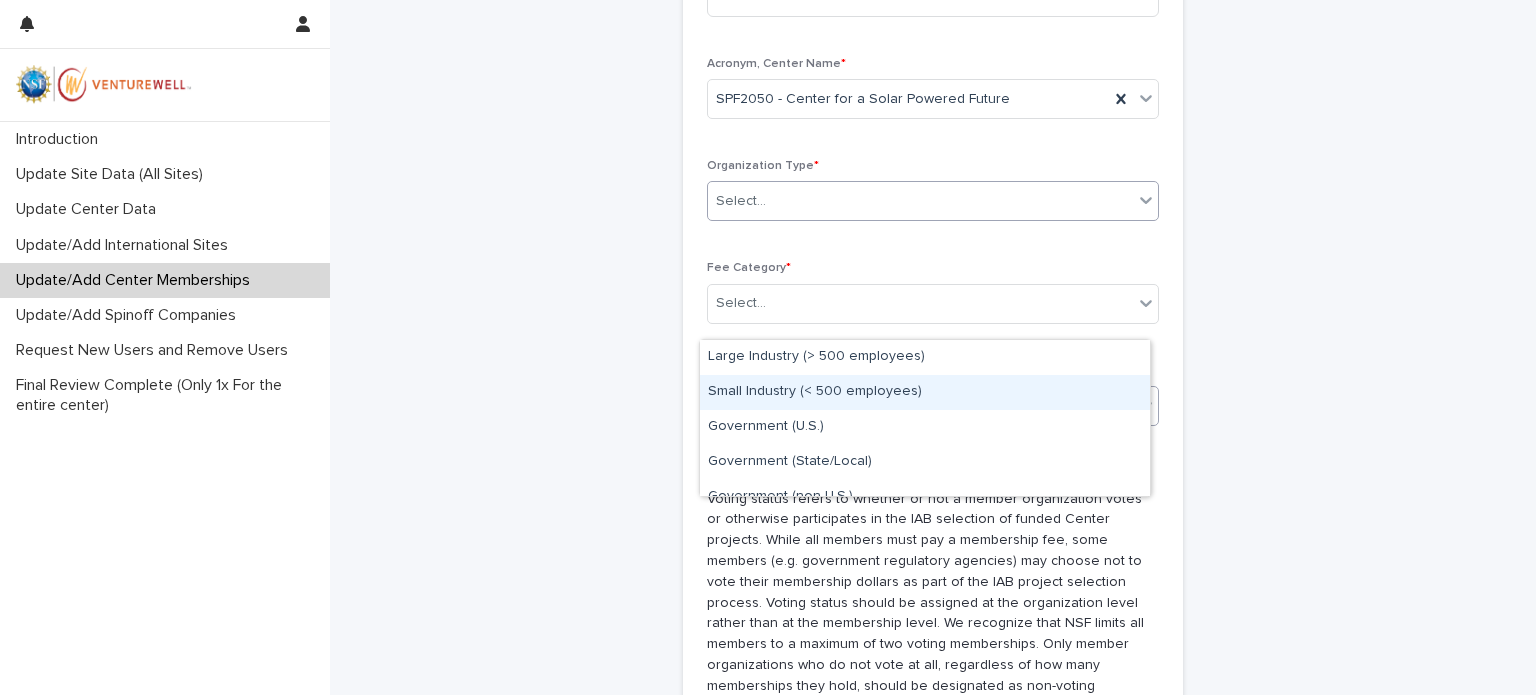 scroll, scrollTop: 1300, scrollLeft: 0, axis: vertical 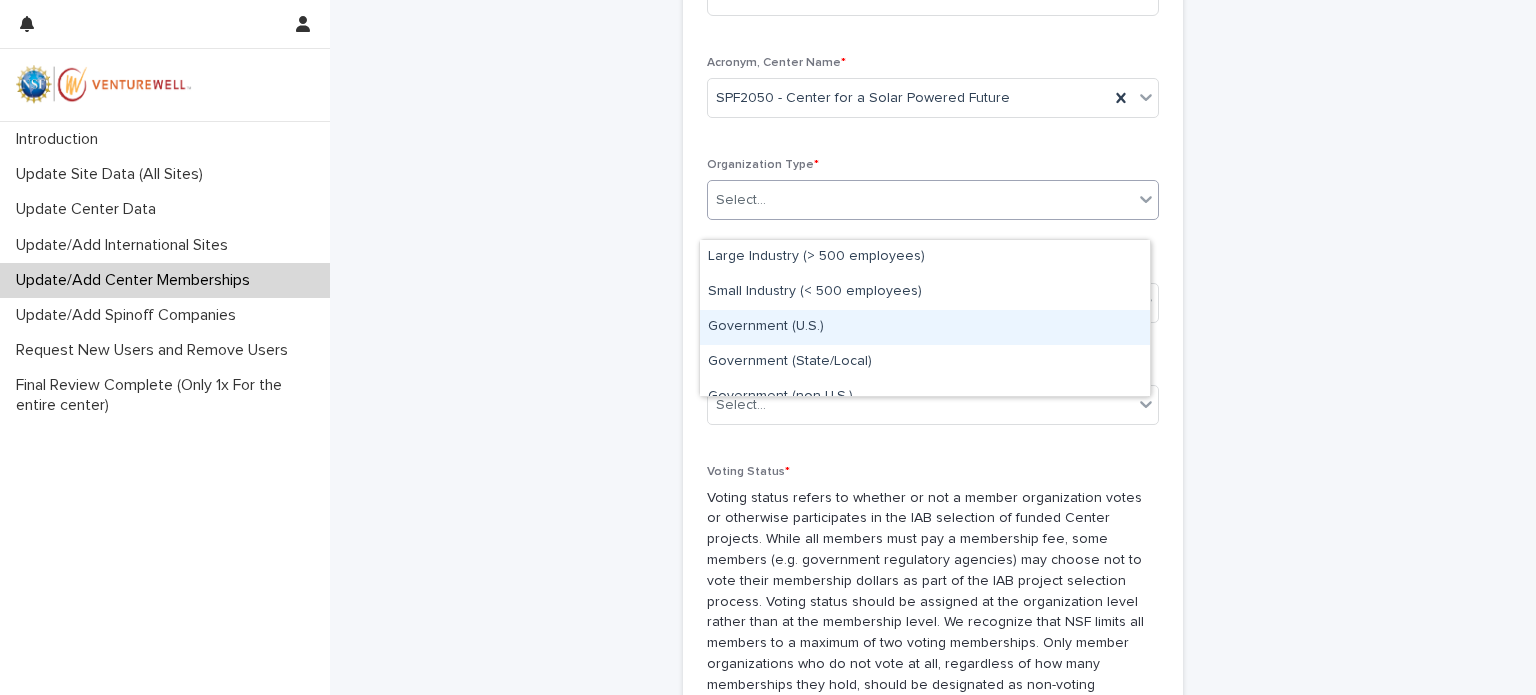 click on "Government (U.S.)" at bounding box center (925, 327) 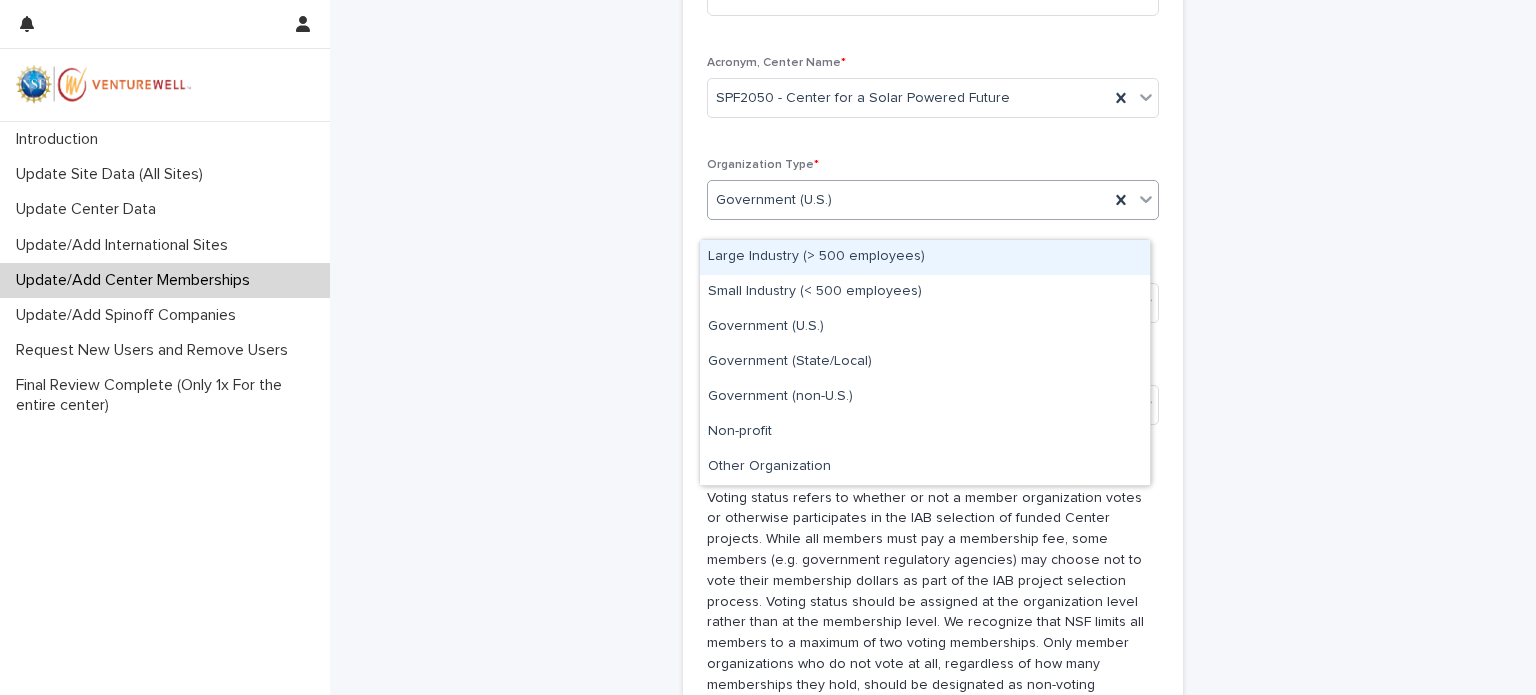 click on "Government (U.S.)" at bounding box center [908, 200] 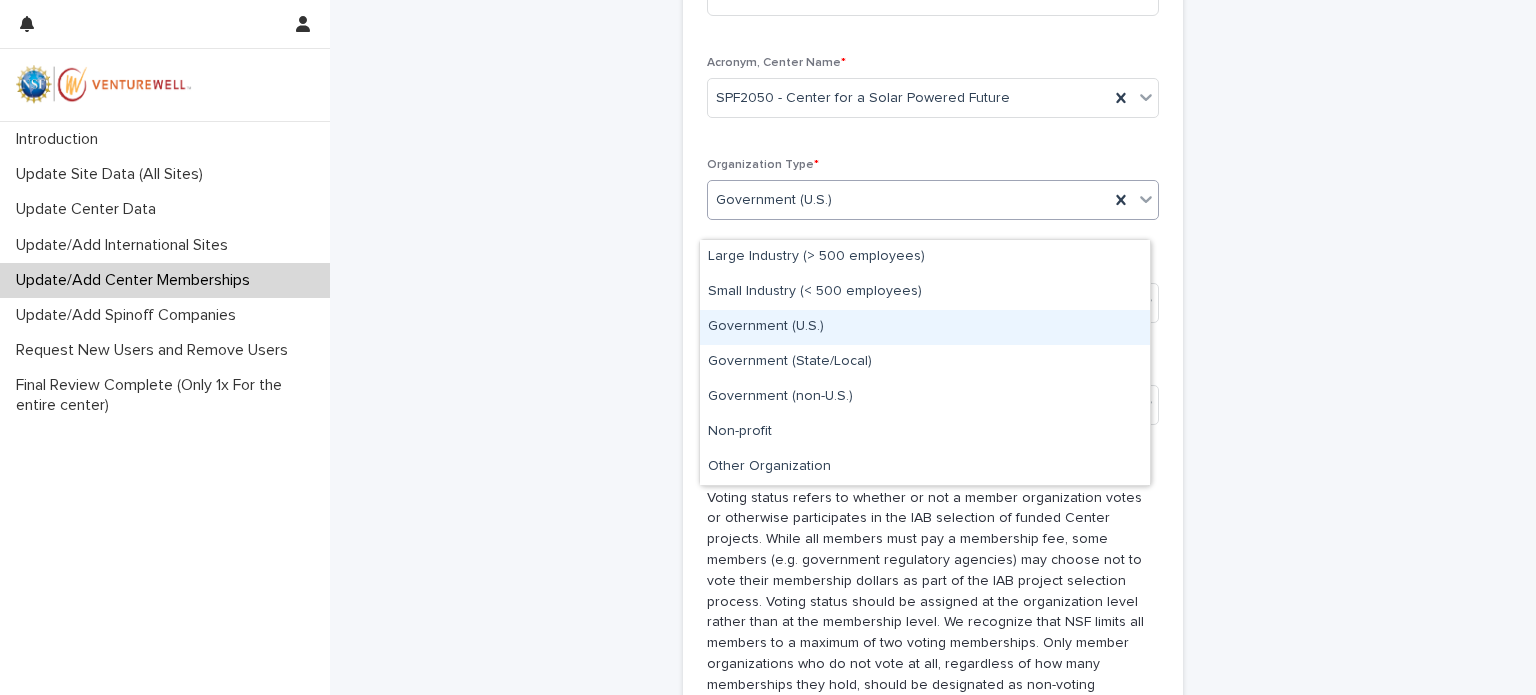 click on "**********" at bounding box center (933, -223) 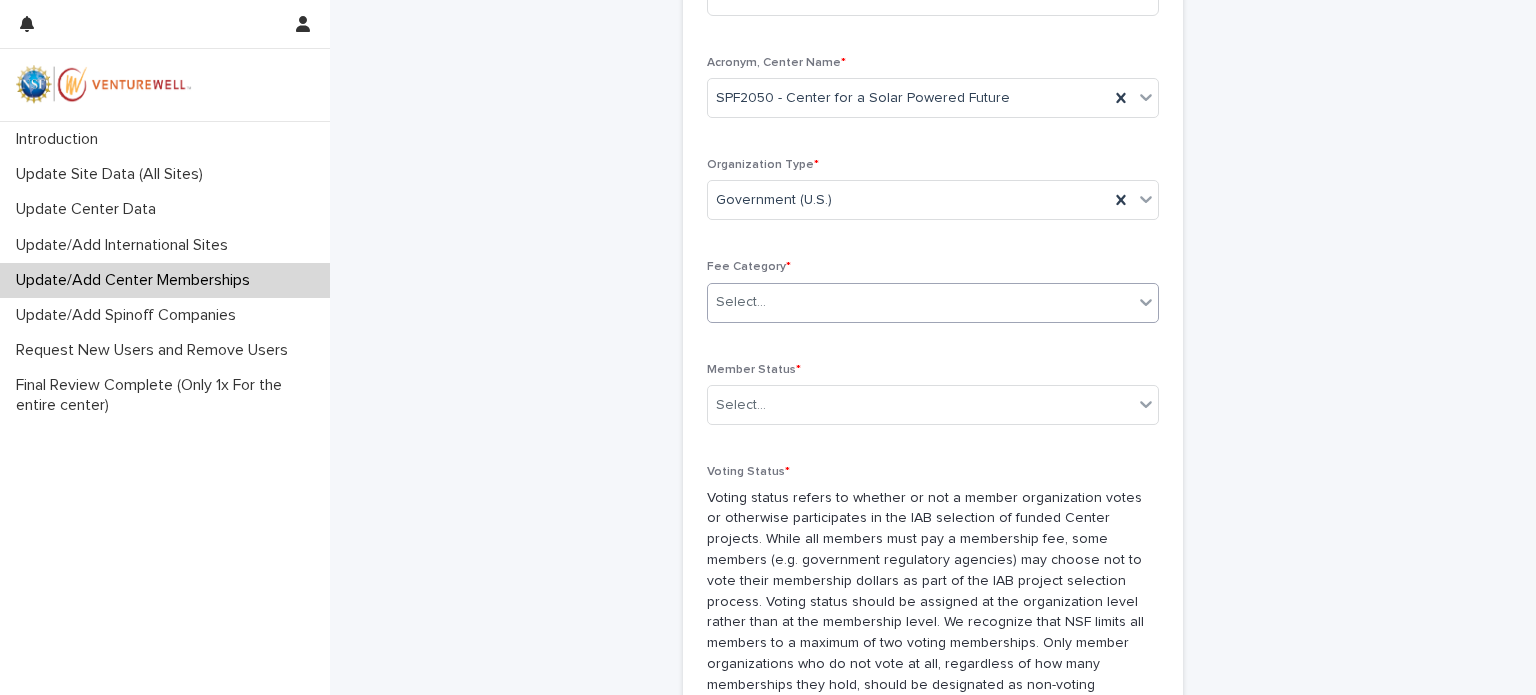 click on "Select..." at bounding box center (920, 302) 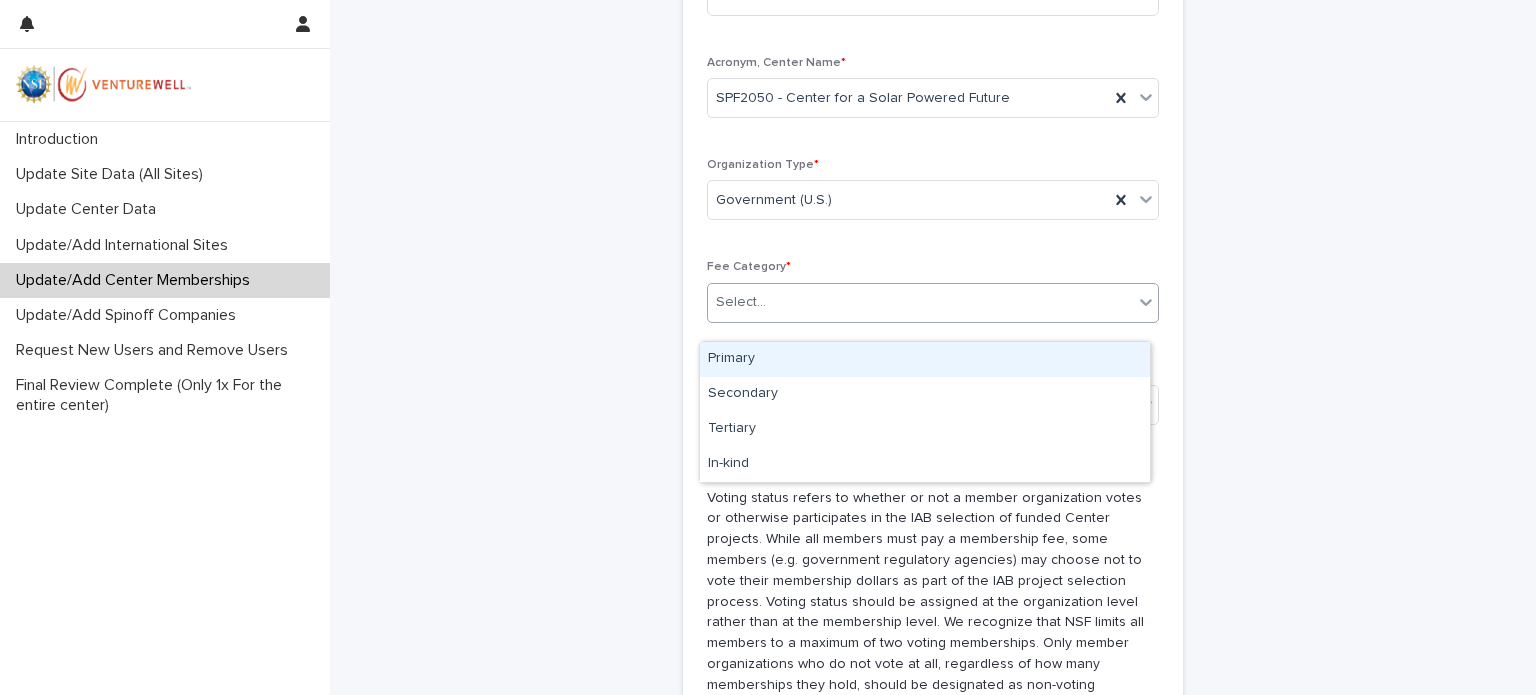click on "Primary" at bounding box center [925, 359] 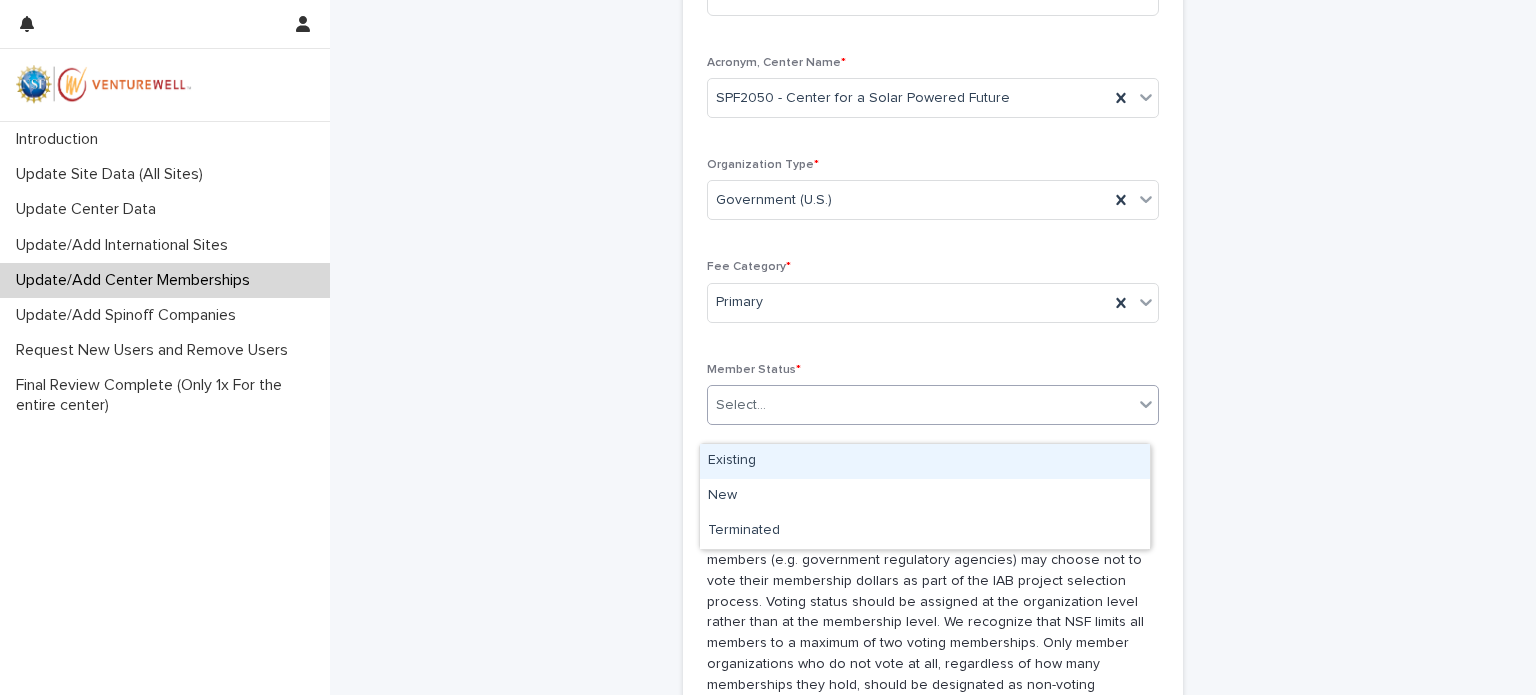 click on "Select..." at bounding box center (920, 405) 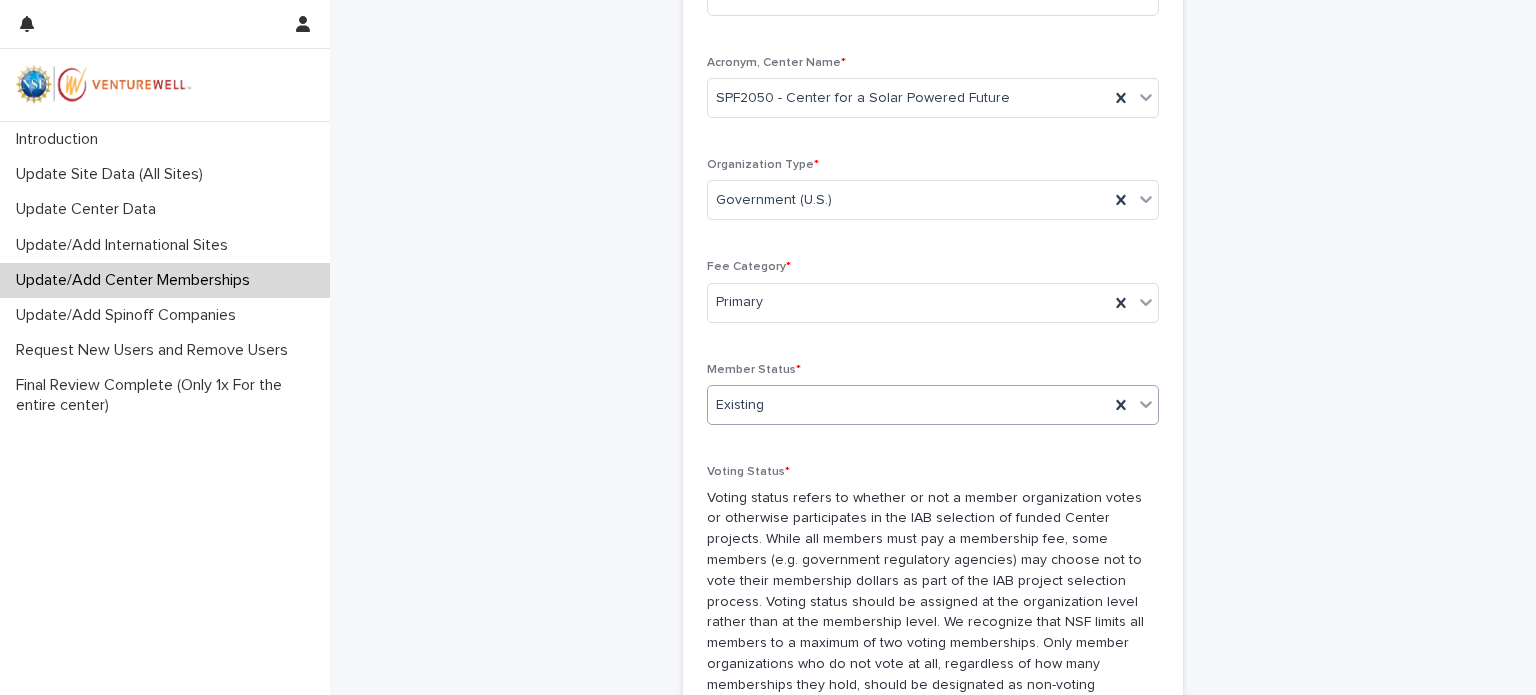 click on "**********" at bounding box center [933, -223] 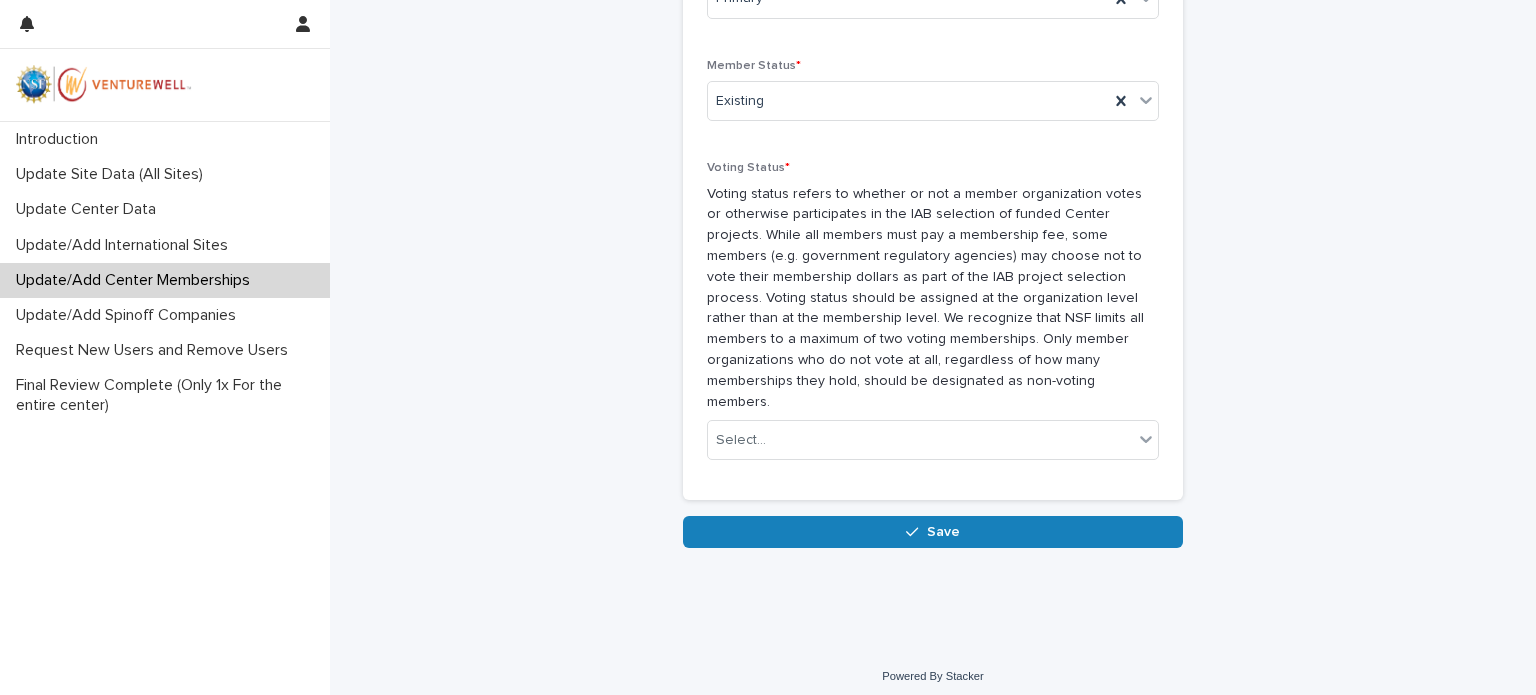 scroll, scrollTop: 1610, scrollLeft: 0, axis: vertical 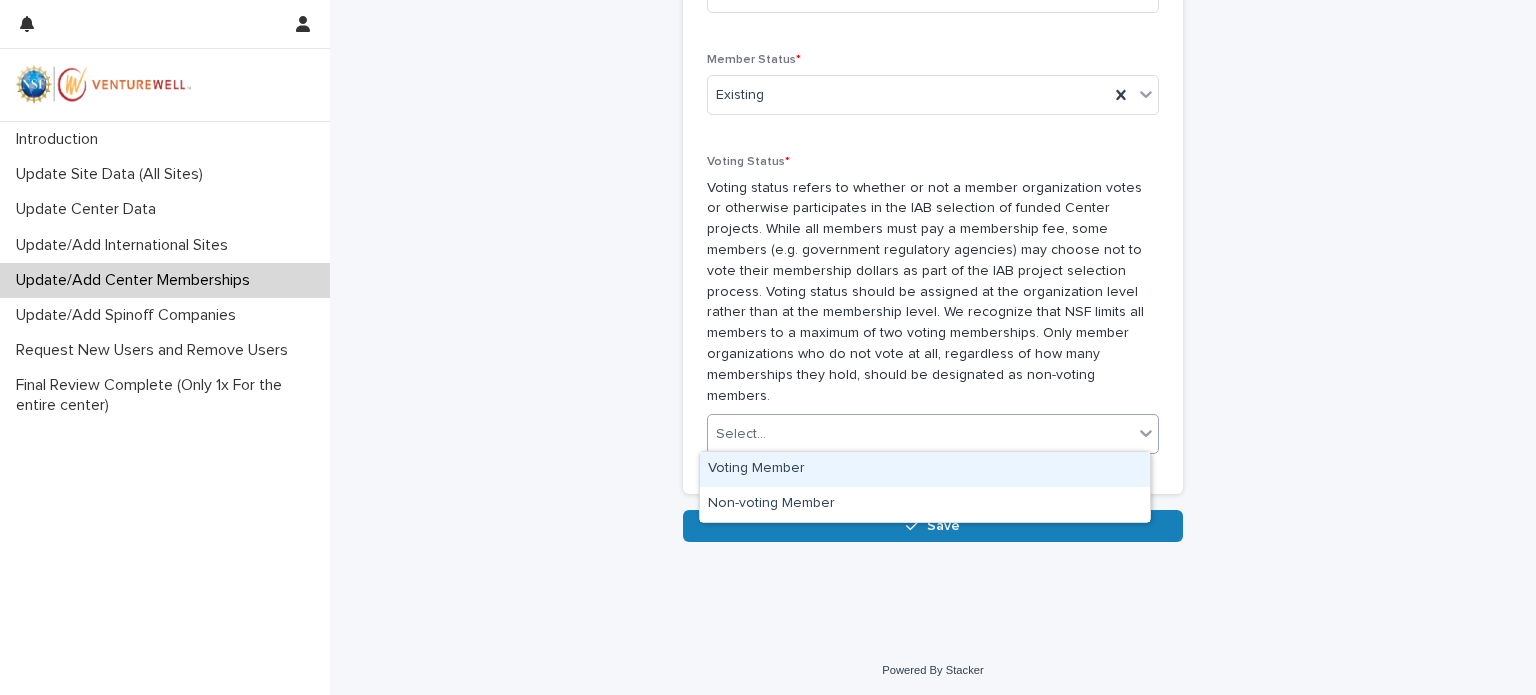 click on "Select..." at bounding box center [920, 434] 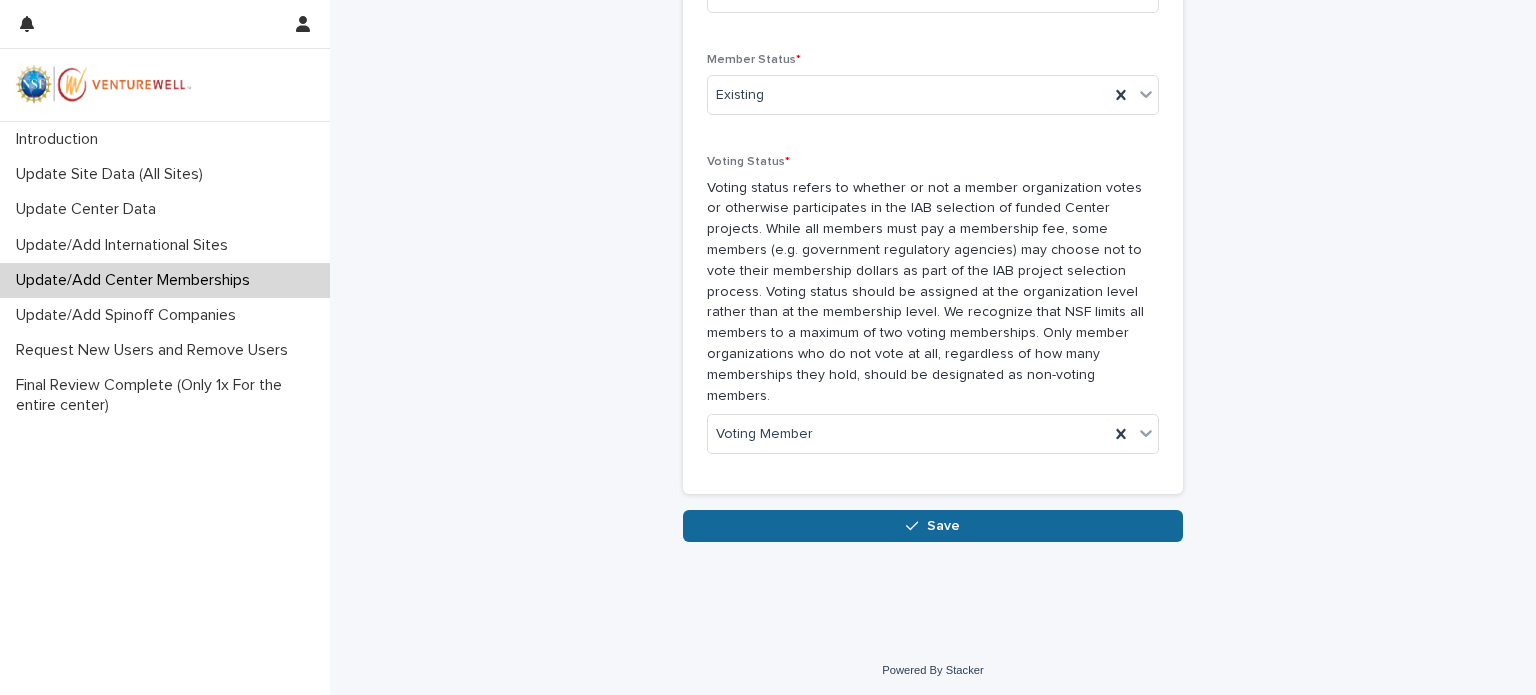 click on "Save" at bounding box center [943, 526] 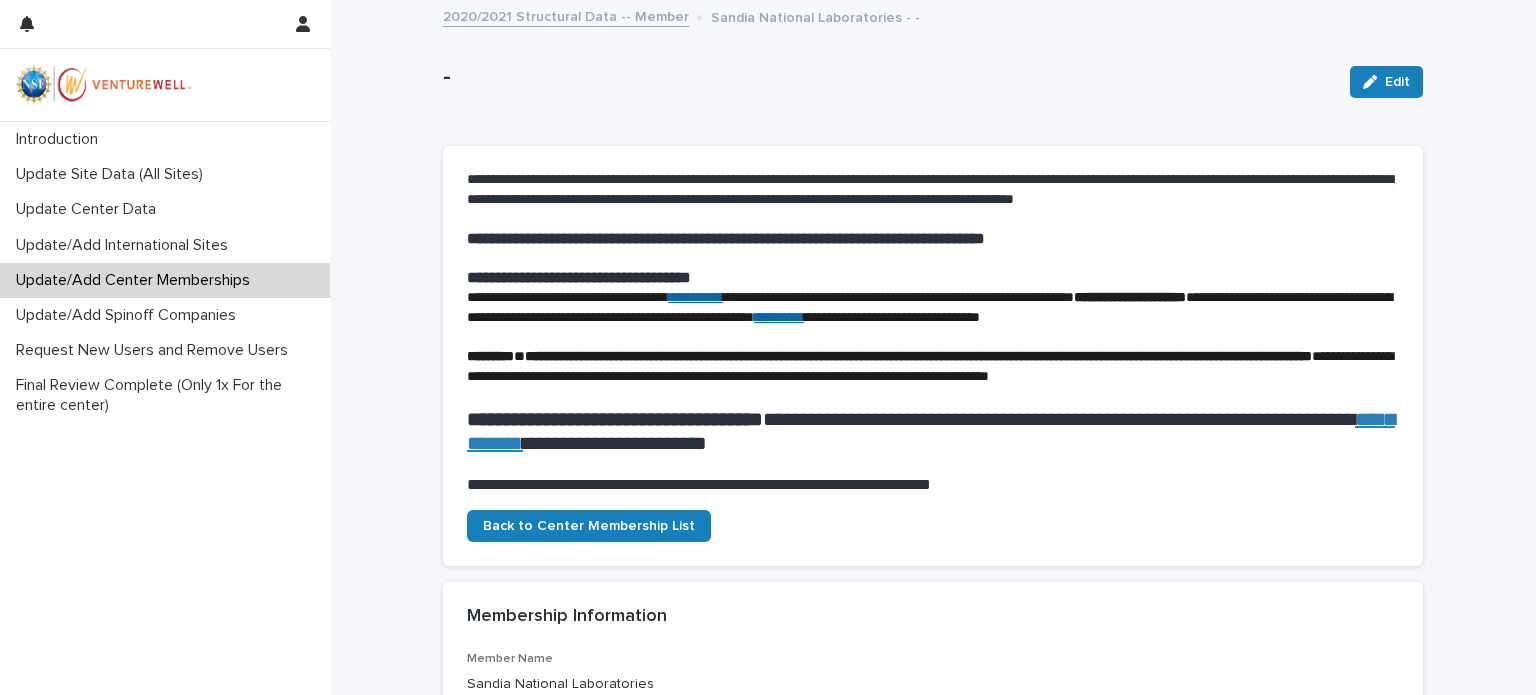 scroll, scrollTop: 500, scrollLeft: 0, axis: vertical 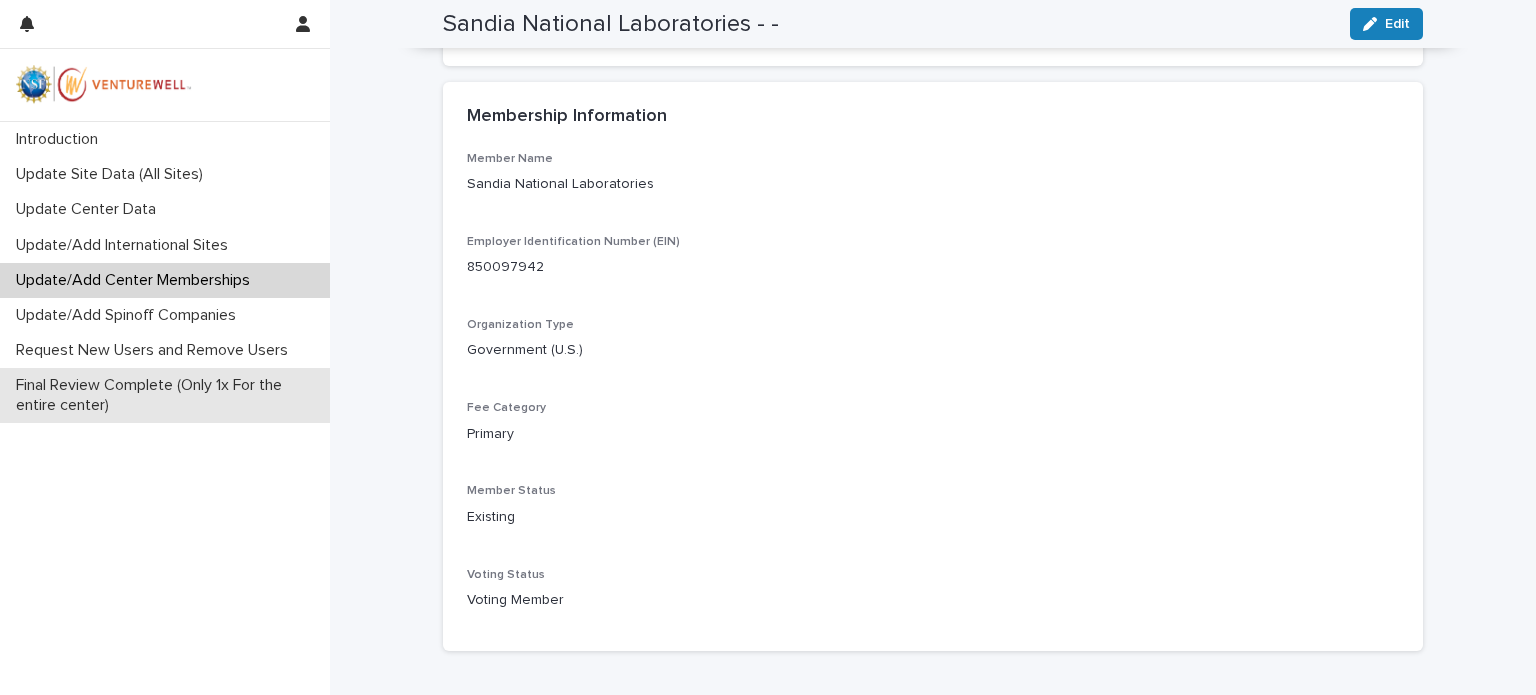 click on "Final Review Complete (Only 1x For the entire center)" at bounding box center (169, 395) 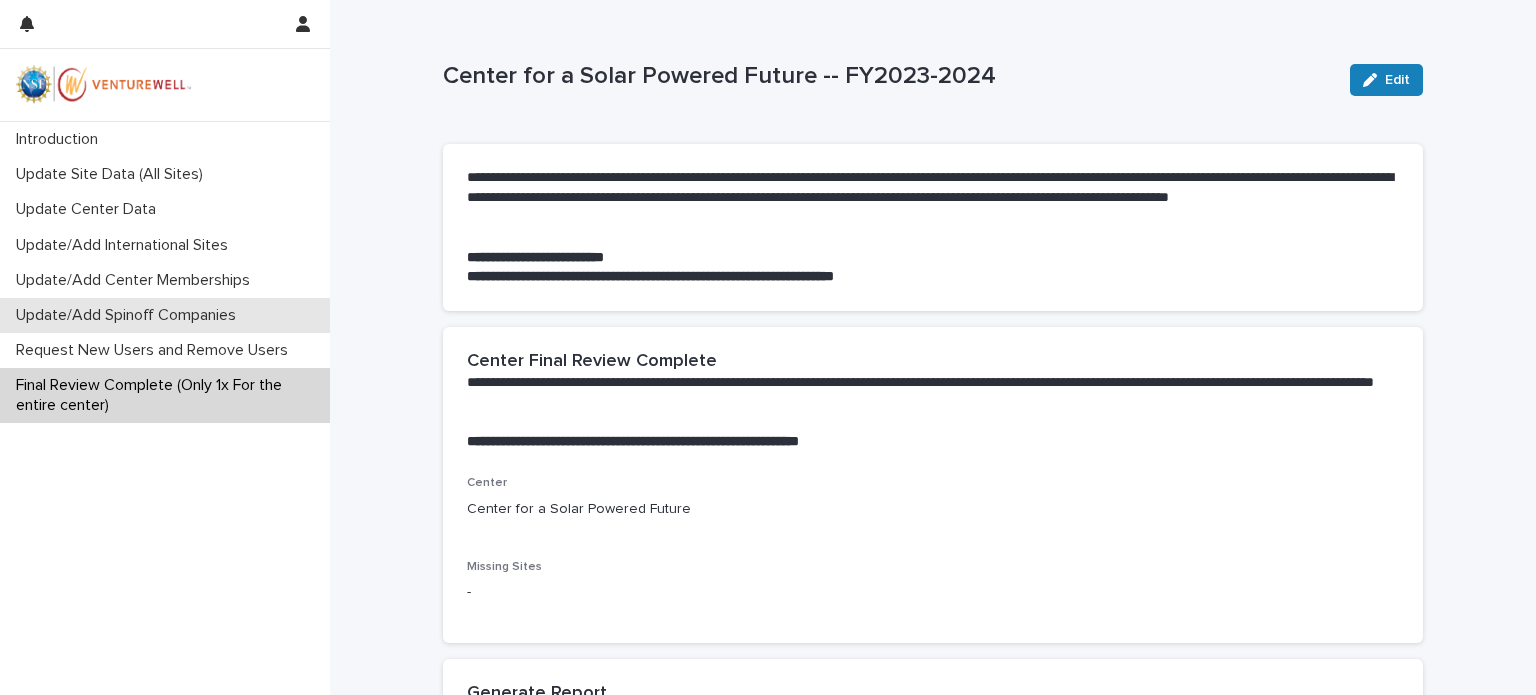 click on "Update/Add Spinoff Companies" at bounding box center (130, 315) 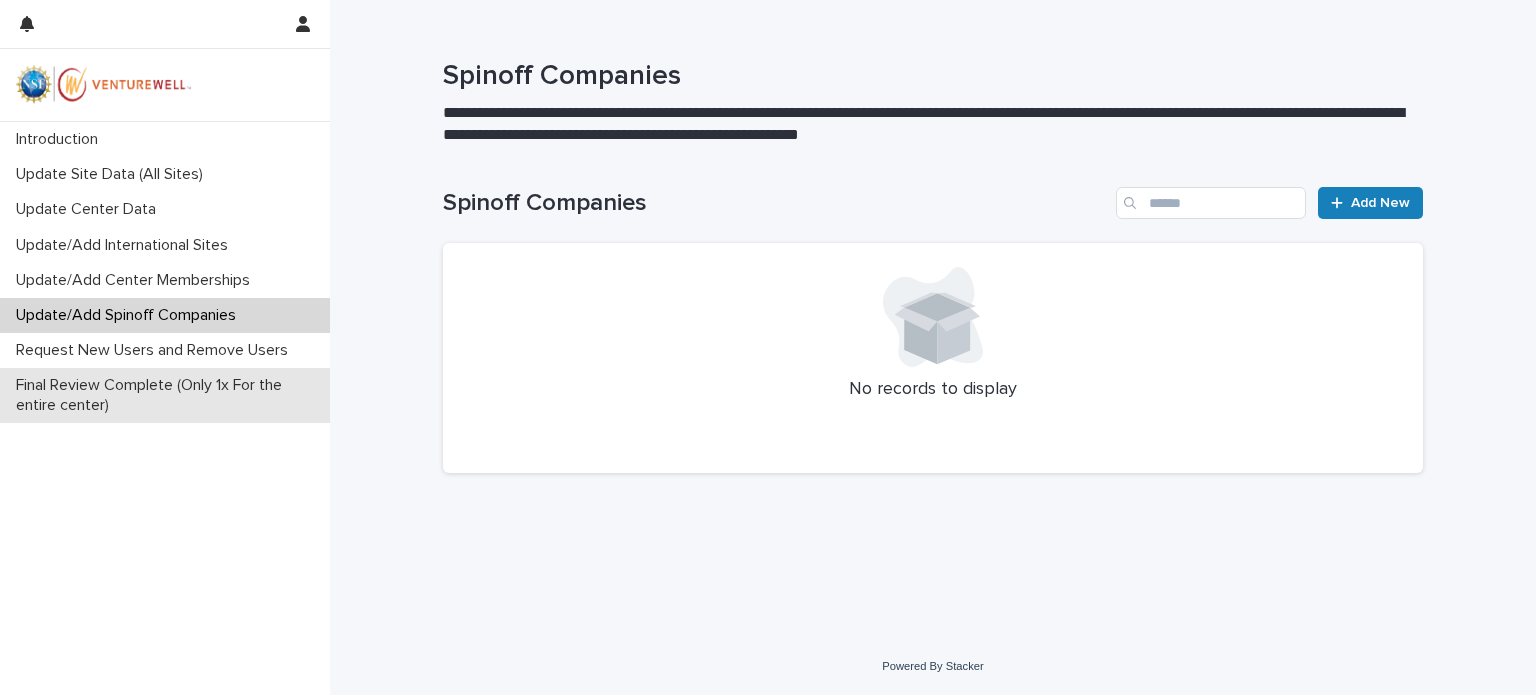 click on "Final Review Complete (Only 1x For the entire center)" at bounding box center (169, 395) 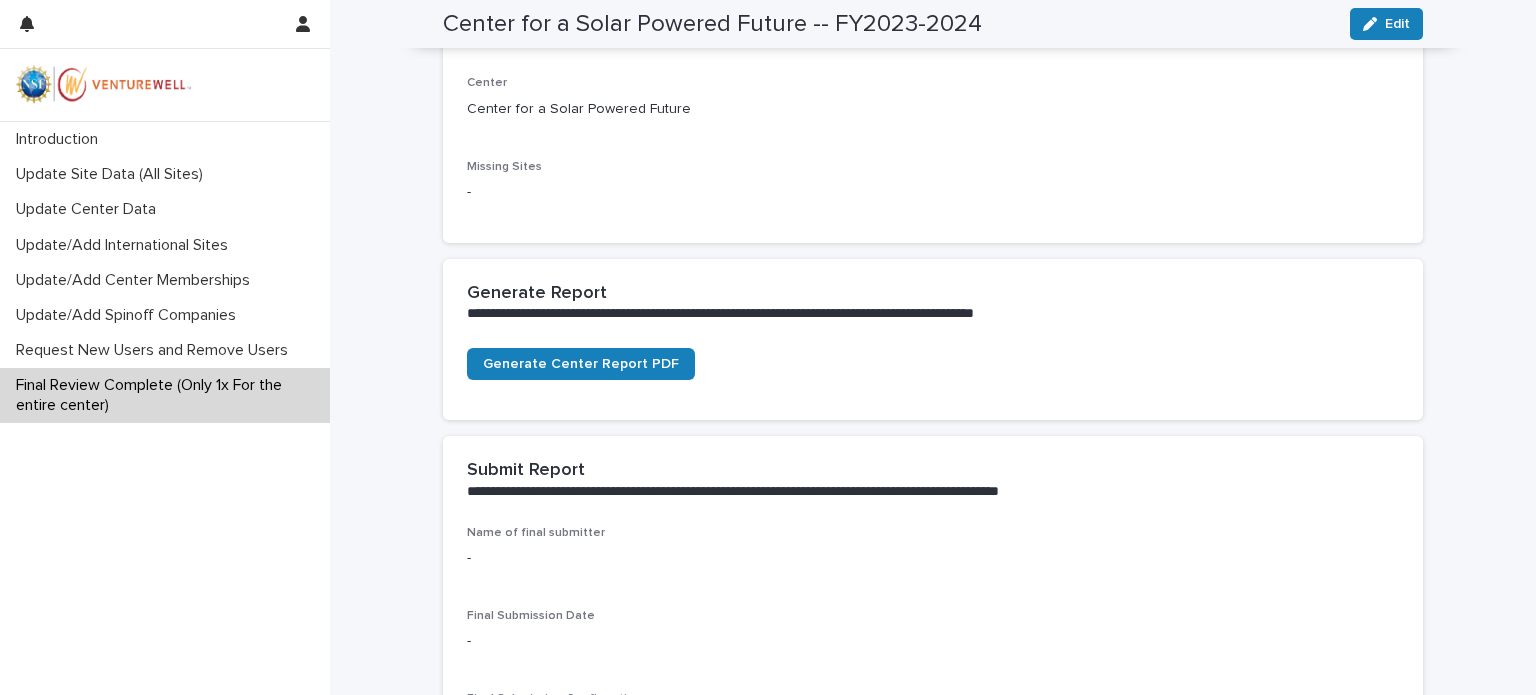 scroll, scrollTop: 600, scrollLeft: 0, axis: vertical 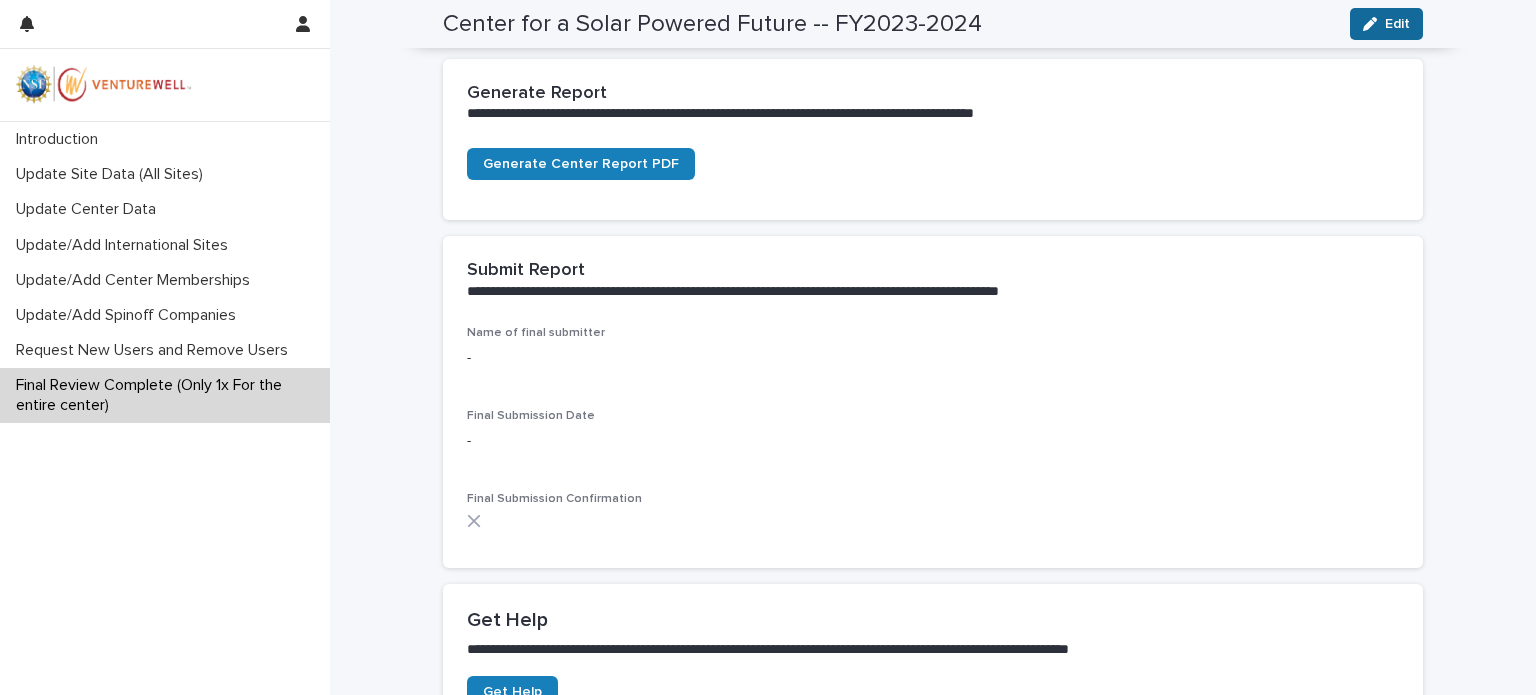 click at bounding box center [1374, 24] 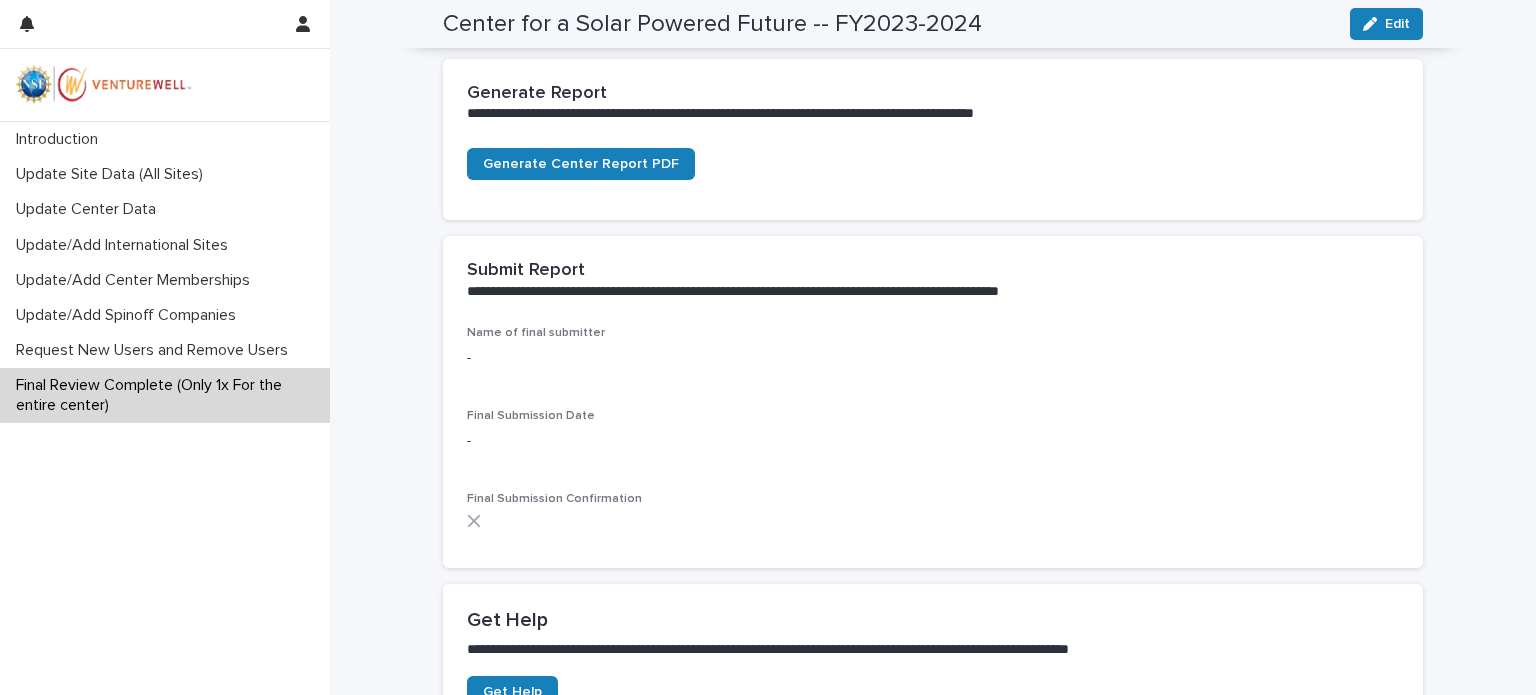 scroll, scrollTop: 617, scrollLeft: 0, axis: vertical 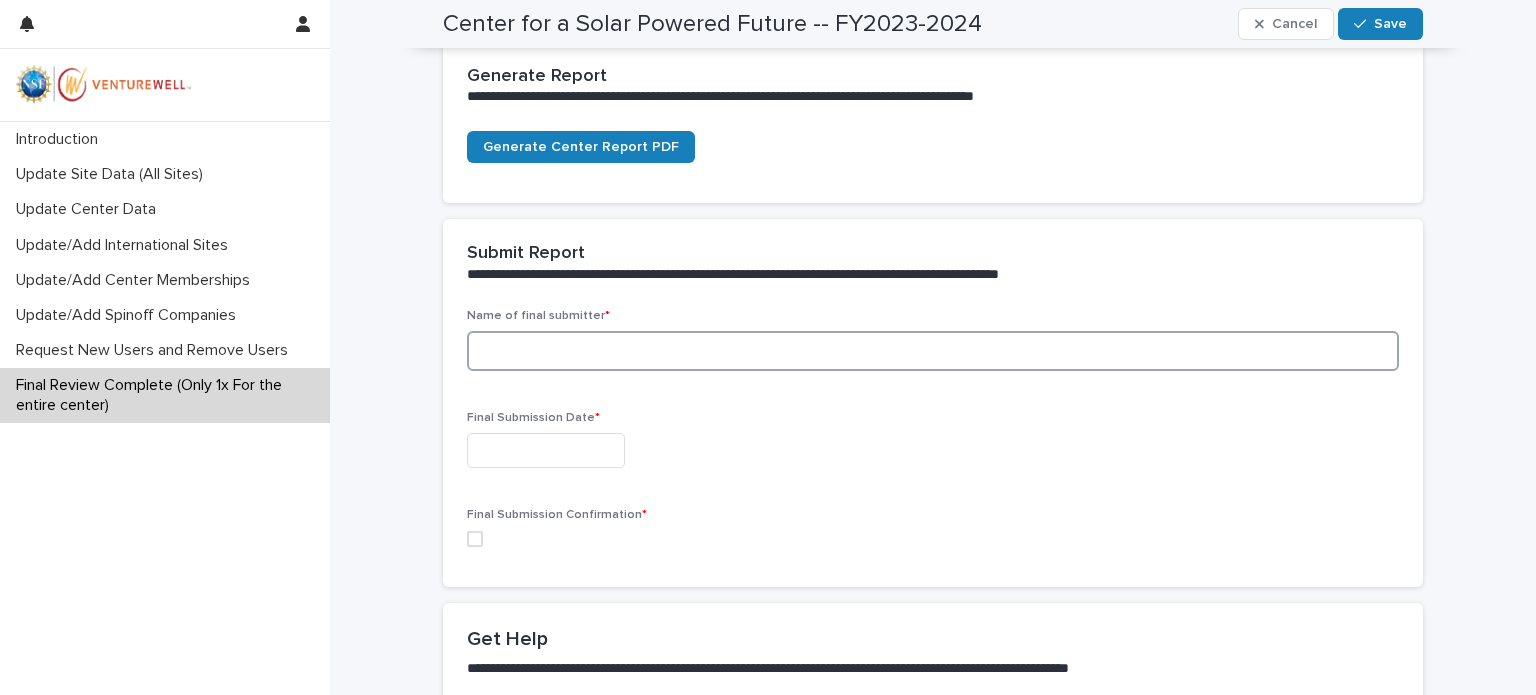 click at bounding box center [933, 351] 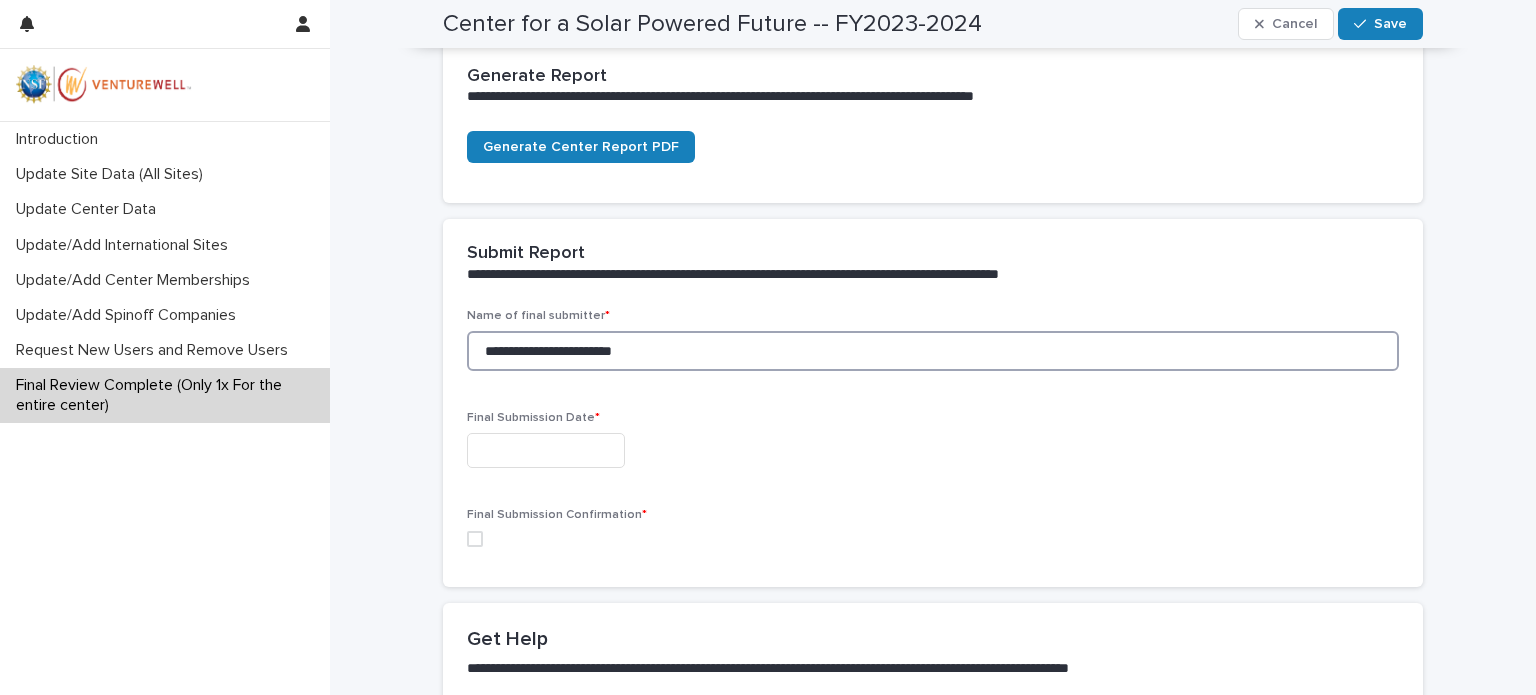 type on "**********" 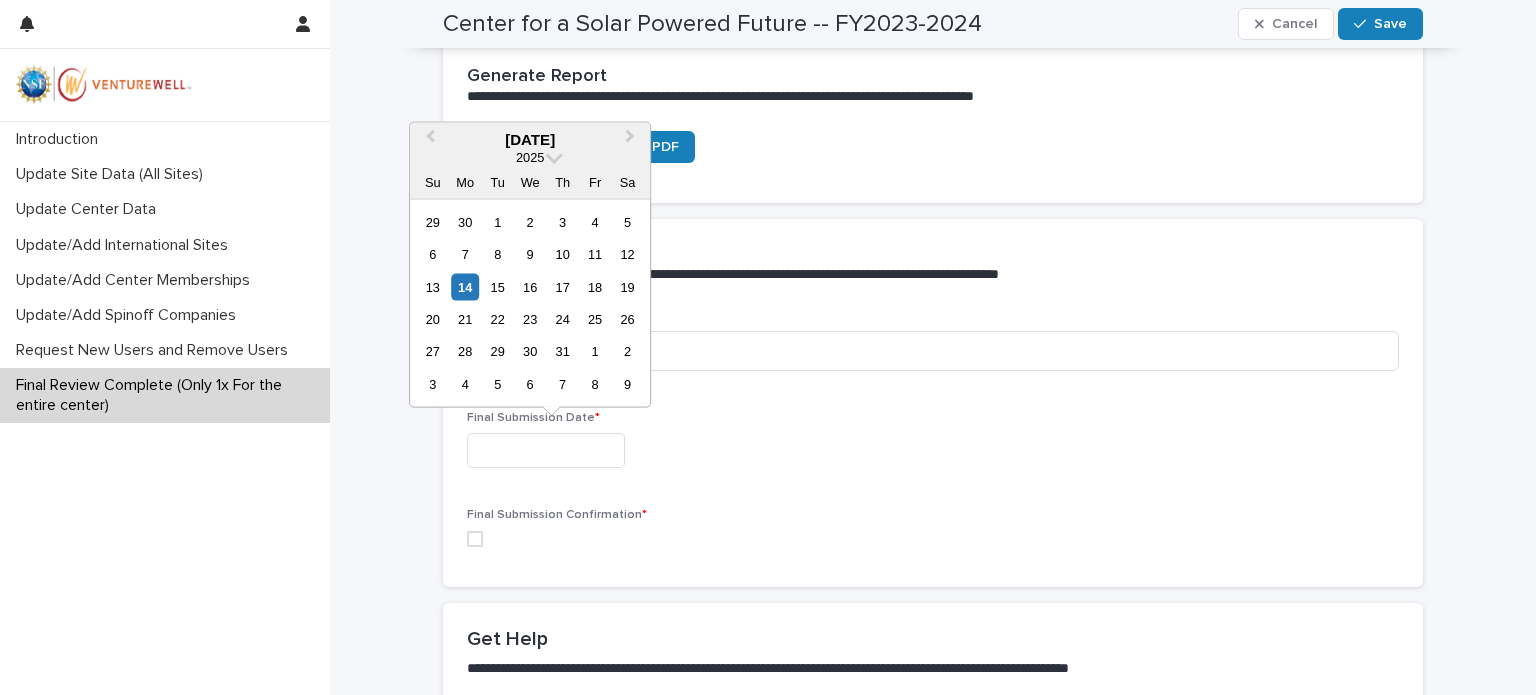 click at bounding box center [546, 450] 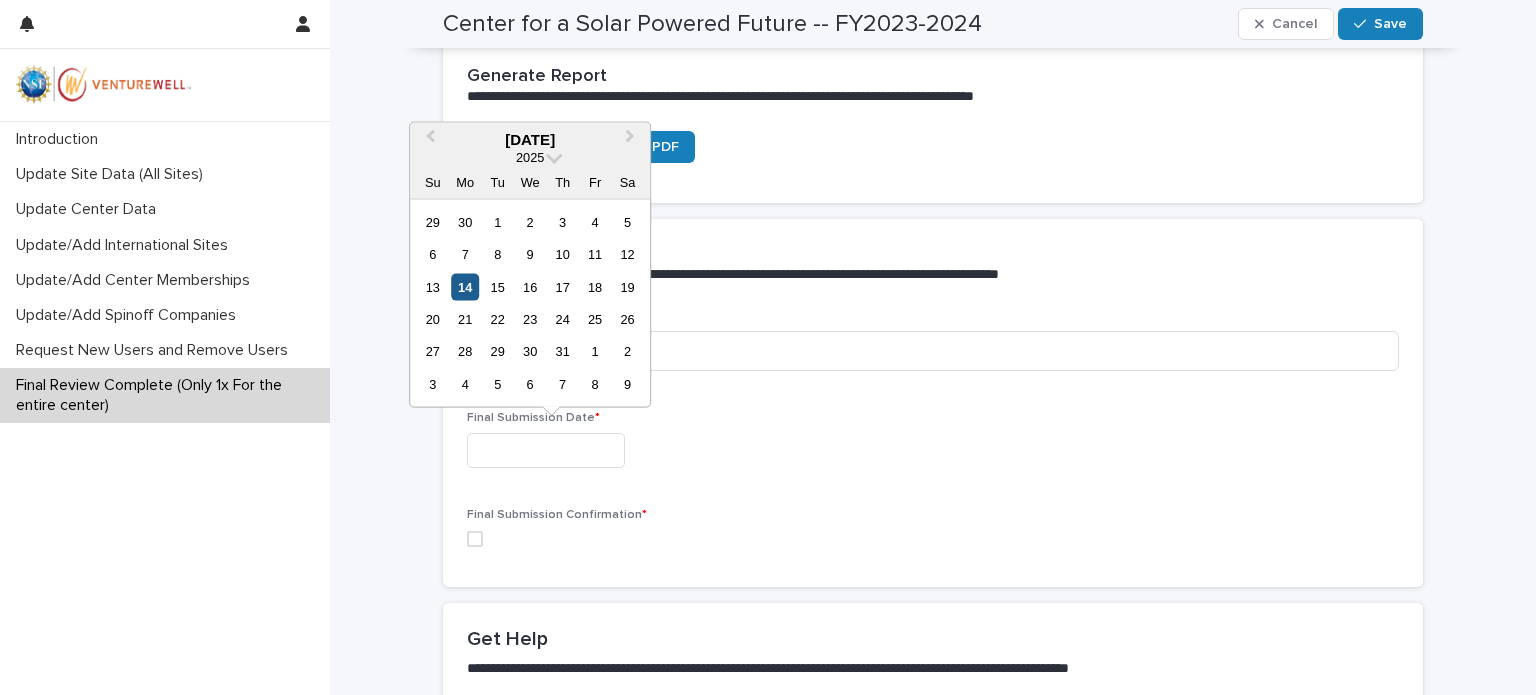 click on "14" at bounding box center [465, 286] 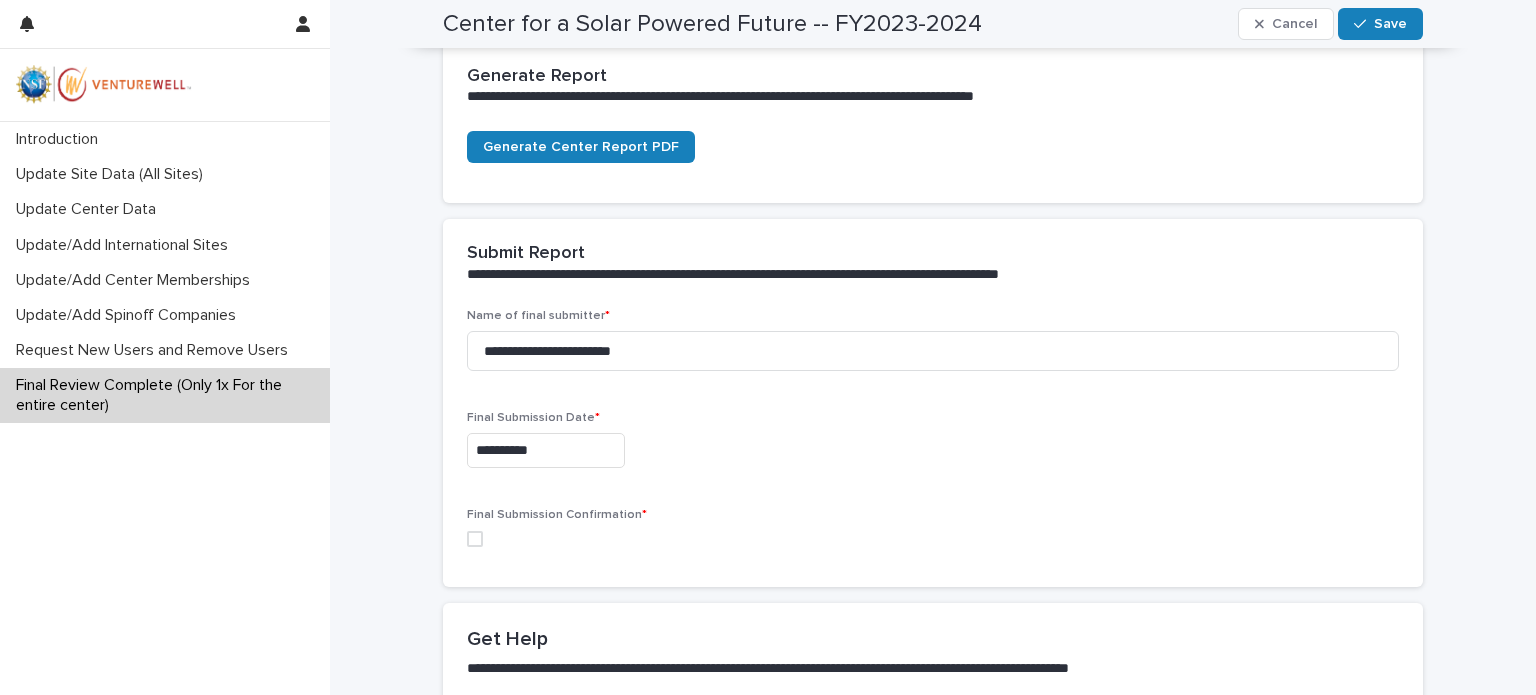 click at bounding box center (475, 539) 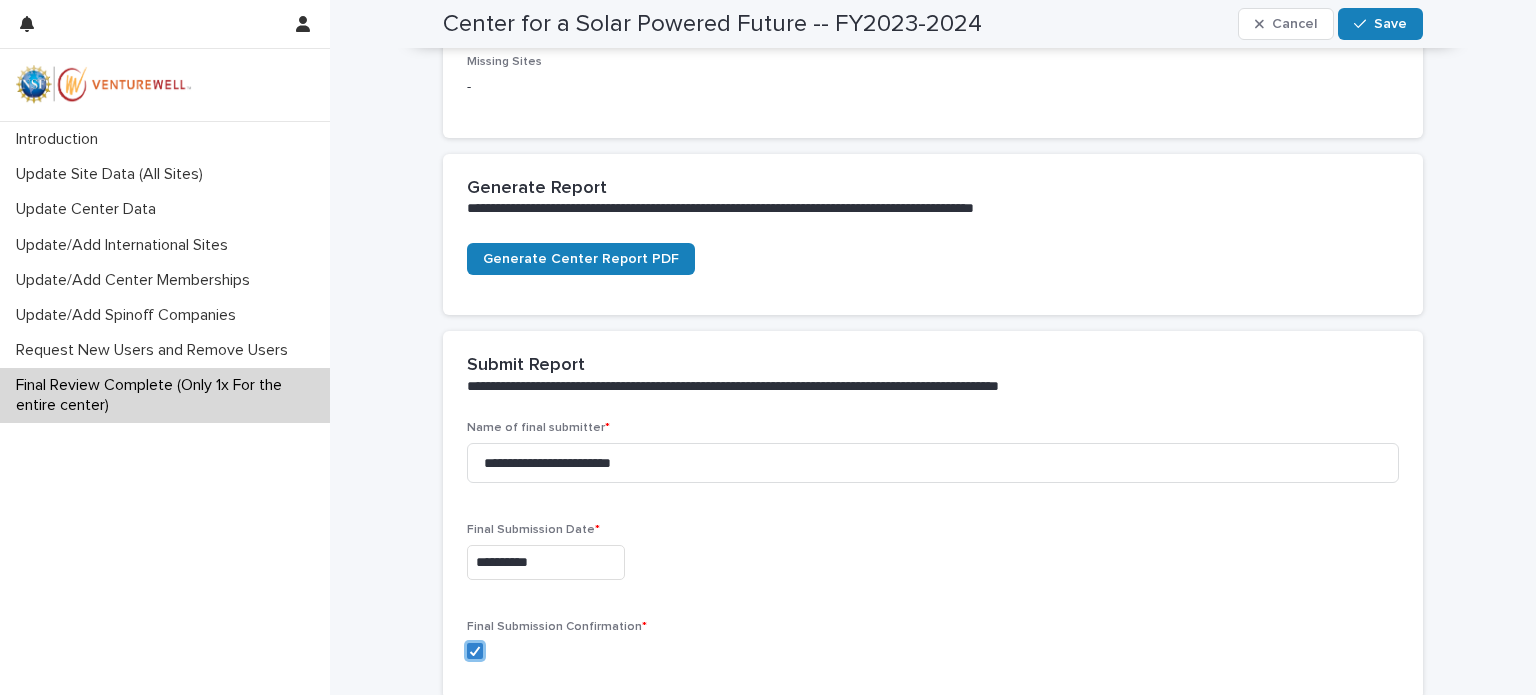 scroll, scrollTop: 217, scrollLeft: 0, axis: vertical 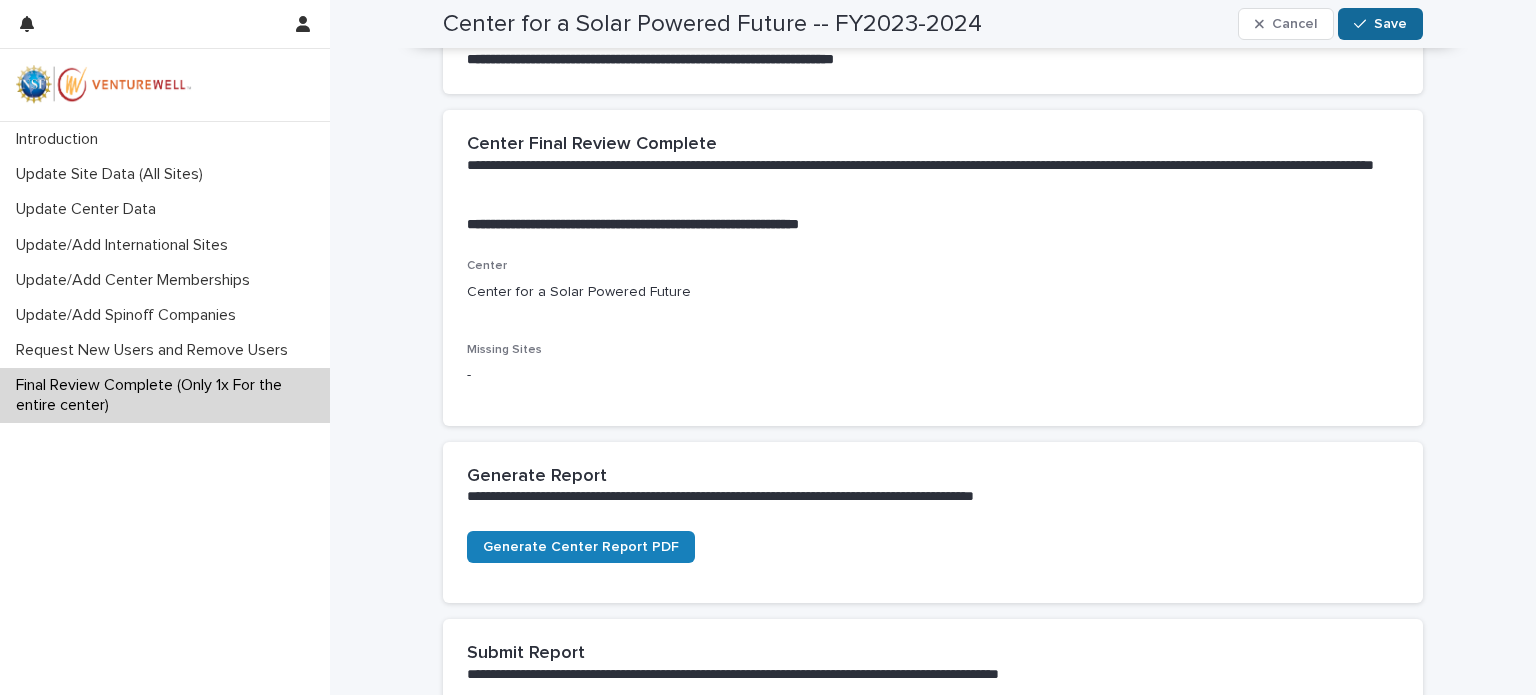 click on "Save" at bounding box center [1390, 24] 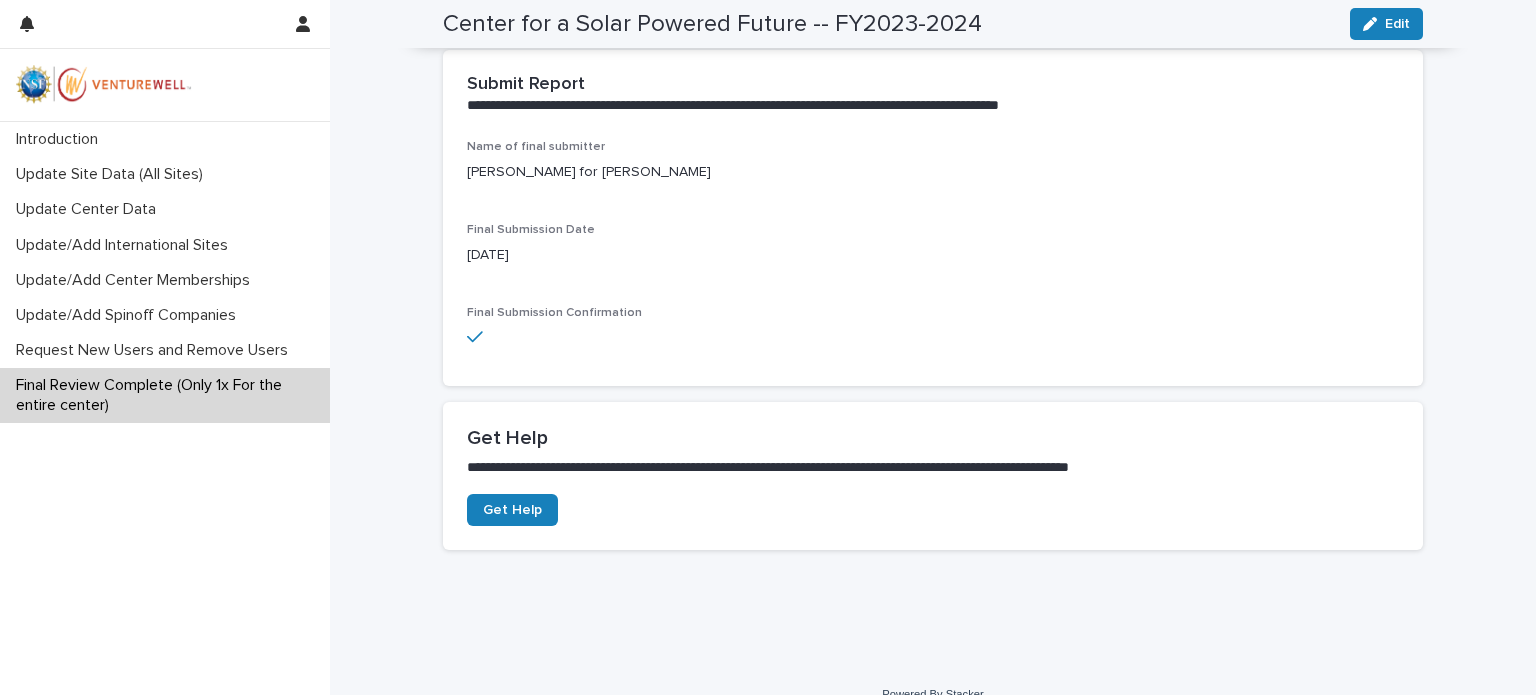 scroll, scrollTop: 800, scrollLeft: 0, axis: vertical 